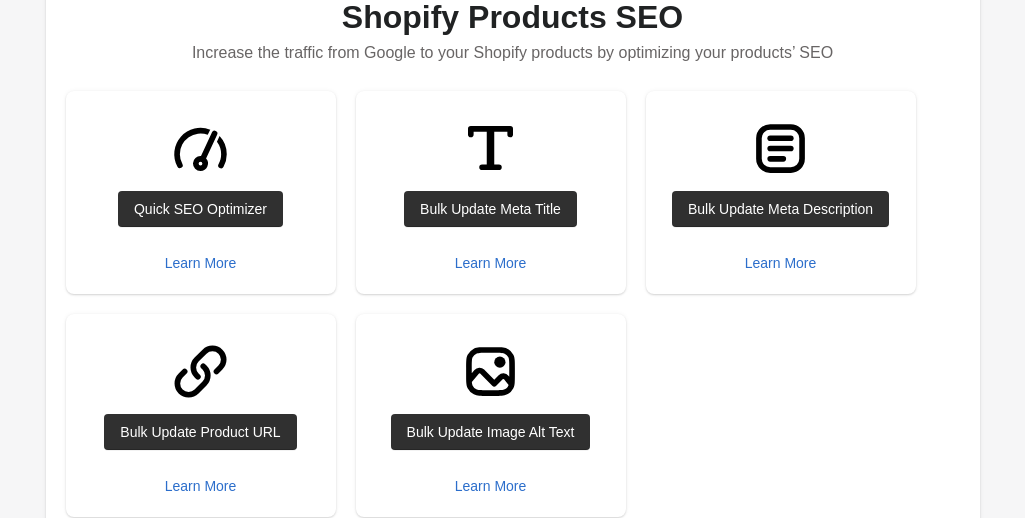 scroll, scrollTop: 265, scrollLeft: 0, axis: vertical 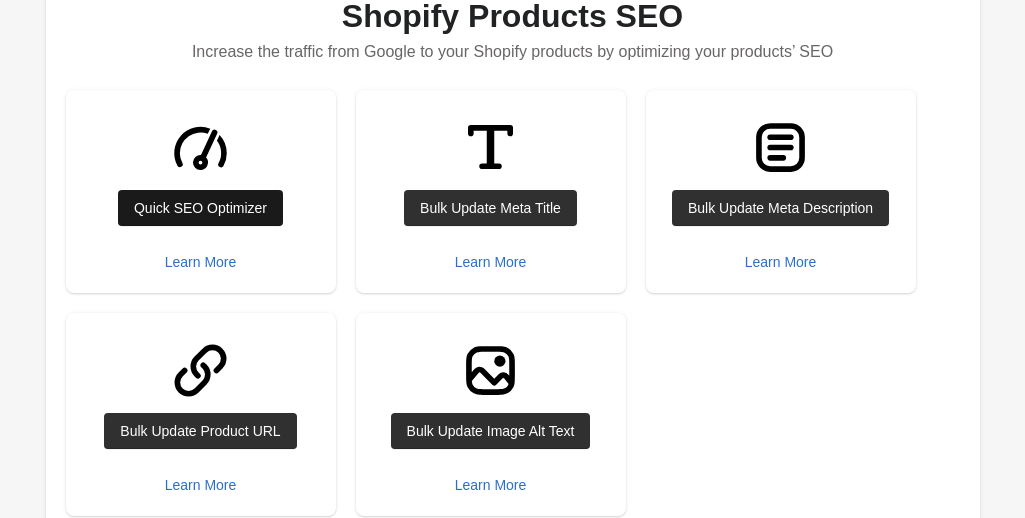 click on "Quick SEO Optimizer" at bounding box center (200, 208) 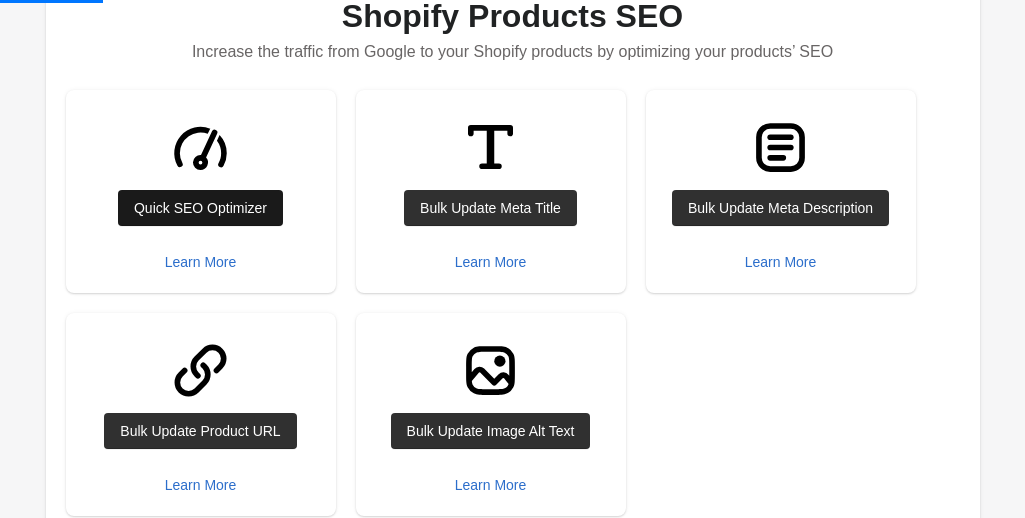 scroll, scrollTop: 0, scrollLeft: 0, axis: both 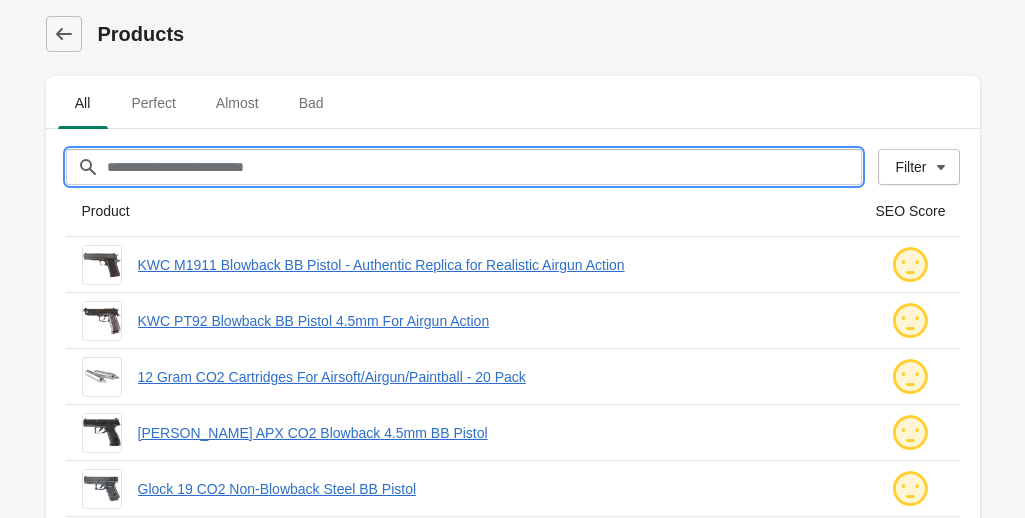 click on "Filter[title]" at bounding box center (484, 167) 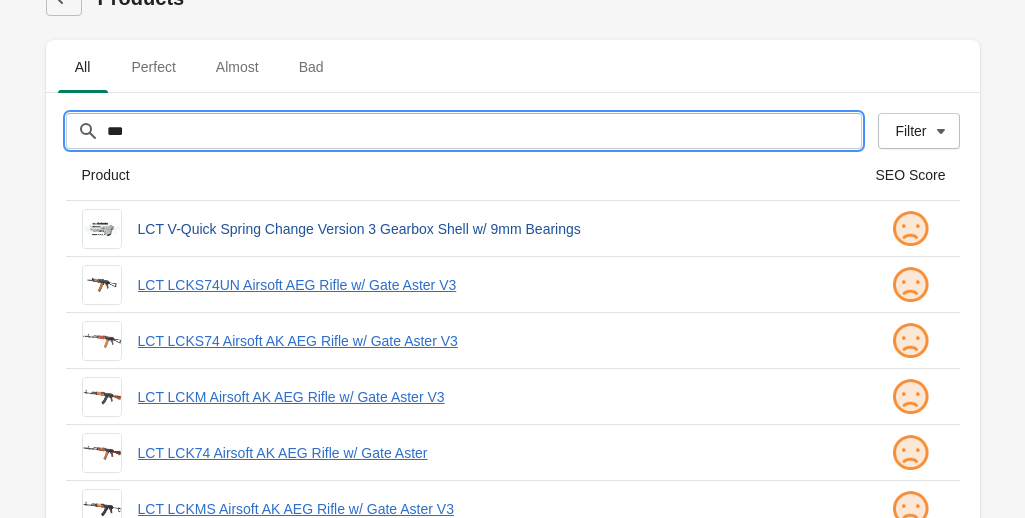 scroll, scrollTop: 40, scrollLeft: 0, axis: vertical 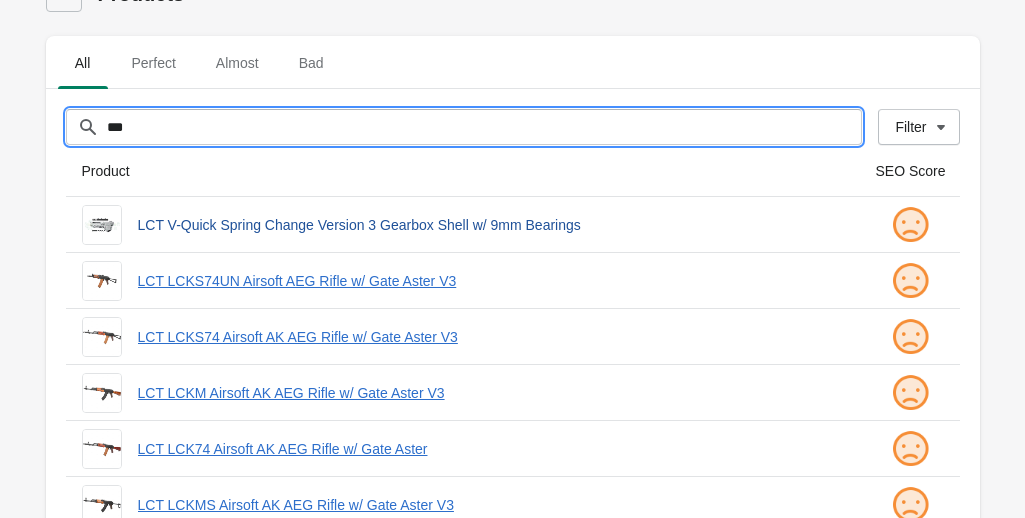 type on "***" 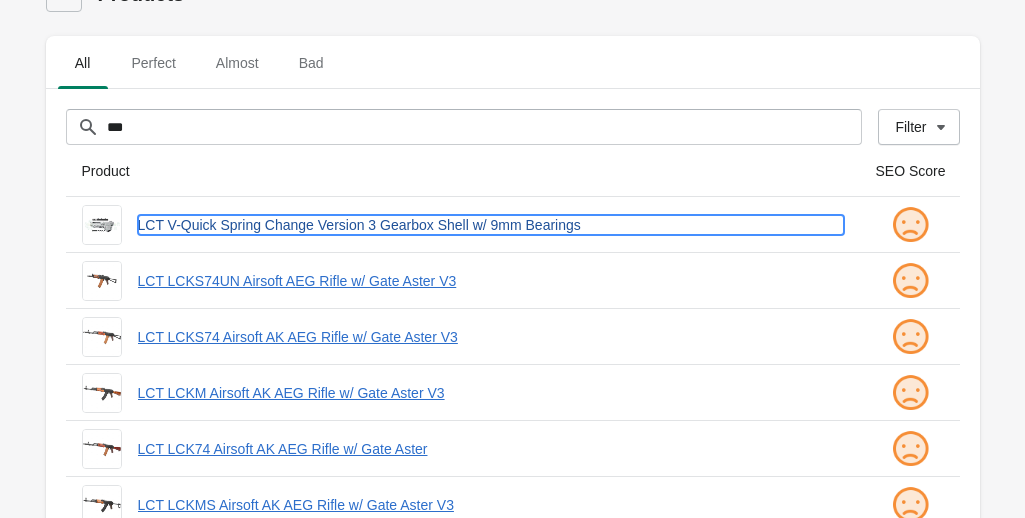 click on "LCT V-Quick Spring Change Version 3 Gearbox Shell w/ 9mm Bearings" at bounding box center (491, 225) 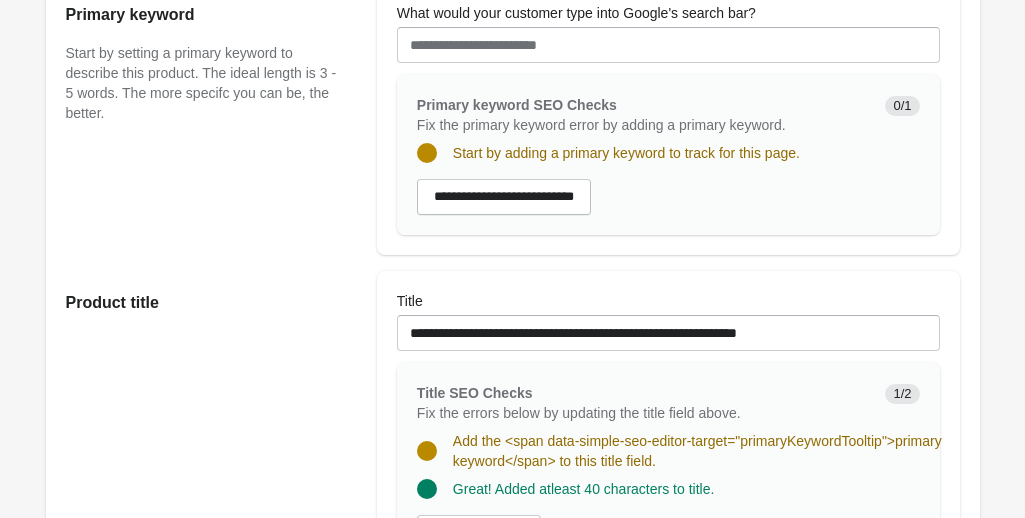scroll, scrollTop: 390, scrollLeft: 0, axis: vertical 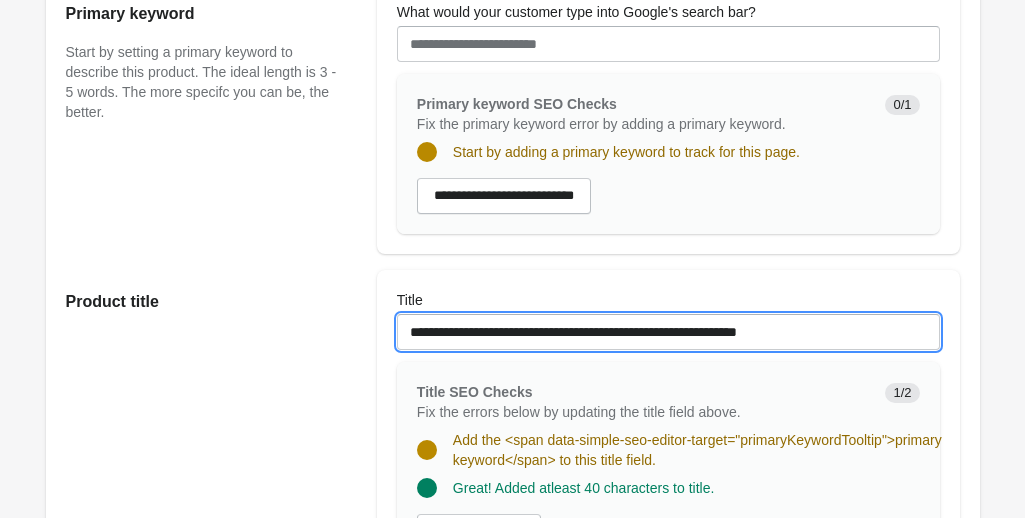 drag, startPoint x: 584, startPoint y: 332, endPoint x: 733, endPoint y: 341, distance: 149.27156 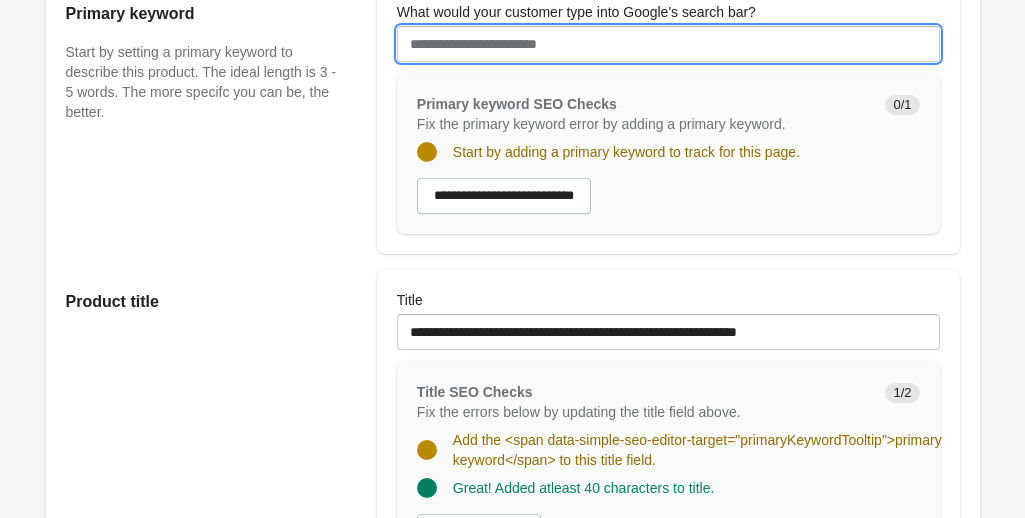 click on "What would your customer type into Google's search bar?" at bounding box center [668, 44] 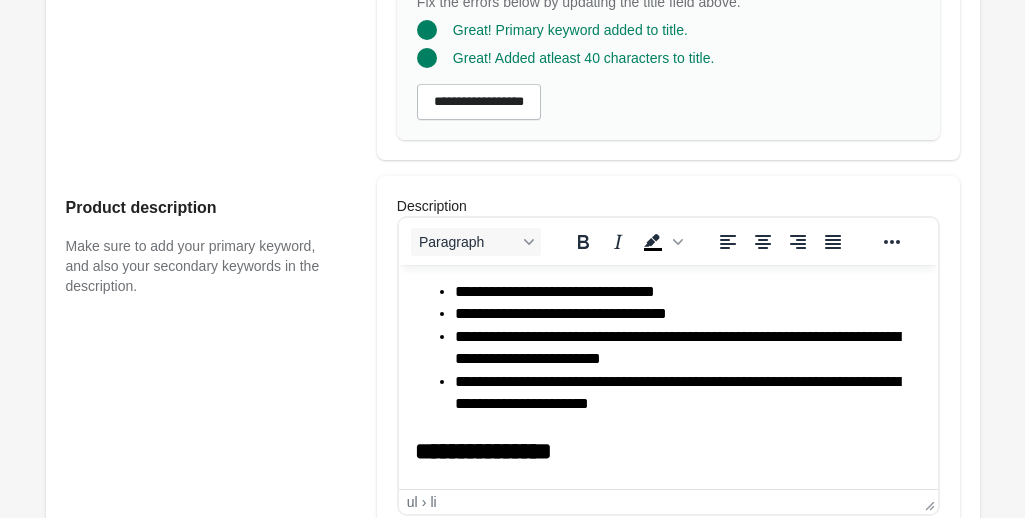 scroll, scrollTop: 798, scrollLeft: 0, axis: vertical 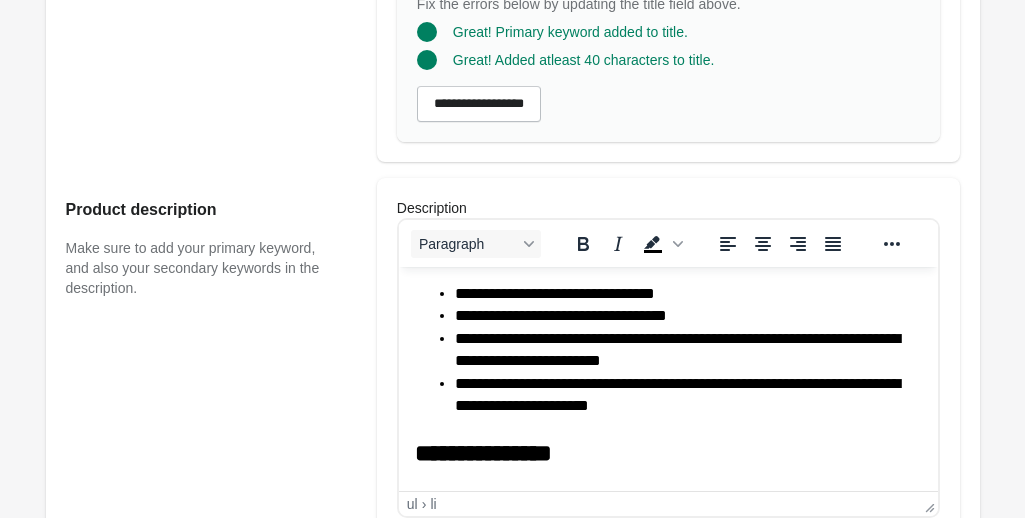 type on "**********" 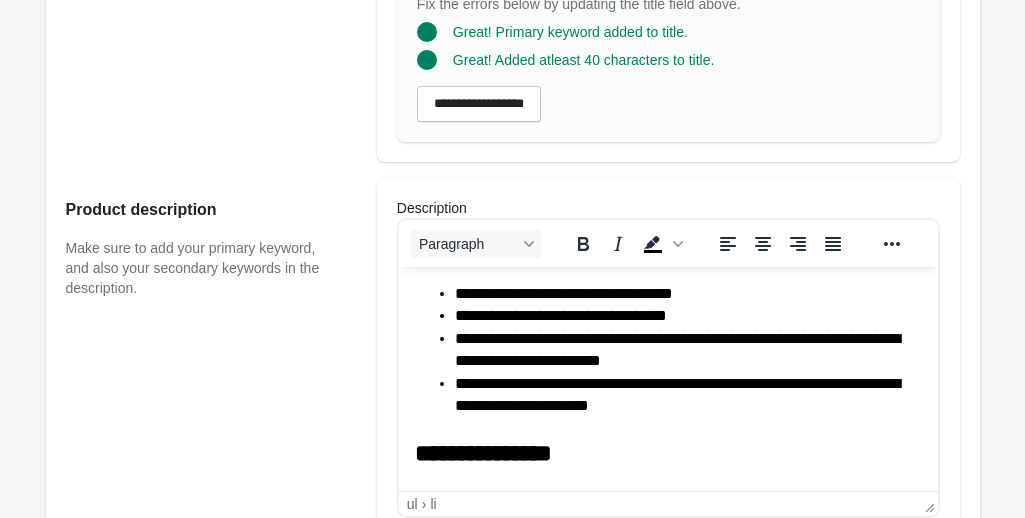 click on "**********" at bounding box center [680, 294] 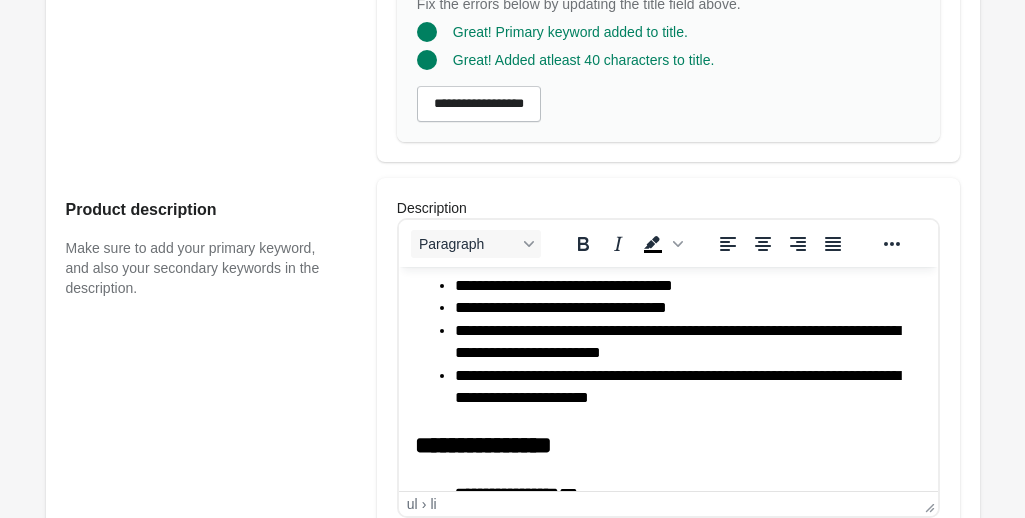 scroll, scrollTop: 0, scrollLeft: 0, axis: both 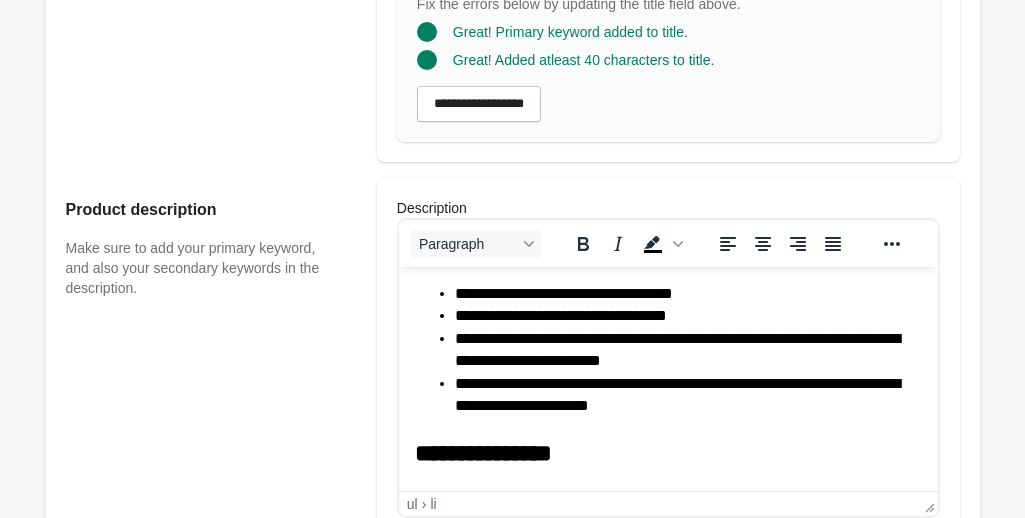 click on "Product description
Make sure to add your primary keyword, and also your secondary keywords in the description." at bounding box center [211, 504] 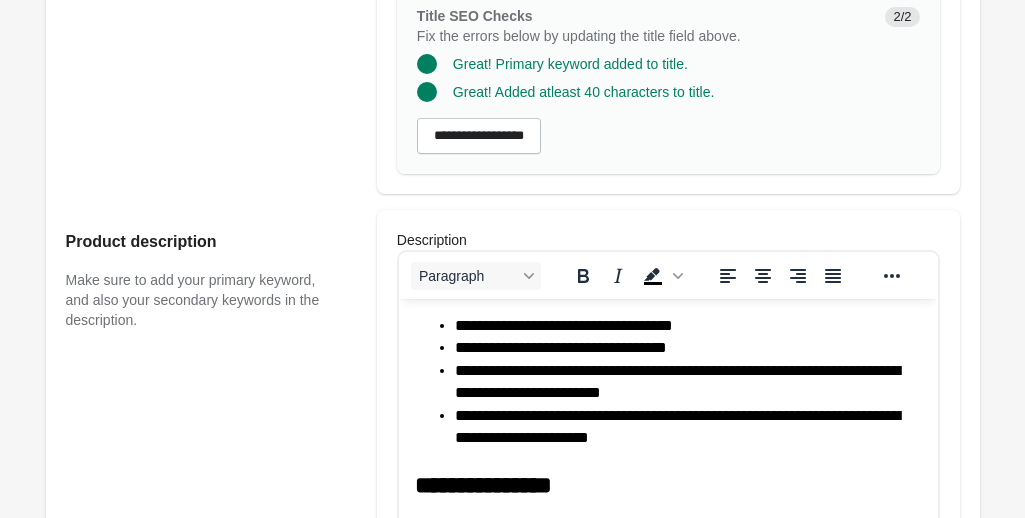 scroll, scrollTop: 764, scrollLeft: 0, axis: vertical 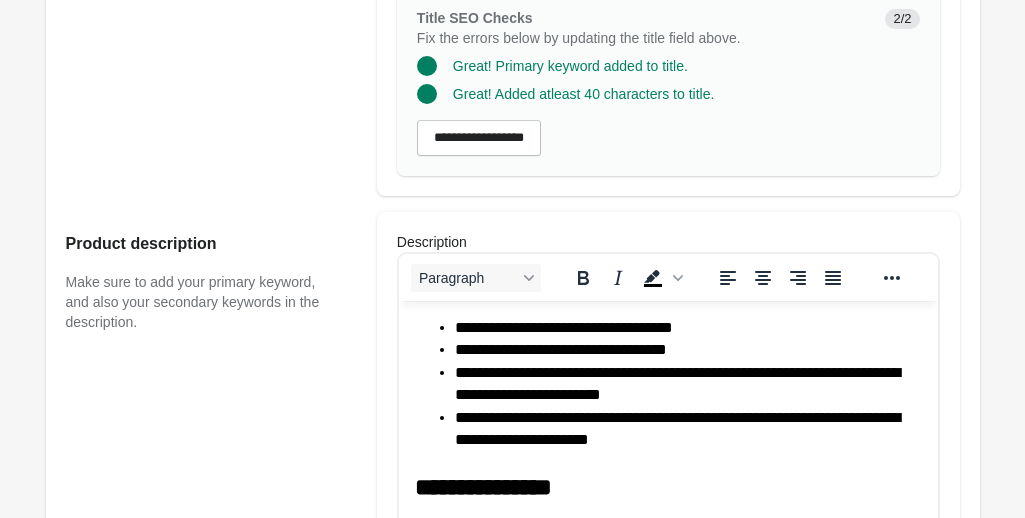 click on "**********" at bounding box center (680, 429) 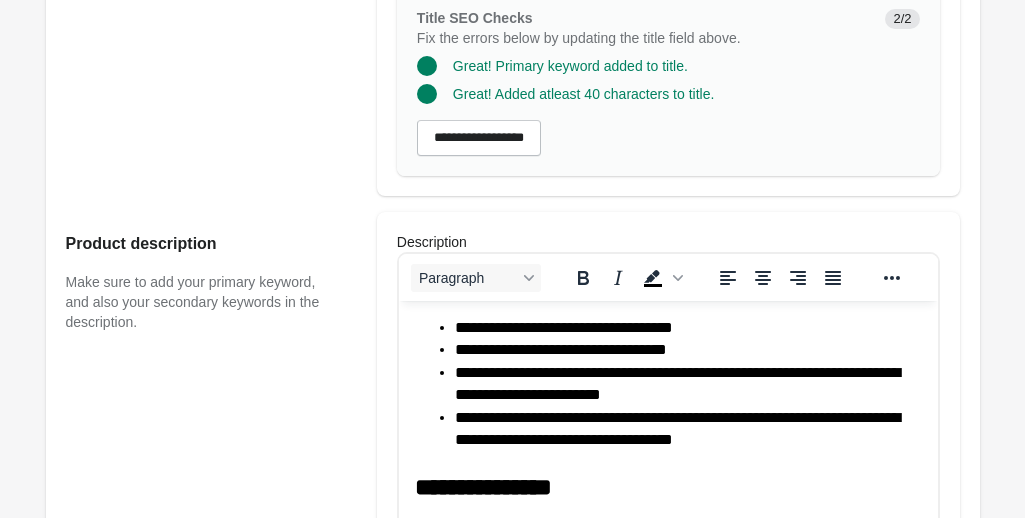 click on "Product description
Make sure to add your primary keyword, and also your secondary keywords in the description." at bounding box center (211, 538) 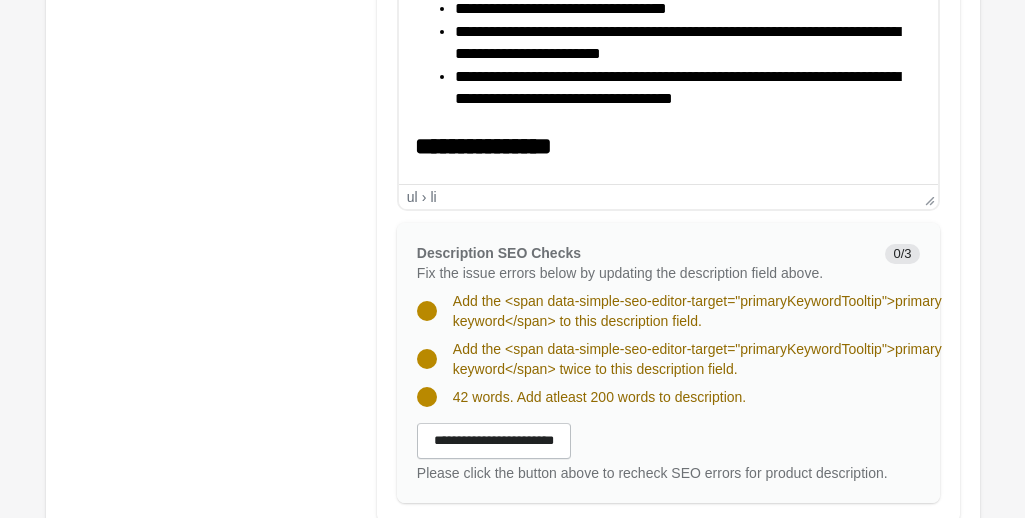 scroll, scrollTop: 1106, scrollLeft: 0, axis: vertical 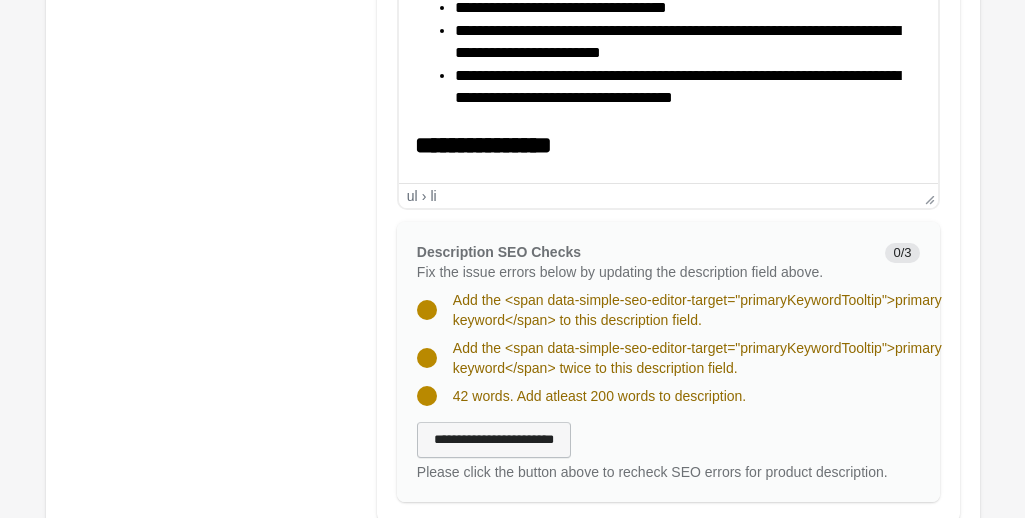 click on "**********" at bounding box center (494, 440) 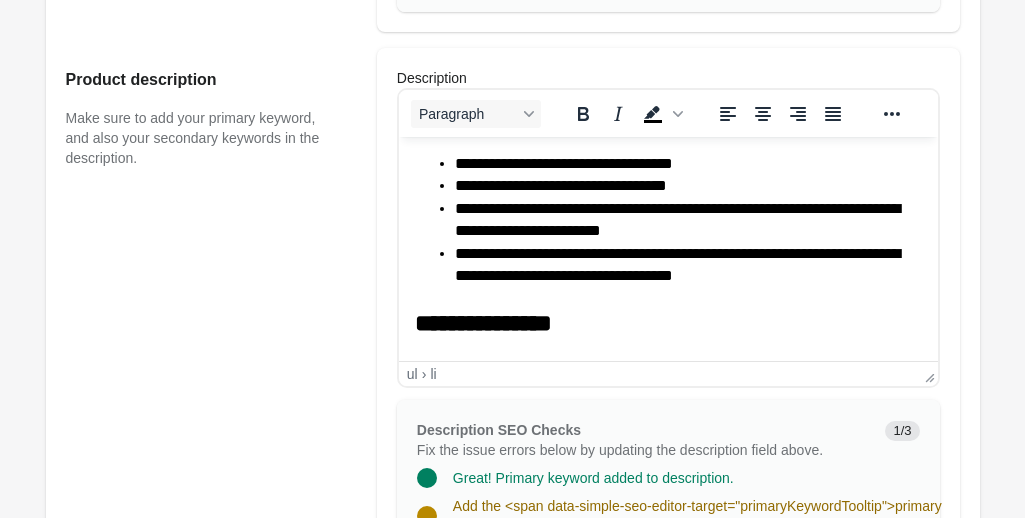 scroll, scrollTop: 927, scrollLeft: 0, axis: vertical 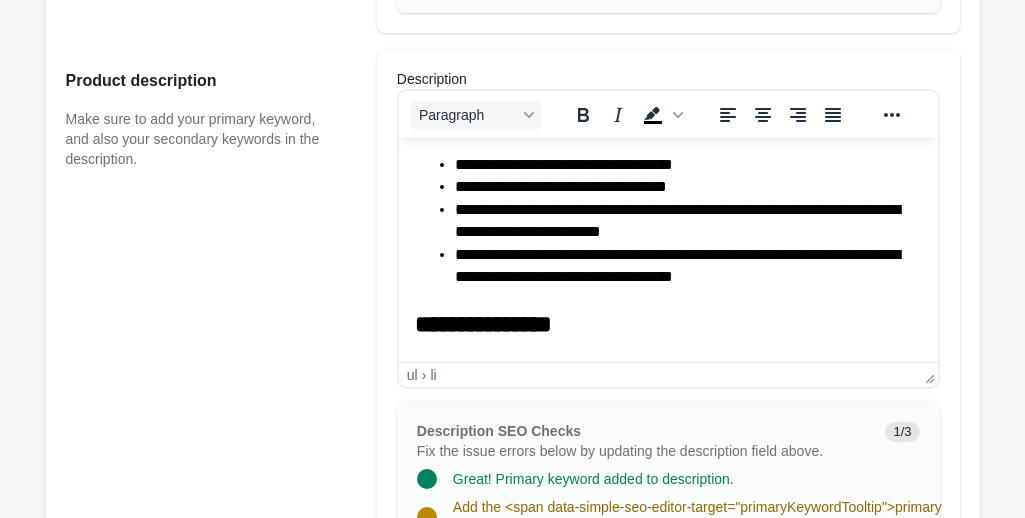 click on "**********" at bounding box center (680, 266) 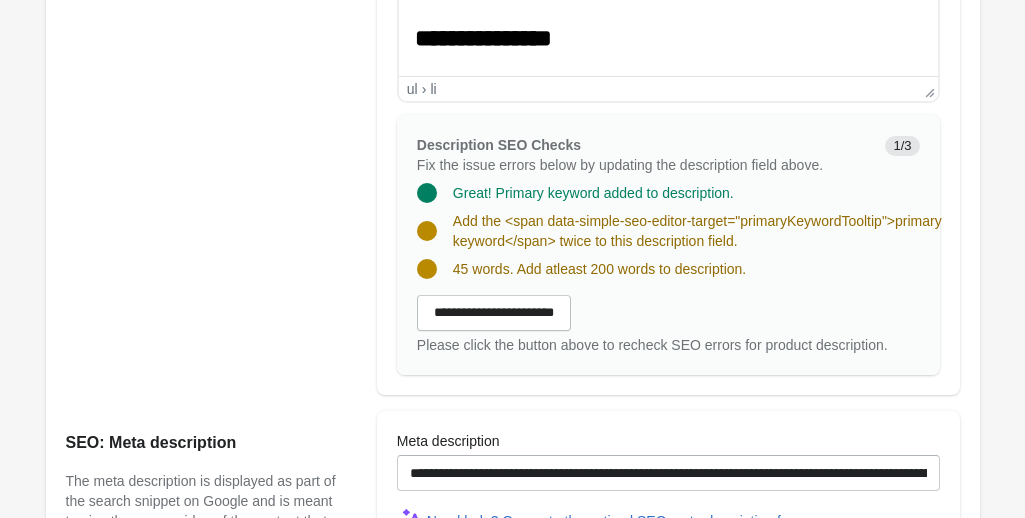scroll, scrollTop: 1220, scrollLeft: 0, axis: vertical 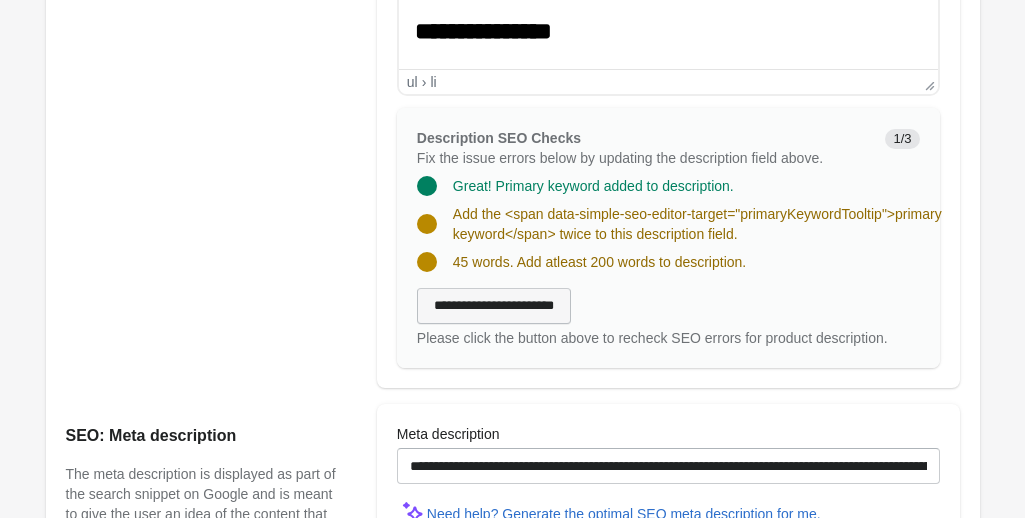 click on "**********" at bounding box center [494, 306] 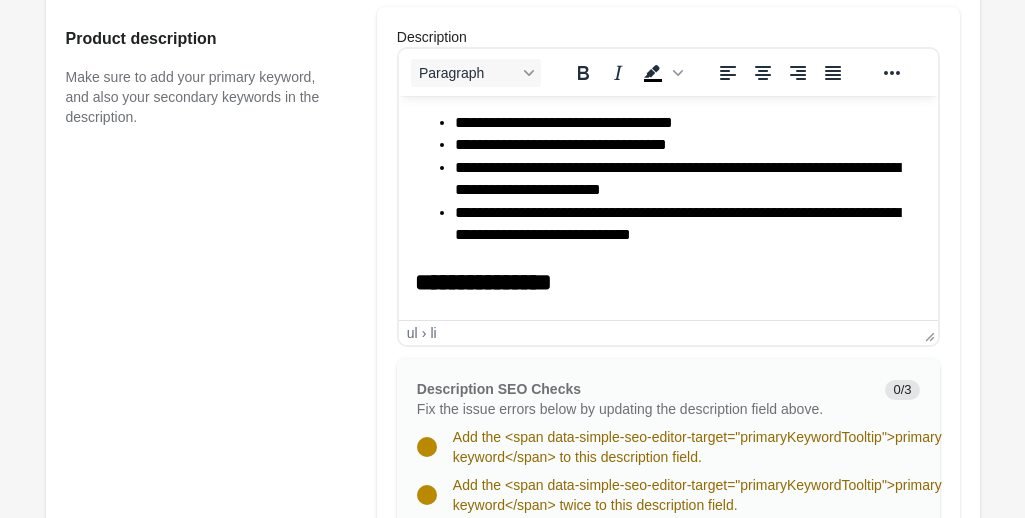 scroll, scrollTop: 968, scrollLeft: 0, axis: vertical 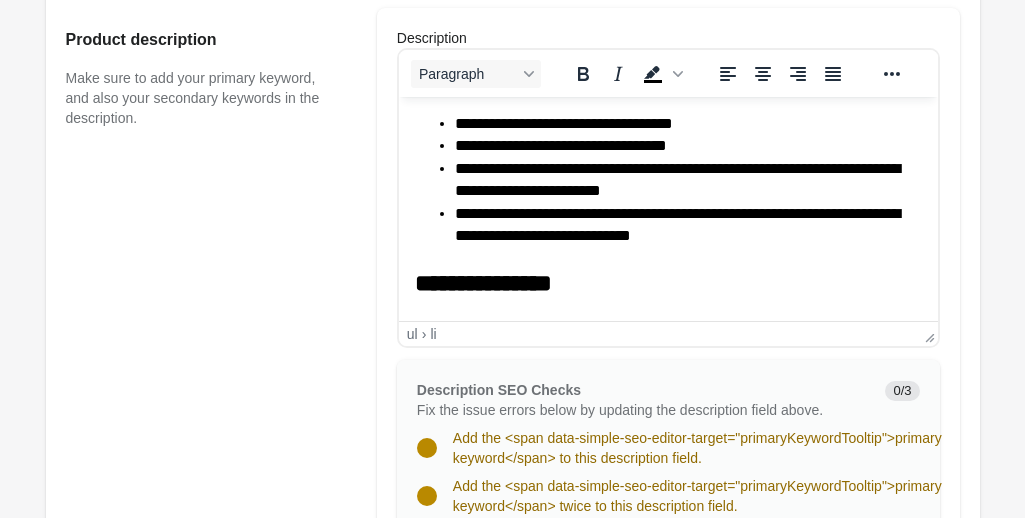 click on "**********" at bounding box center (680, 225) 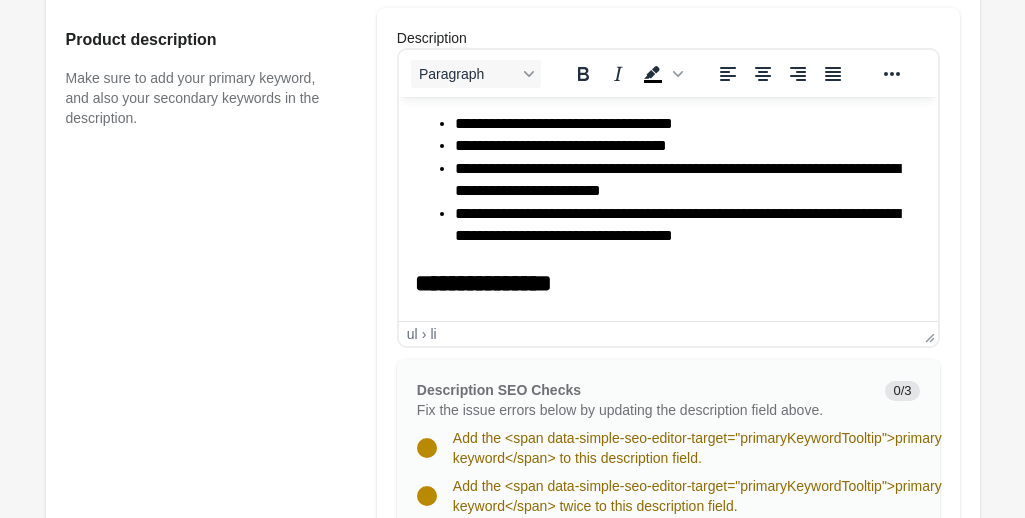 click on "**********" at bounding box center (680, 124) 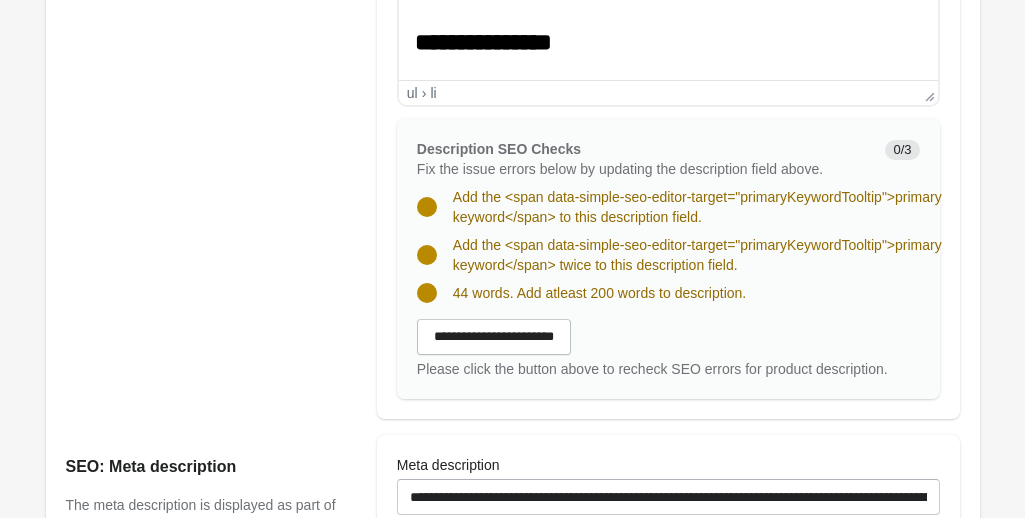 scroll, scrollTop: 1216, scrollLeft: 0, axis: vertical 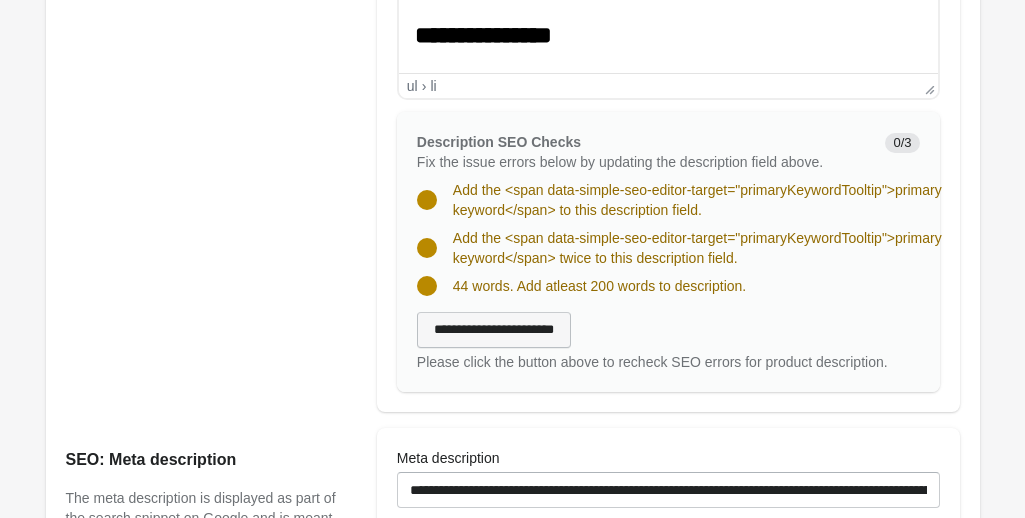 click on "**********" at bounding box center [494, 330] 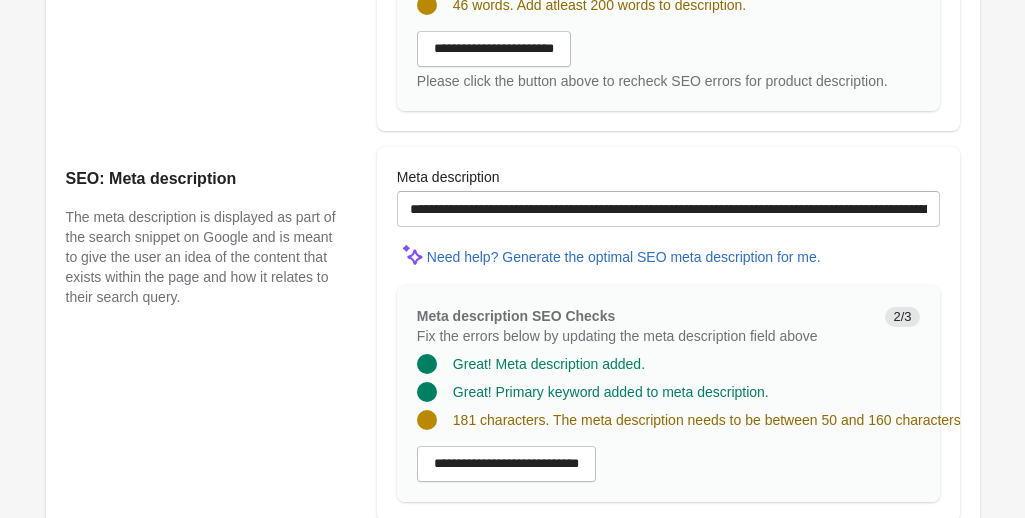 scroll, scrollTop: 1456, scrollLeft: 0, axis: vertical 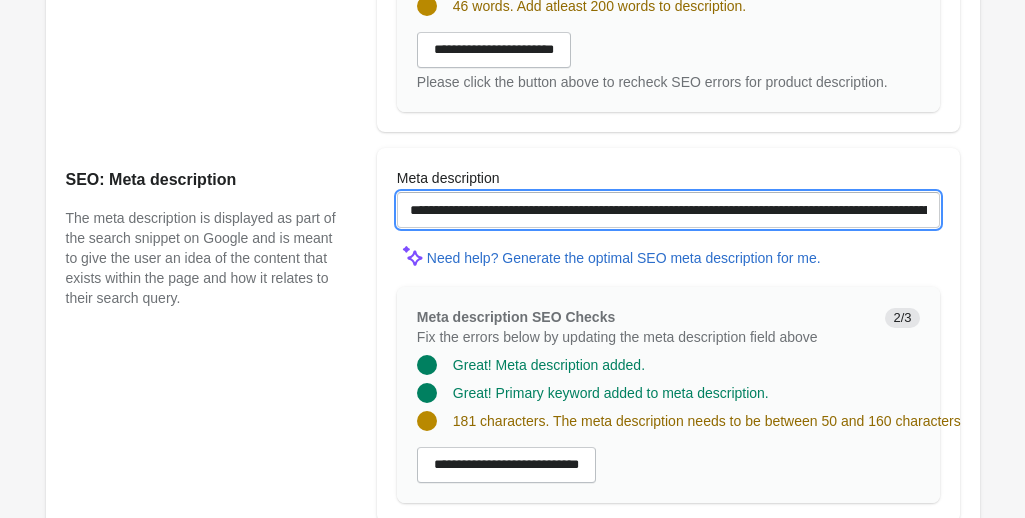 click on "**********" at bounding box center (668, 210) 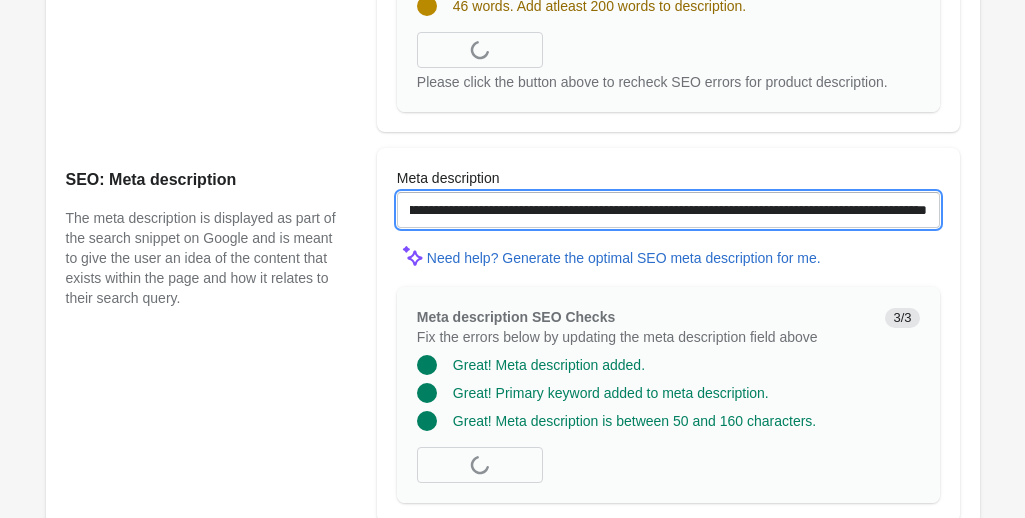scroll, scrollTop: 0, scrollLeft: 243, axis: horizontal 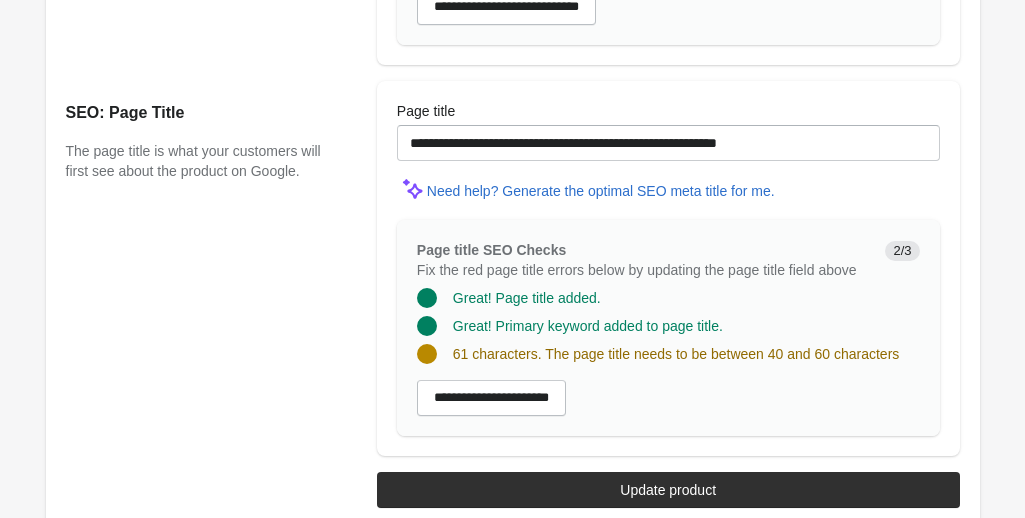 type on "**********" 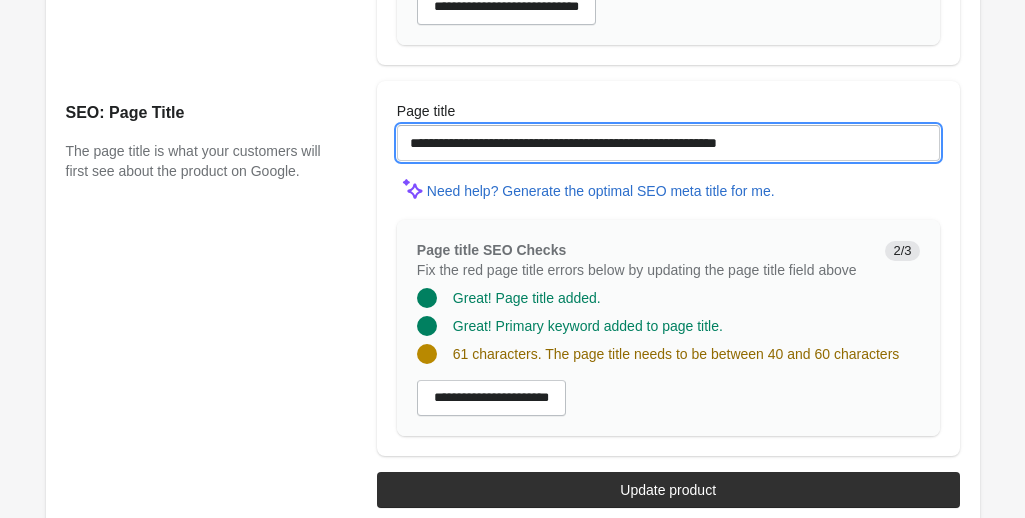click on "**********" at bounding box center (668, 143) 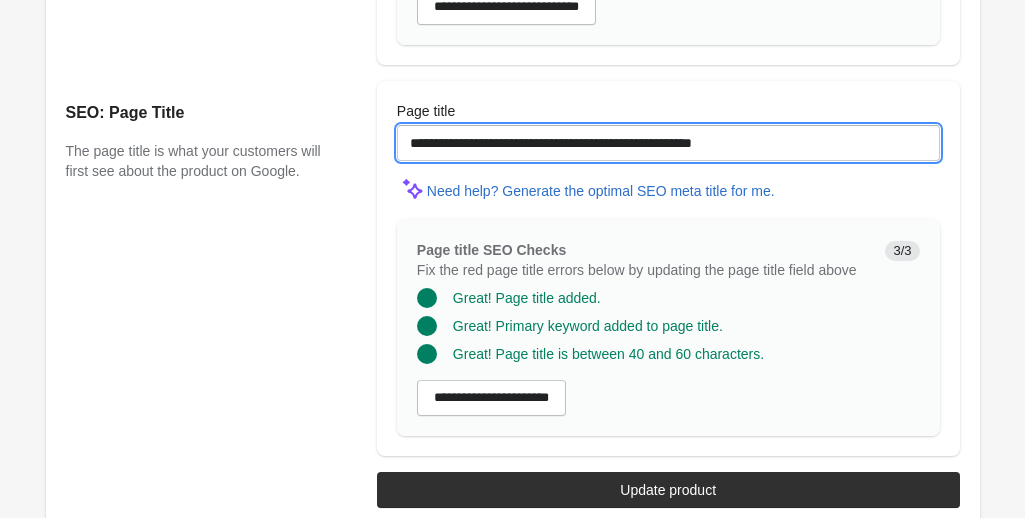 scroll, scrollTop: 1934, scrollLeft: 0, axis: vertical 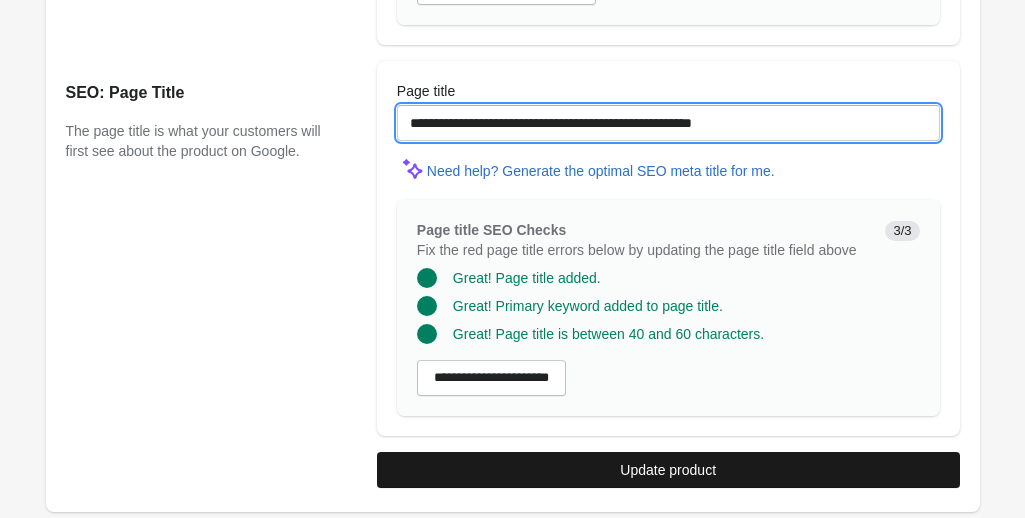 type on "**********" 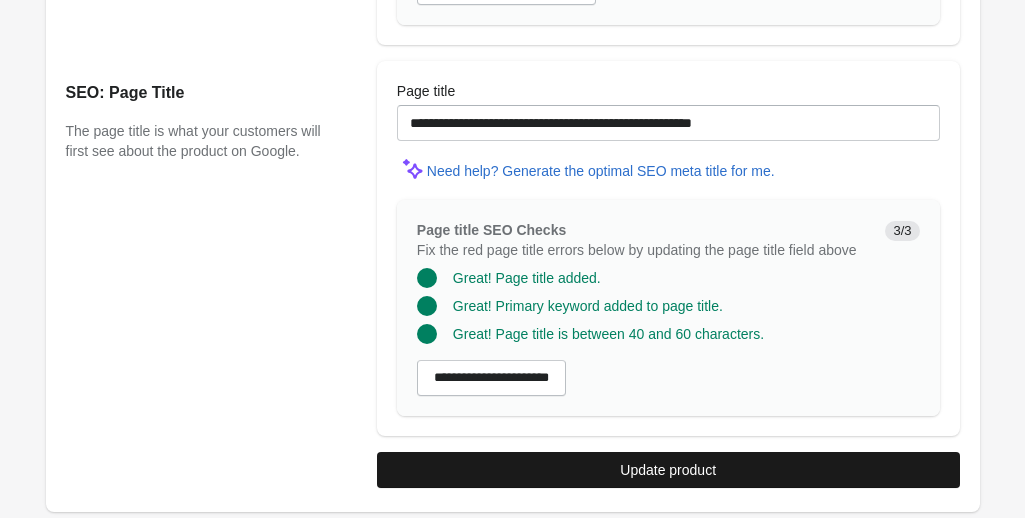 click on "Update product" at bounding box center [668, 470] 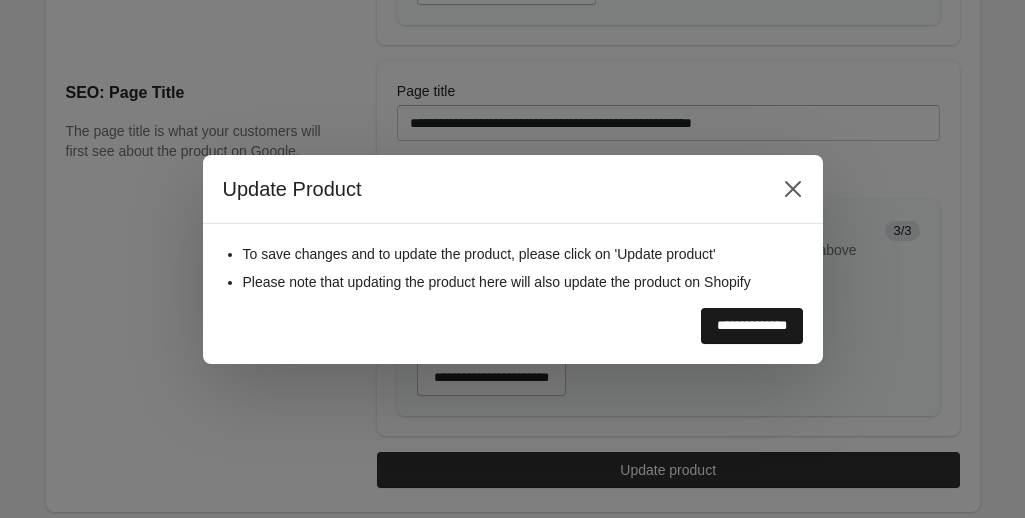 click on "**********" at bounding box center (752, 326) 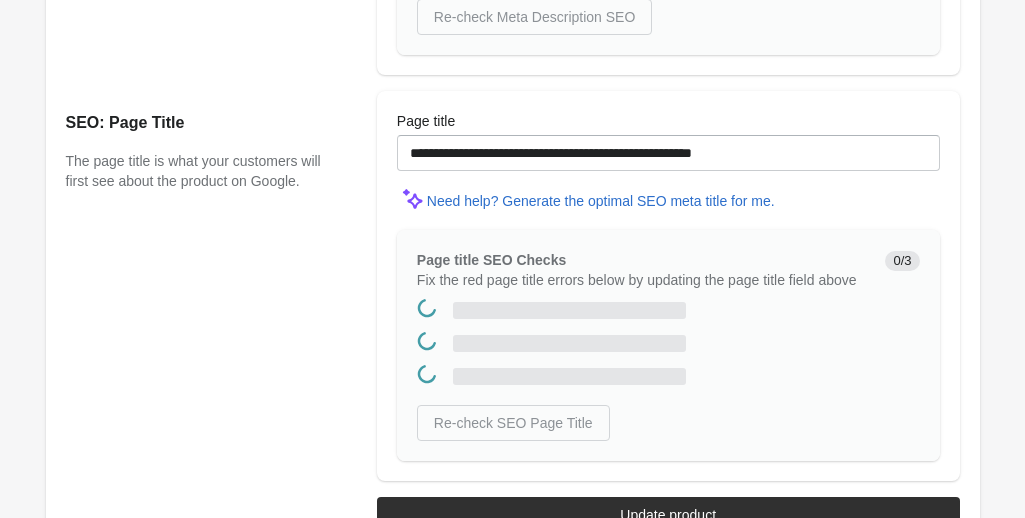 scroll, scrollTop: 0, scrollLeft: 0, axis: both 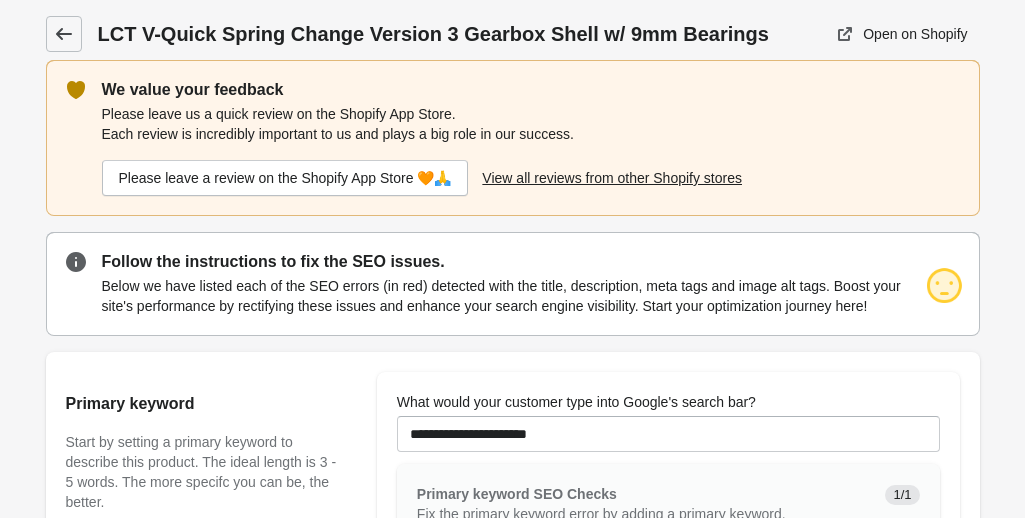 click 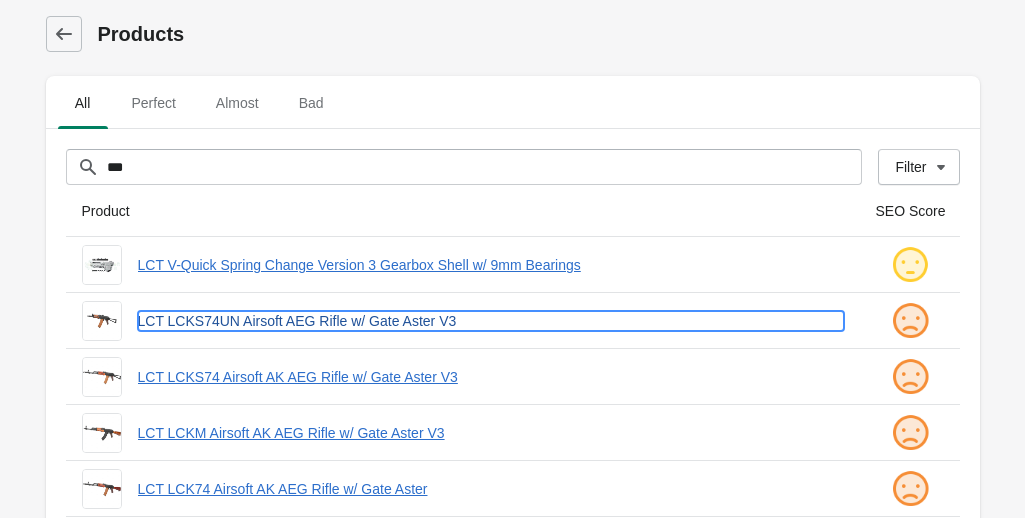 click on "LCT LCKS74UN Airsoft AEG Rifle w/ Gate Aster V3" at bounding box center (491, 321) 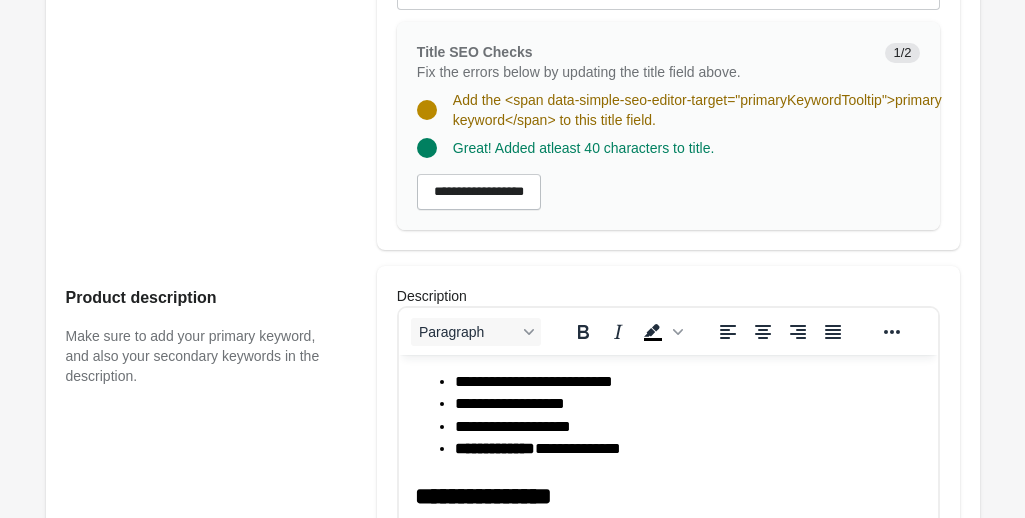 scroll, scrollTop: 732, scrollLeft: 0, axis: vertical 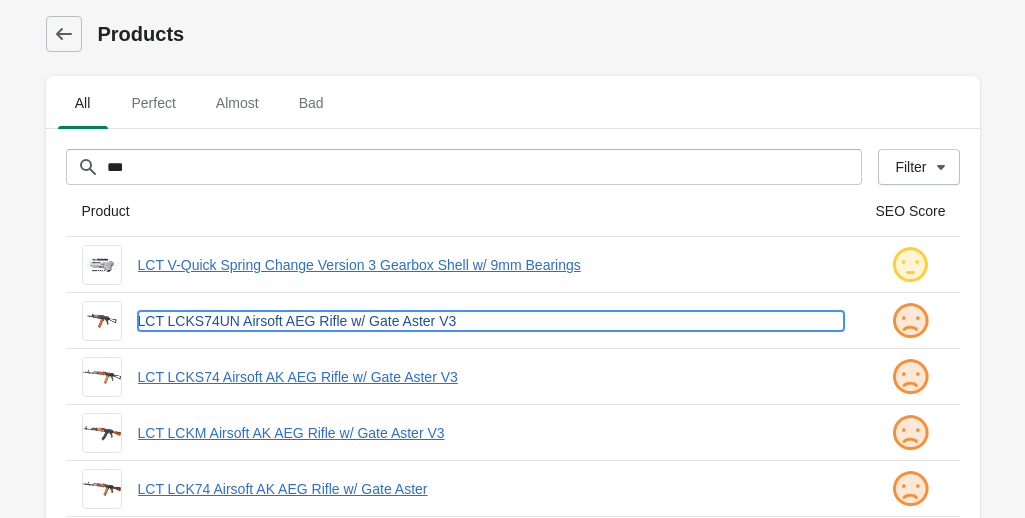 click on "LCT LCKS74UN Airsoft AEG Rifle w/ Gate Aster V3" at bounding box center [491, 321] 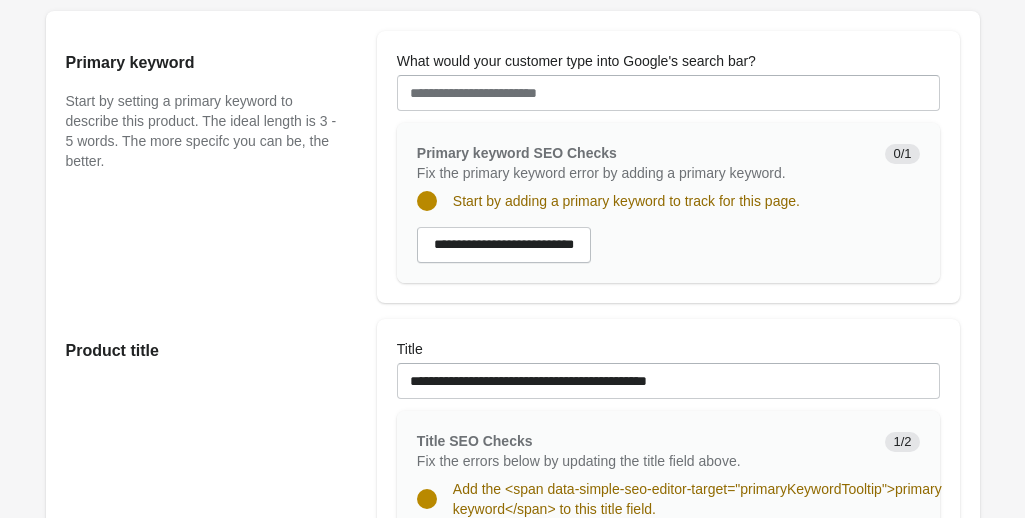 scroll, scrollTop: 342, scrollLeft: 0, axis: vertical 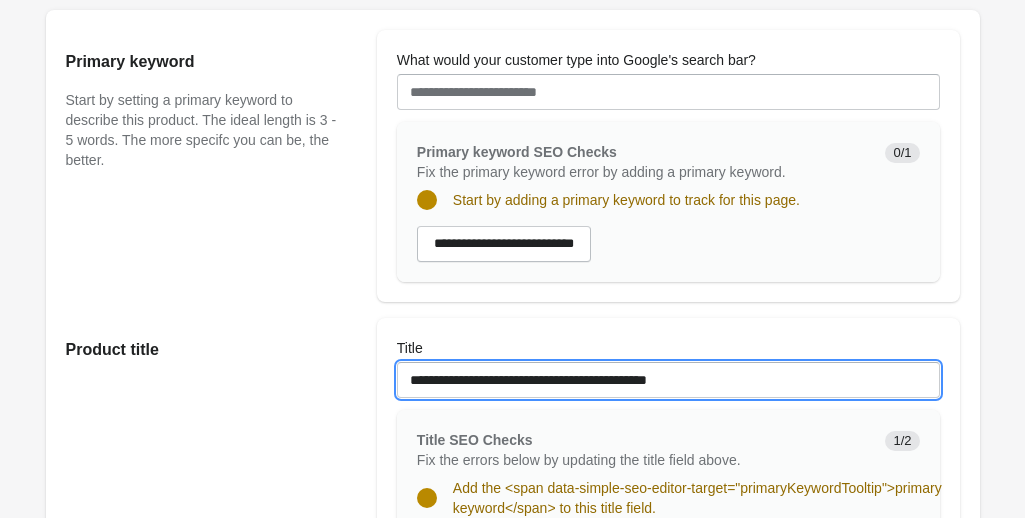 drag, startPoint x: 407, startPoint y: 387, endPoint x: 497, endPoint y: 381, distance: 90.199776 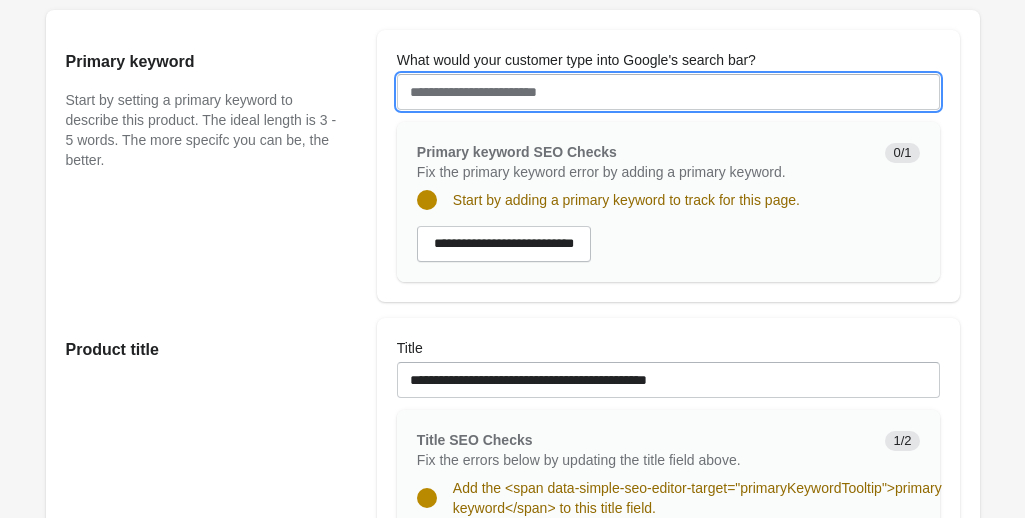 click on "What would your customer type into Google's search bar?" at bounding box center [668, 92] 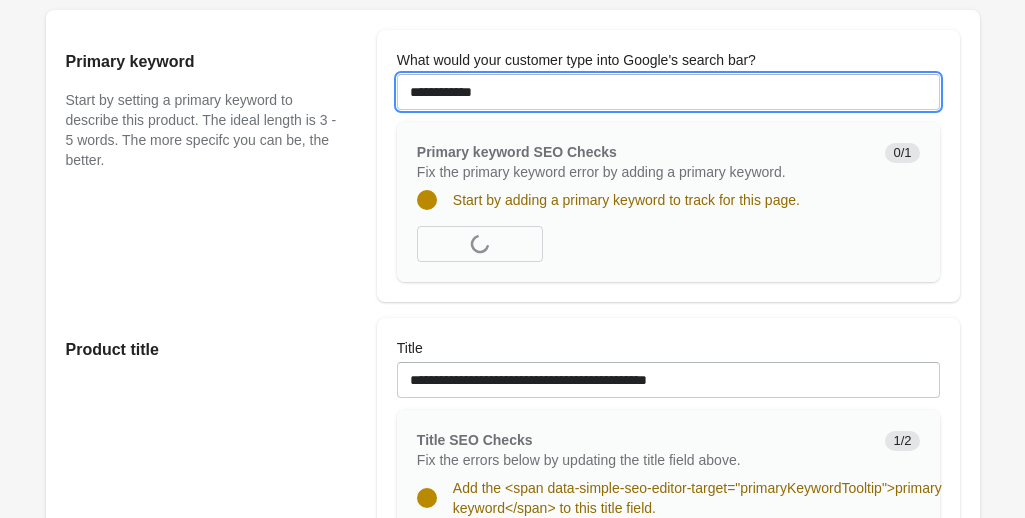 type on "**********" 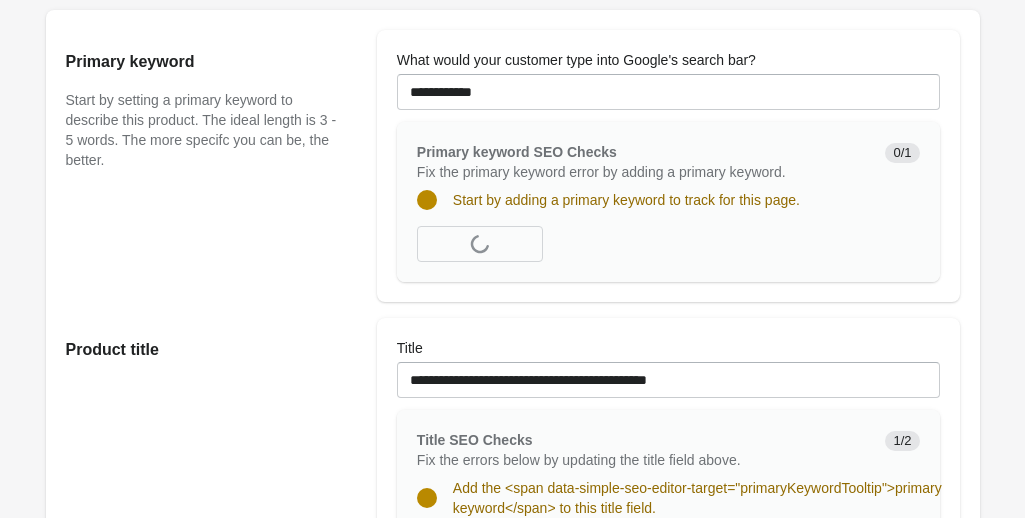 click on "Primary keyword
Start by setting a primary keyword to describe this product. The ideal length is 3 - 5 words. The more specifc you can be, the better." at bounding box center (211, 166) 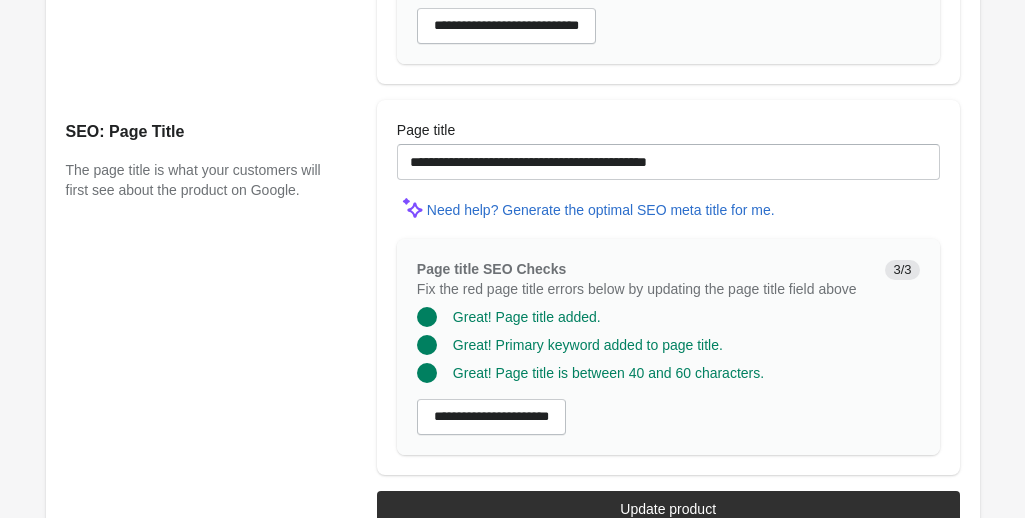 scroll, scrollTop: 1934, scrollLeft: 0, axis: vertical 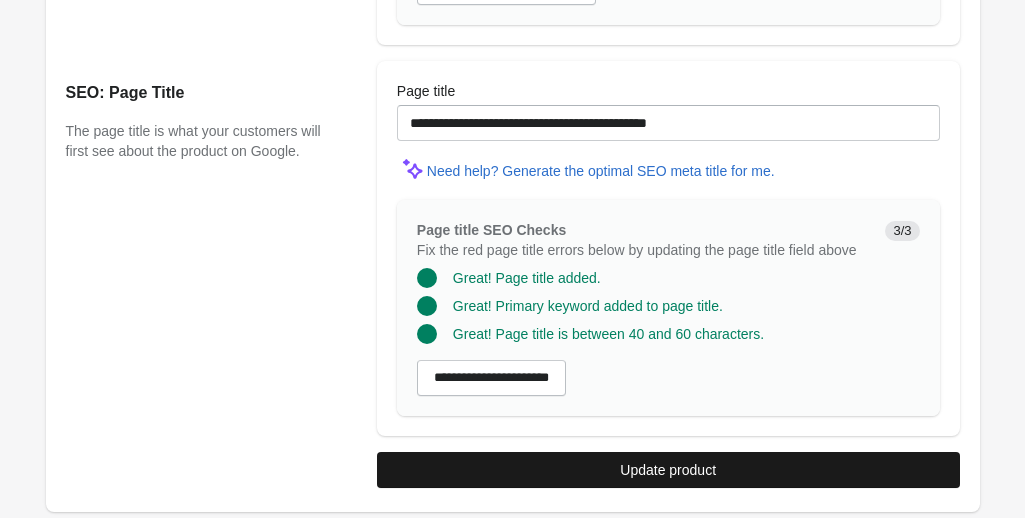 click on "Update product" at bounding box center [668, 470] 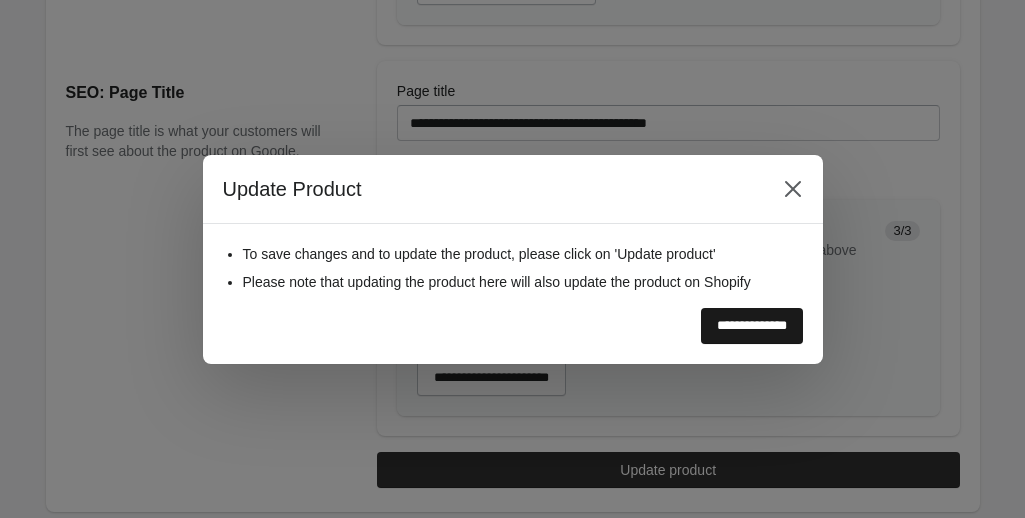 click on "**********" at bounding box center [752, 326] 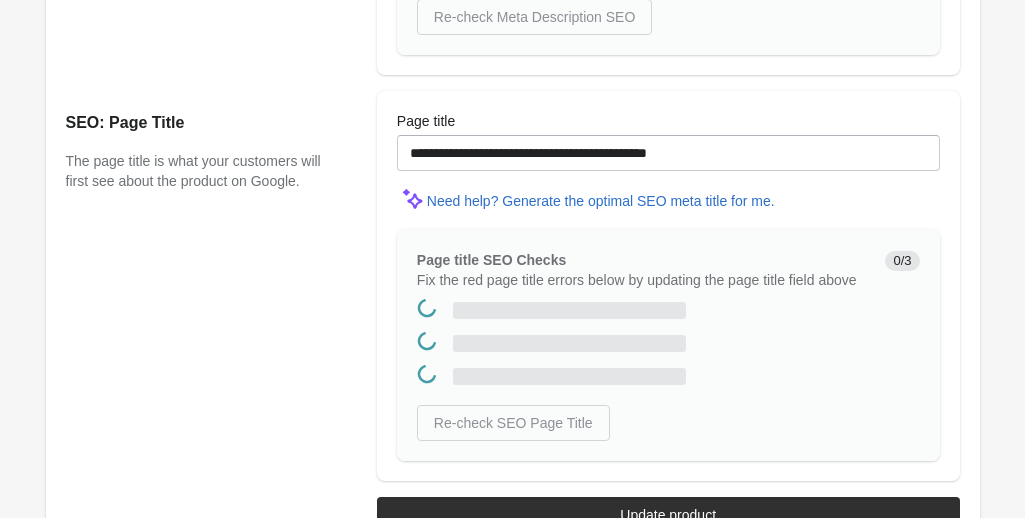 scroll, scrollTop: 0, scrollLeft: 0, axis: both 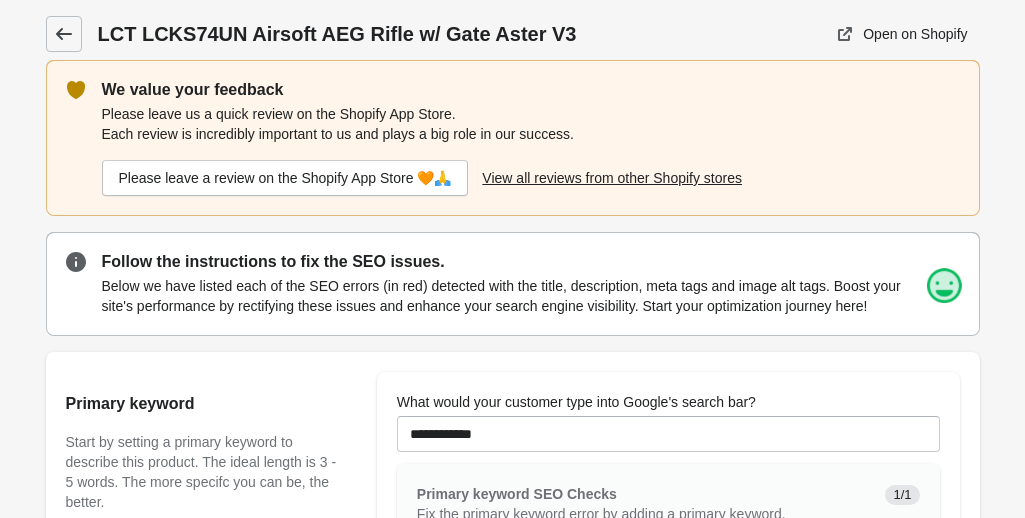 click at bounding box center (64, 34) 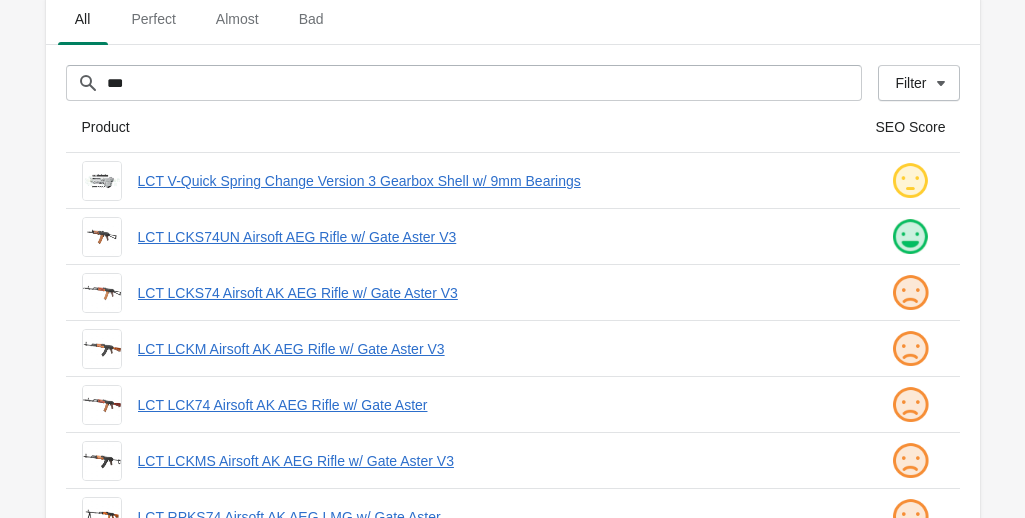 scroll, scrollTop: 85, scrollLeft: 0, axis: vertical 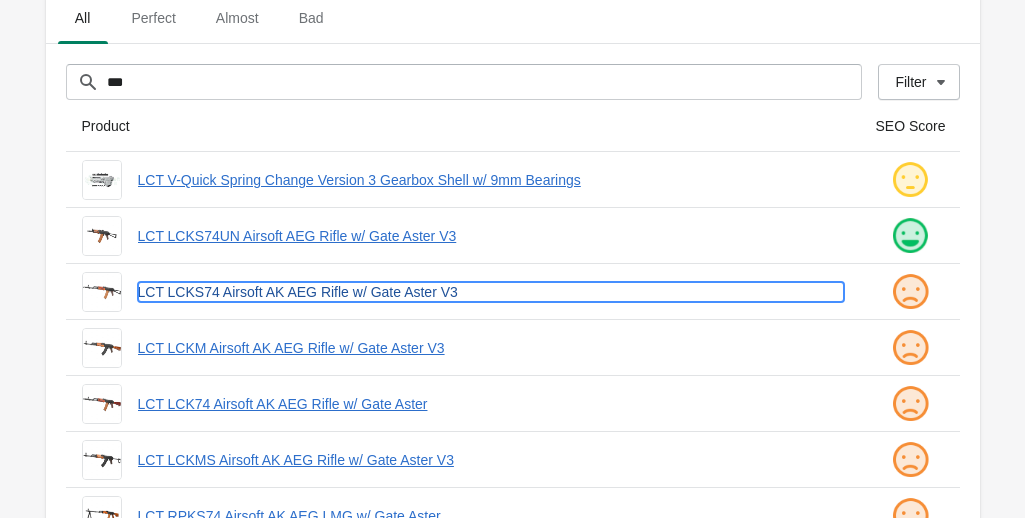 click on "LCT LCKS74 Airsoft AK AEG Rifle w/ Gate Aster V3" at bounding box center [491, 292] 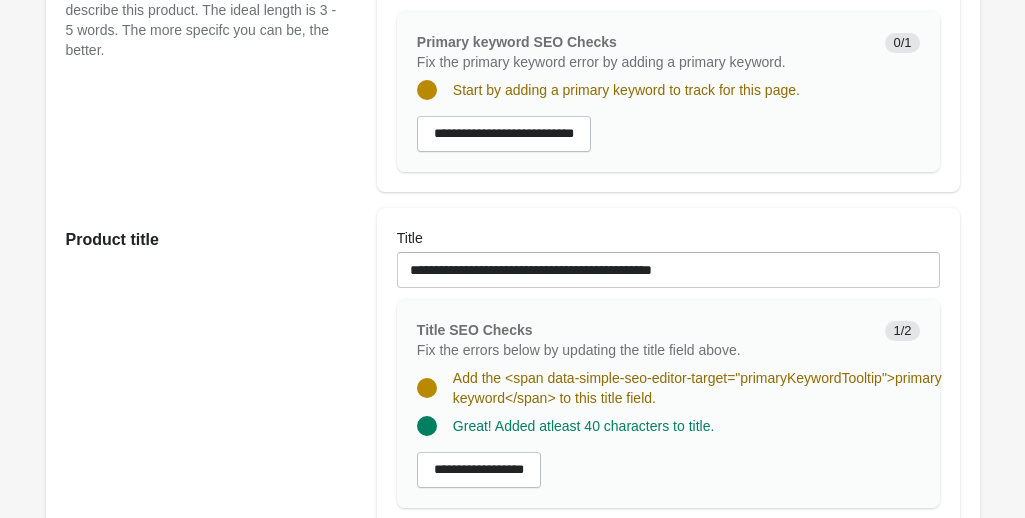 scroll, scrollTop: 454, scrollLeft: 0, axis: vertical 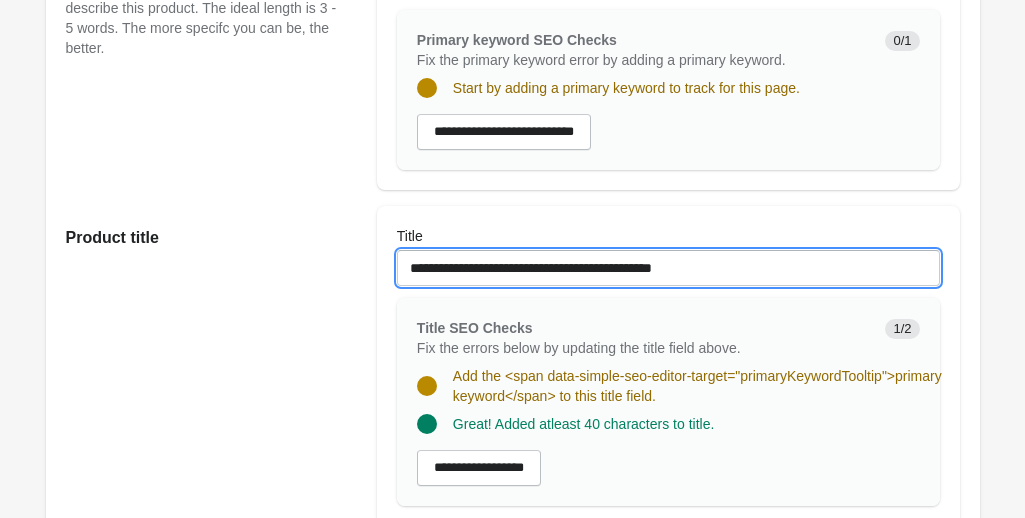drag, startPoint x: 410, startPoint y: 262, endPoint x: 478, endPoint y: 270, distance: 68.46897 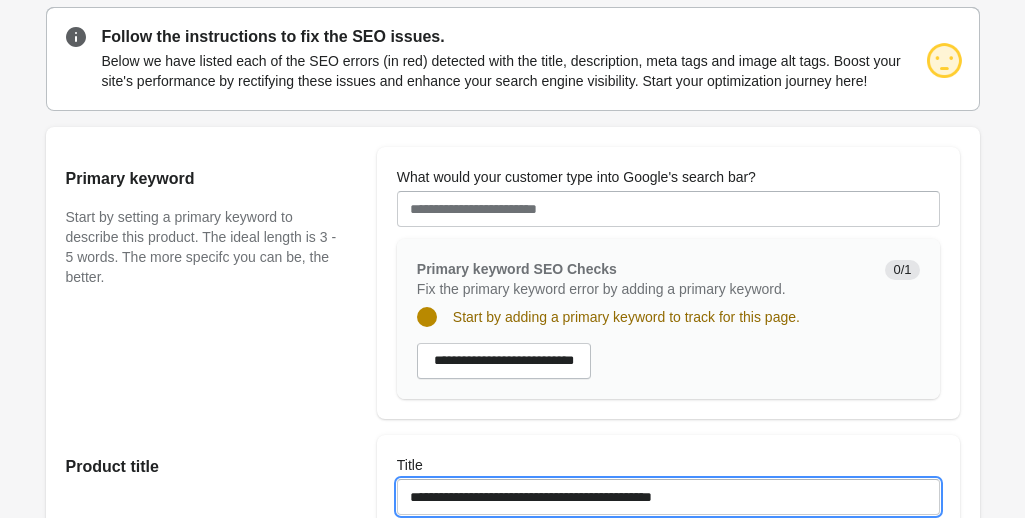 scroll, scrollTop: 198, scrollLeft: 0, axis: vertical 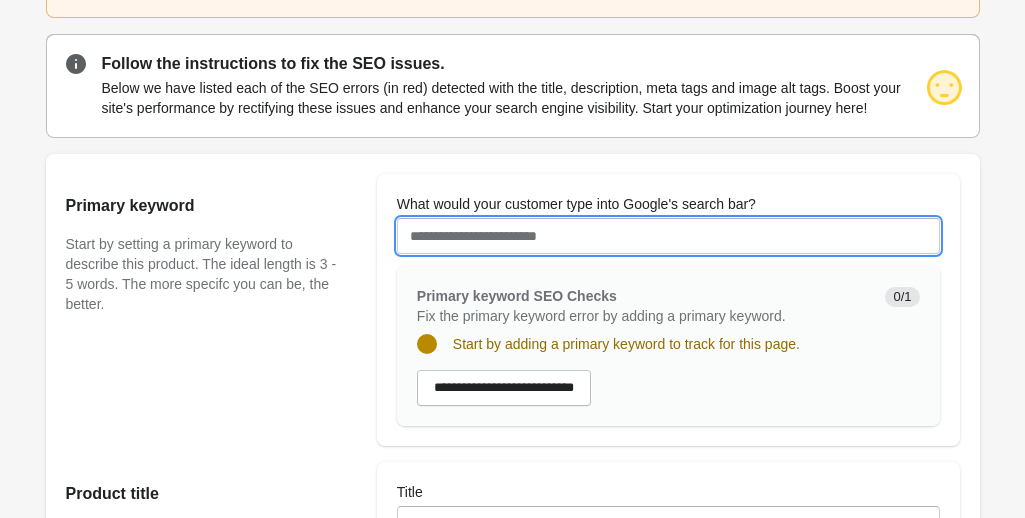 click on "What would your customer type into Google's search bar?" at bounding box center (668, 236) 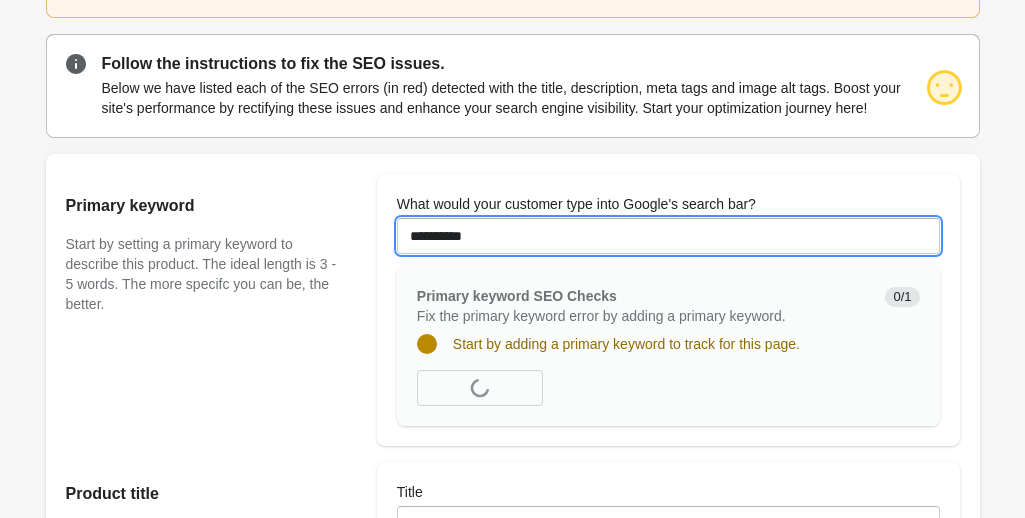 type on "**********" 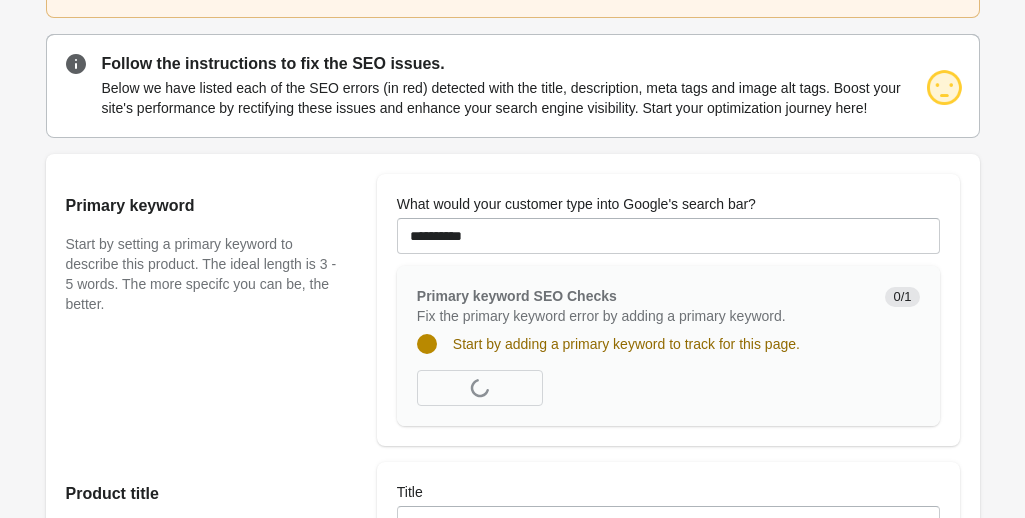 click on "Primary keyword
Start by setting a primary keyword to describe this product. The ideal length is 3 - 5 words. The more specifc you can be, the better." at bounding box center [211, 310] 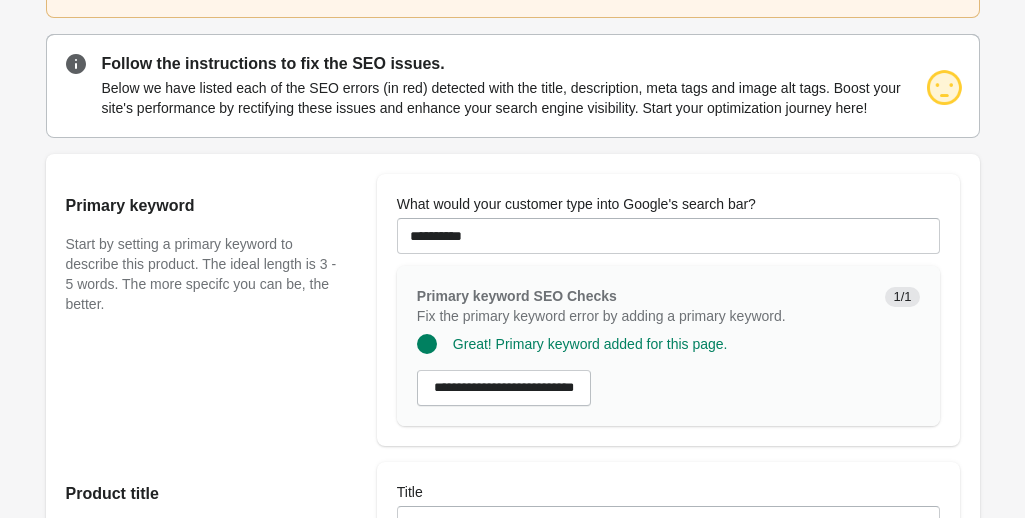 scroll, scrollTop: 0, scrollLeft: 0, axis: both 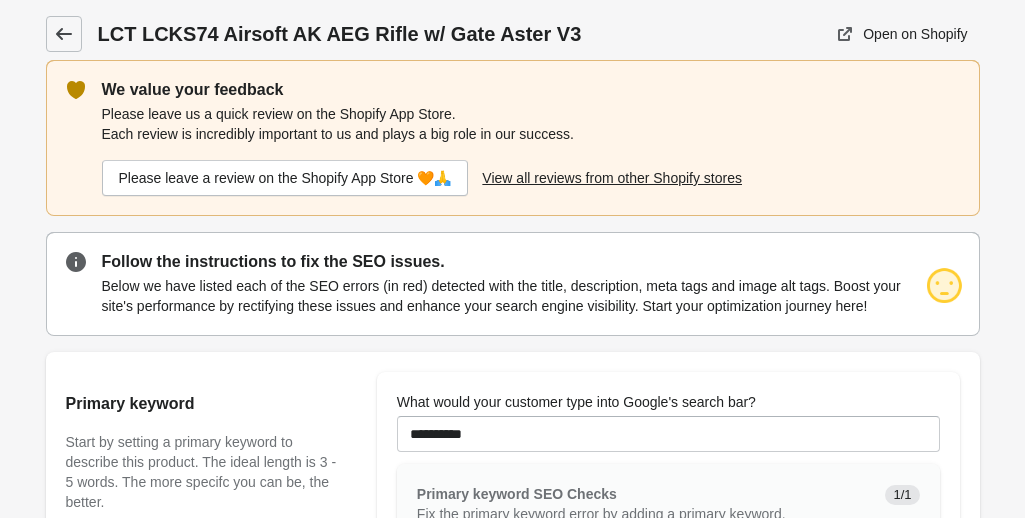 click 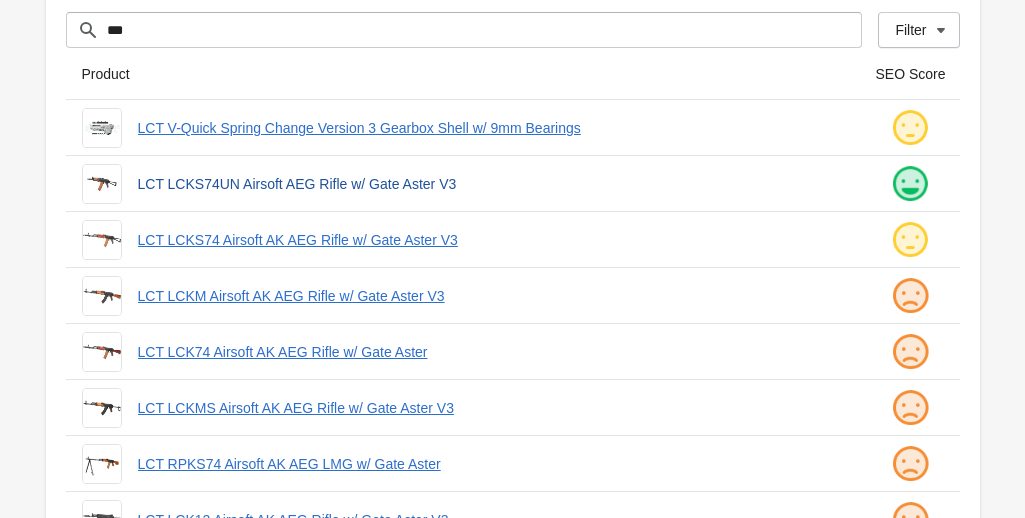scroll, scrollTop: 146, scrollLeft: 0, axis: vertical 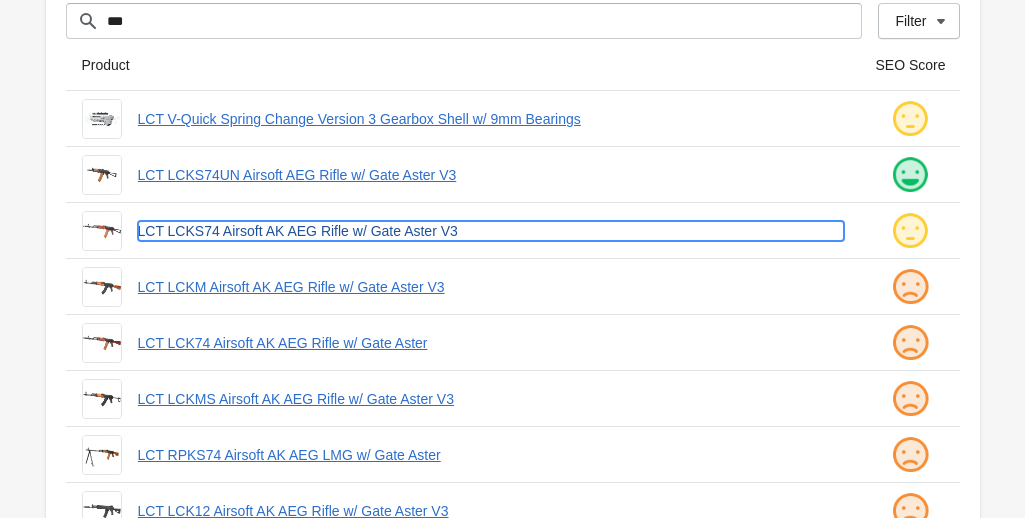 click on "LCT LCKS74 Airsoft AK AEG Rifle w/ Gate Aster V3" at bounding box center (491, 231) 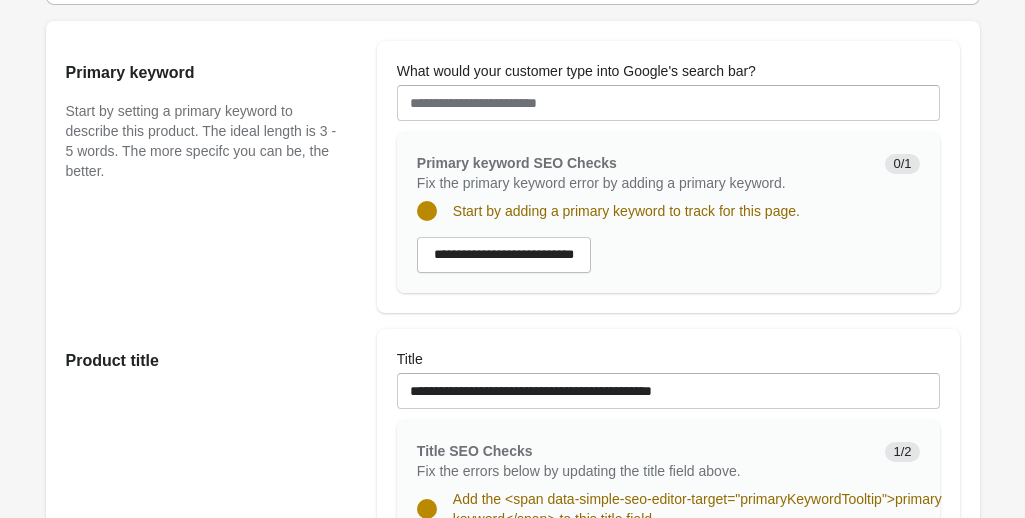 scroll, scrollTop: 330, scrollLeft: 0, axis: vertical 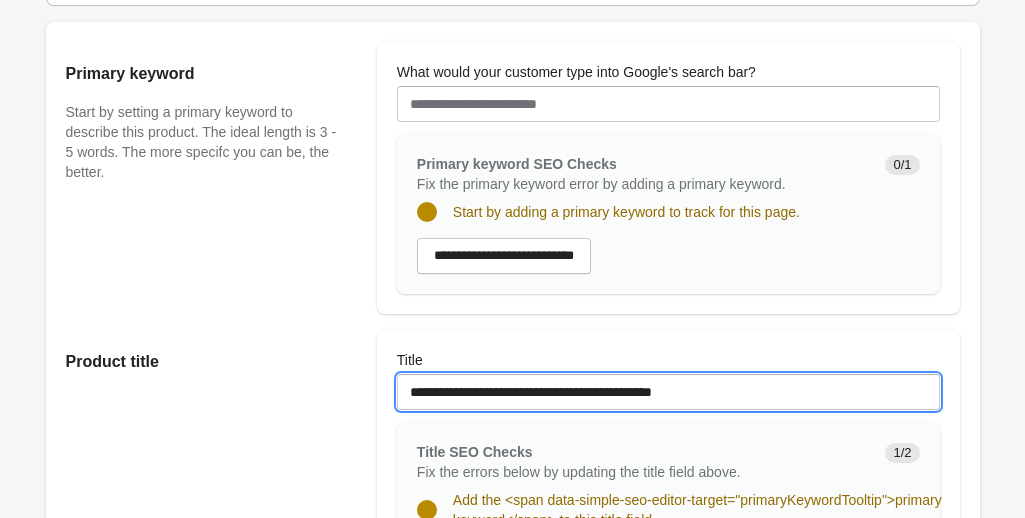 drag, startPoint x: 412, startPoint y: 394, endPoint x: 478, endPoint y: 390, distance: 66.1211 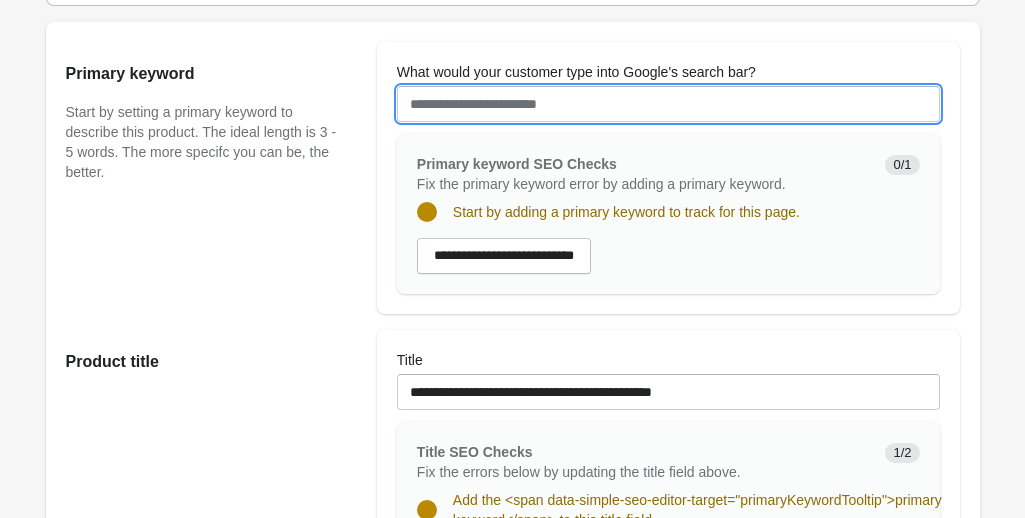 click on "What would your customer type into Google's search bar?" at bounding box center (668, 104) 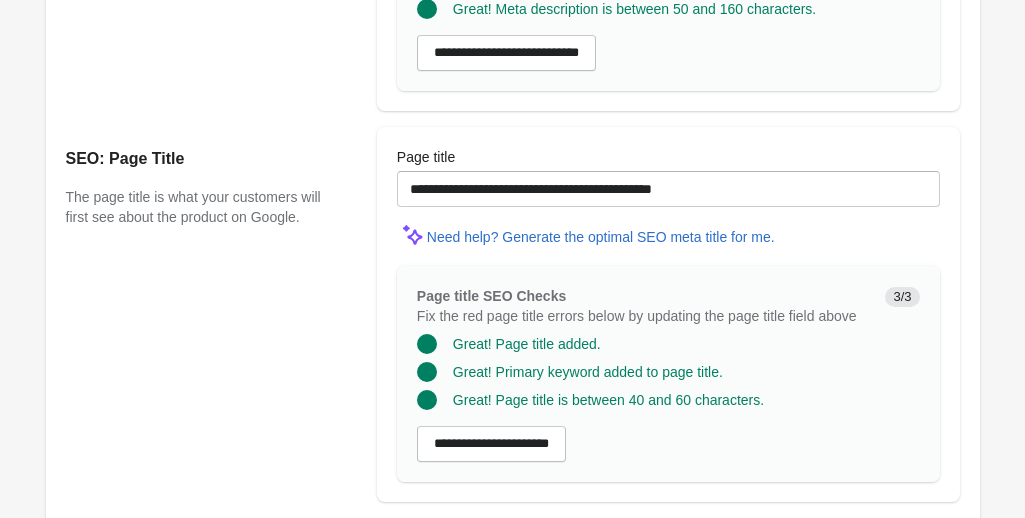 scroll, scrollTop: 1934, scrollLeft: 0, axis: vertical 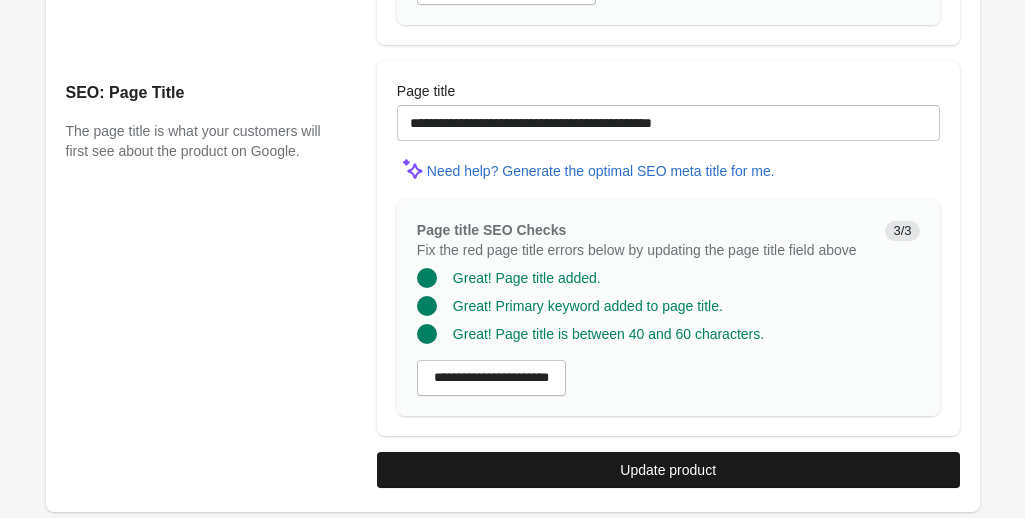 type on "**********" 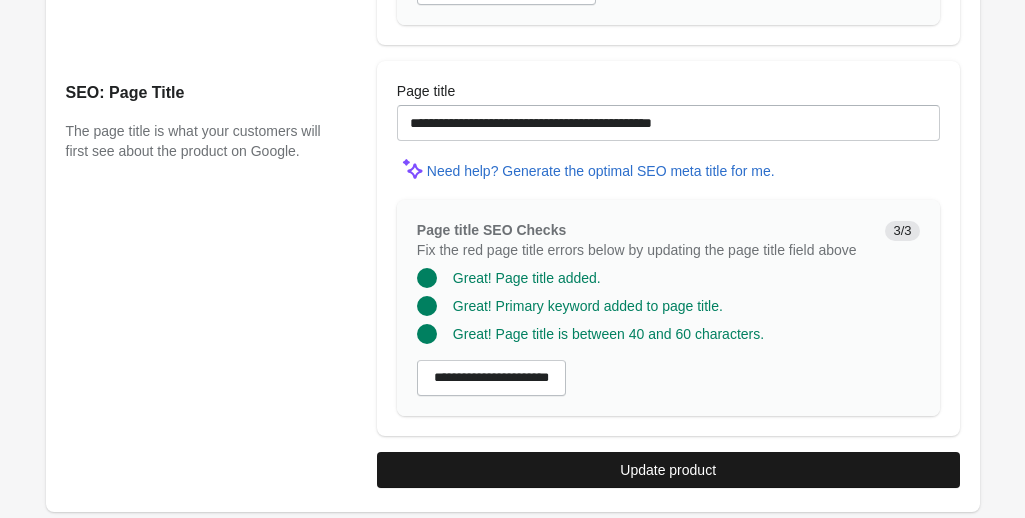 click on "Update product" at bounding box center (668, 470) 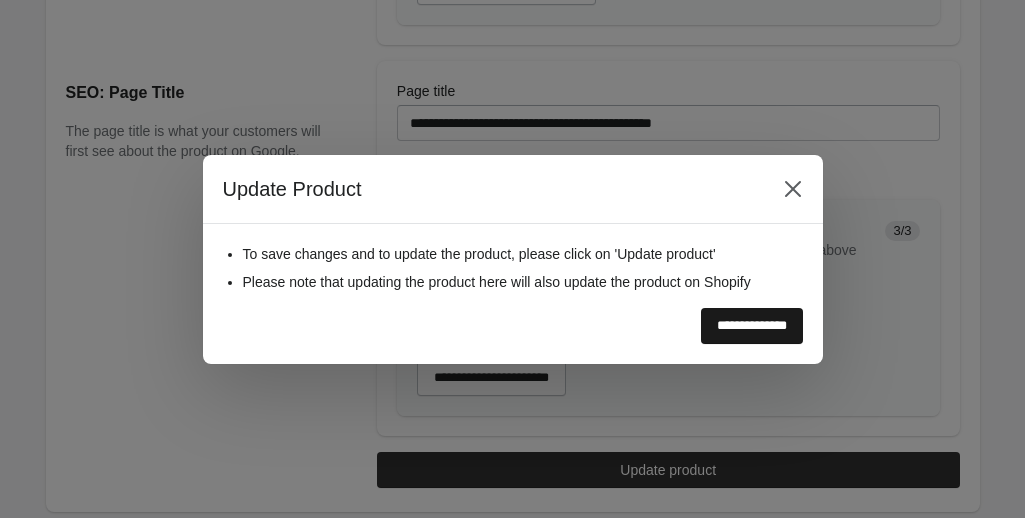 click on "**********" at bounding box center (752, 326) 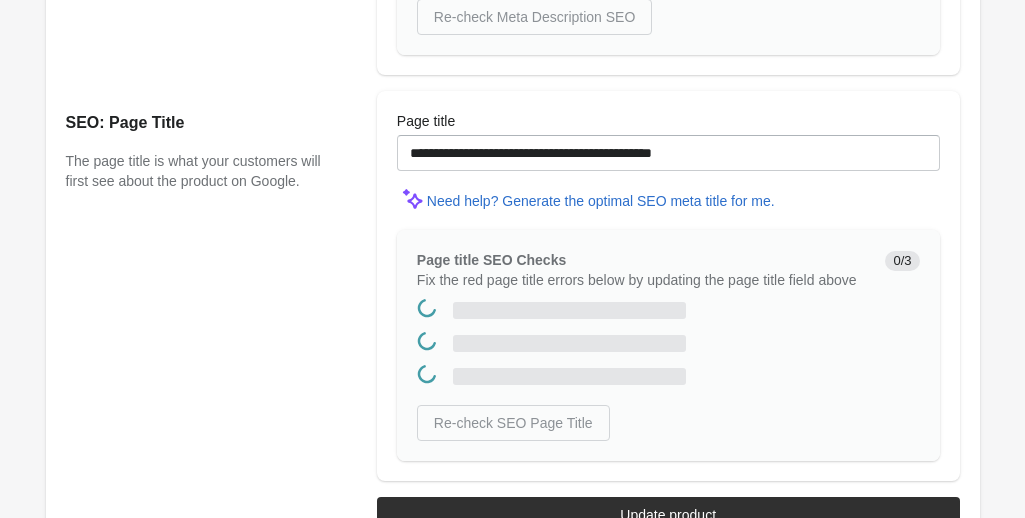 scroll, scrollTop: 0, scrollLeft: 0, axis: both 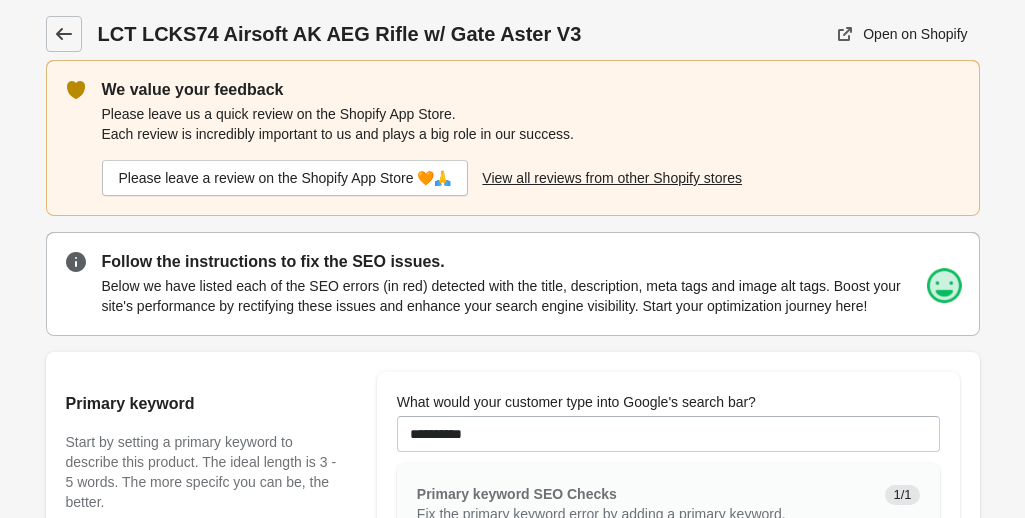 click 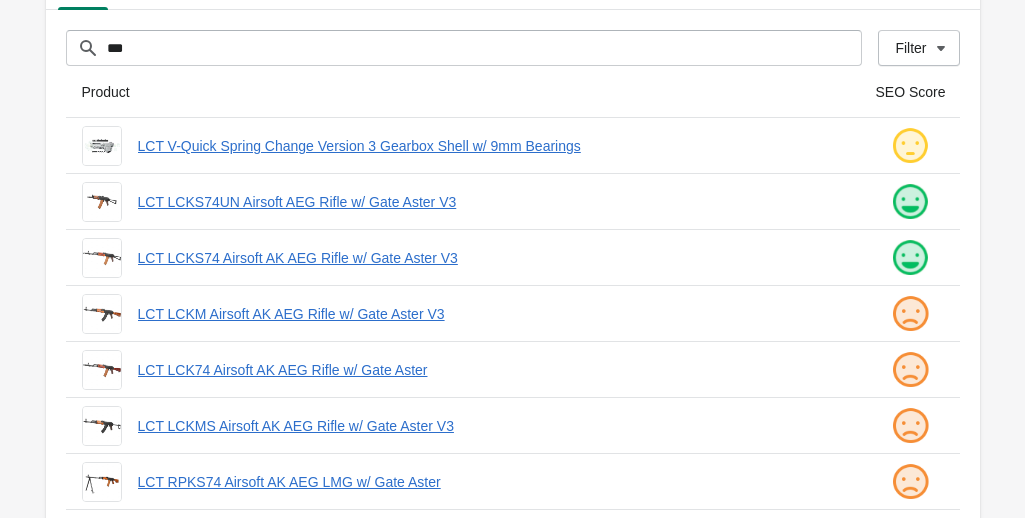 scroll, scrollTop: 173, scrollLeft: 0, axis: vertical 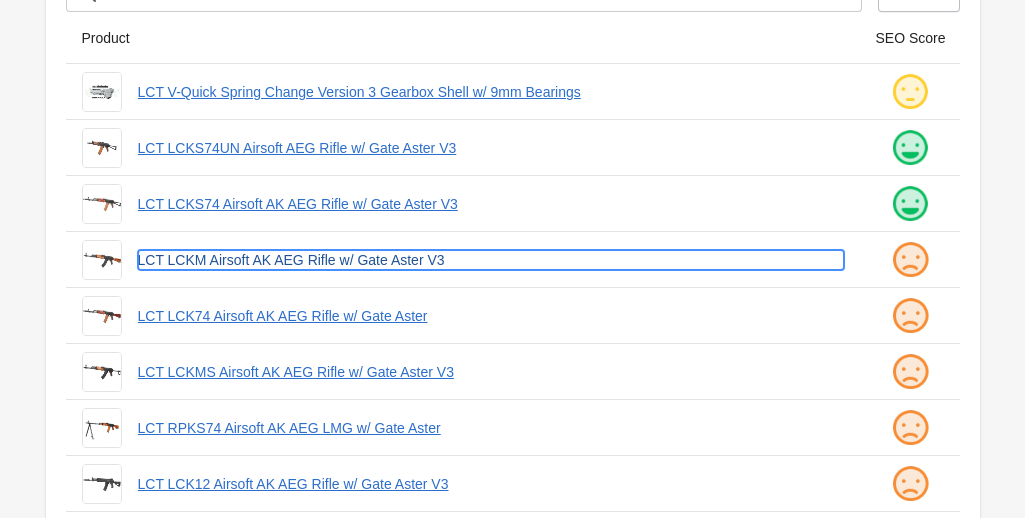 click on "LCT LCKM Airsoft AK AEG Rifle w/ Gate Aster V3" at bounding box center [491, 260] 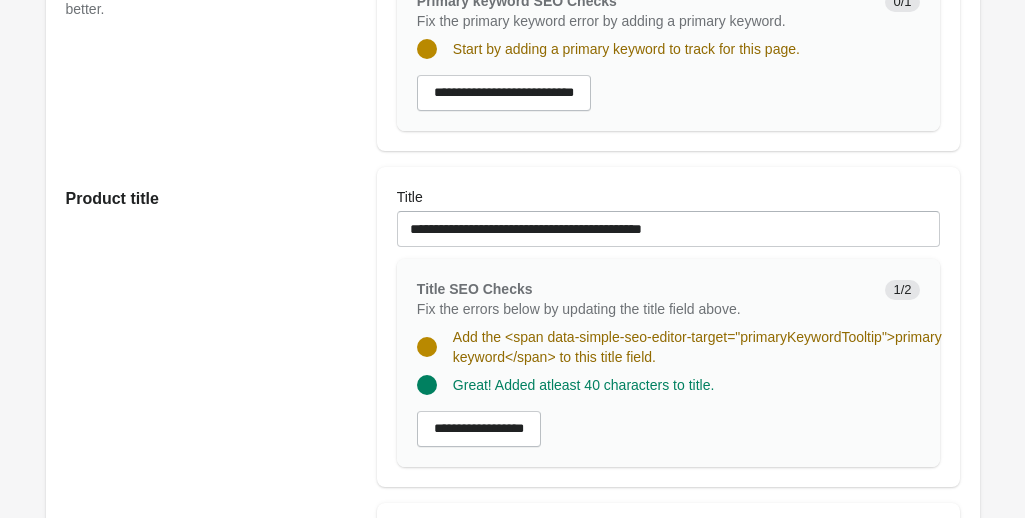 scroll, scrollTop: 497, scrollLeft: 0, axis: vertical 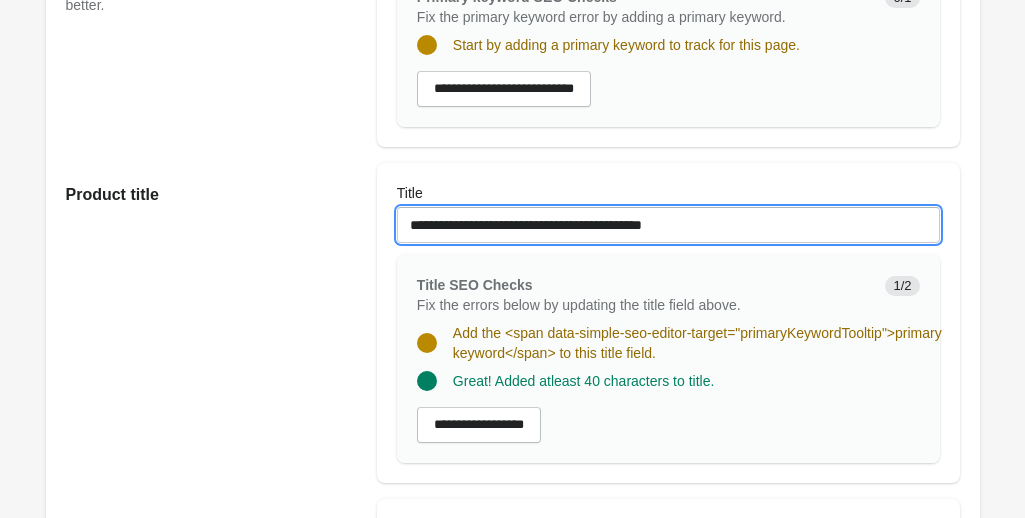 drag, startPoint x: 407, startPoint y: 223, endPoint x: 469, endPoint y: 228, distance: 62.201286 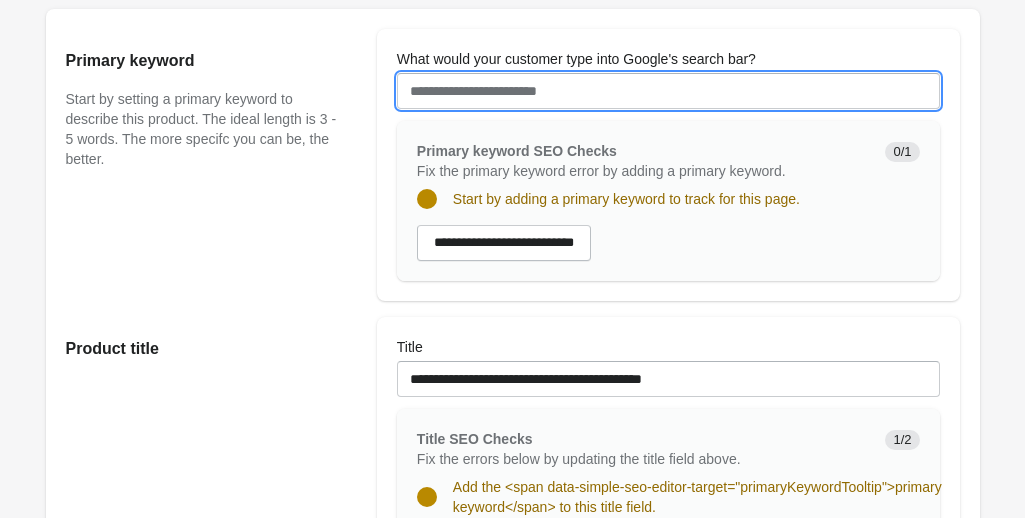 click on "What would your customer type into Google's search bar?" at bounding box center [668, 91] 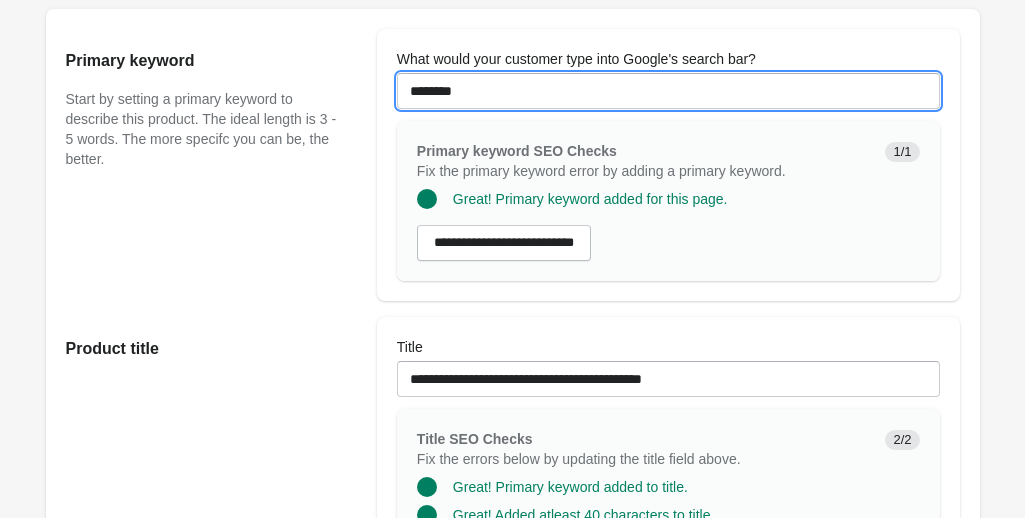 type on "********" 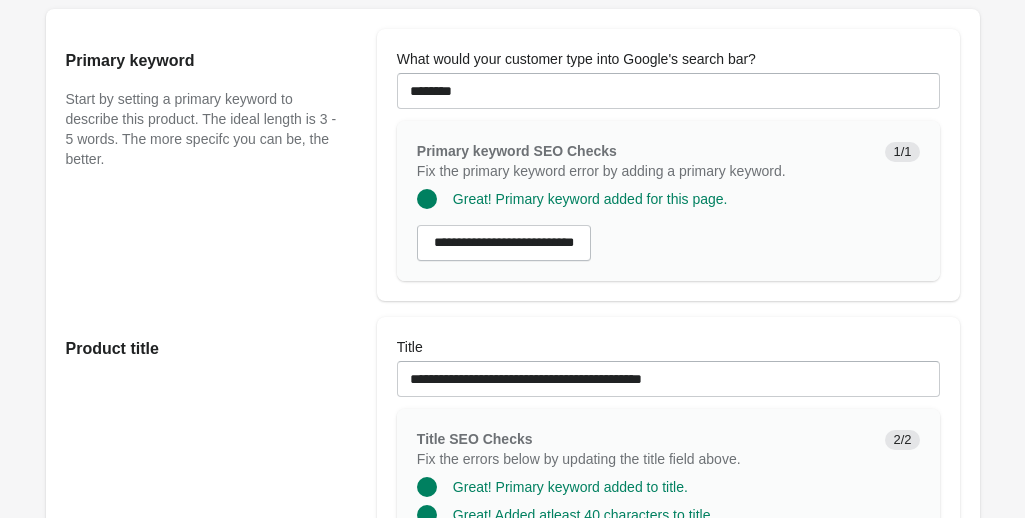 click on "Primary keyword
Start by setting a primary keyword to describe this product. The ideal length is 3 - 5 words. The more specifc you can be, the better." at bounding box center [211, 165] 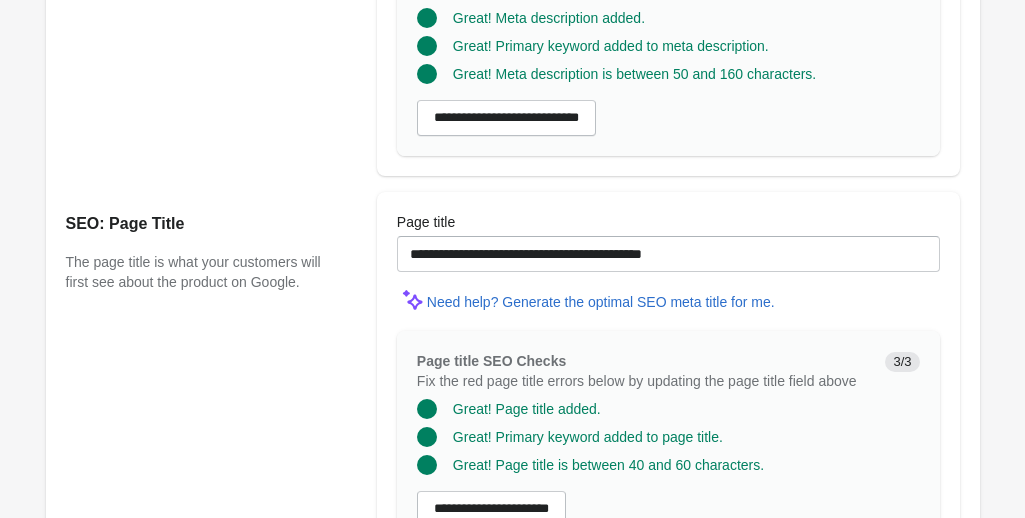 scroll, scrollTop: 1934, scrollLeft: 0, axis: vertical 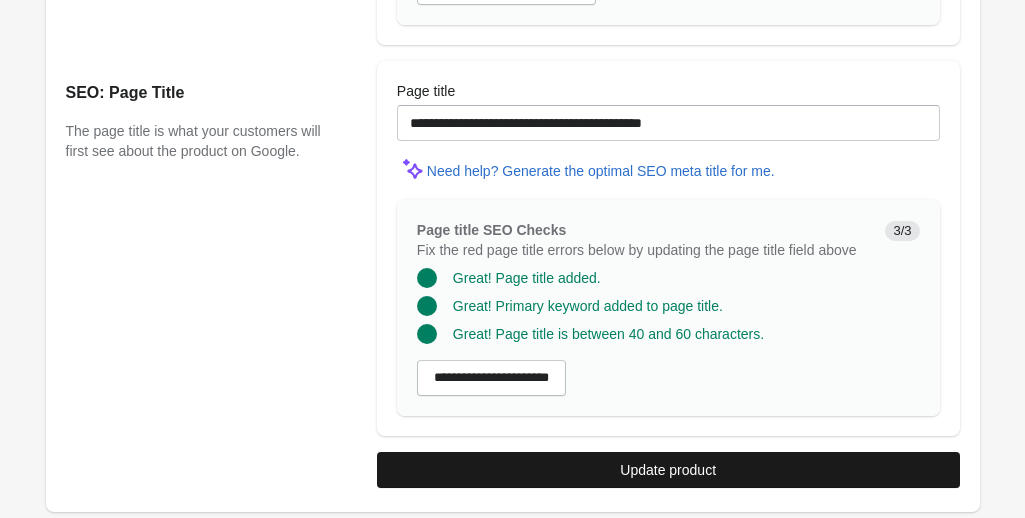 click on "Update product" at bounding box center (668, 470) 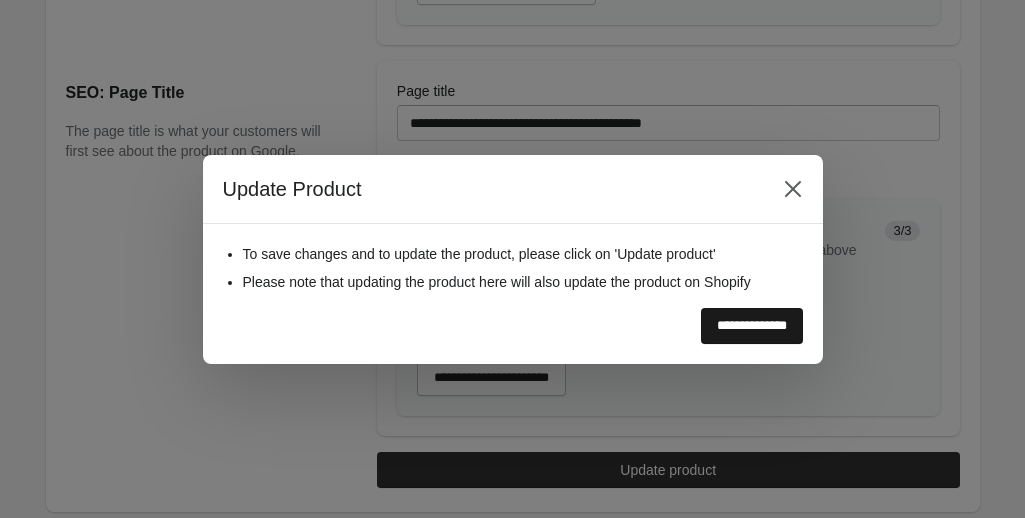 click on "**********" at bounding box center (752, 326) 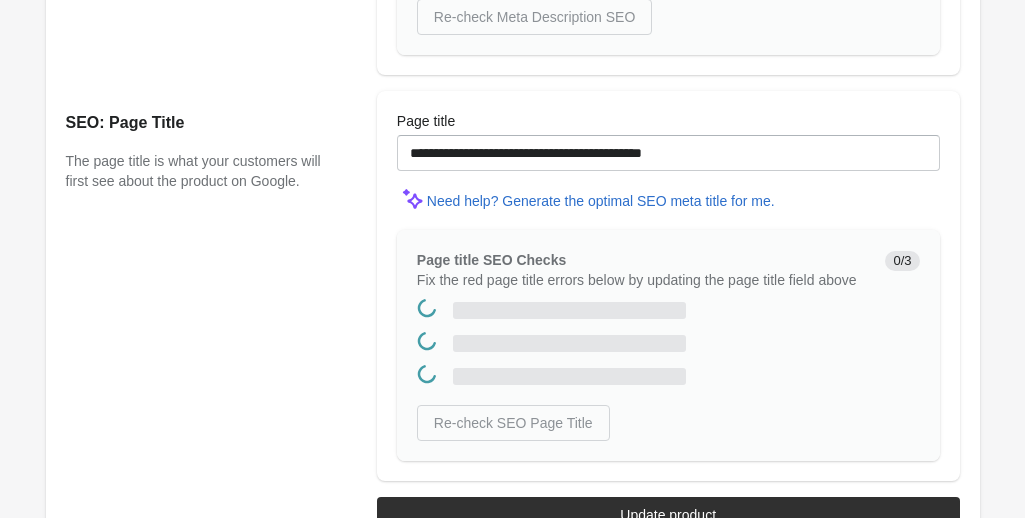 scroll, scrollTop: 0, scrollLeft: 0, axis: both 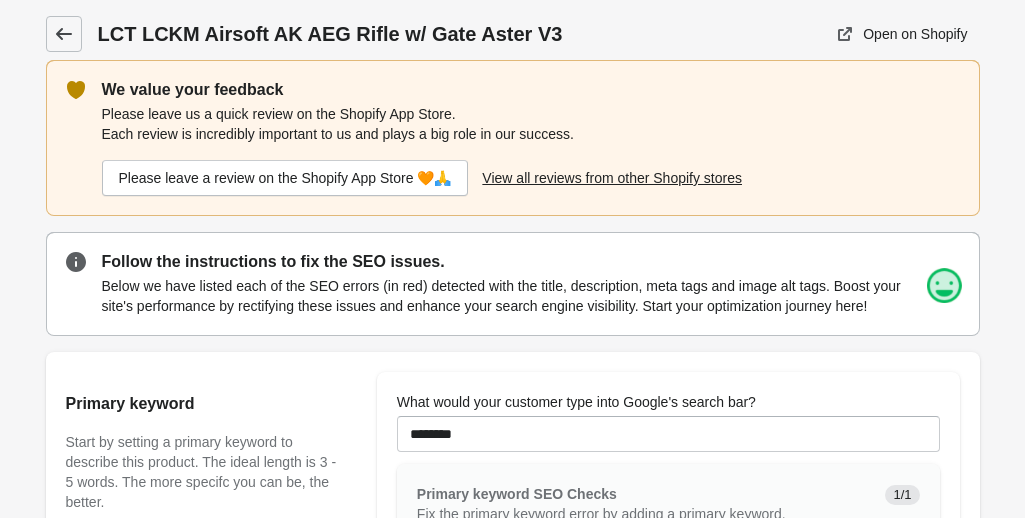 click 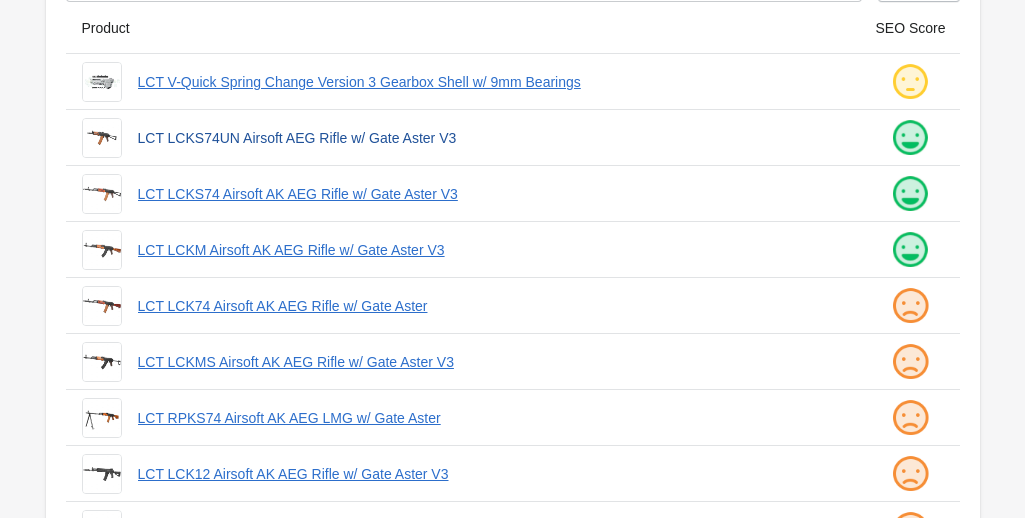 scroll, scrollTop: 186, scrollLeft: 0, axis: vertical 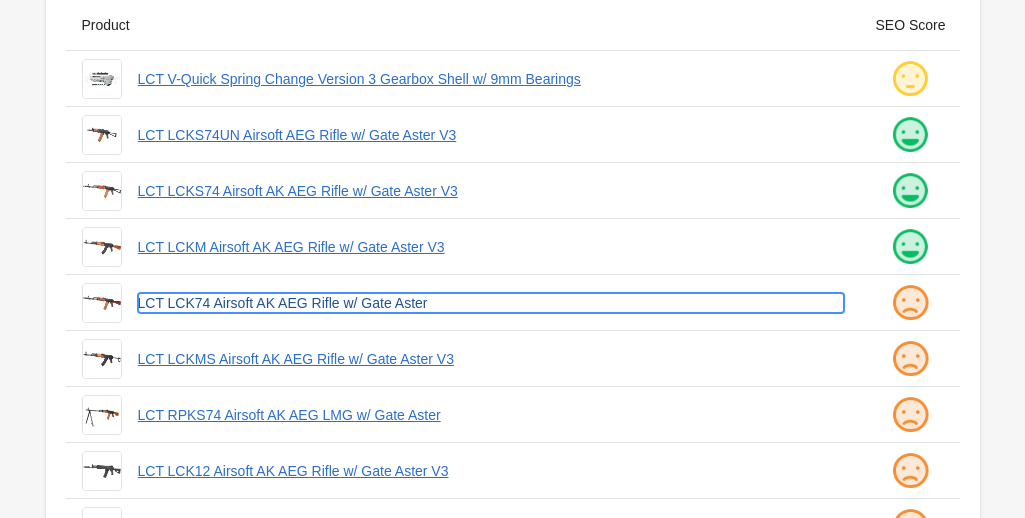 click on "LCT LCK74 Airsoft AK AEG Rifle w/ Gate Aster" at bounding box center (491, 303) 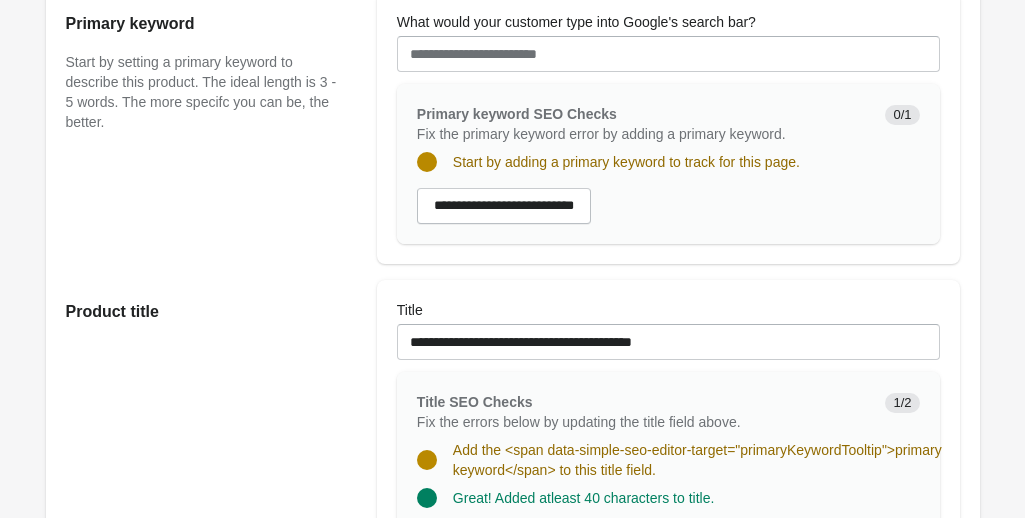 scroll, scrollTop: 381, scrollLeft: 0, axis: vertical 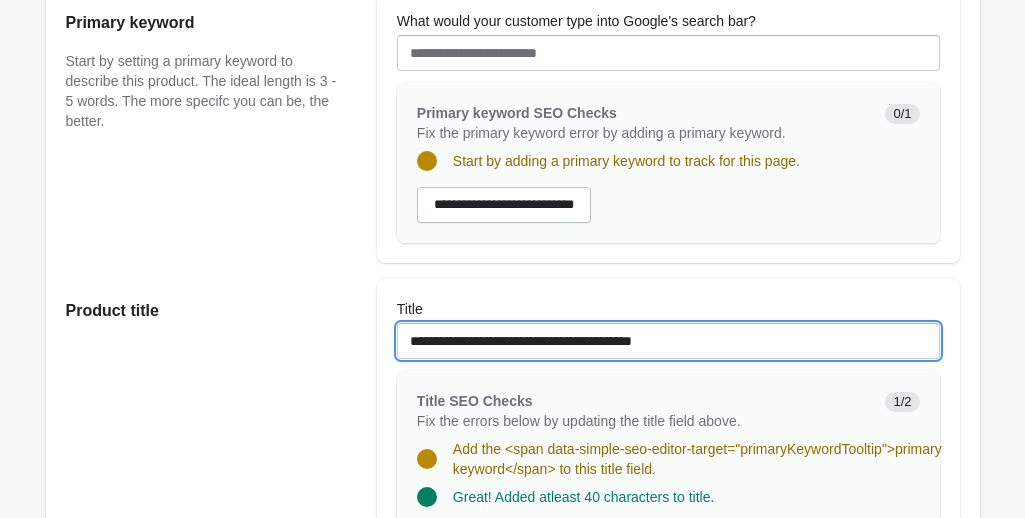 drag, startPoint x: 405, startPoint y: 343, endPoint x: 472, endPoint y: 344, distance: 67.00746 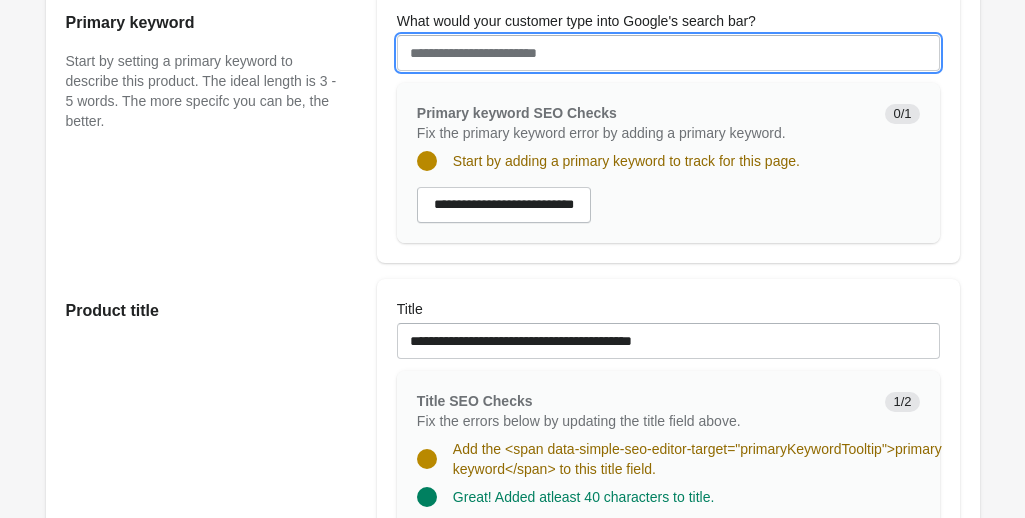 click on "What would your customer type into Google's search bar?" at bounding box center (668, 53) 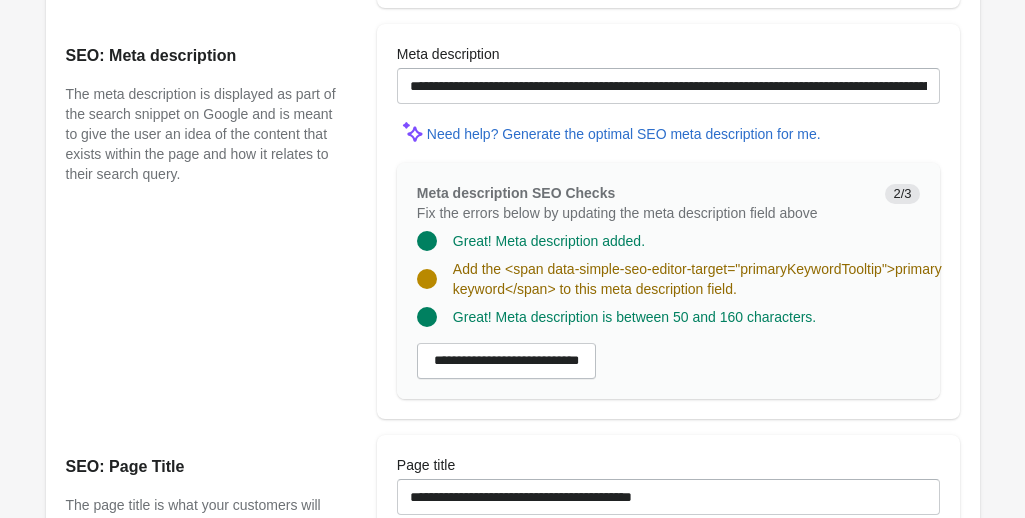 scroll, scrollTop: 1596, scrollLeft: 0, axis: vertical 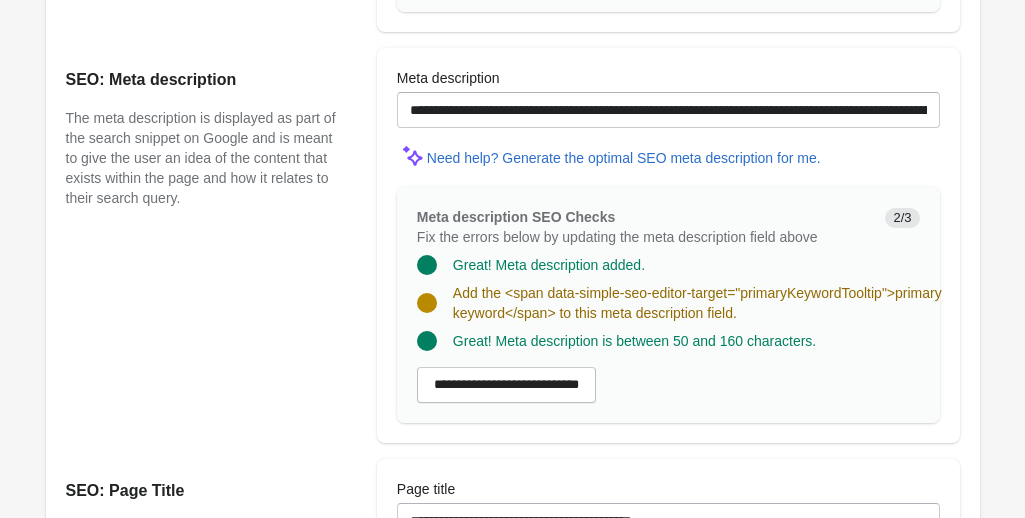 type on "*********" 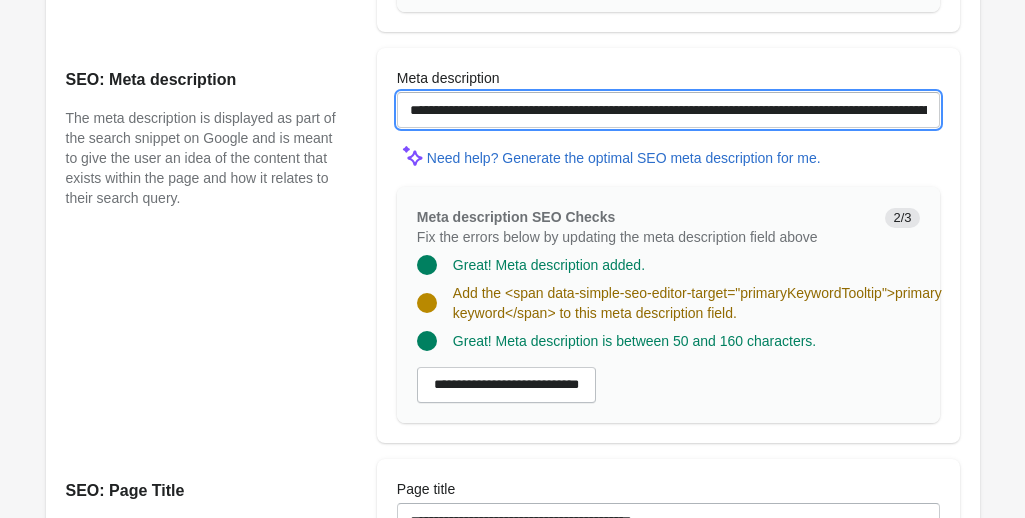 click on "**********" at bounding box center (668, 110) 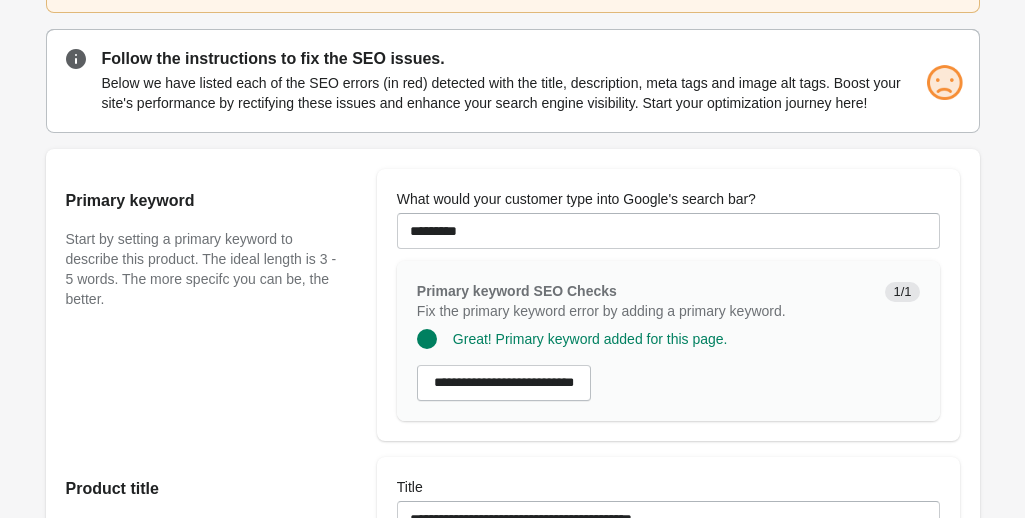 scroll, scrollTop: 331, scrollLeft: 0, axis: vertical 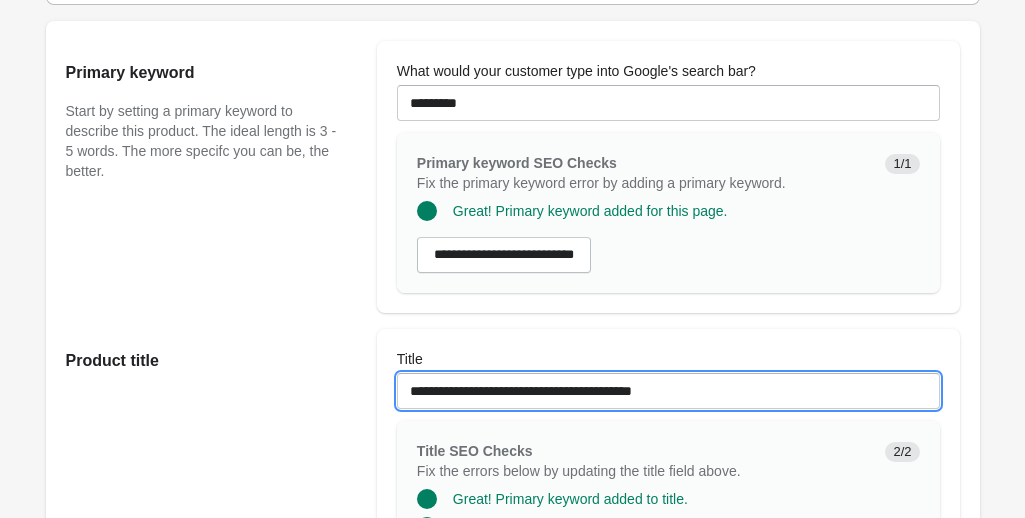click on "**********" at bounding box center (668, 391) 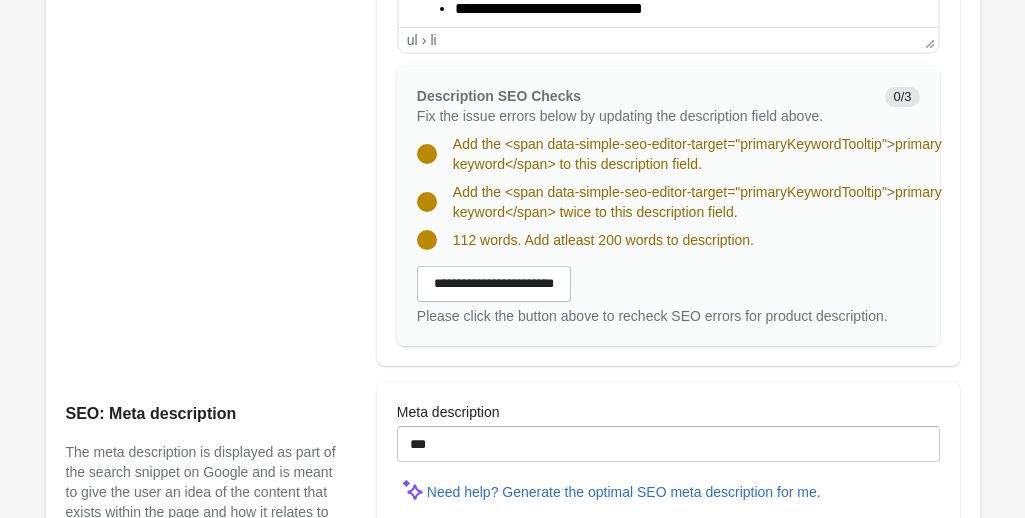 scroll, scrollTop: 1478, scrollLeft: 0, axis: vertical 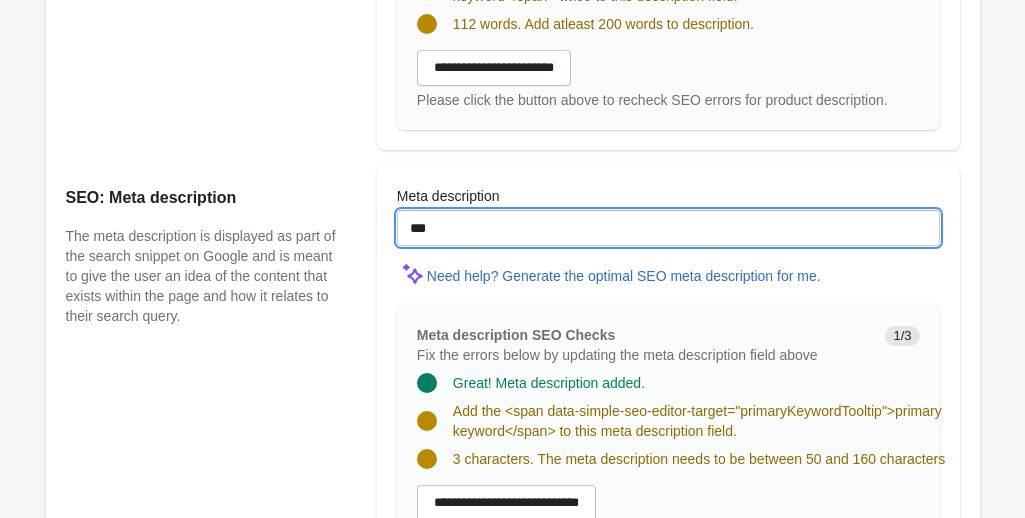 click on "***" at bounding box center [668, 228] 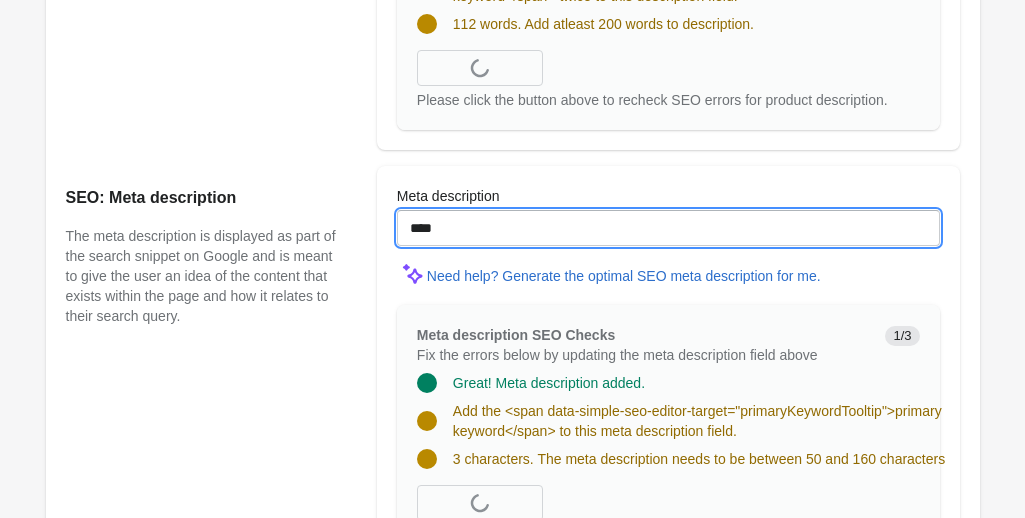 paste on "**********" 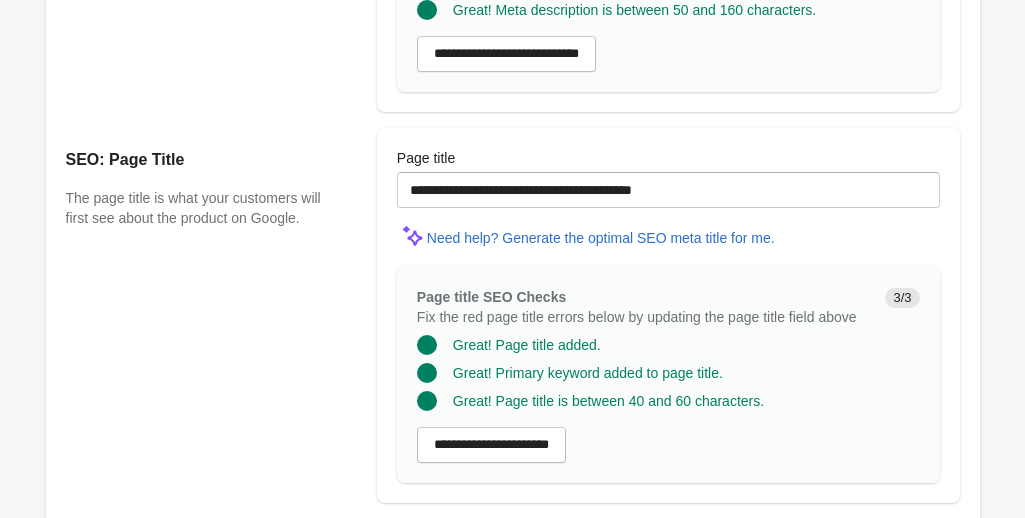 scroll, scrollTop: 1974, scrollLeft: 0, axis: vertical 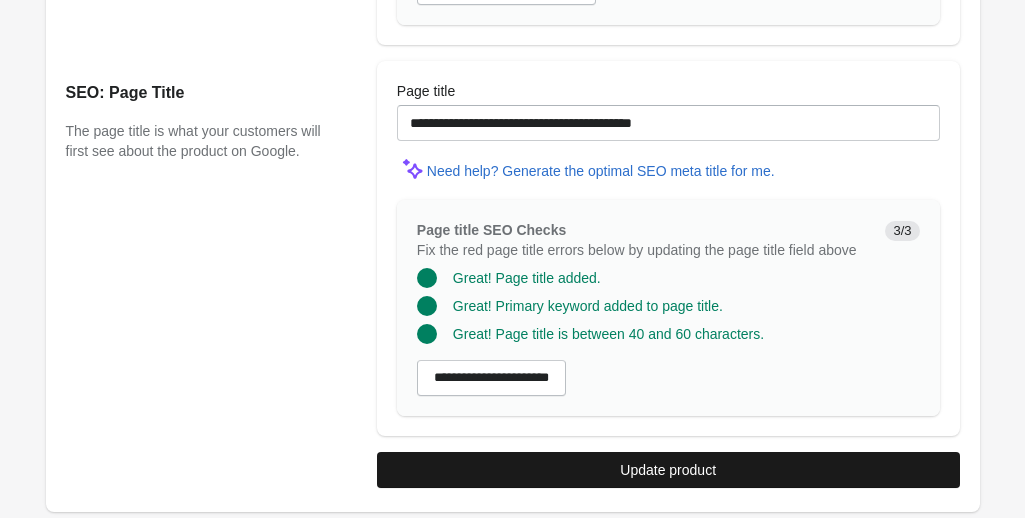 type on "**********" 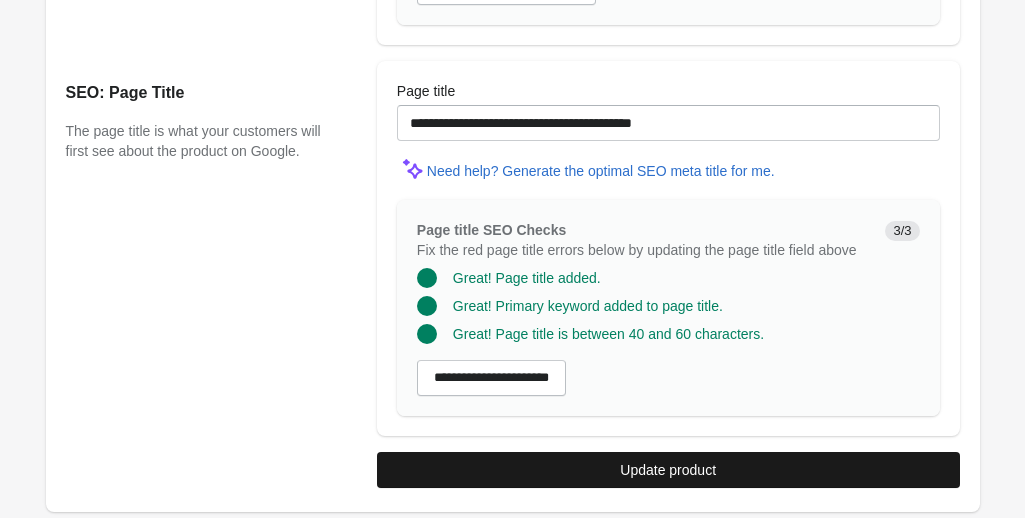 click on "Update product" at bounding box center (668, 470) 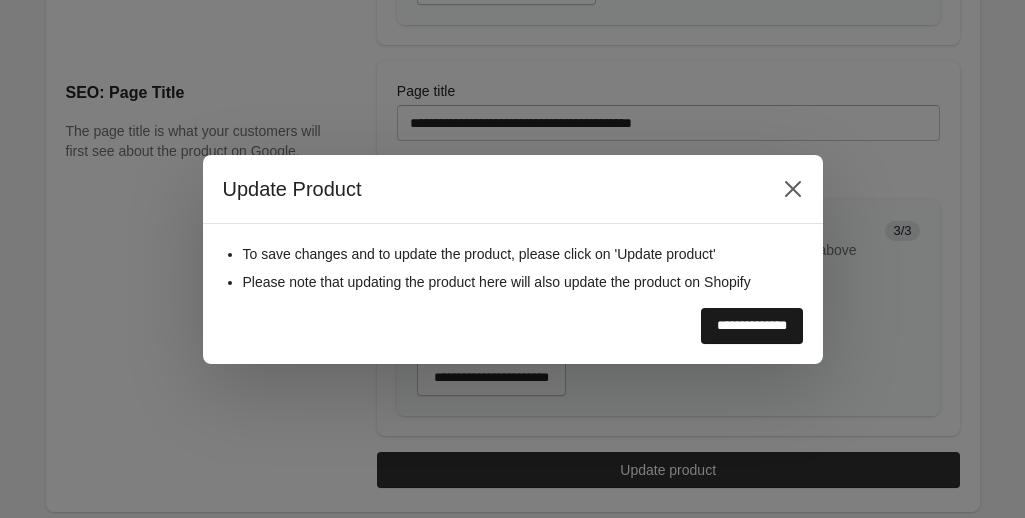 click on "**********" at bounding box center [752, 326] 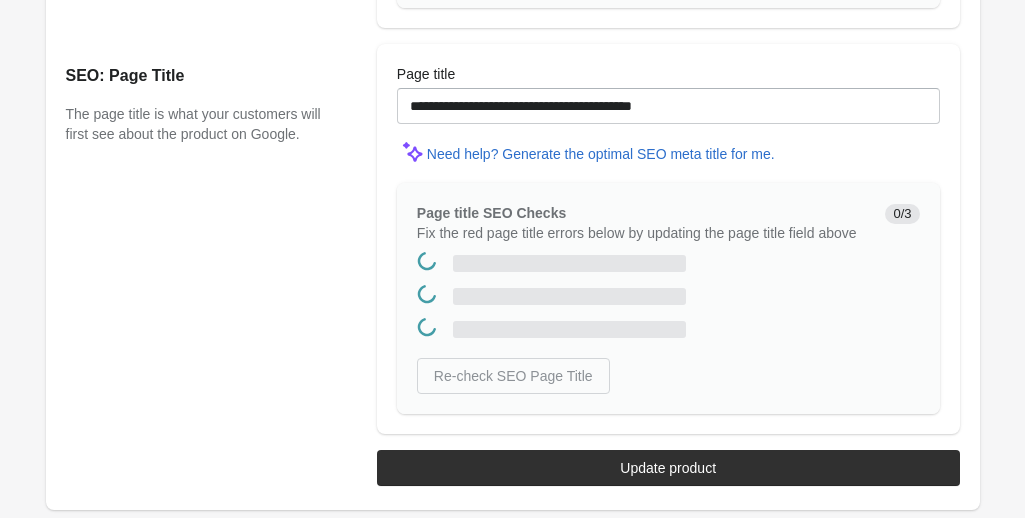 scroll, scrollTop: 0, scrollLeft: 0, axis: both 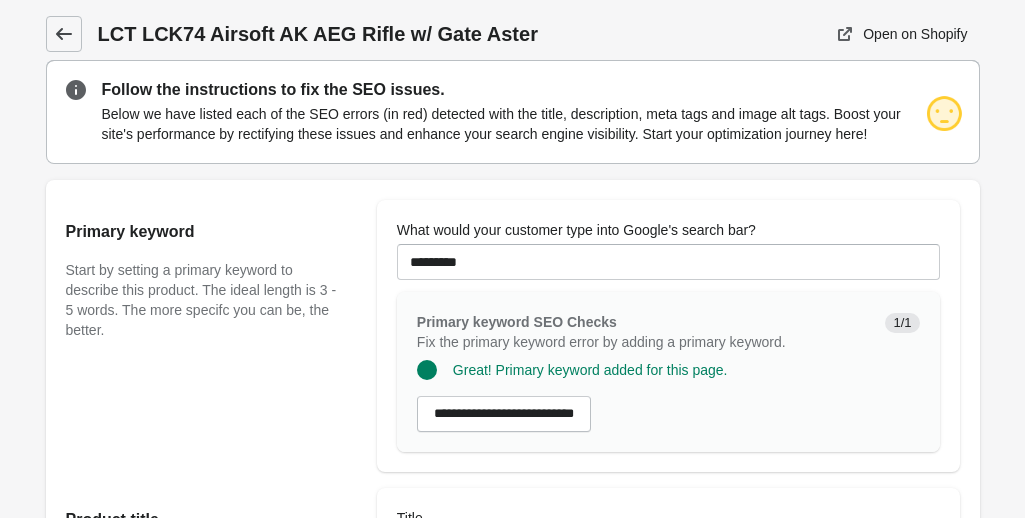 click at bounding box center (64, 34) 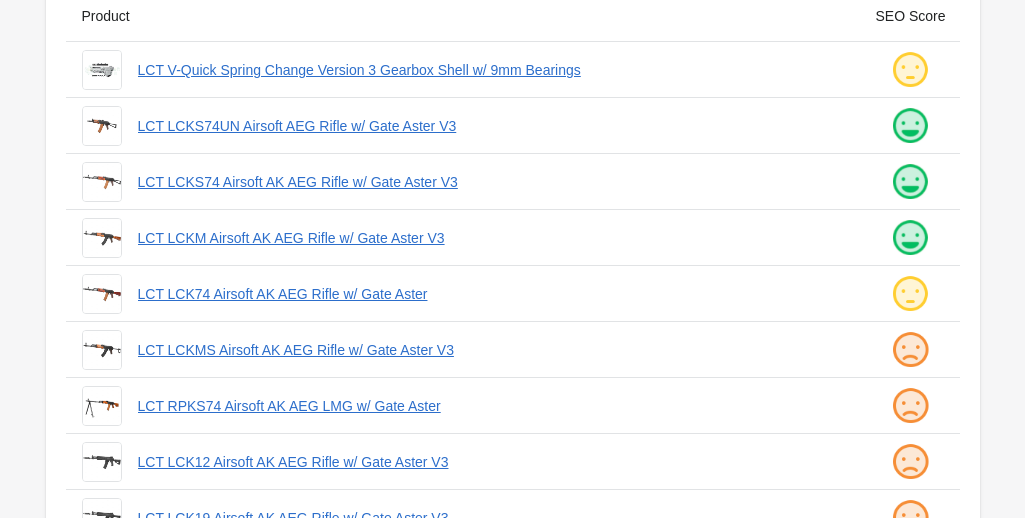 scroll, scrollTop: 196, scrollLeft: 0, axis: vertical 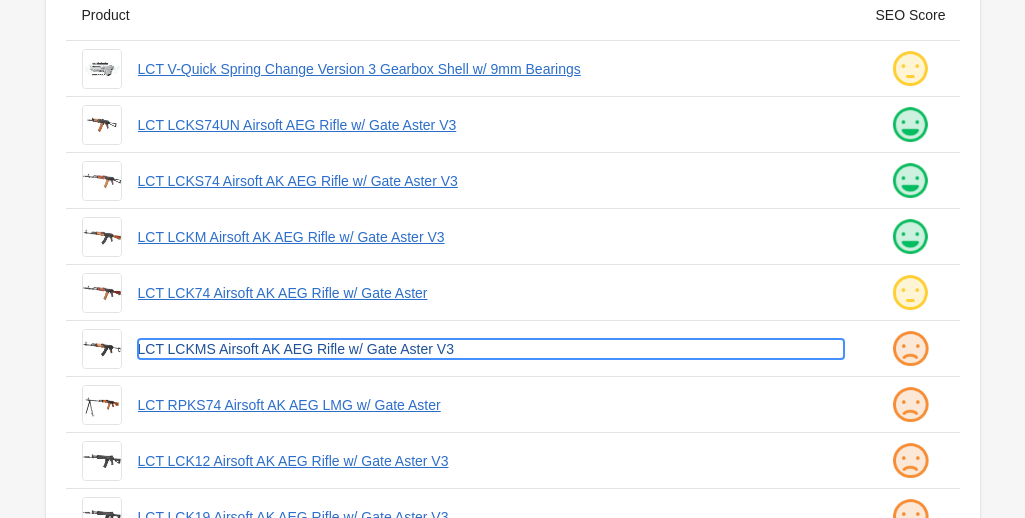click on "LCT LCKMS Airsoft AK AEG Rifle w/ Gate Aster V3" at bounding box center [491, 349] 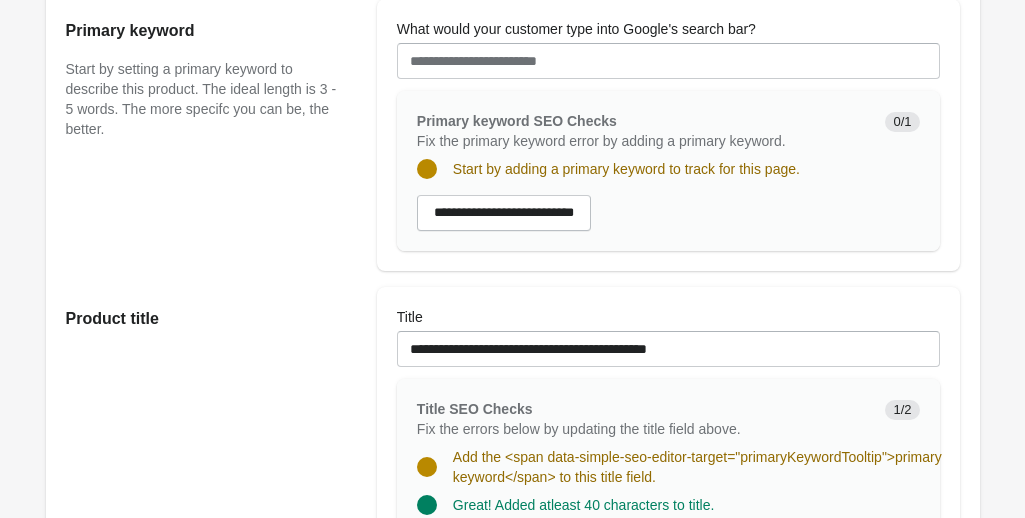scroll, scrollTop: 204, scrollLeft: 0, axis: vertical 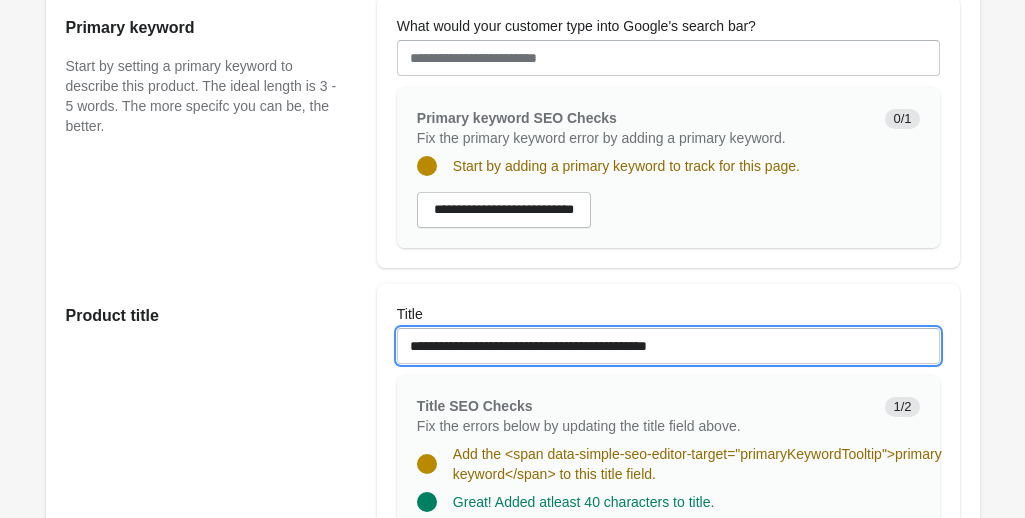 drag, startPoint x: 408, startPoint y: 346, endPoint x: 475, endPoint y: 348, distance: 67.02985 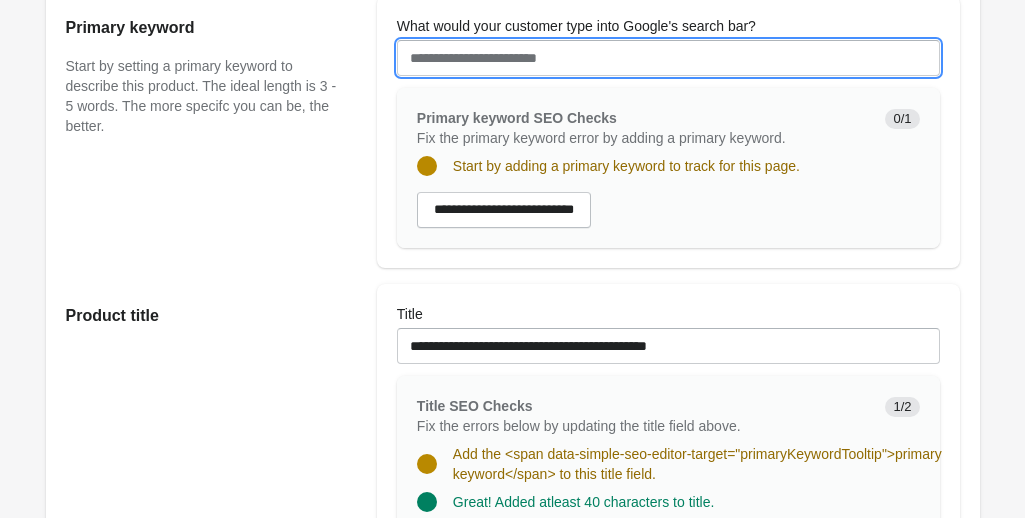 click on "What would your customer type into Google's search bar?" at bounding box center [668, 58] 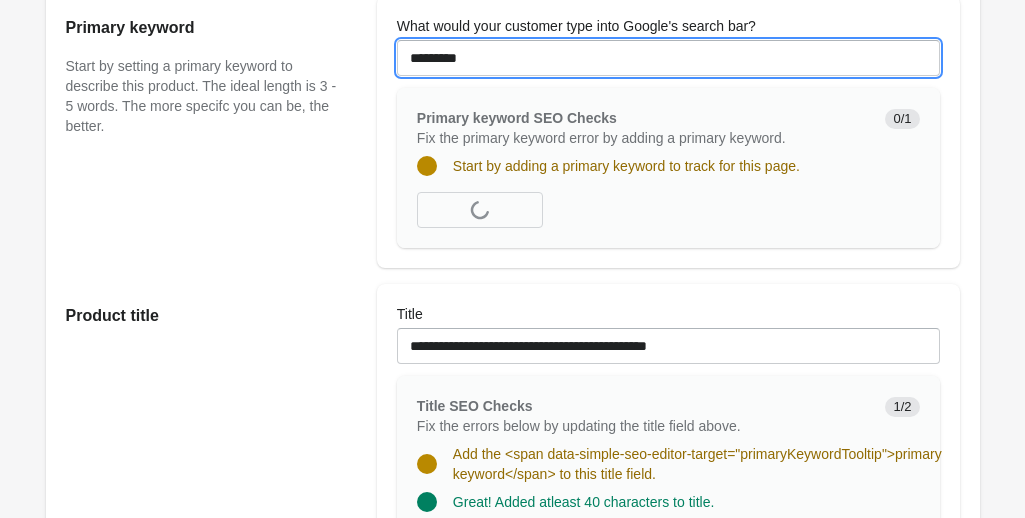 type on "*********" 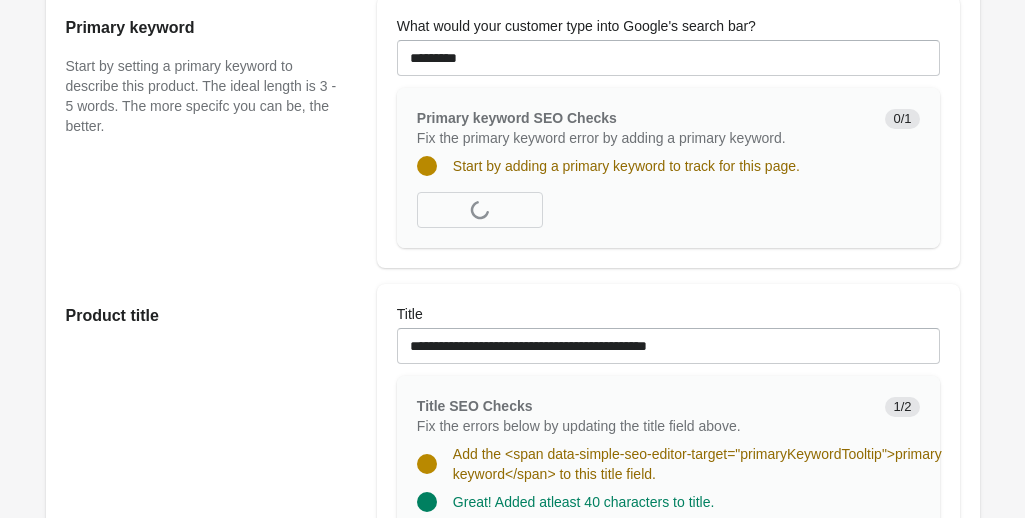 click on "Primary keyword
Start by setting a primary keyword to describe this product. The ideal length is 3 - 5 words. The more specifc you can be, the better." at bounding box center [211, 132] 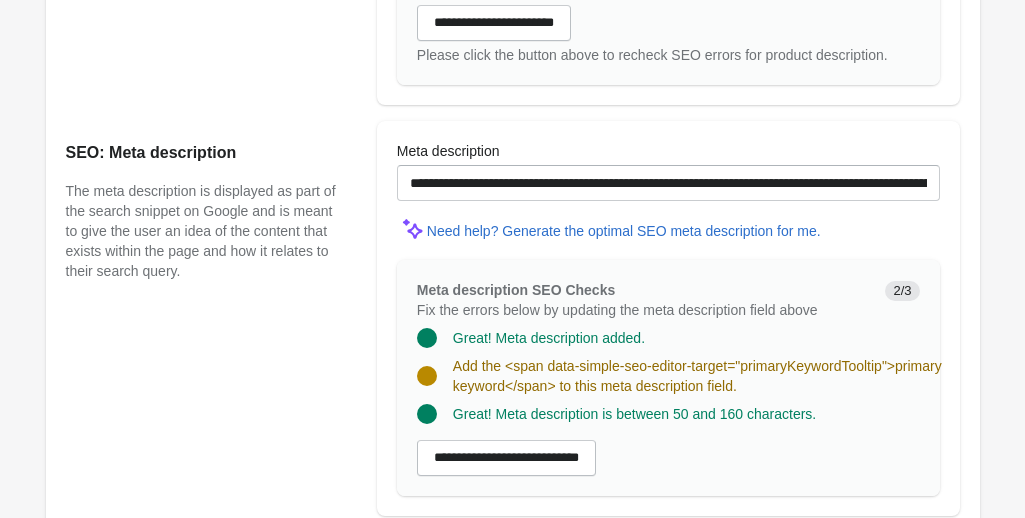 scroll, scrollTop: 1353, scrollLeft: 0, axis: vertical 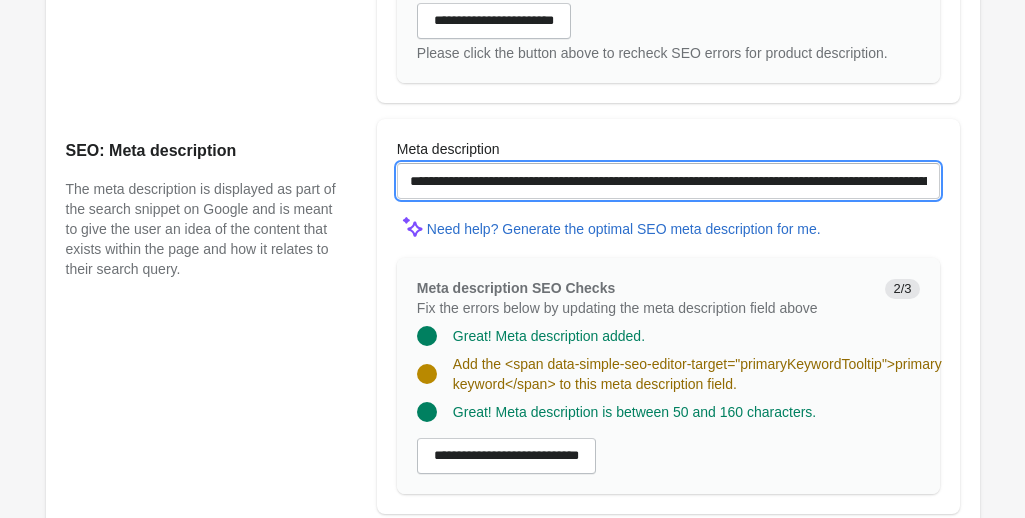 click on "**********" at bounding box center [668, 181] 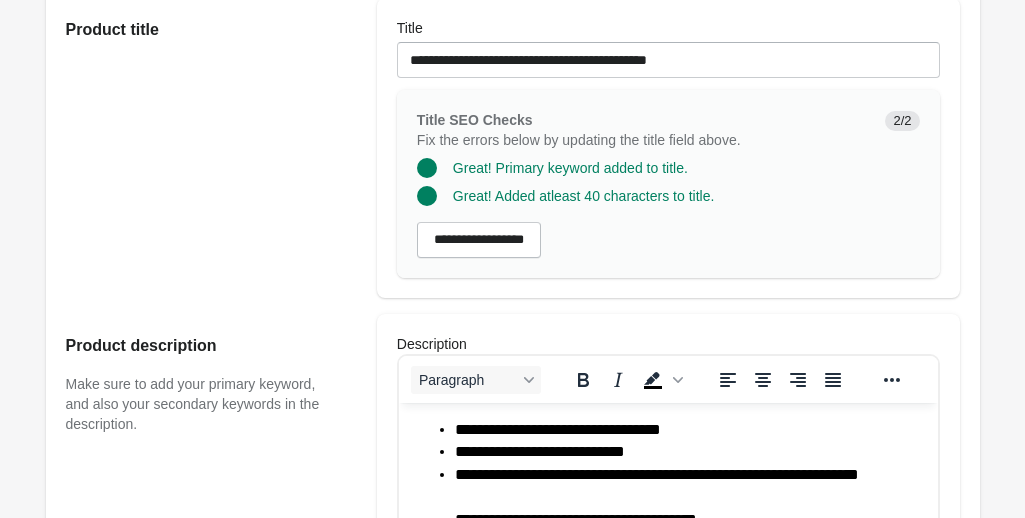 scroll, scrollTop: 246, scrollLeft: 0, axis: vertical 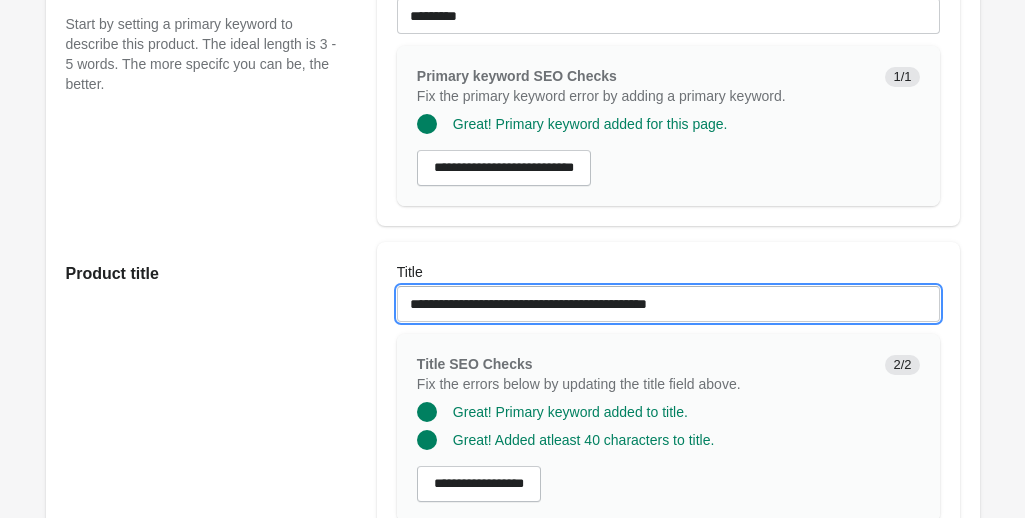 click on "**********" at bounding box center (668, 304) 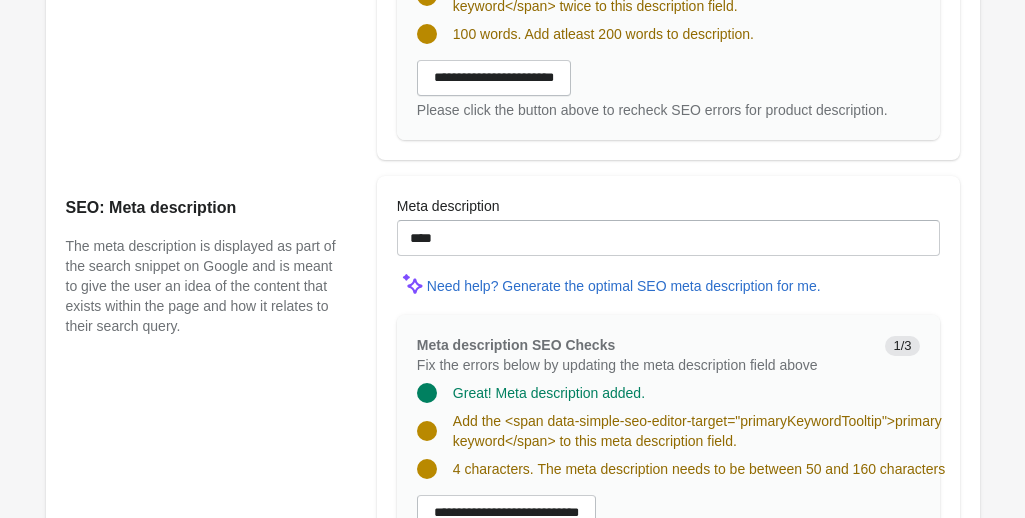 scroll, scrollTop: 1297, scrollLeft: 0, axis: vertical 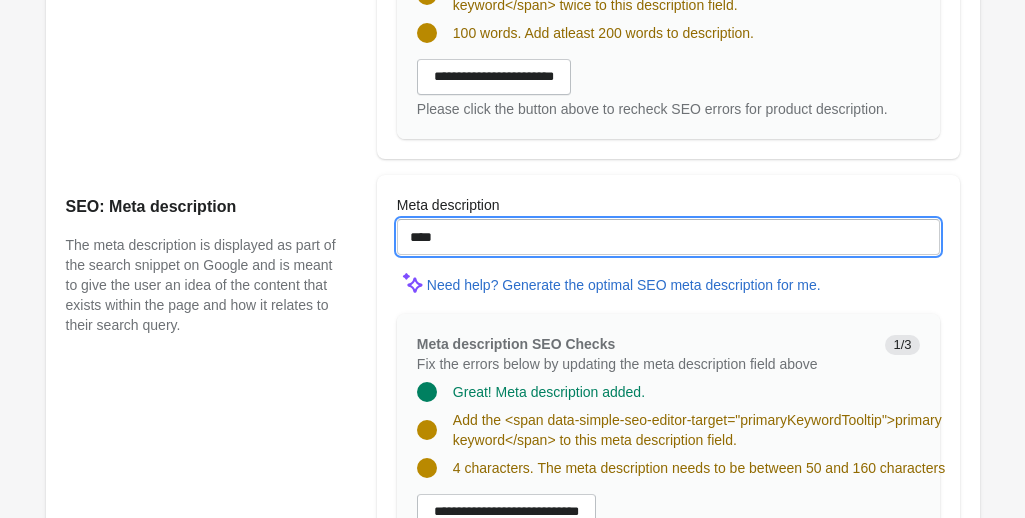 click on "***" at bounding box center (668, 237) 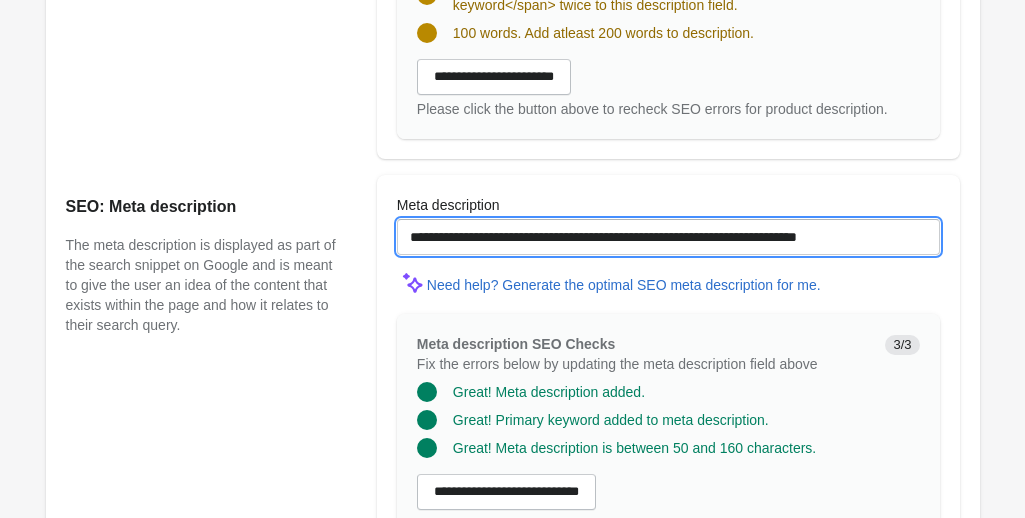 type on "**********" 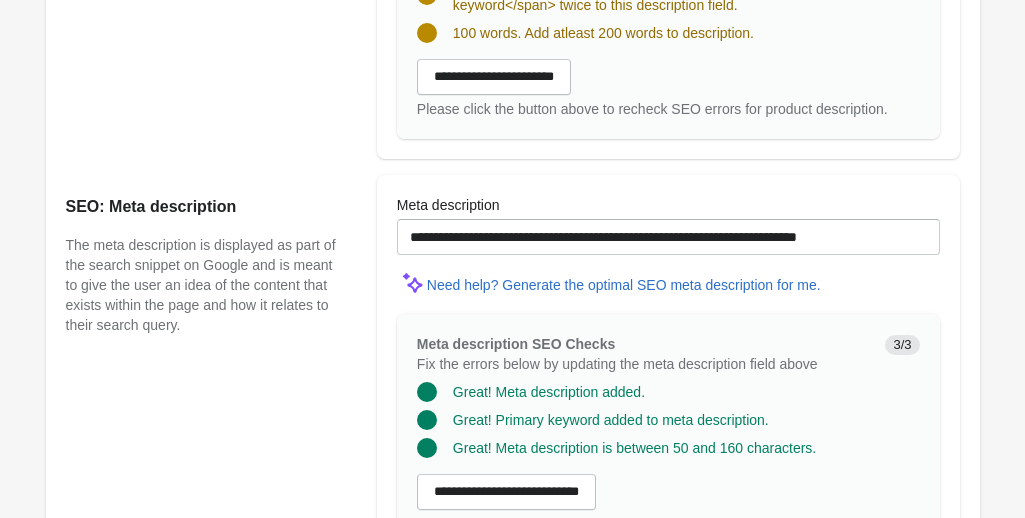click on "SEO: Meta description
The meta description is displayed as part of the search snippet on Google and is meant to give the user an idea of the content that exists within the page and how it relates to their search query." at bounding box center [211, 362] 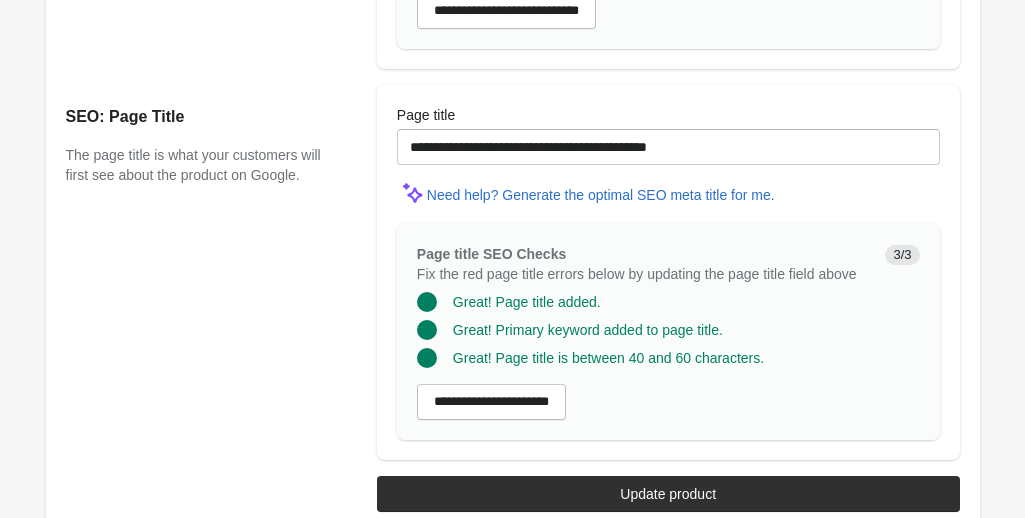 scroll, scrollTop: 1802, scrollLeft: 0, axis: vertical 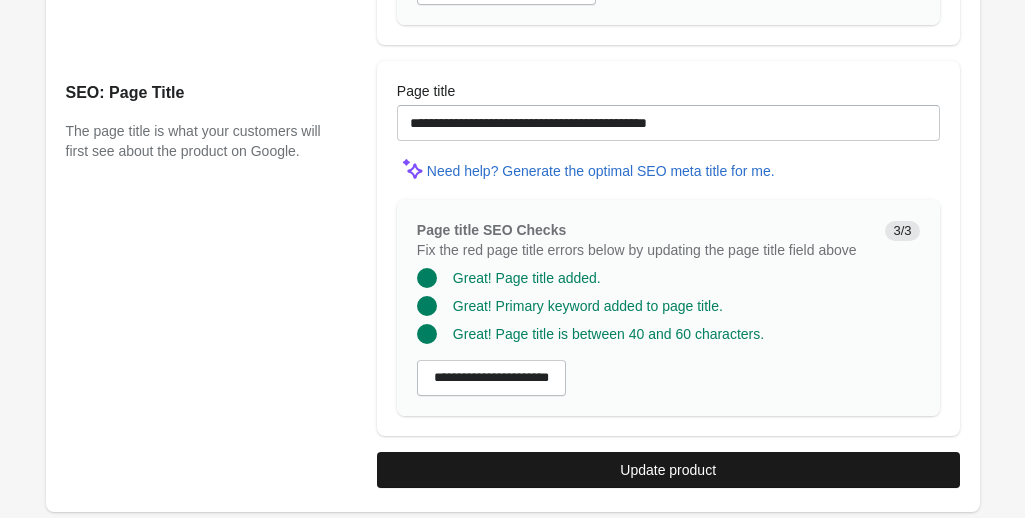 click on "Update product" at bounding box center [668, 470] 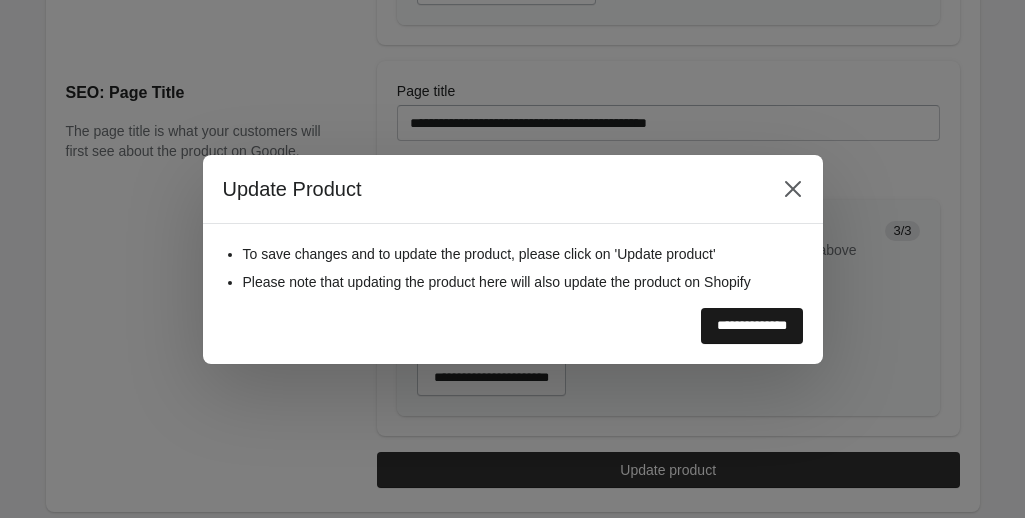 click on "**********" at bounding box center (752, 326) 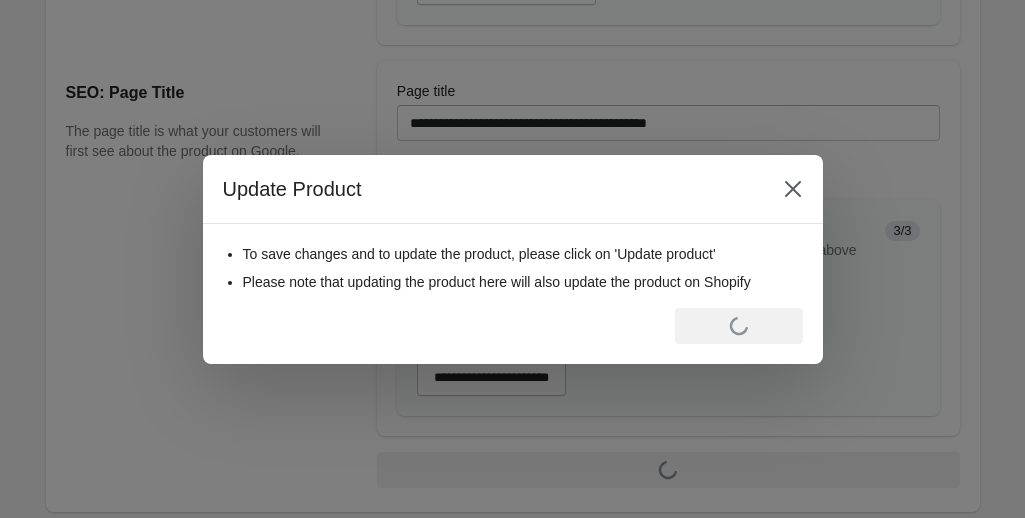scroll, scrollTop: 0, scrollLeft: 0, axis: both 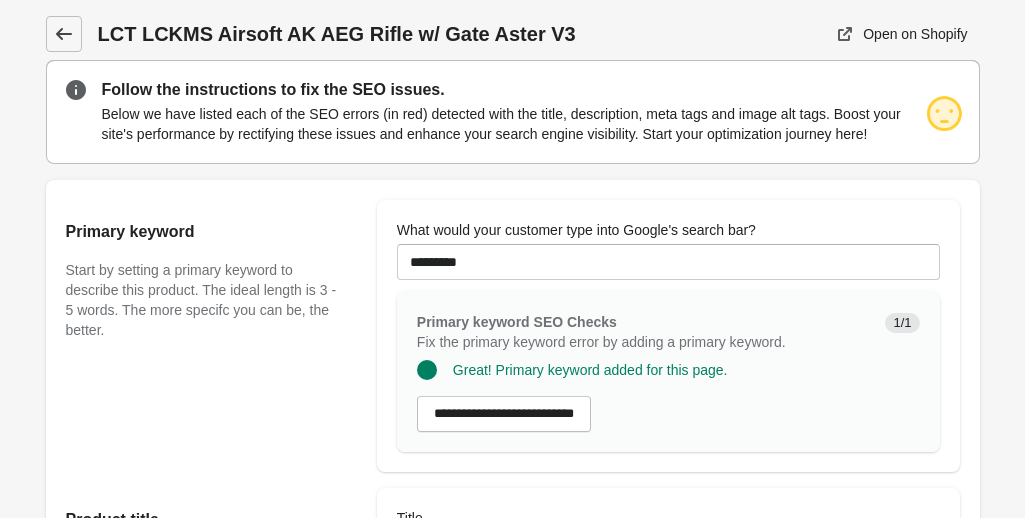 click at bounding box center [64, 34] 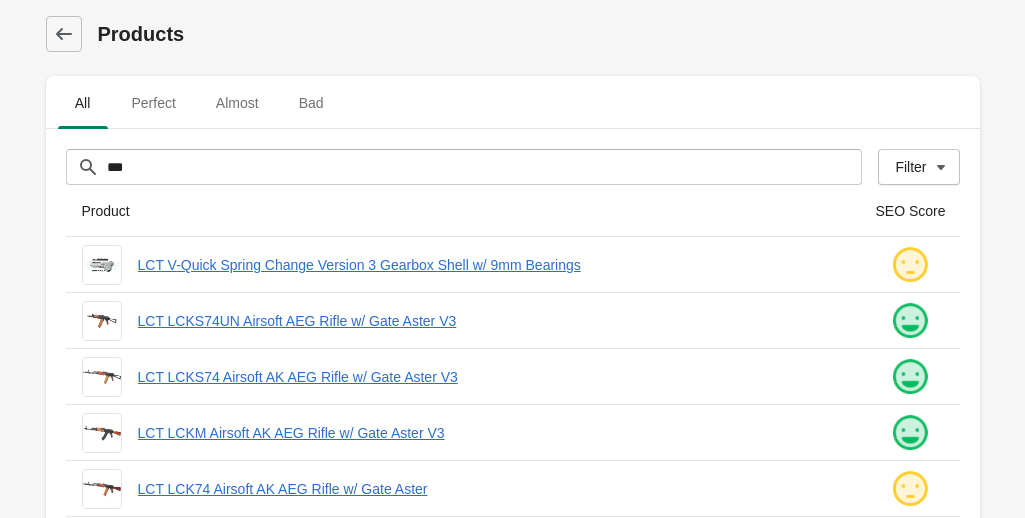 scroll, scrollTop: 370, scrollLeft: 0, axis: vertical 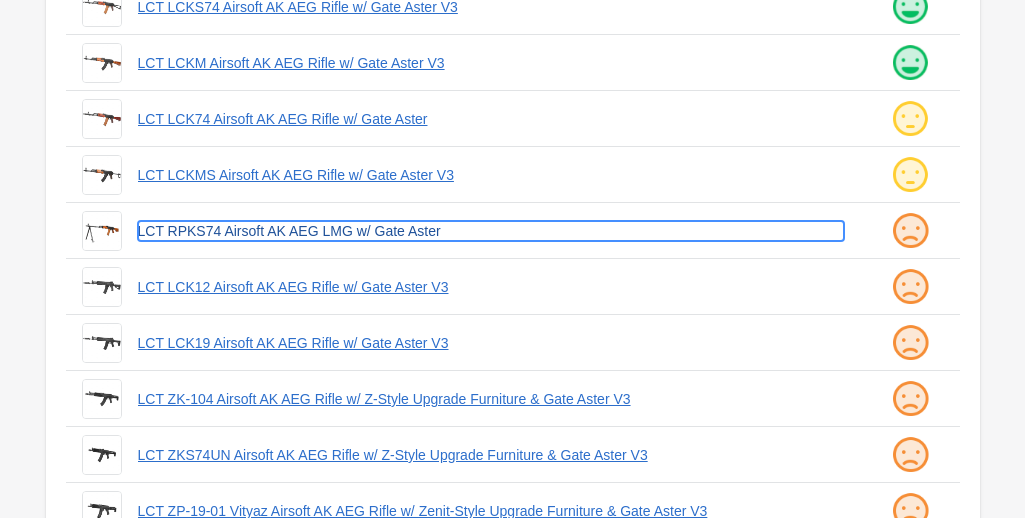 click on "LCT RPKS74 Airsoft AK AEG LMG w/ Gate Aster" at bounding box center (491, 231) 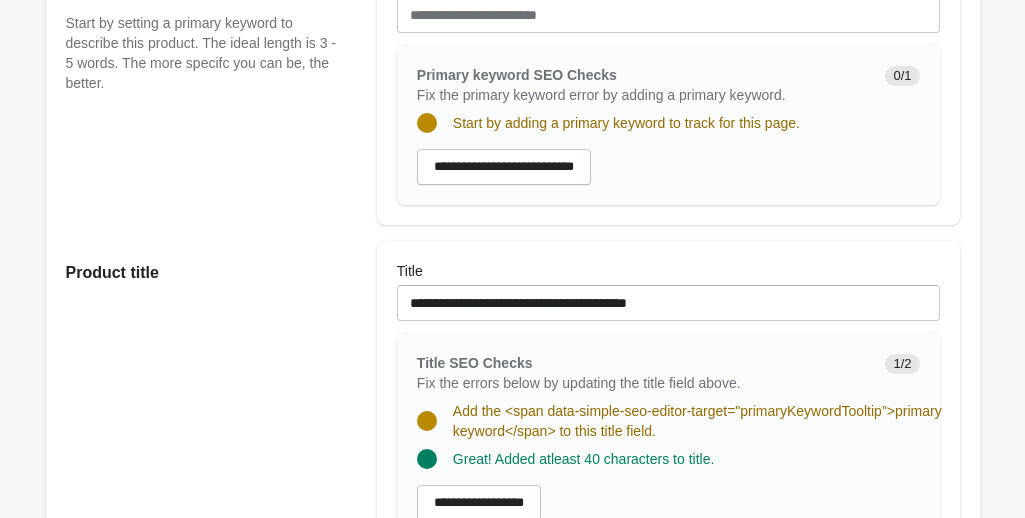 scroll, scrollTop: 249, scrollLeft: 0, axis: vertical 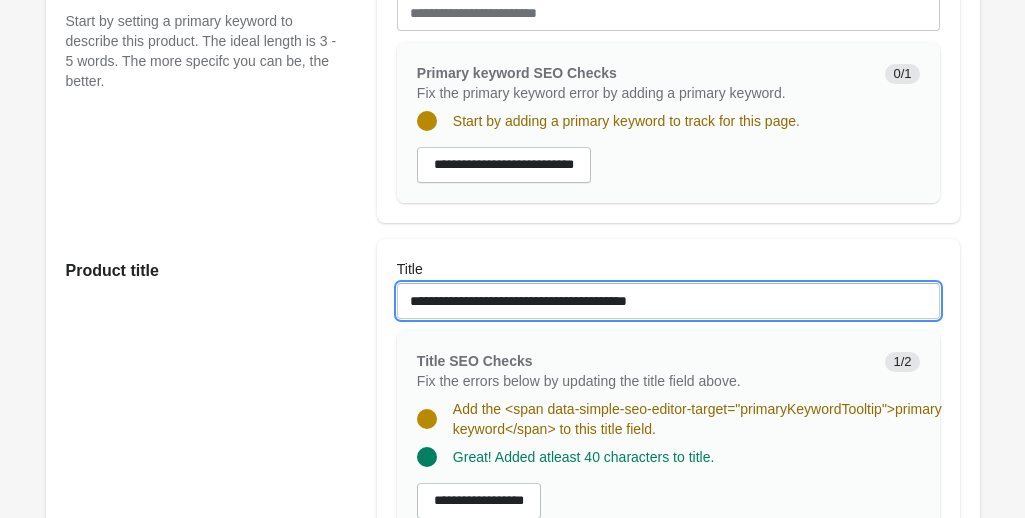 click on "**********" at bounding box center (668, 301) 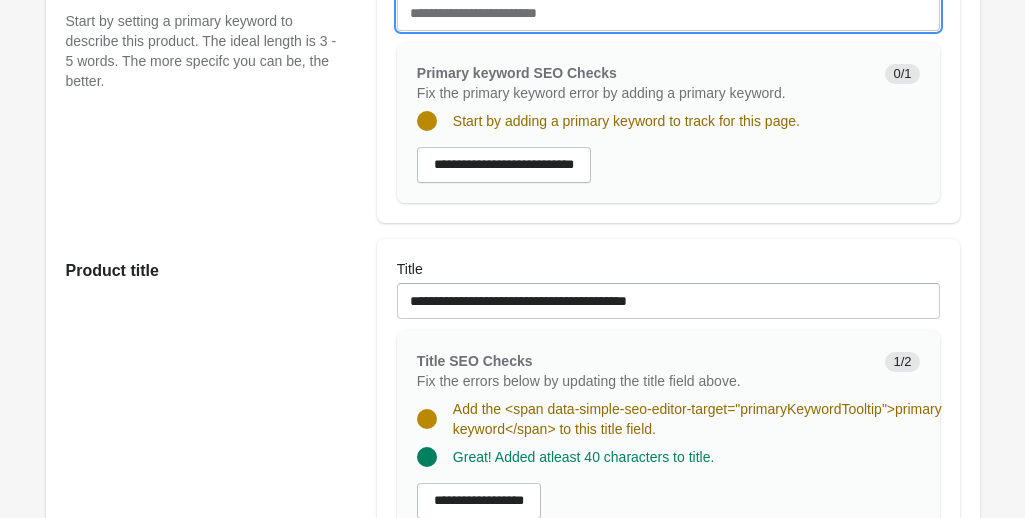 click on "What would your customer type into Google's search bar?" at bounding box center (668, 13) 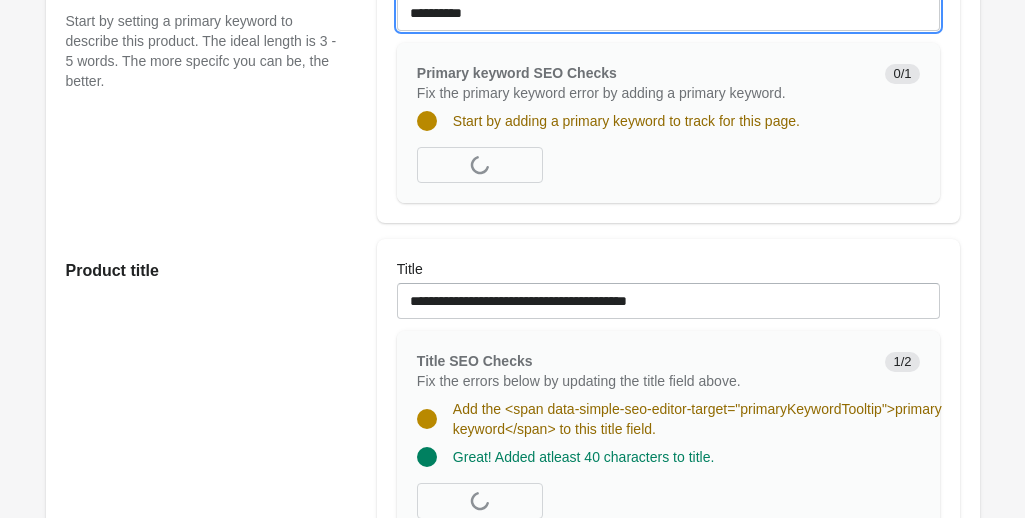 type on "**********" 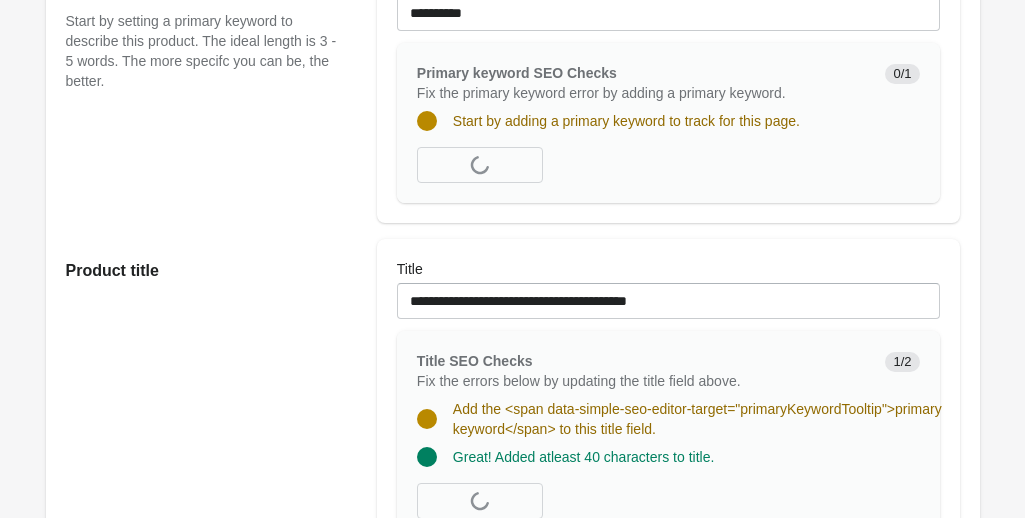 click on "Primary keyword
Start by setting a primary keyword to describe this product. The ideal length is 3 - 5 words. The more specifc you can be, the better." at bounding box center [211, 87] 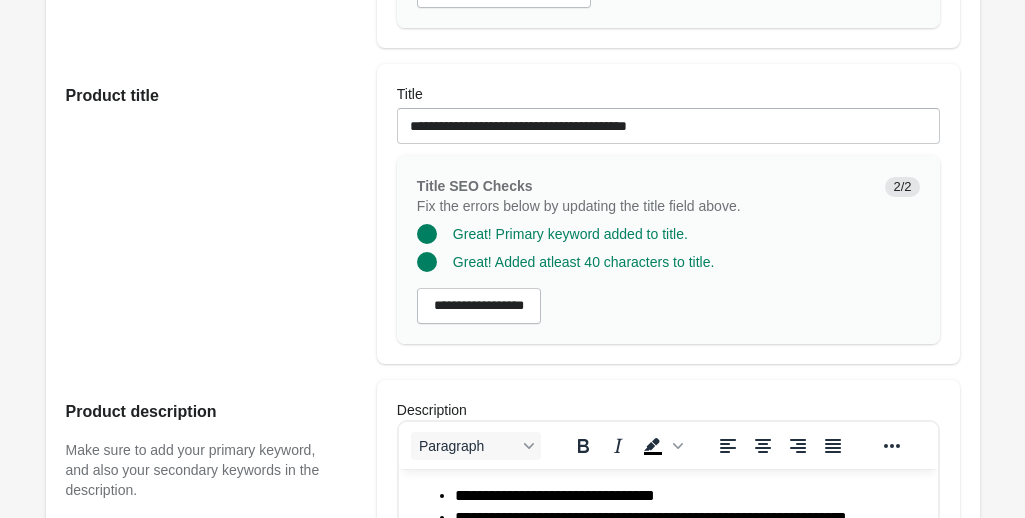 scroll, scrollTop: 423, scrollLeft: 0, axis: vertical 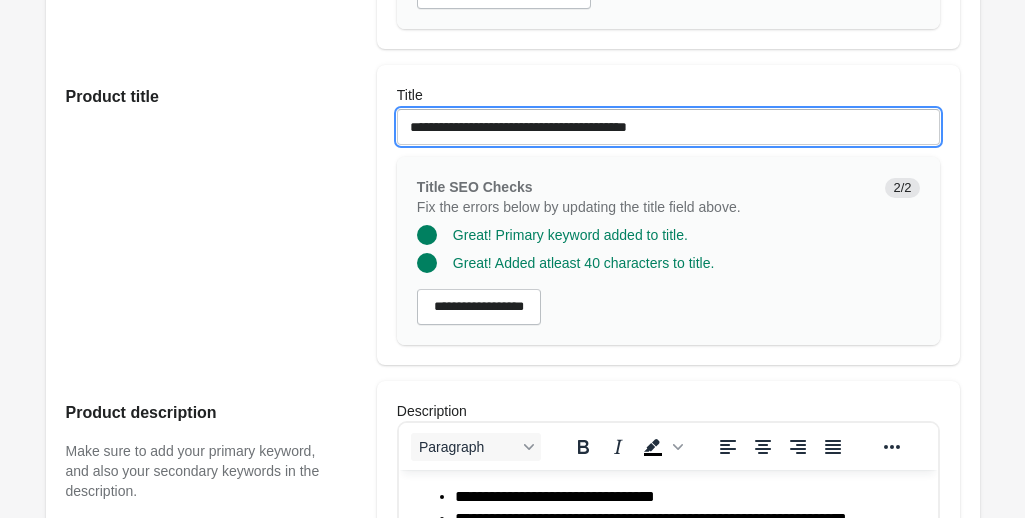 click on "**********" at bounding box center (668, 127) 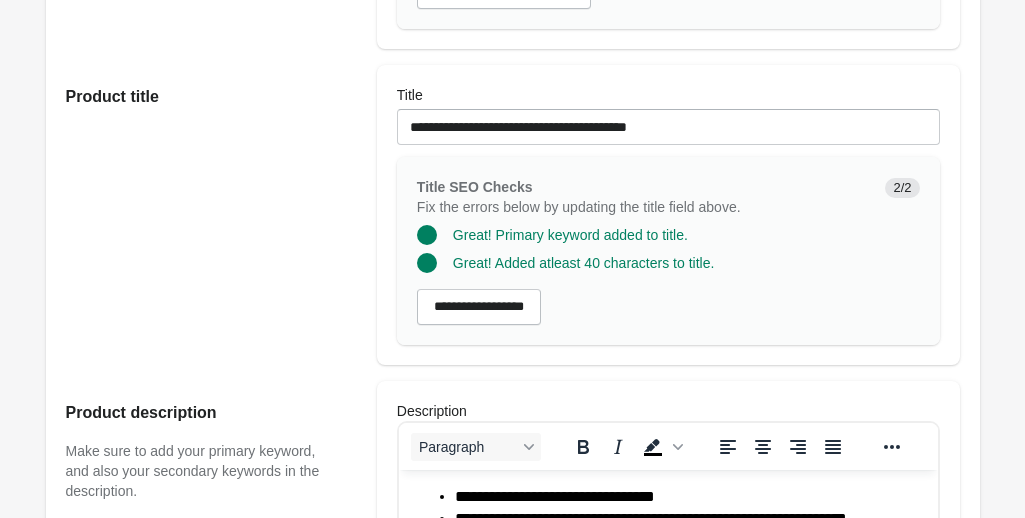 click on "**********" at bounding box center (503, 207) 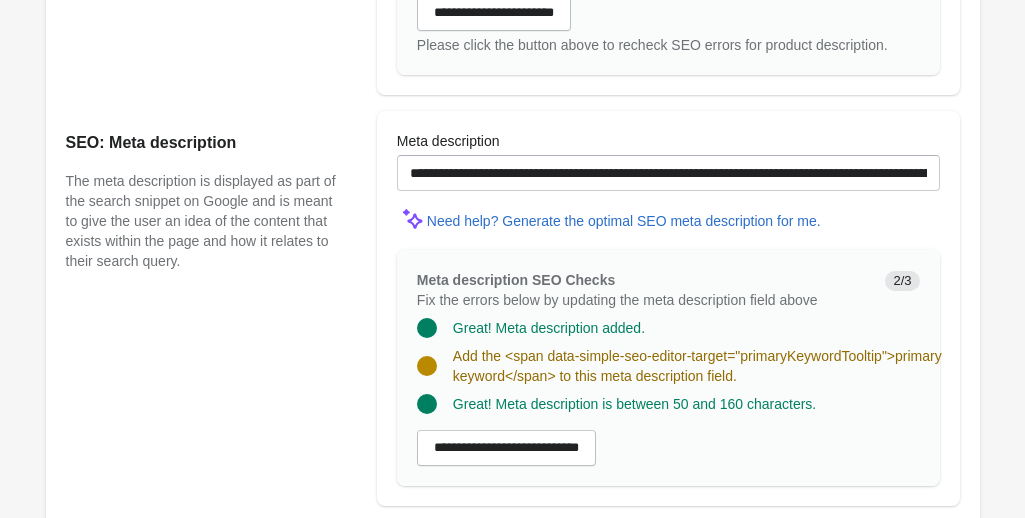 scroll, scrollTop: 1363, scrollLeft: 0, axis: vertical 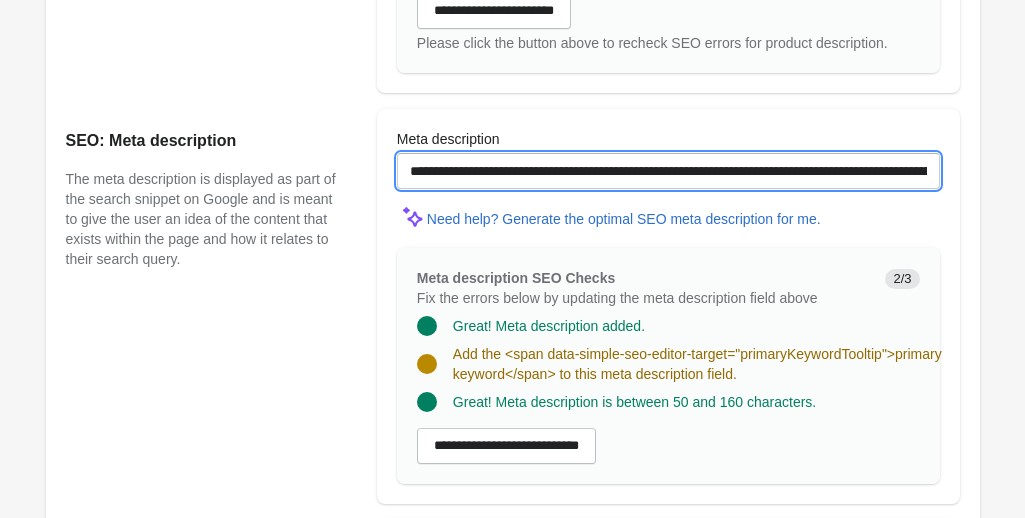 click on "**********" at bounding box center [668, 171] 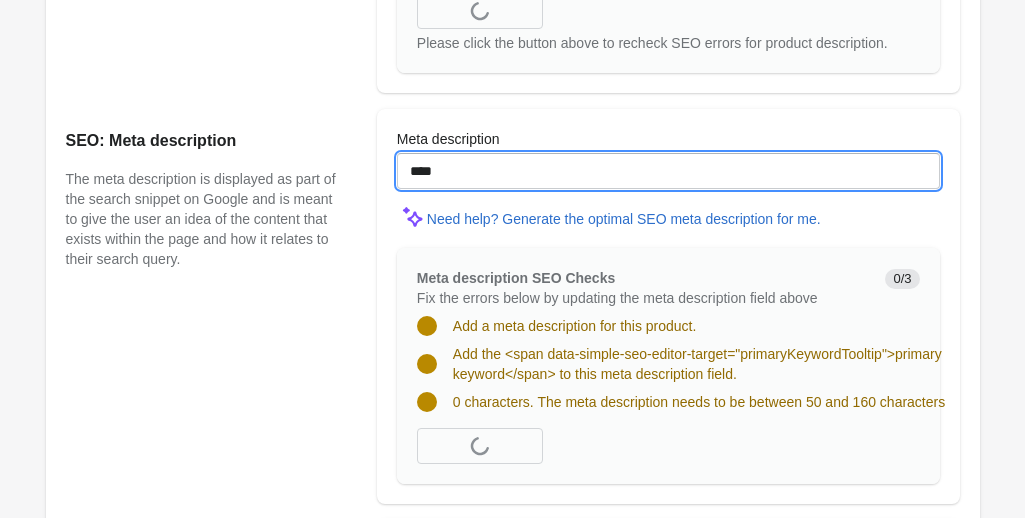 paste on "**********" 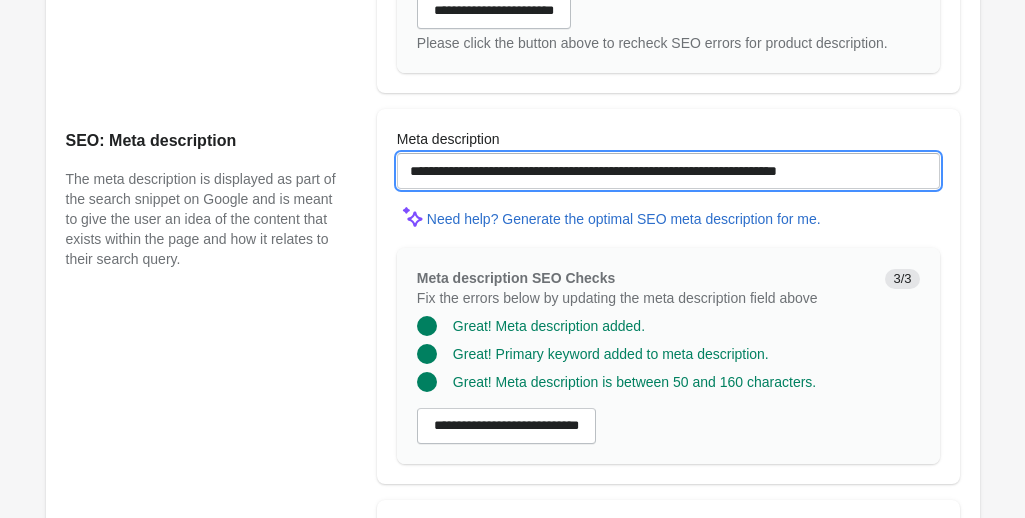 scroll, scrollTop: 1802, scrollLeft: 0, axis: vertical 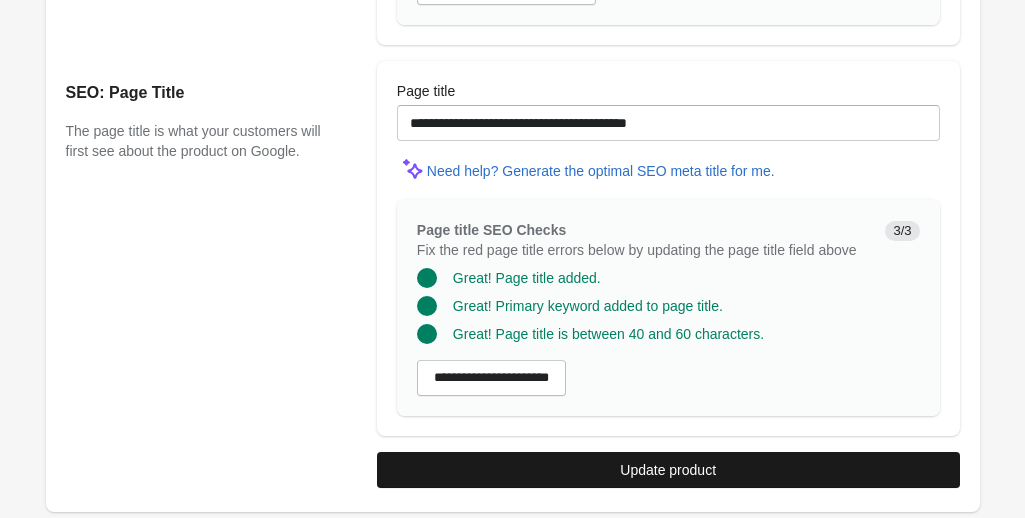 type on "**********" 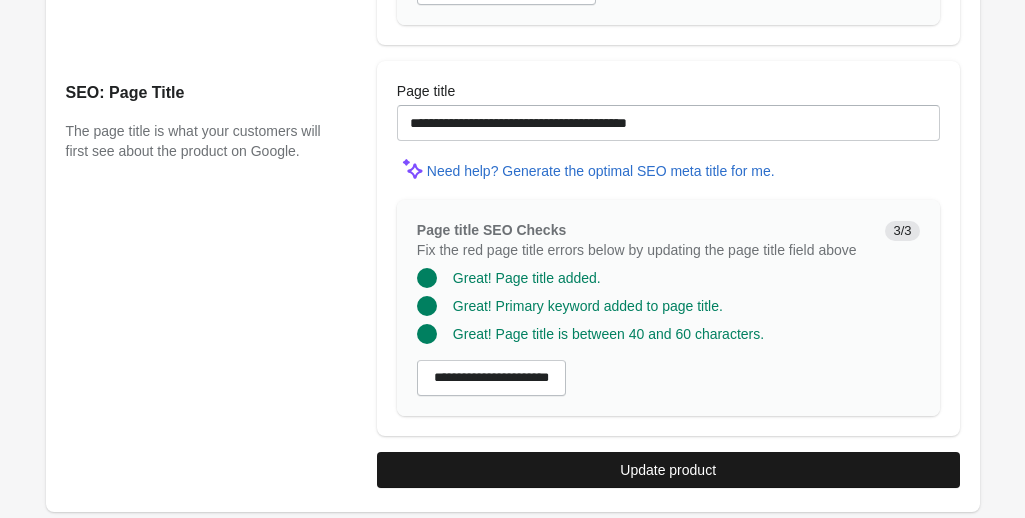 click on "Update product" at bounding box center (668, 470) 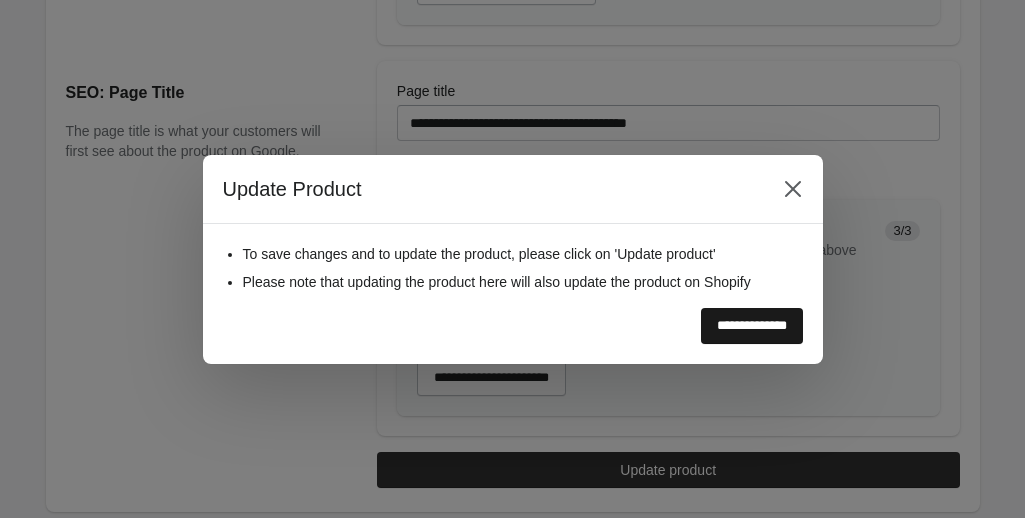 click on "**********" at bounding box center [752, 326] 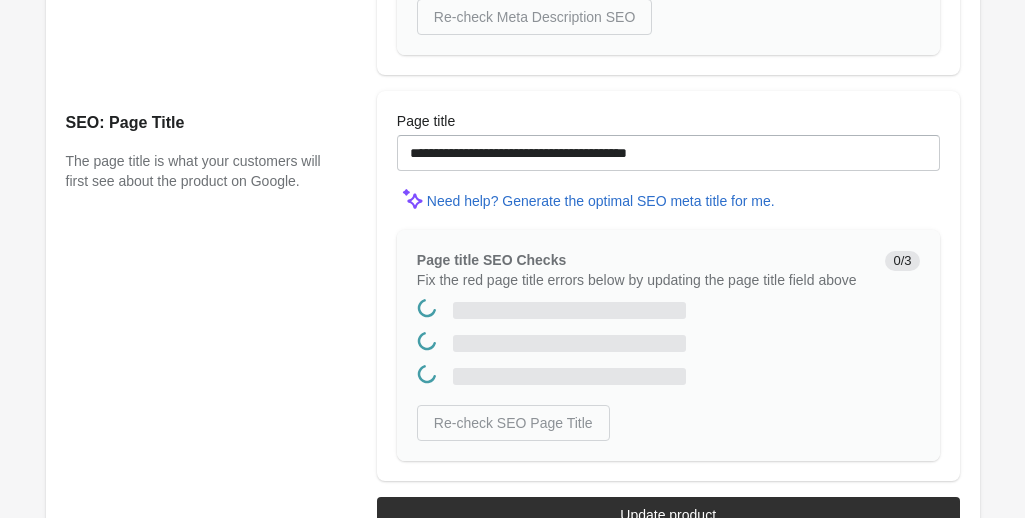 scroll, scrollTop: 0, scrollLeft: 0, axis: both 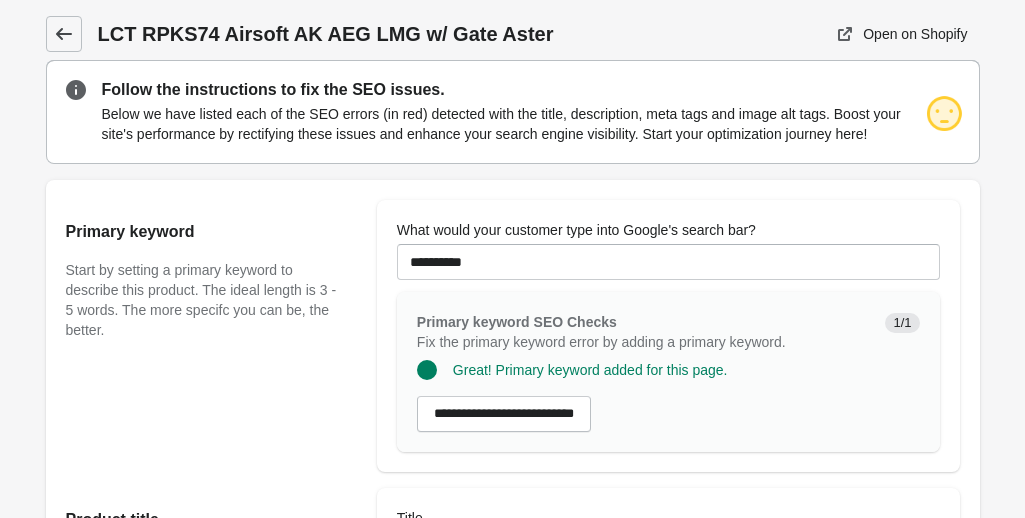 click 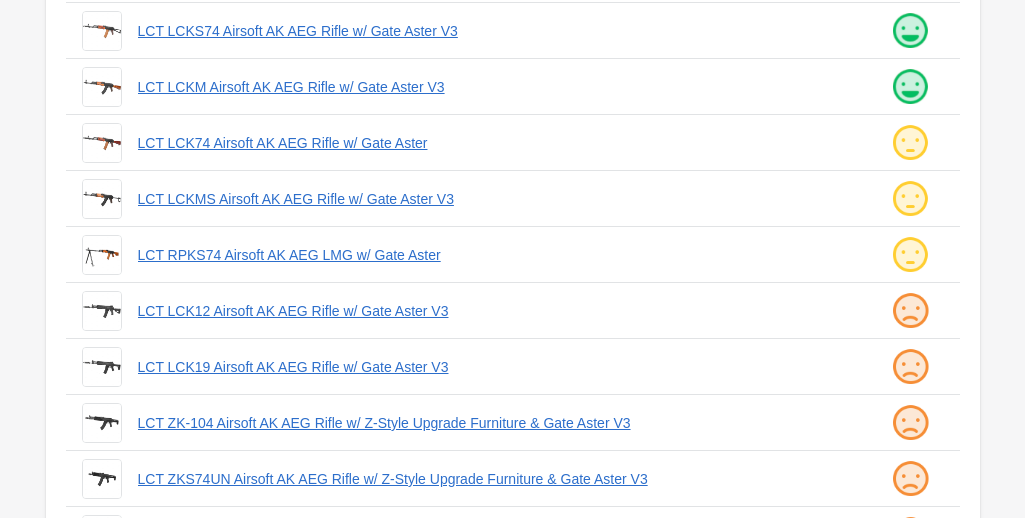 scroll, scrollTop: 347, scrollLeft: 0, axis: vertical 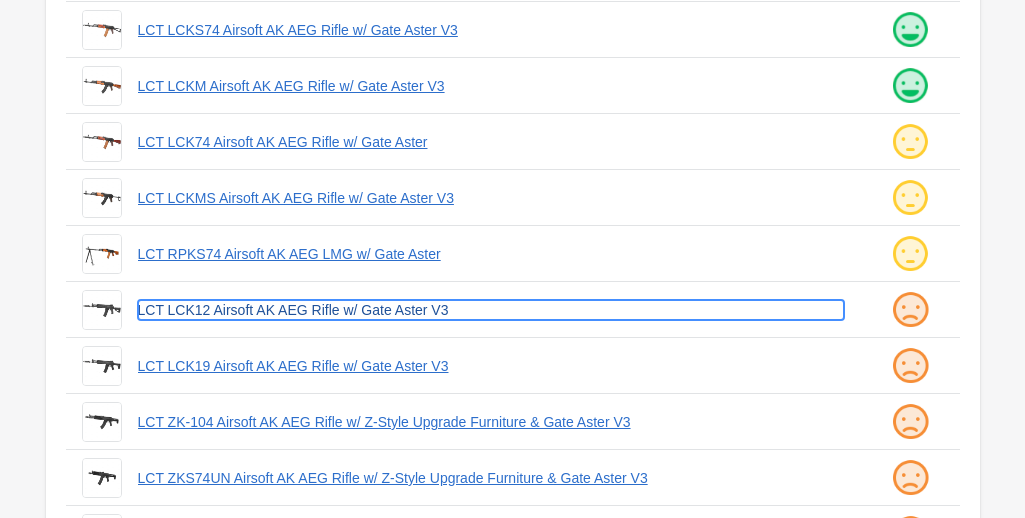 click on "LCT LCK12 Airsoft AK AEG Rifle w/ Gate Aster V3" at bounding box center [491, 310] 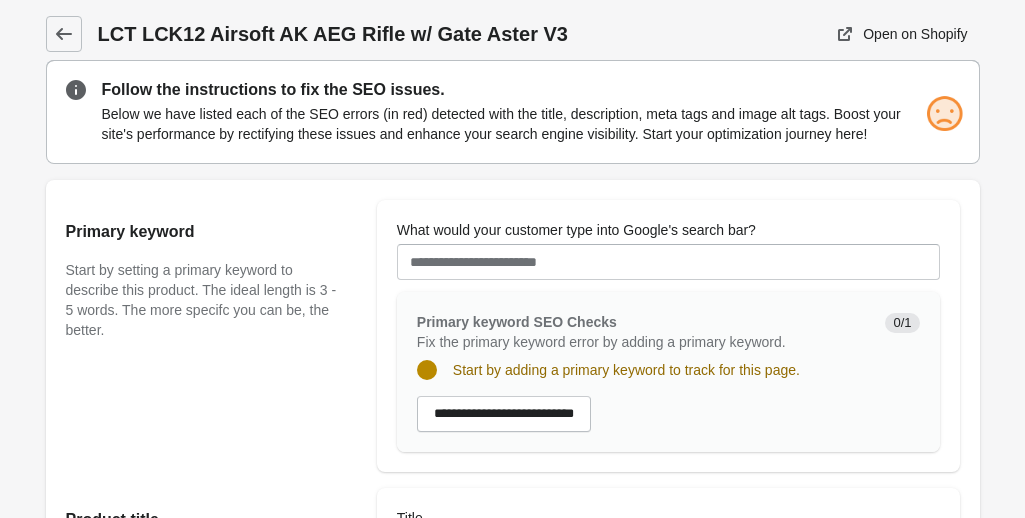 scroll, scrollTop: 305, scrollLeft: 0, axis: vertical 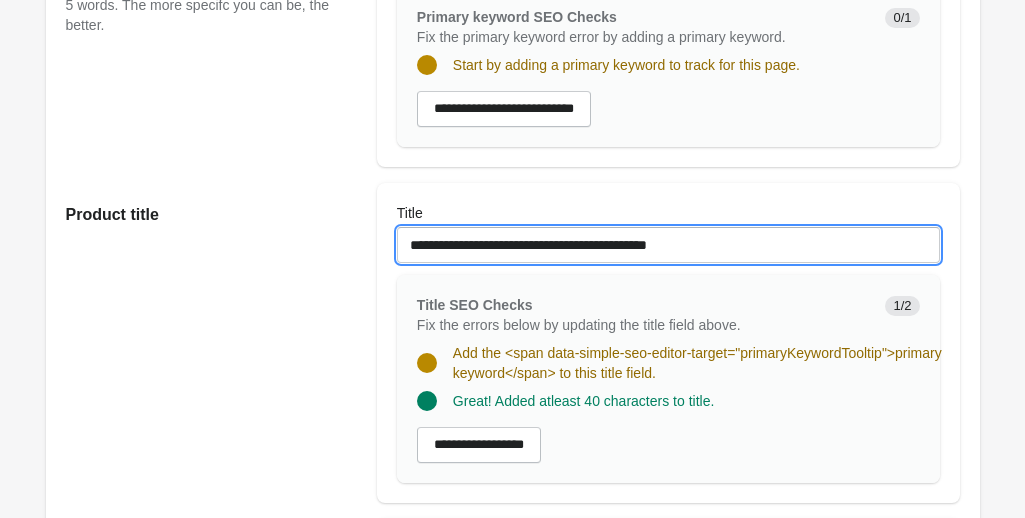 drag, startPoint x: 409, startPoint y: 245, endPoint x: 471, endPoint y: 245, distance: 62 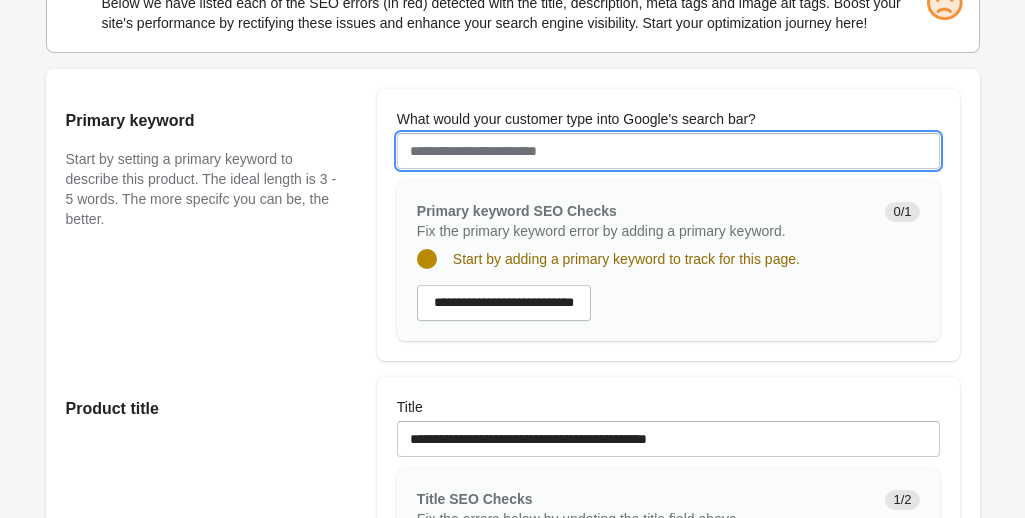 click on "What would your customer type into Google's search bar?" at bounding box center (668, 151) 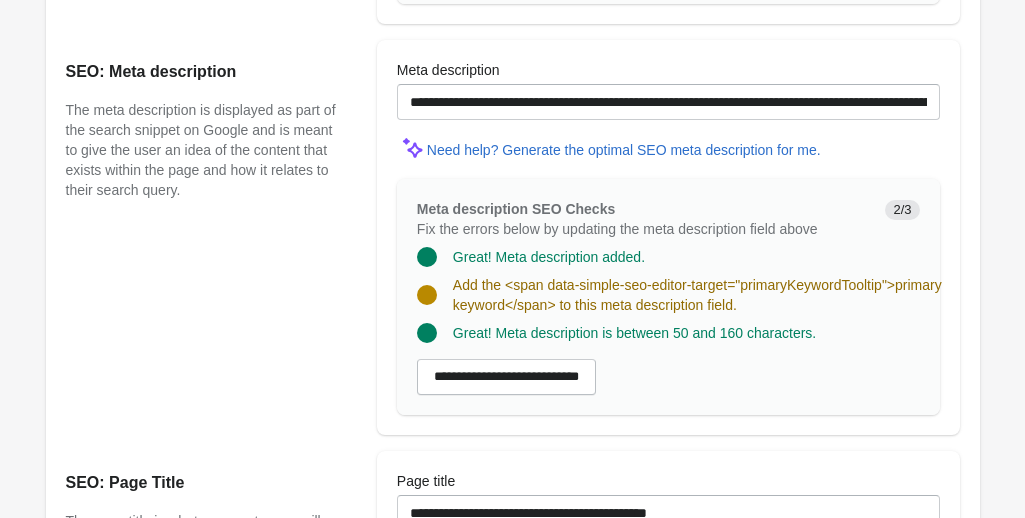 scroll, scrollTop: 1433, scrollLeft: 0, axis: vertical 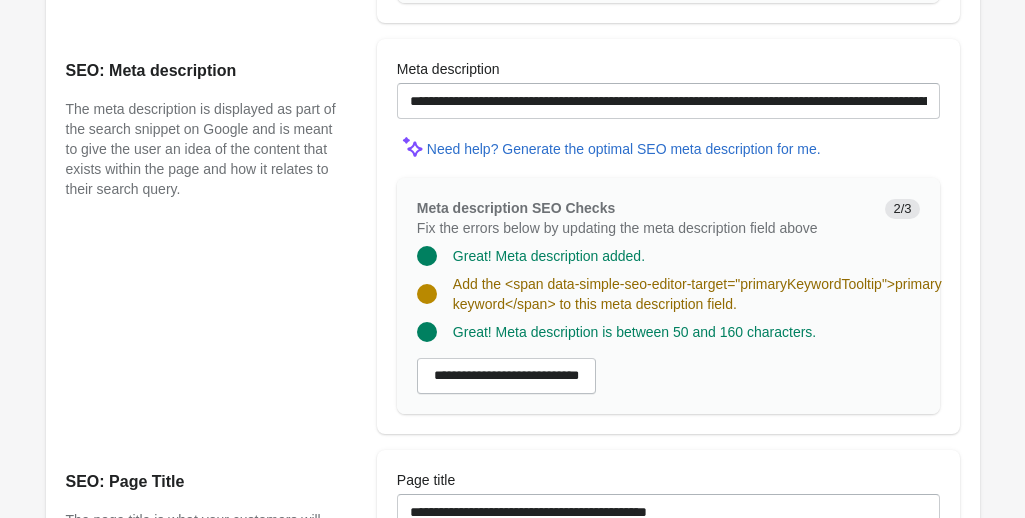 type on "*********" 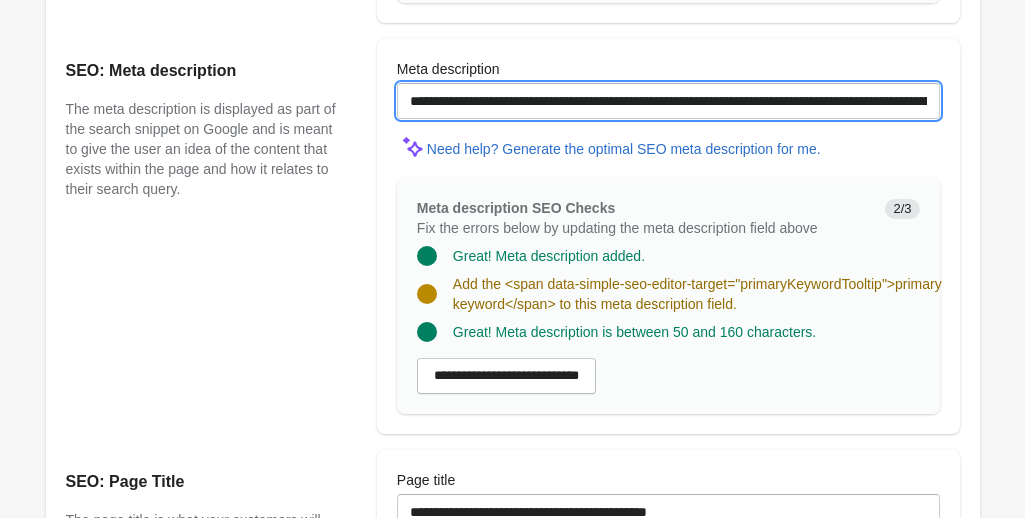 click on "**********" at bounding box center (668, 101) 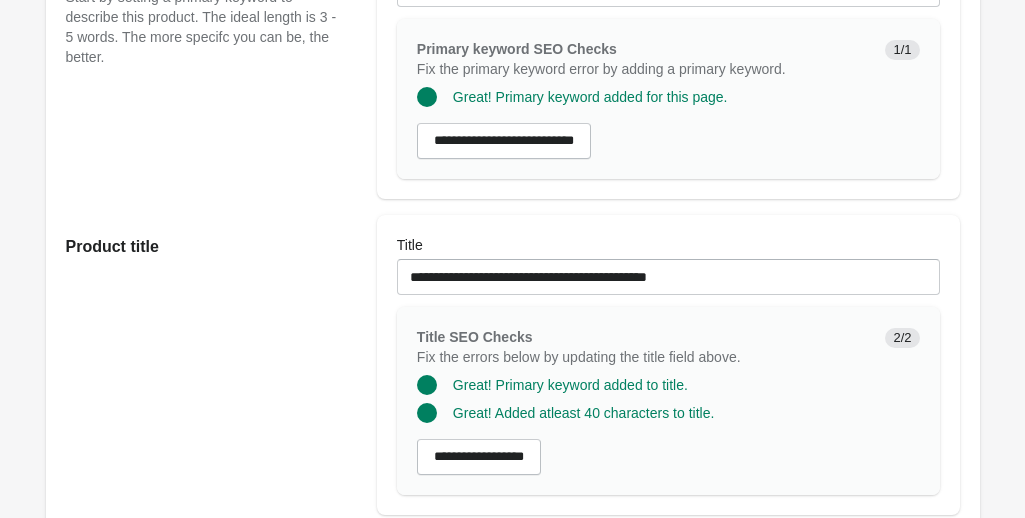 scroll, scrollTop: 286, scrollLeft: 0, axis: vertical 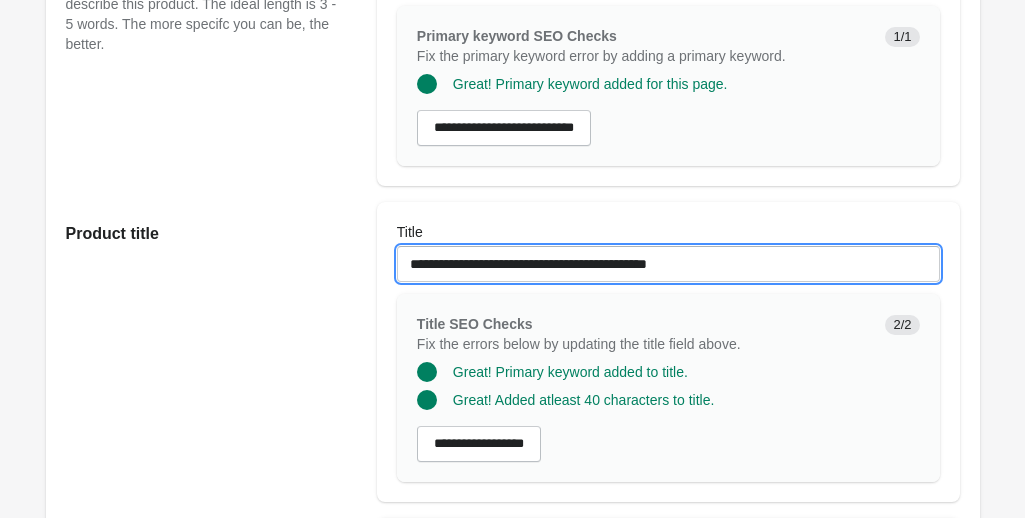 click on "**********" at bounding box center (668, 264) 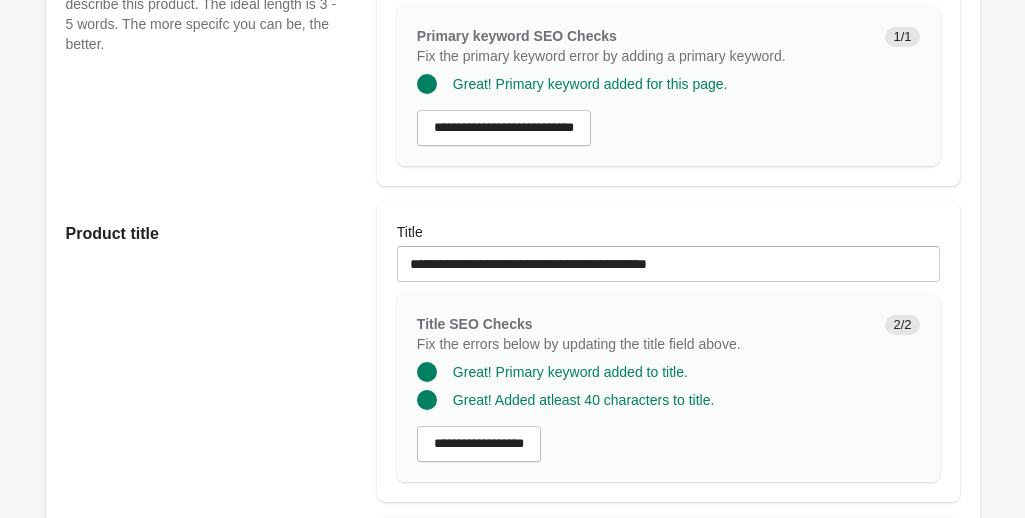 click on "Product title" at bounding box center [211, 352] 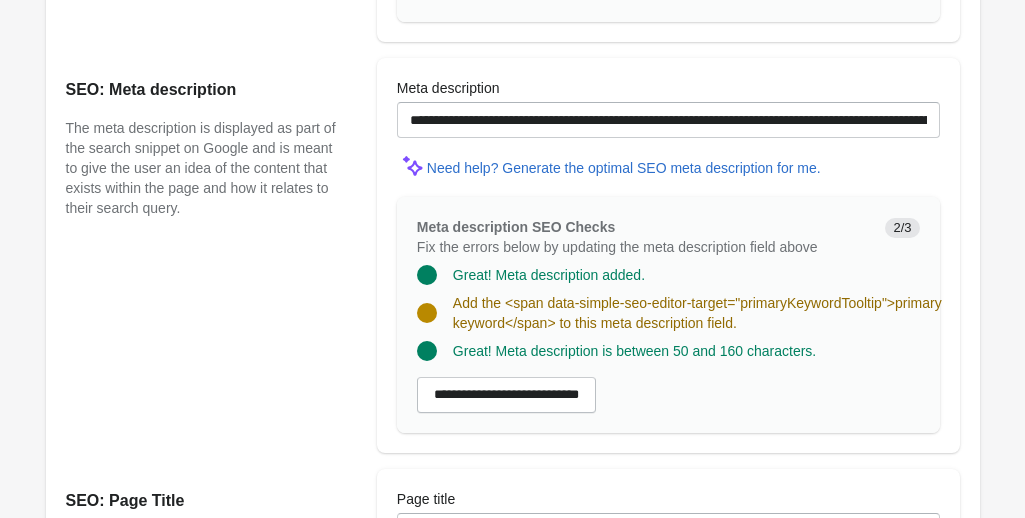 scroll, scrollTop: 1415, scrollLeft: 0, axis: vertical 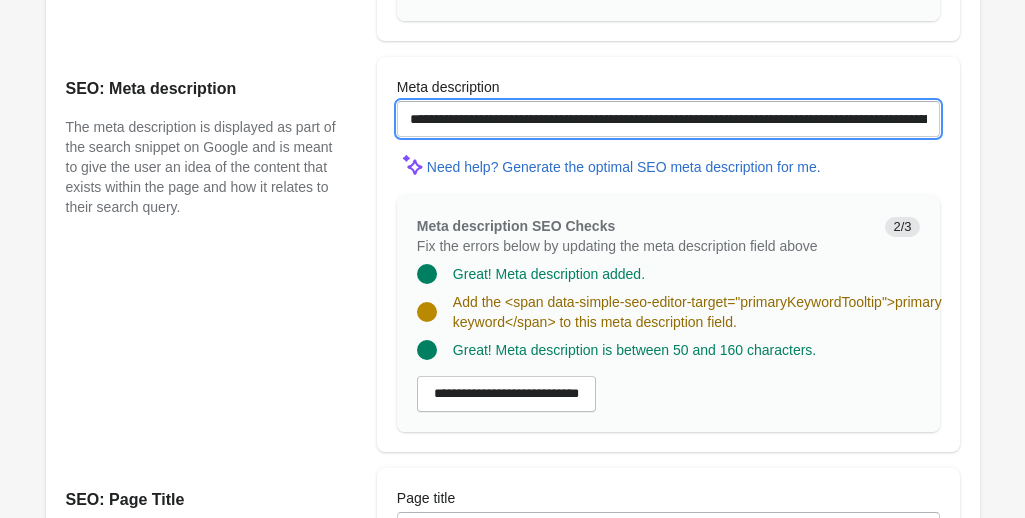 click on "**********" at bounding box center [668, 119] 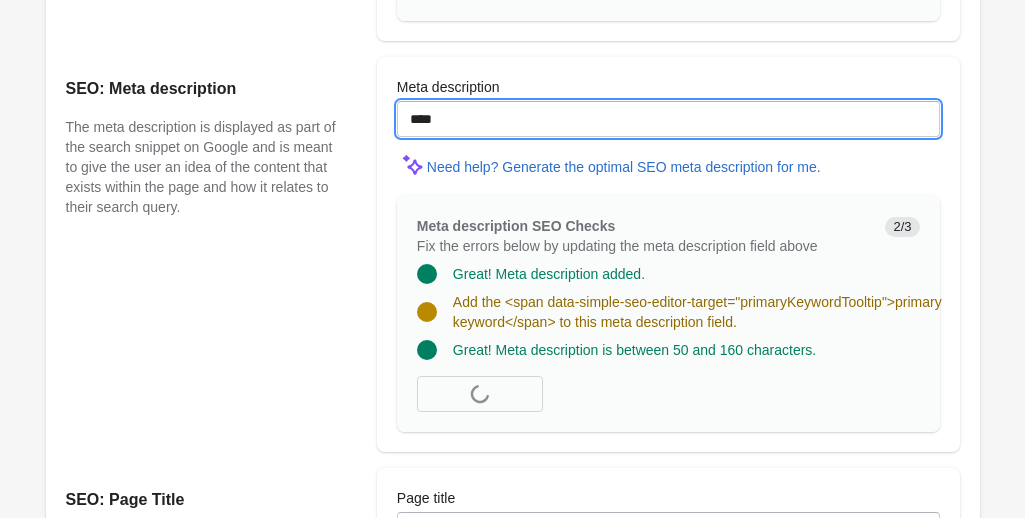 paste on "**********" 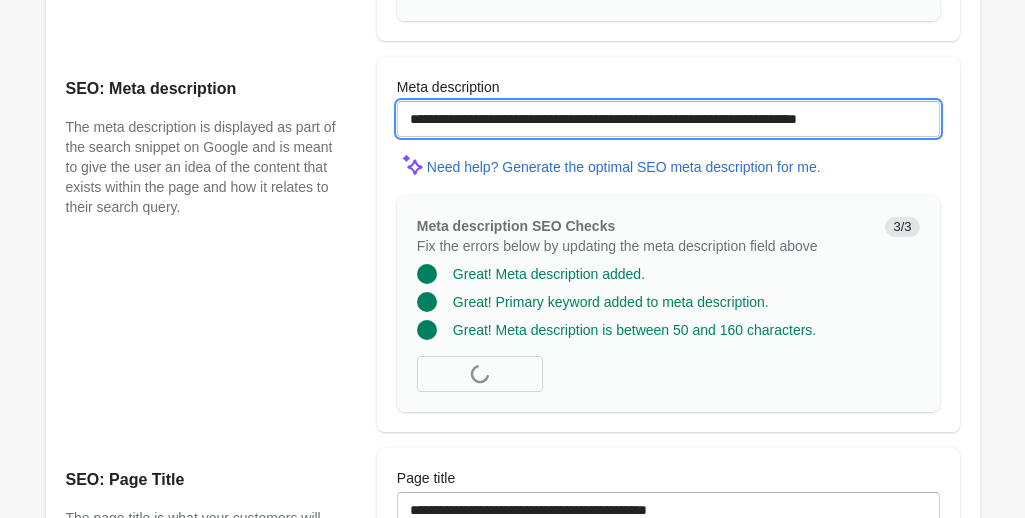 type on "**********" 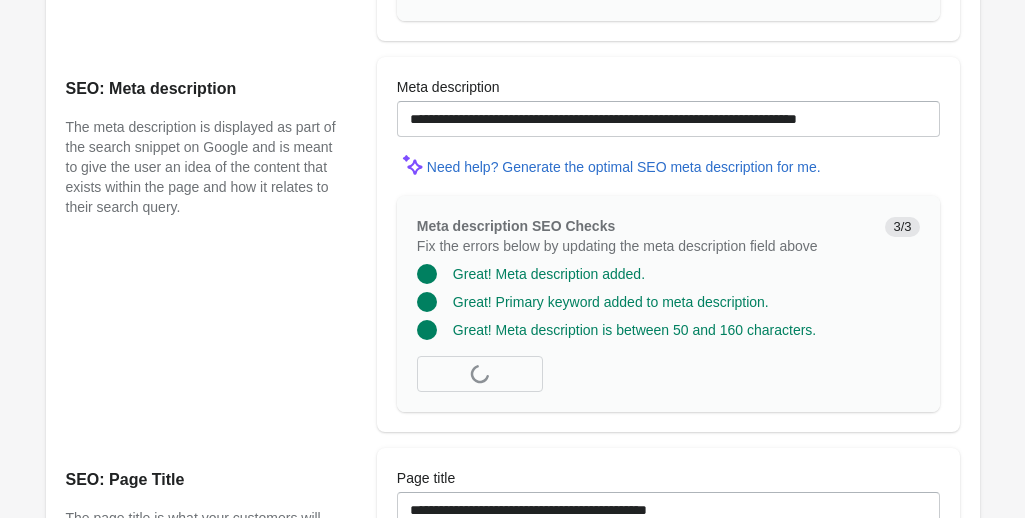 click on "SEO: Meta description
The meta description is displayed as part of the search snippet on Google and is meant to give the user an idea of the content that exists within the page and how it relates to their search query." at bounding box center (211, 244) 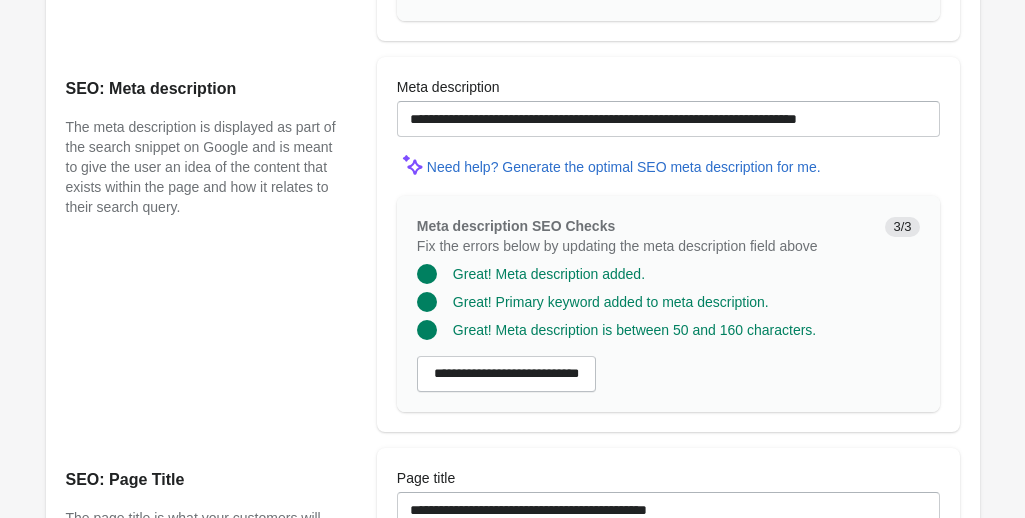 scroll, scrollTop: 1802, scrollLeft: 0, axis: vertical 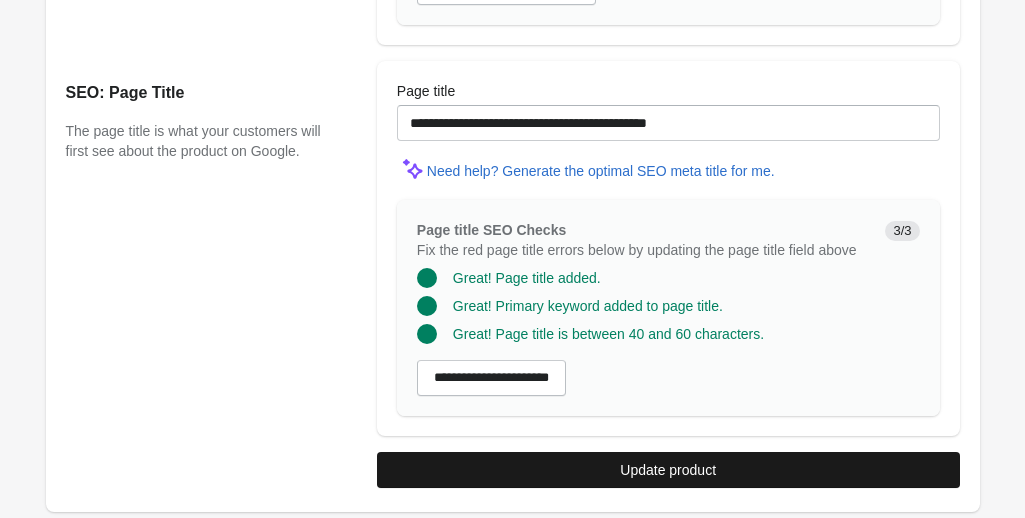 click on "Update product" at bounding box center (668, 470) 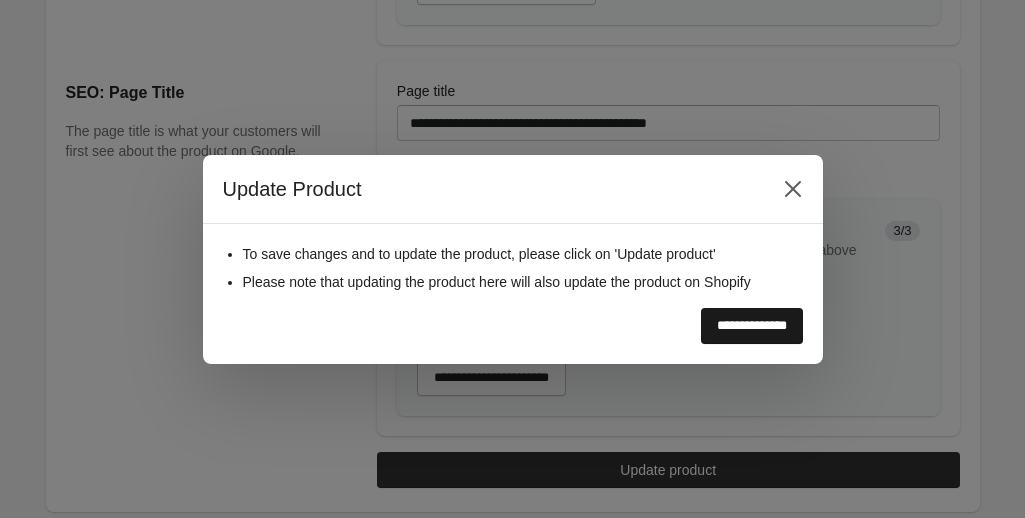 click on "**********" at bounding box center (752, 326) 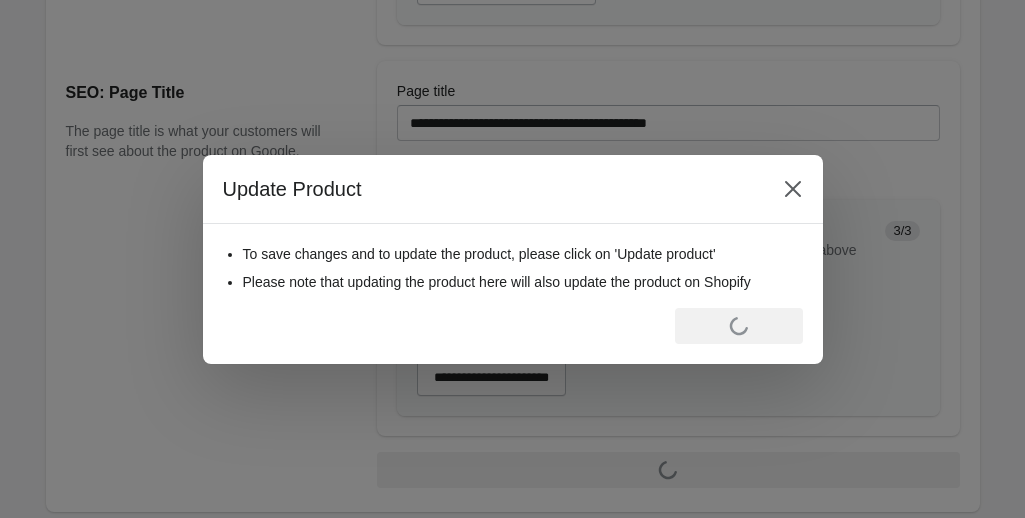 scroll, scrollTop: 0, scrollLeft: 0, axis: both 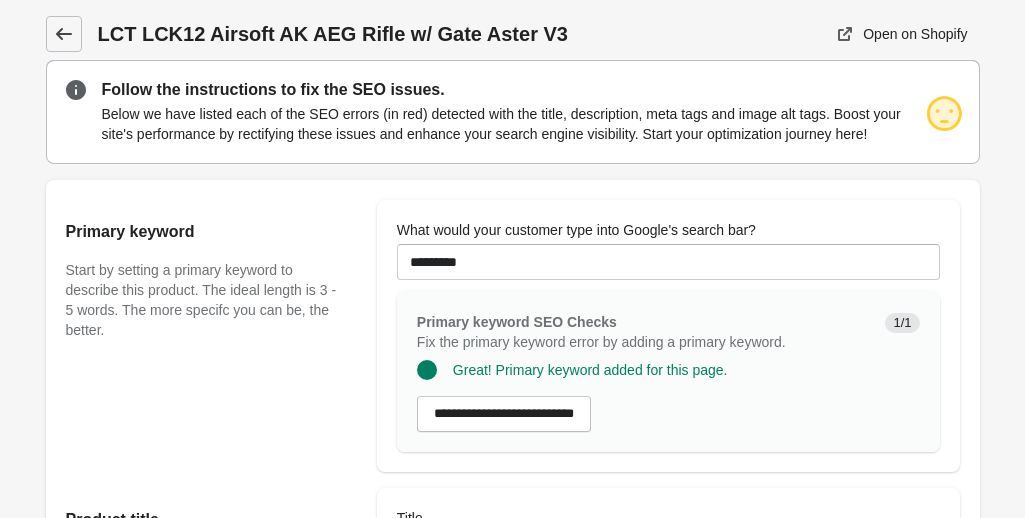 click 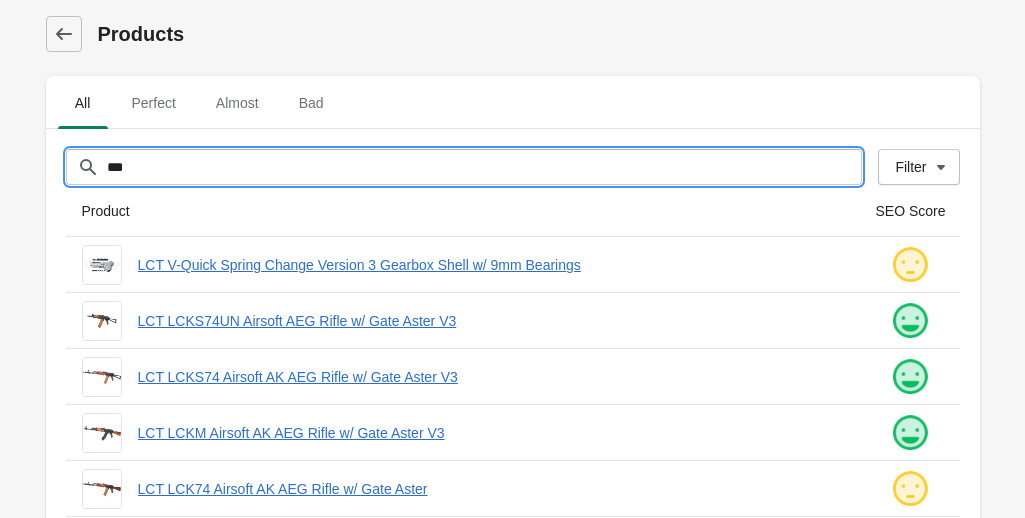 click on "***" at bounding box center (484, 167) 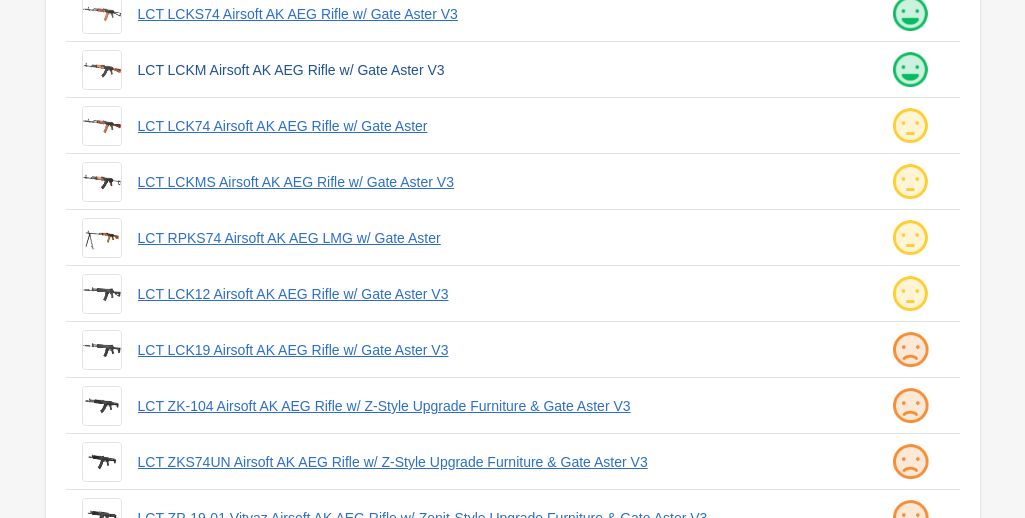 scroll, scrollTop: 367, scrollLeft: 0, axis: vertical 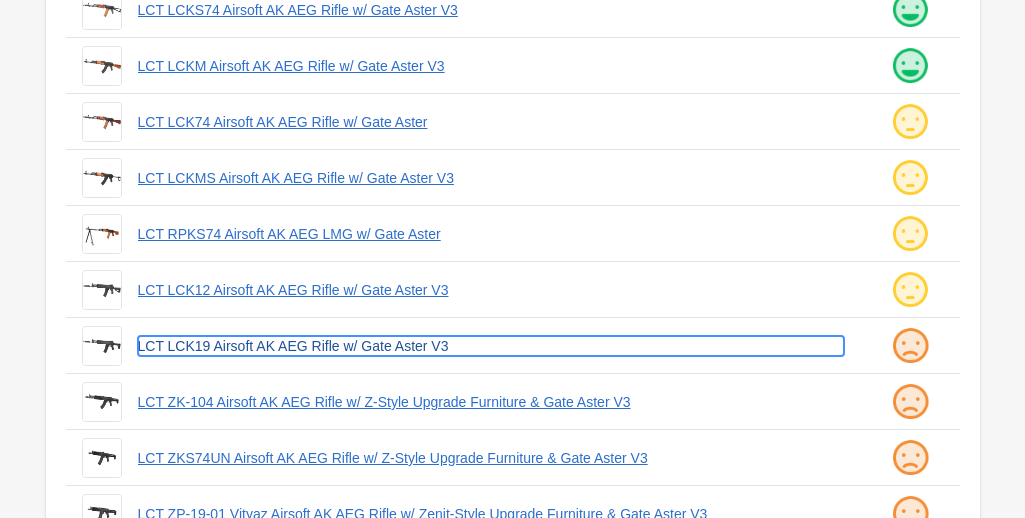 click on "LCT LCK19 Airsoft AK AEG Rifle w/ Gate Aster V3" at bounding box center (491, 346) 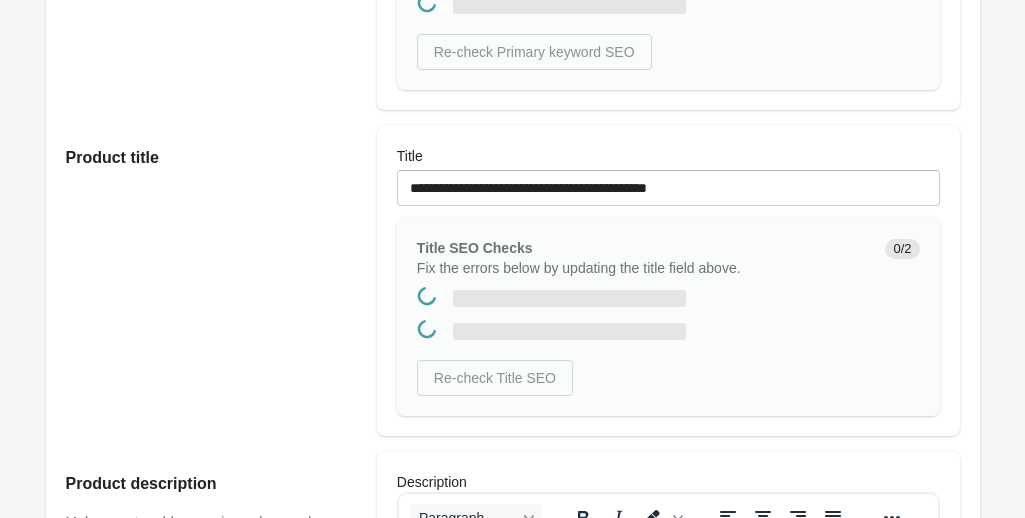 scroll, scrollTop: 0, scrollLeft: 0, axis: both 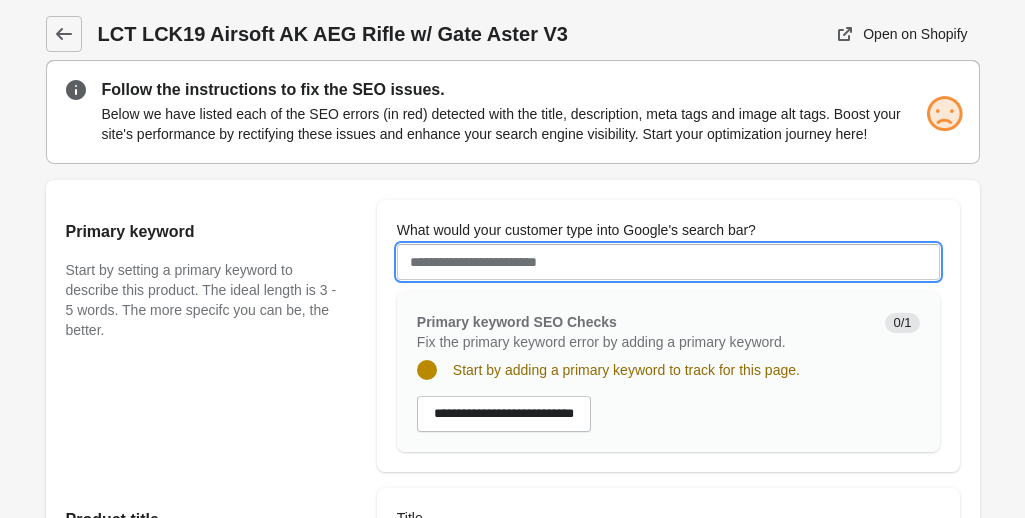 click on "What would your customer type into Google's search bar?" at bounding box center (668, 262) 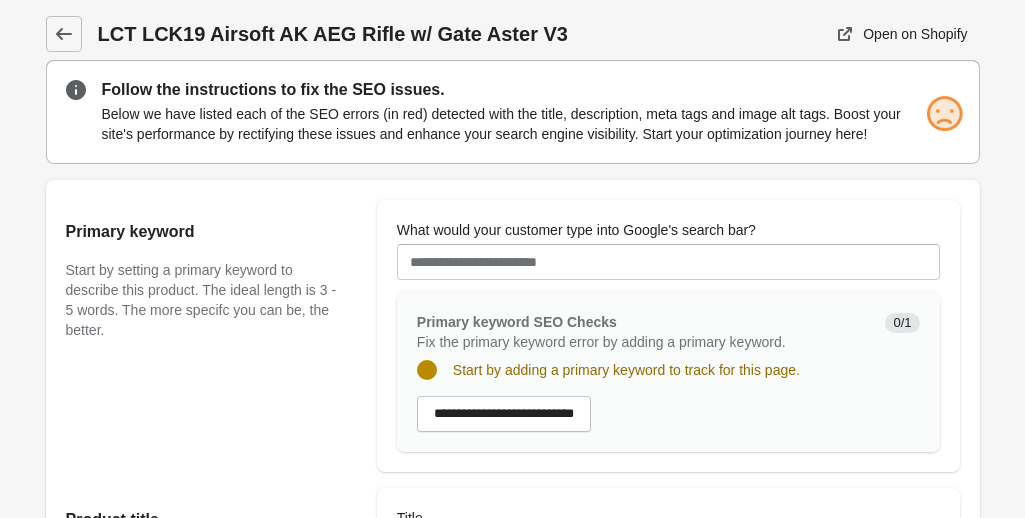 click on "Primary keyword
Start by setting a primary keyword to describe this product. The ideal length is 3 - 5 words. The more specifc you can be, the better." at bounding box center [211, 336] 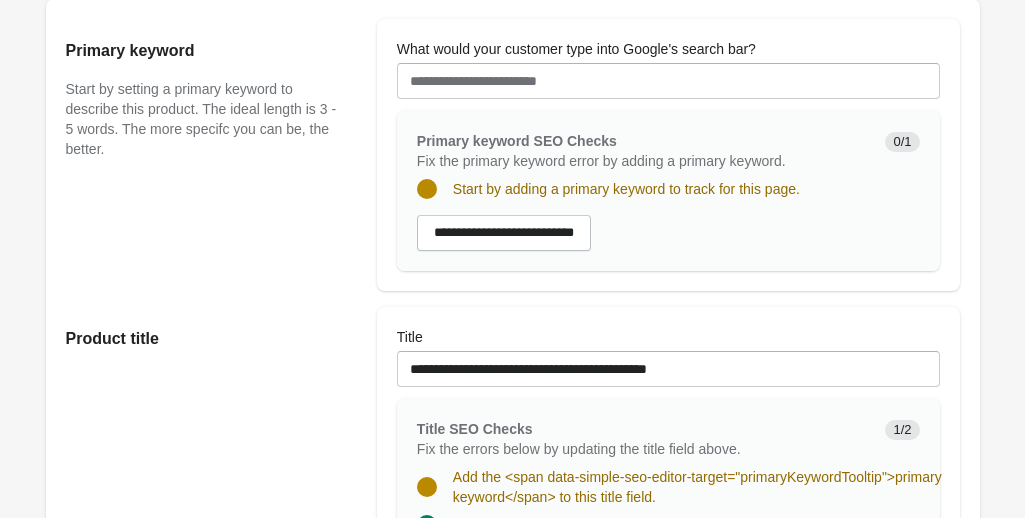 scroll, scrollTop: 186, scrollLeft: 0, axis: vertical 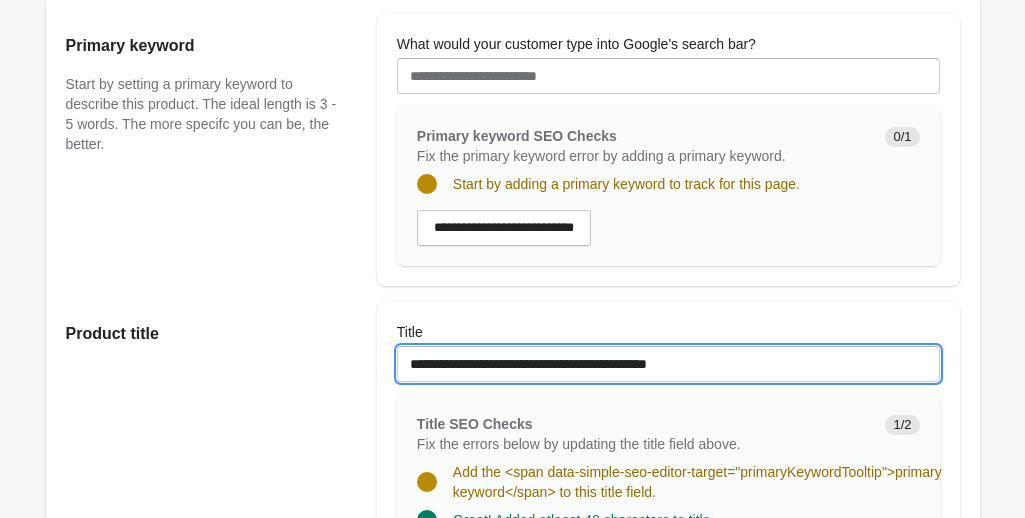 drag, startPoint x: 412, startPoint y: 368, endPoint x: 470, endPoint y: 359, distance: 58.694122 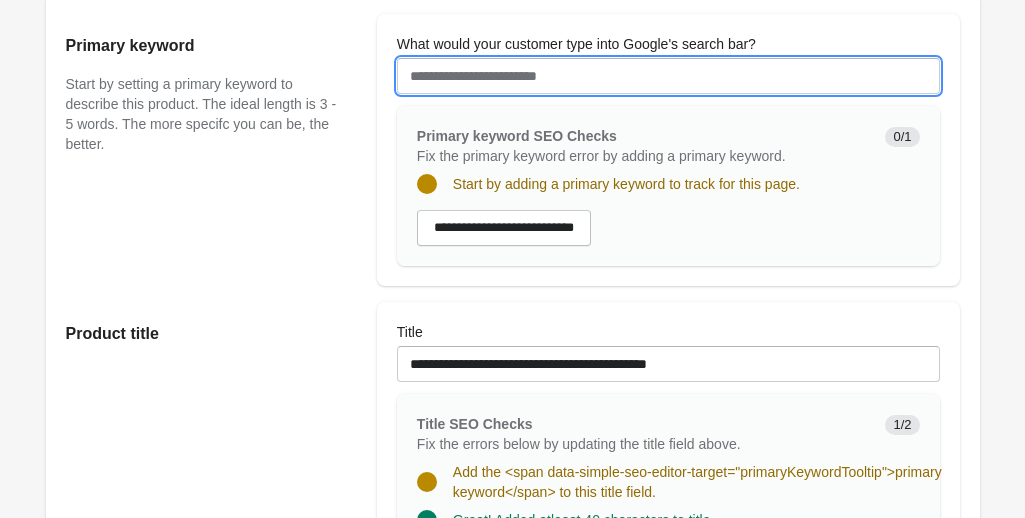 click on "What would your customer type into Google's search bar?" at bounding box center (668, 76) 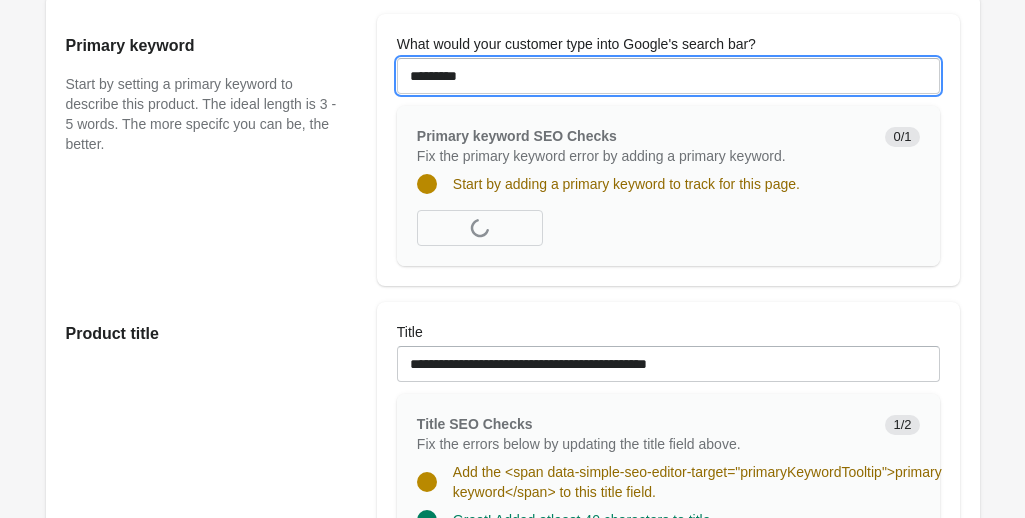 type on "*********" 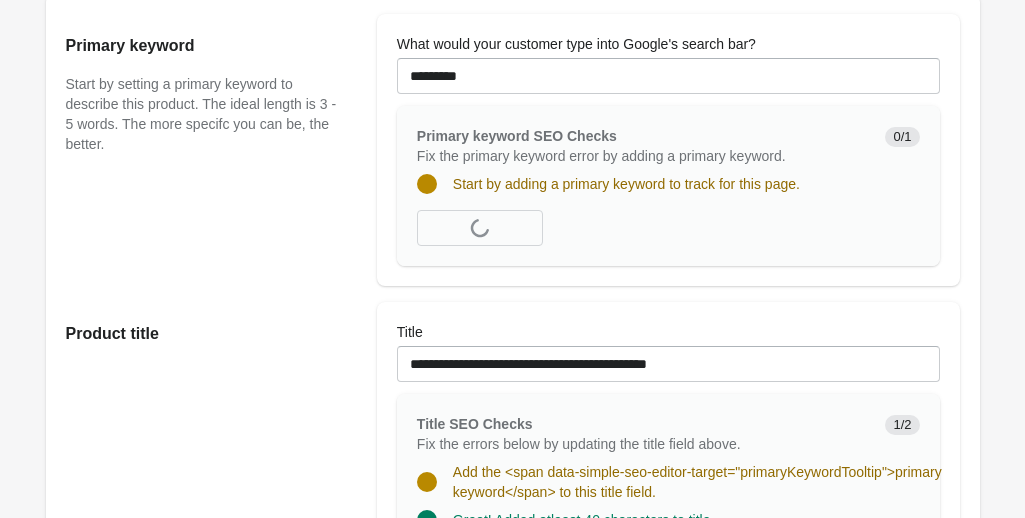 click on "Primary keyword
Start by setting a primary keyword to describe this product. The ideal length is 3 - 5 words. The more specifc you can be, the better." at bounding box center [211, 150] 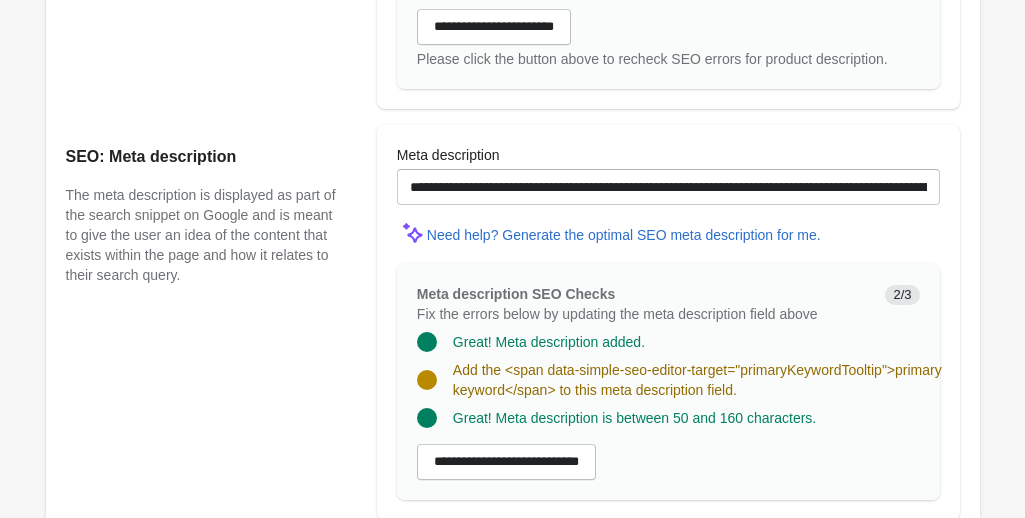 scroll, scrollTop: 1386, scrollLeft: 0, axis: vertical 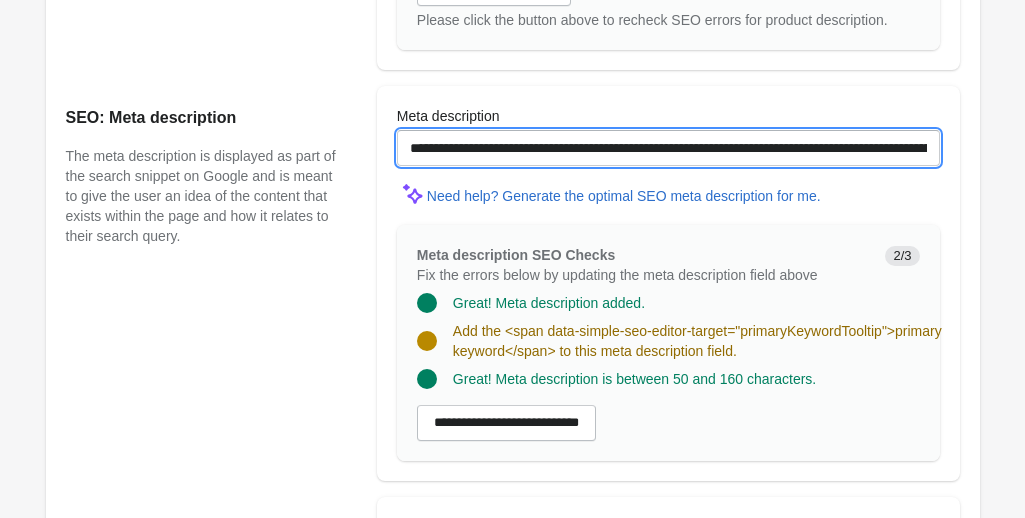 click on "**********" at bounding box center [668, 148] 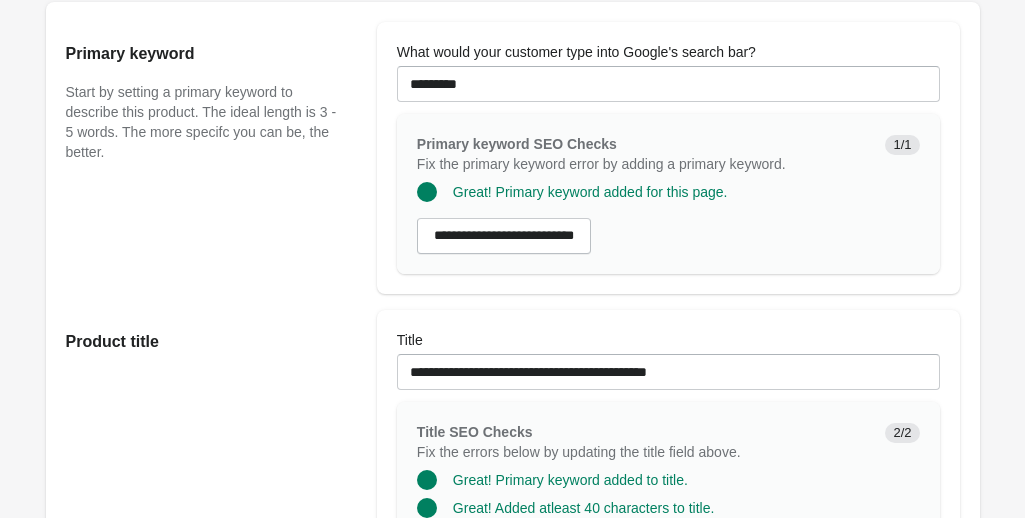 scroll, scrollTop: 246, scrollLeft: 0, axis: vertical 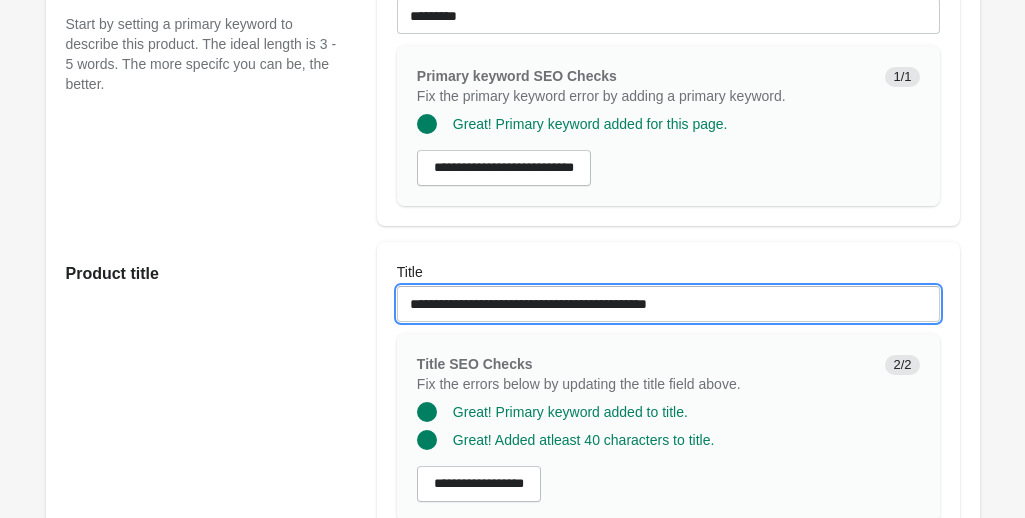 click on "**********" at bounding box center (668, 304) 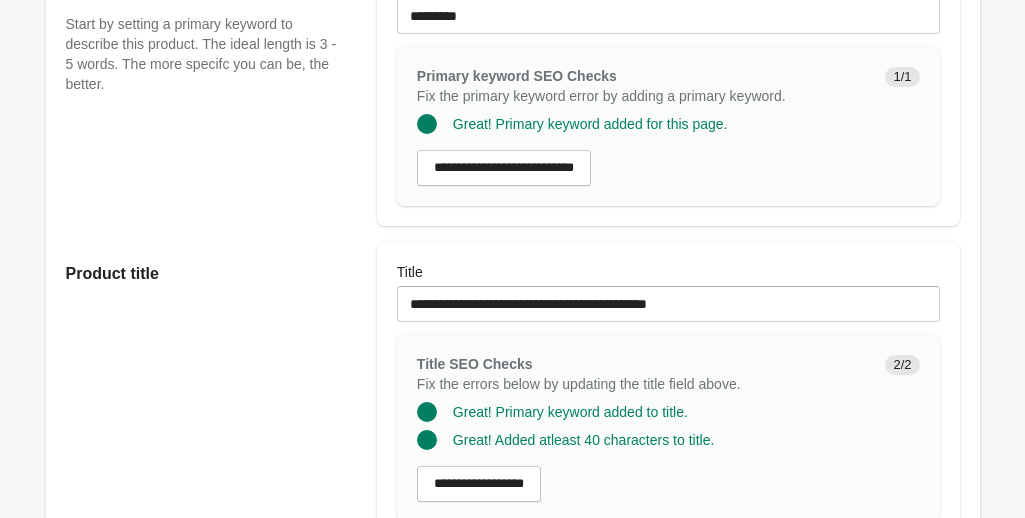 click on "Product title" at bounding box center (211, 392) 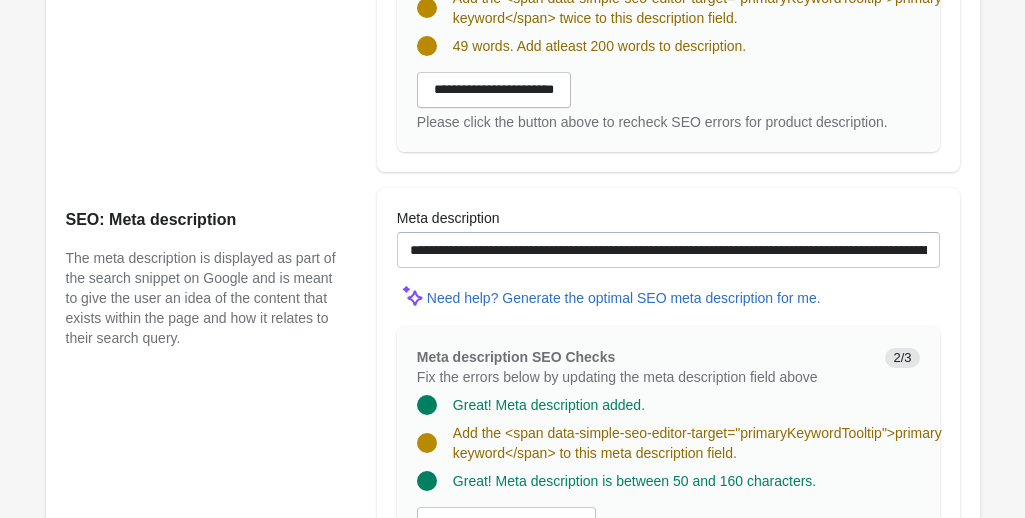 scroll, scrollTop: 1285, scrollLeft: 0, axis: vertical 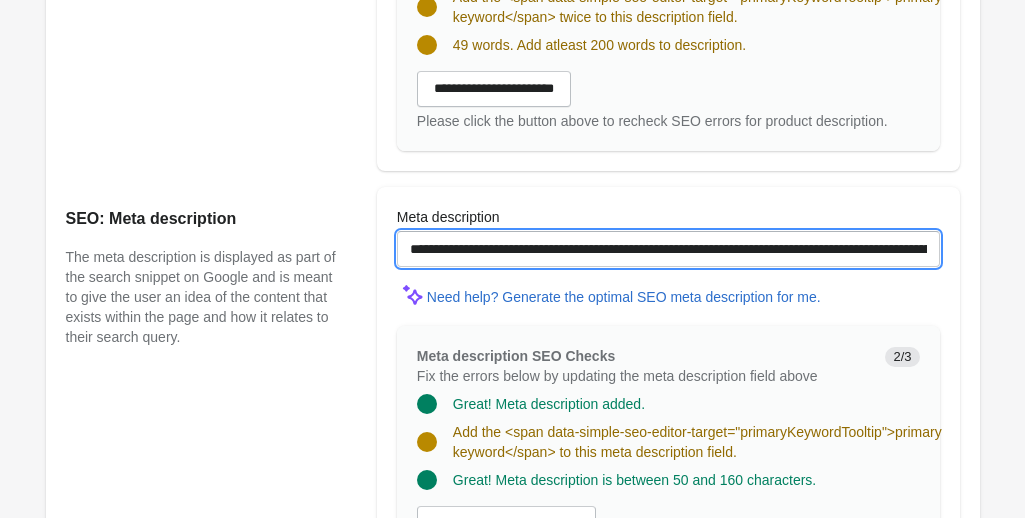 click on "**********" at bounding box center (668, 249) 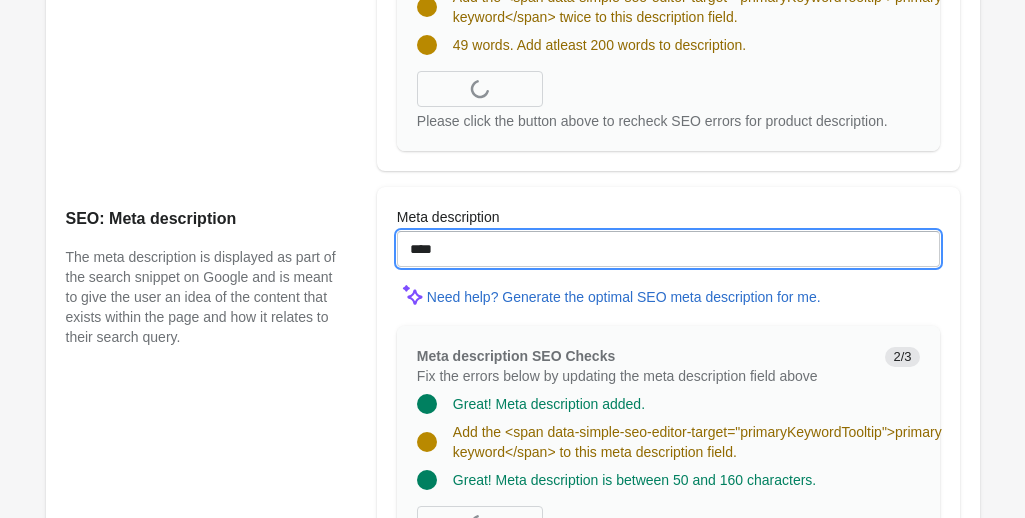 paste on "**********" 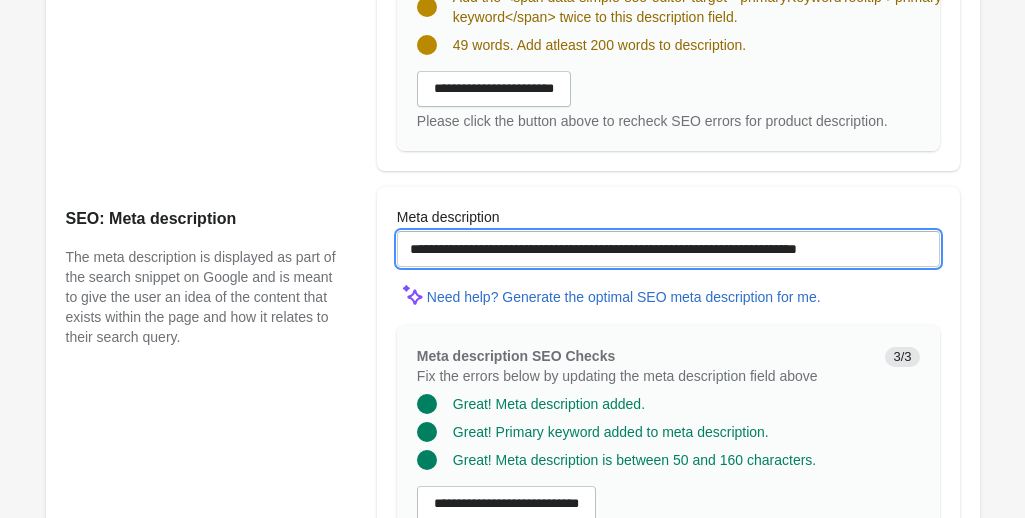type on "**********" 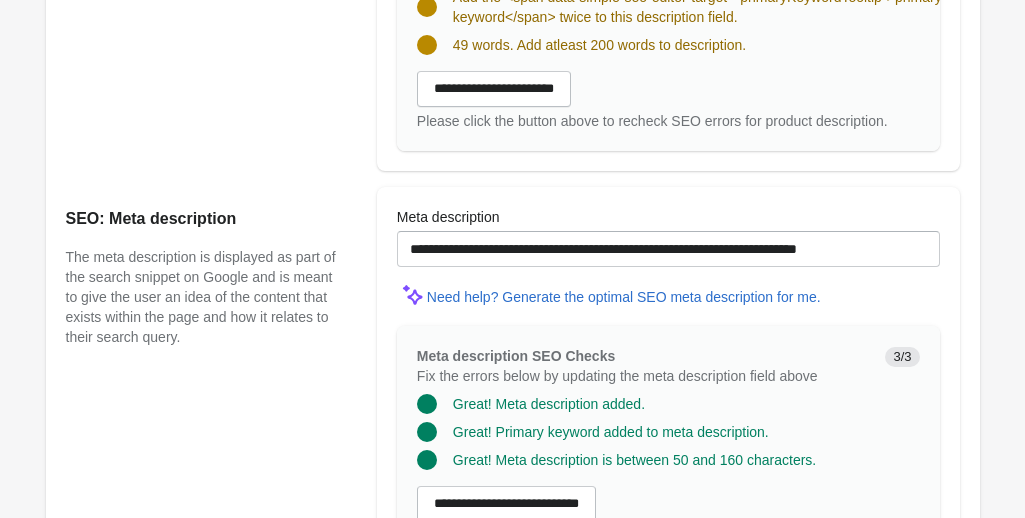click on "SEO: Meta description
The meta description is displayed as part of the search snippet on Google and is meant to give the user an idea of the content that exists within the page and how it relates to their search query." at bounding box center (211, 374) 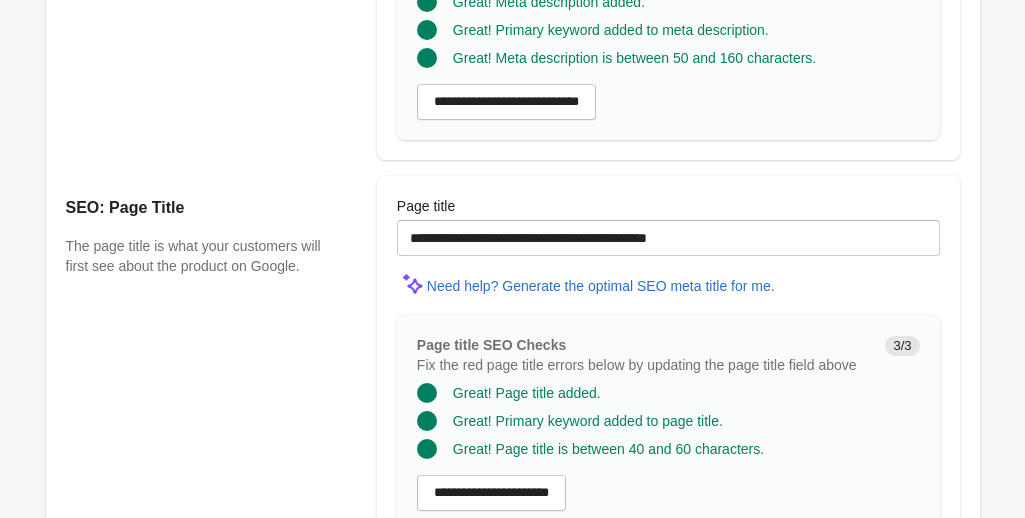scroll, scrollTop: 1802, scrollLeft: 0, axis: vertical 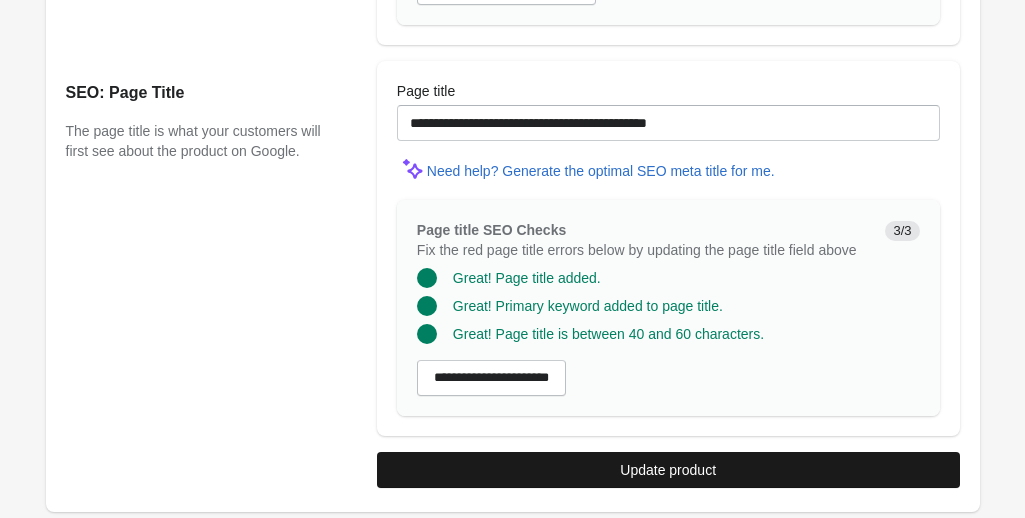 click on "Update product" at bounding box center (668, 470) 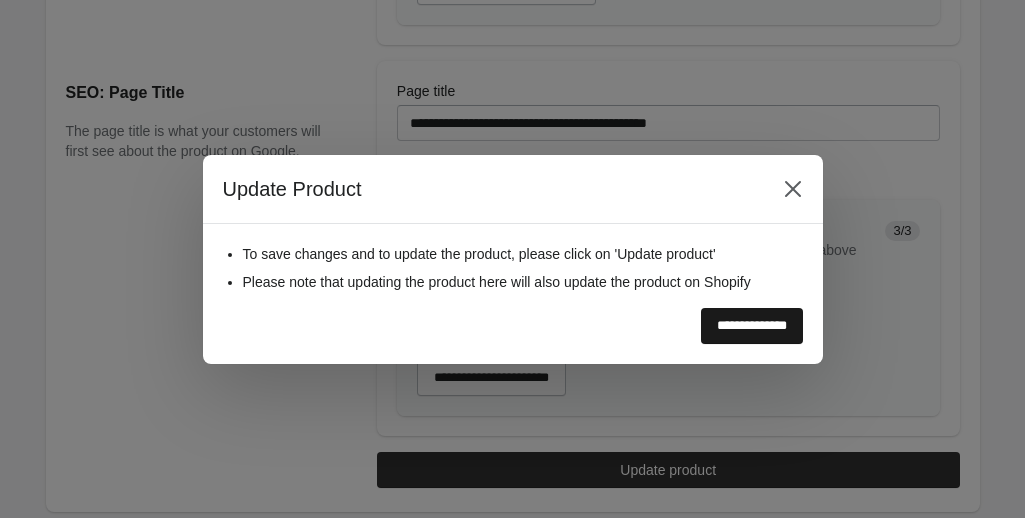 click on "**********" at bounding box center (752, 326) 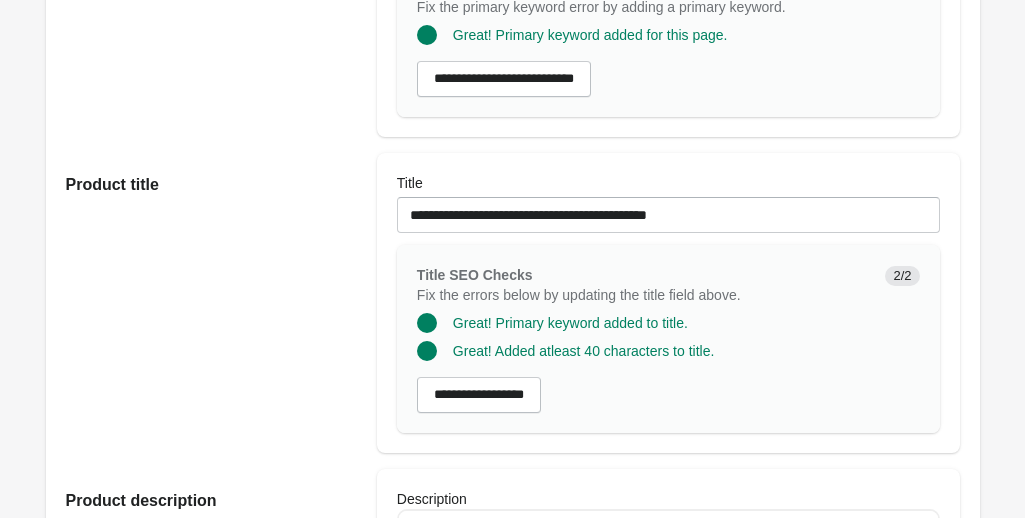 scroll, scrollTop: 0, scrollLeft: 0, axis: both 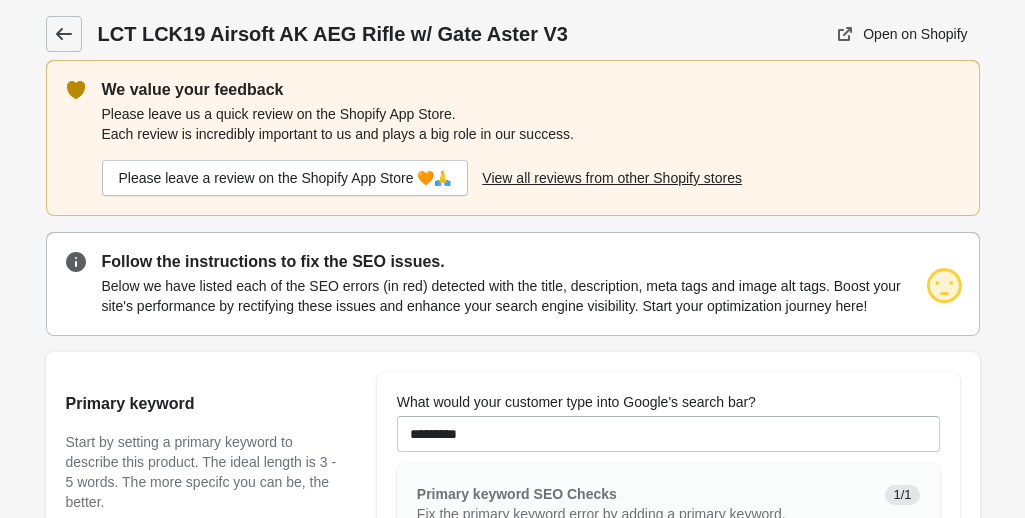 click 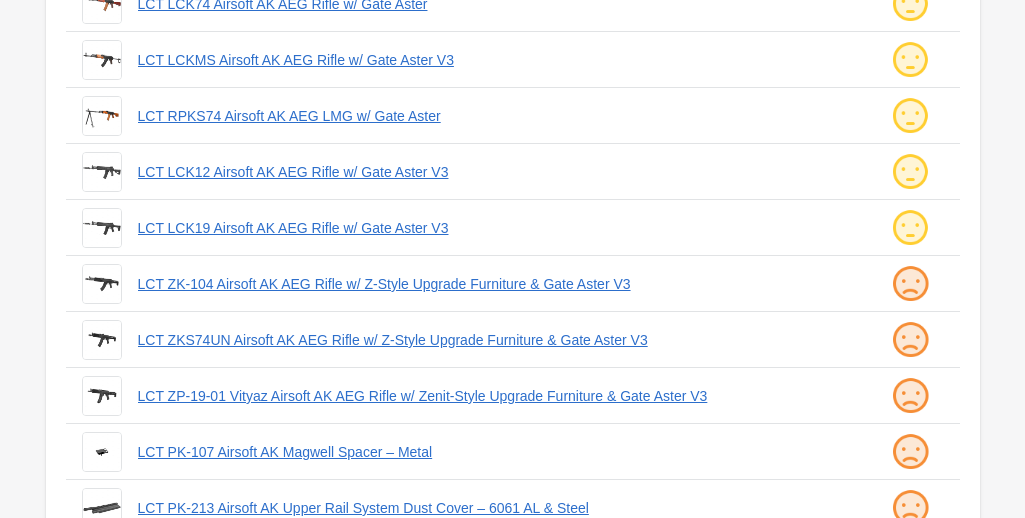 scroll, scrollTop: 493, scrollLeft: 0, axis: vertical 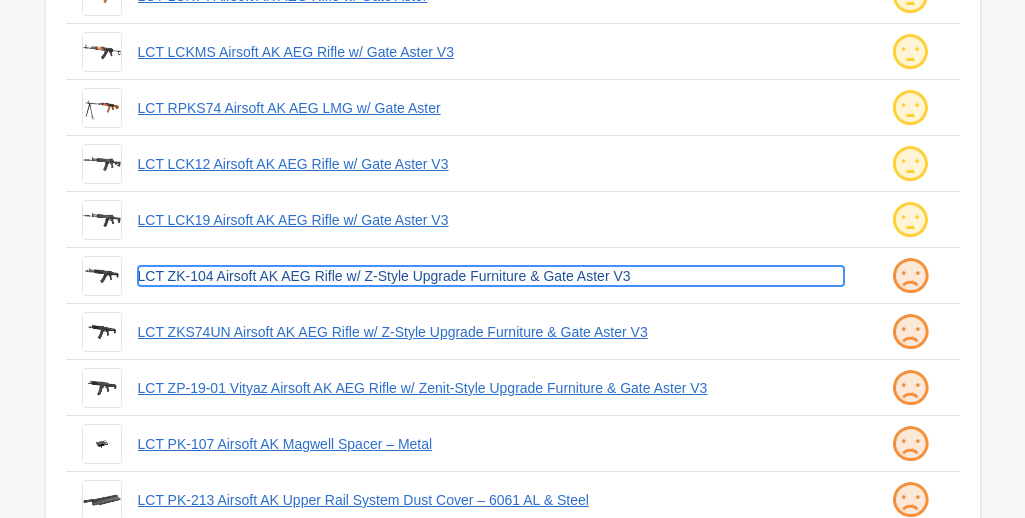 click on "LCT ZK-104 Airsoft AK AEG Rifle w/ Z-Style Upgrade Furniture & Gate Aster V3" at bounding box center [491, 276] 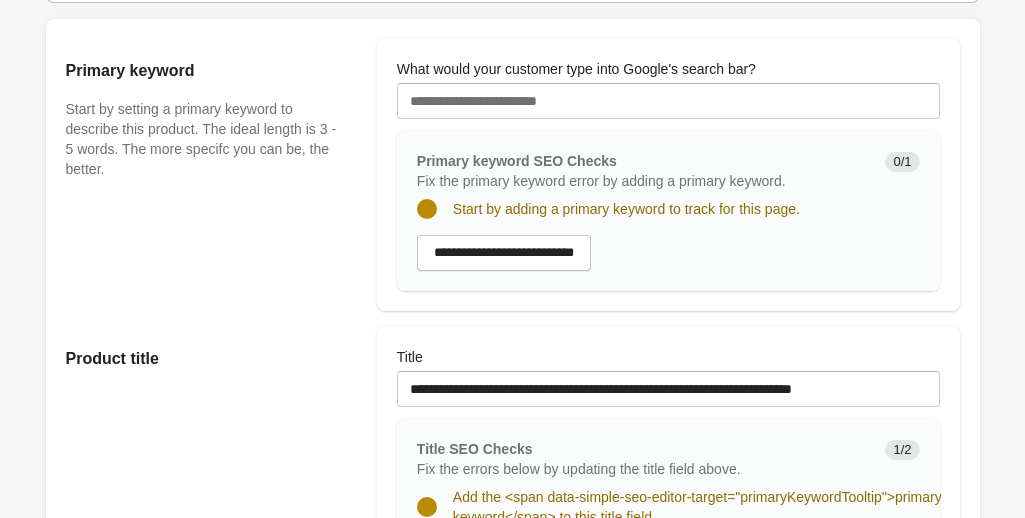 scroll, scrollTop: 445, scrollLeft: 0, axis: vertical 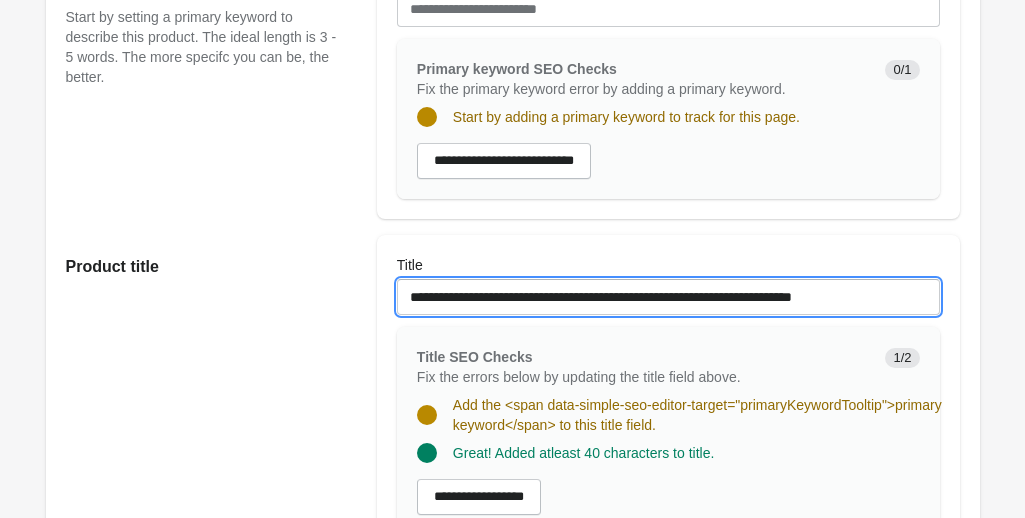 drag, startPoint x: 407, startPoint y: 277, endPoint x: 480, endPoint y: 280, distance: 73.061615 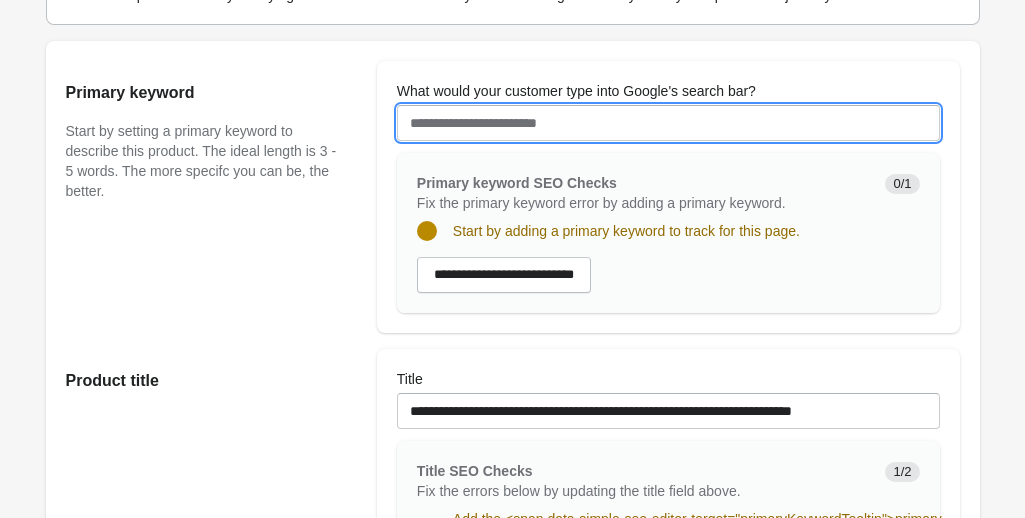click on "What would your customer type into Google's search bar?" at bounding box center [668, 123] 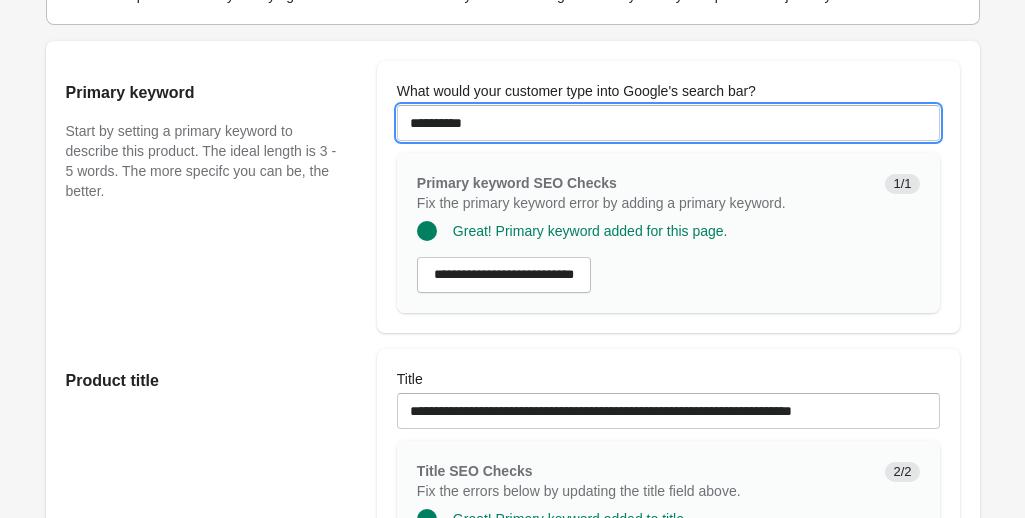 type on "**********" 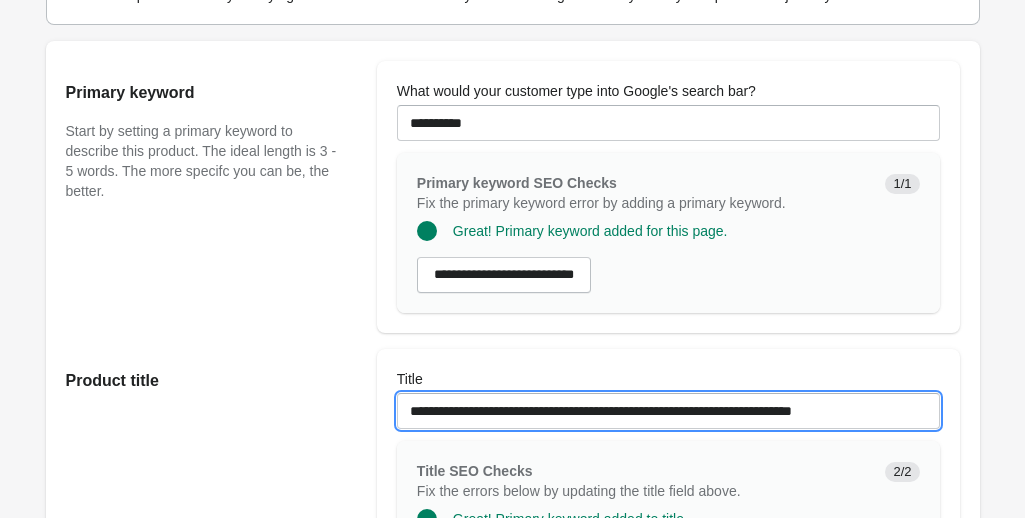 click on "**********" at bounding box center (668, 411) 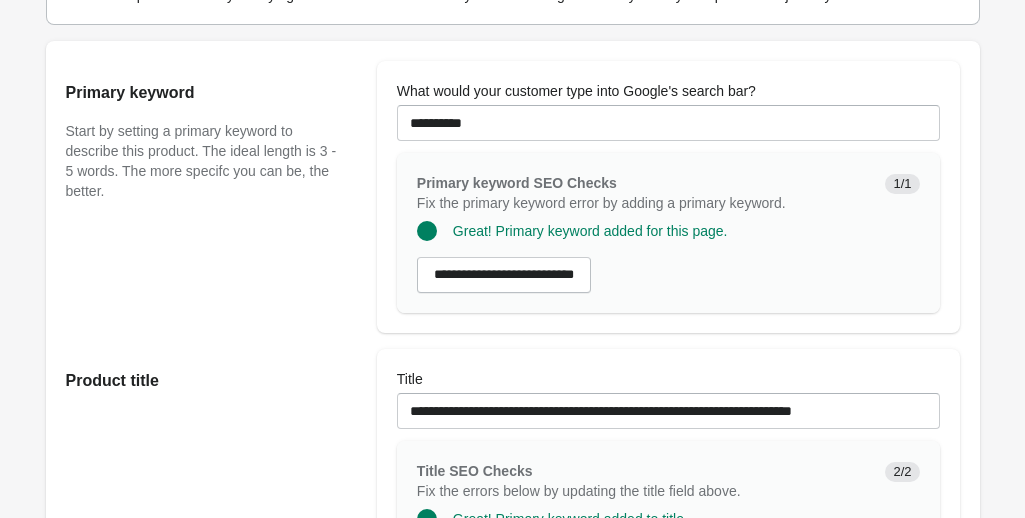 click on "Product title" at bounding box center (211, 499) 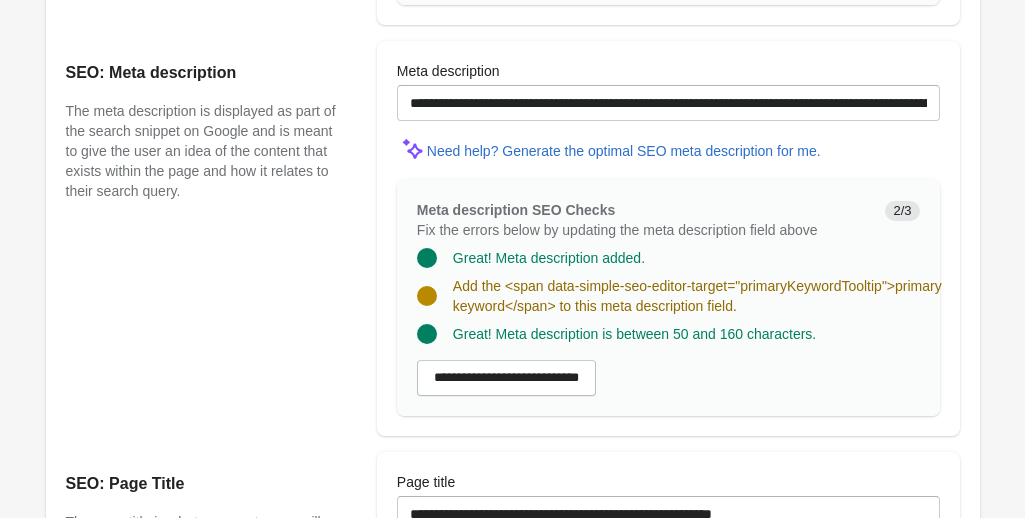 scroll, scrollTop: 1627, scrollLeft: 0, axis: vertical 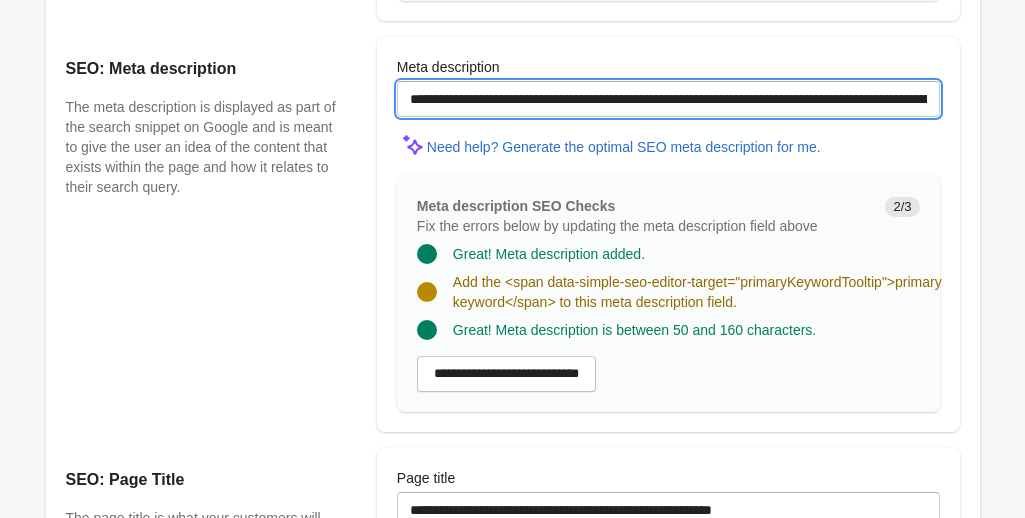 click on "**********" at bounding box center [668, 99] 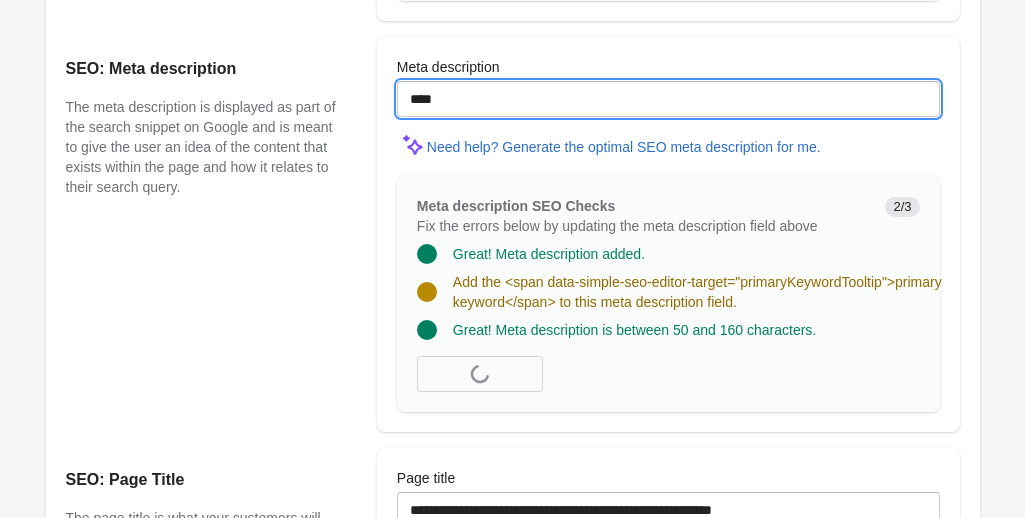 paste on "**********" 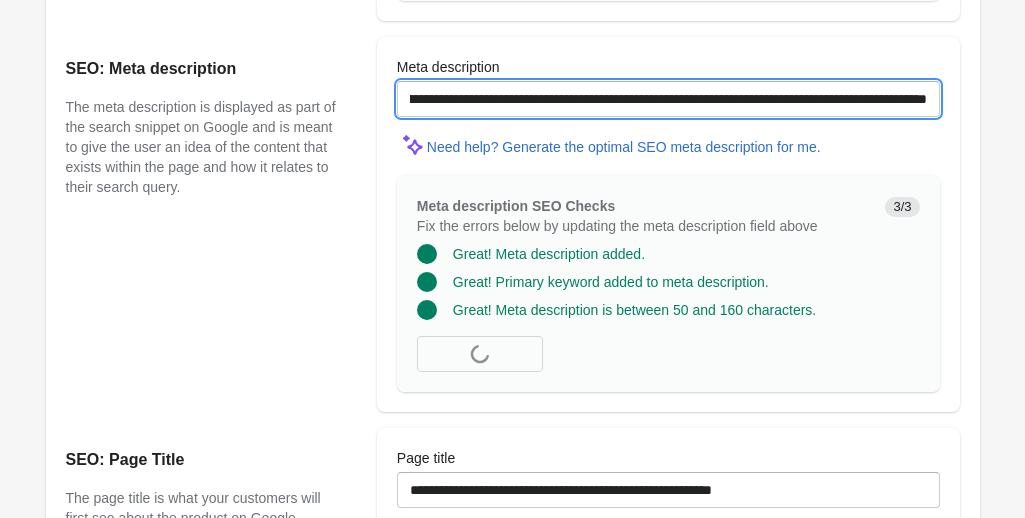 scroll, scrollTop: 0, scrollLeft: 154, axis: horizontal 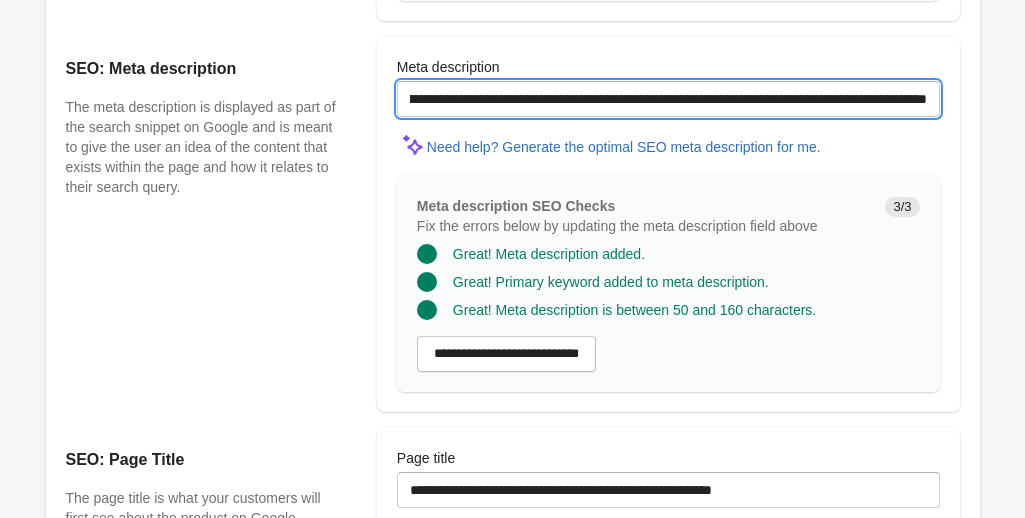 type on "**********" 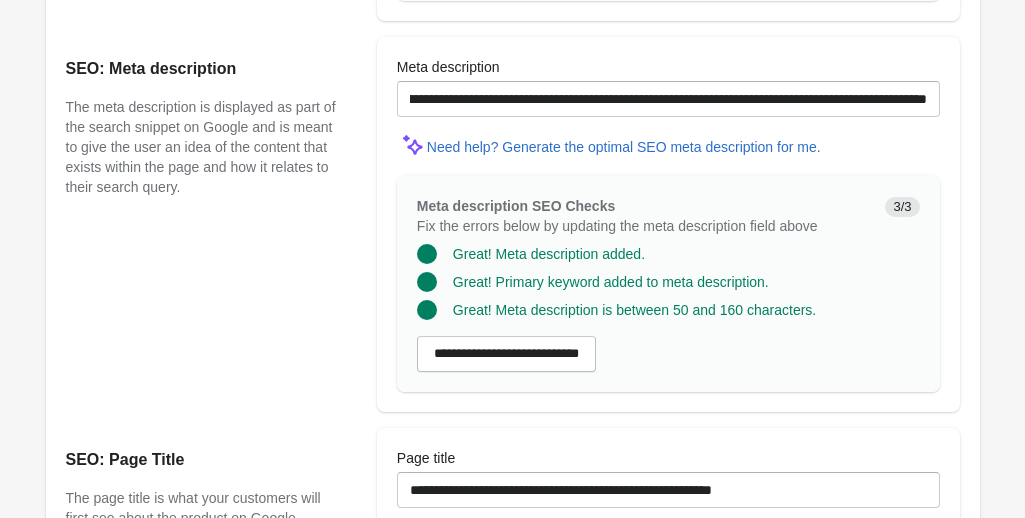 scroll, scrollTop: 0, scrollLeft: 0, axis: both 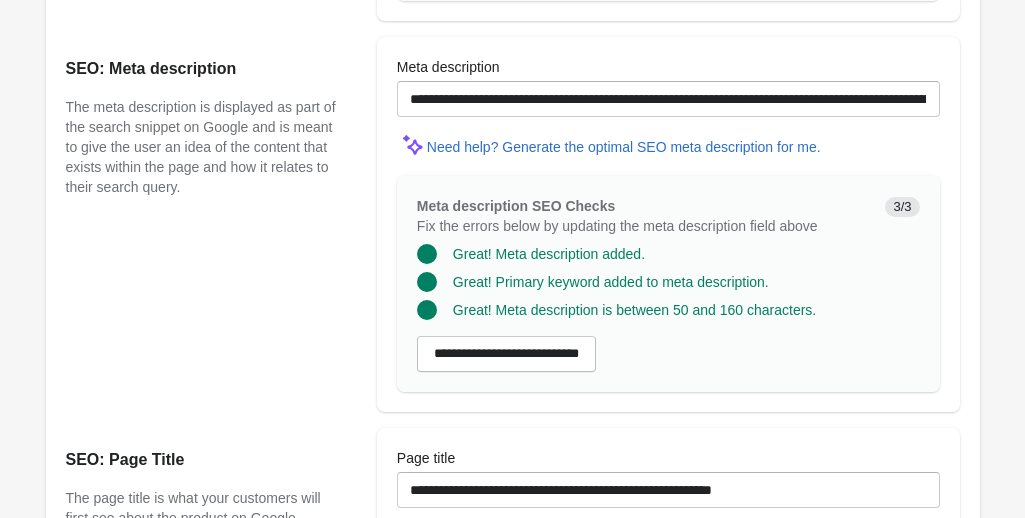 click on "SEO: Meta description
The meta description is displayed as part of the search snippet on Google and is meant to give the user an idea of the content that exists within the page and how it relates to their search query." at bounding box center [211, 224] 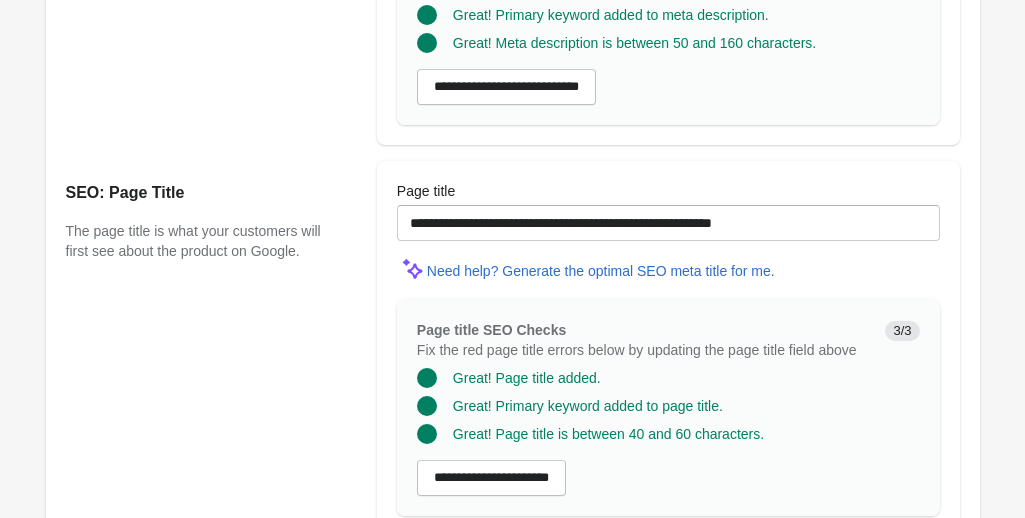 scroll, scrollTop: 1974, scrollLeft: 0, axis: vertical 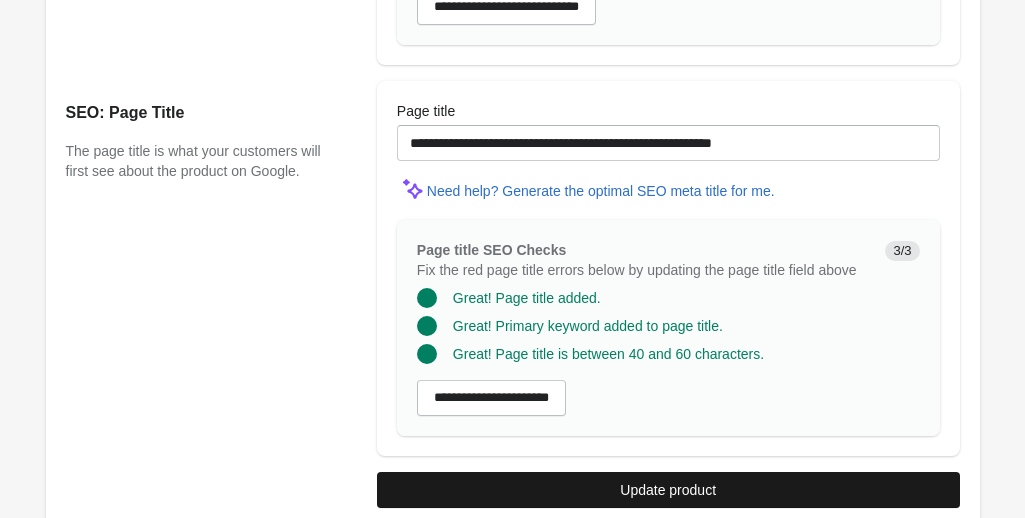 click on "Update product" at bounding box center (668, 490) 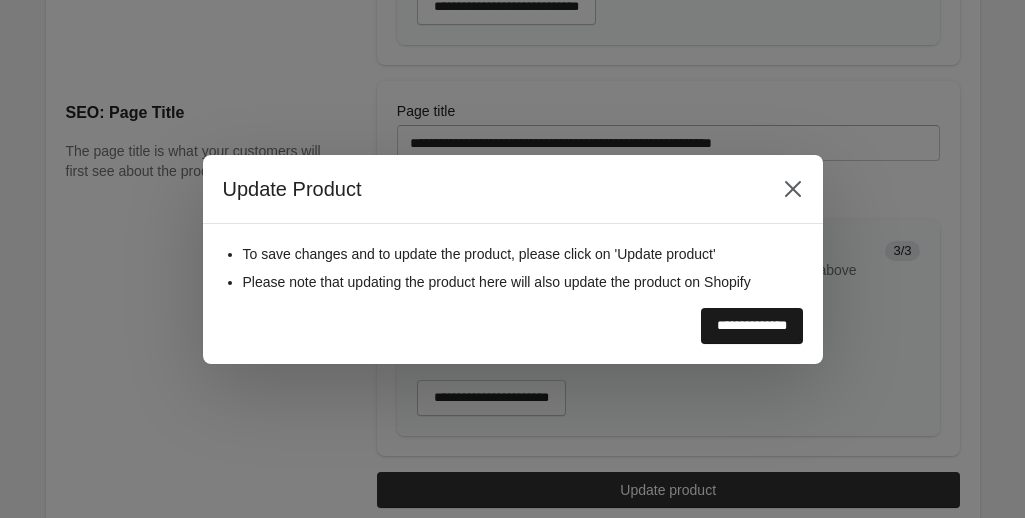 click on "**********" at bounding box center [752, 326] 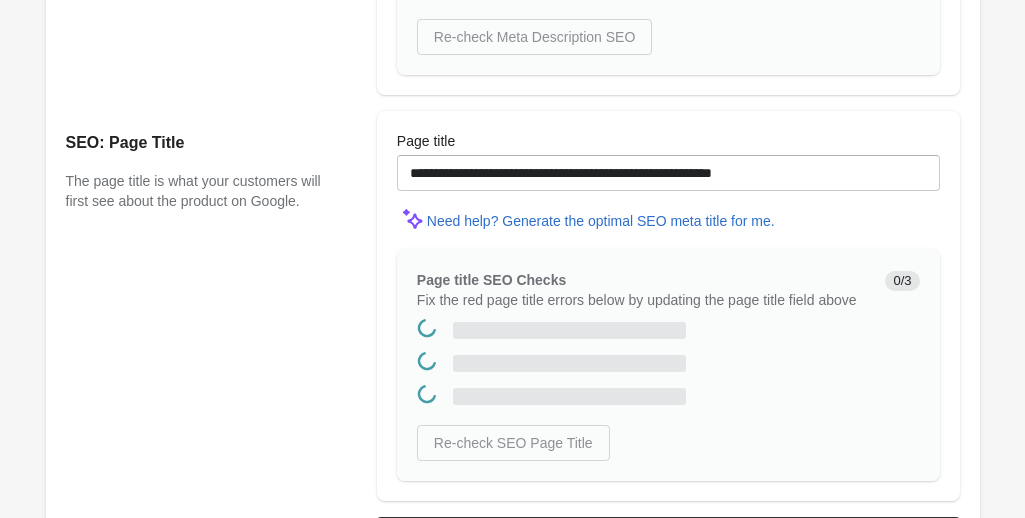 scroll, scrollTop: 0, scrollLeft: 0, axis: both 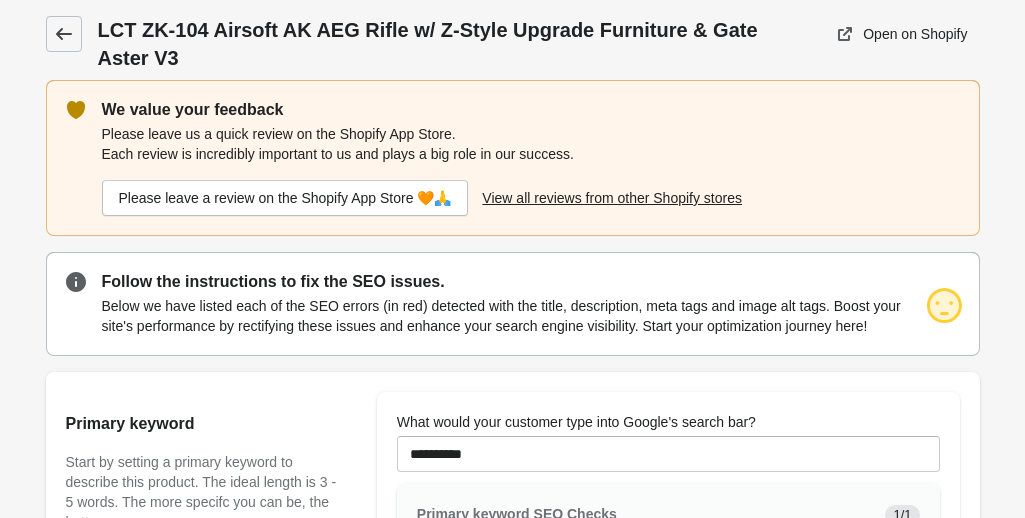 click 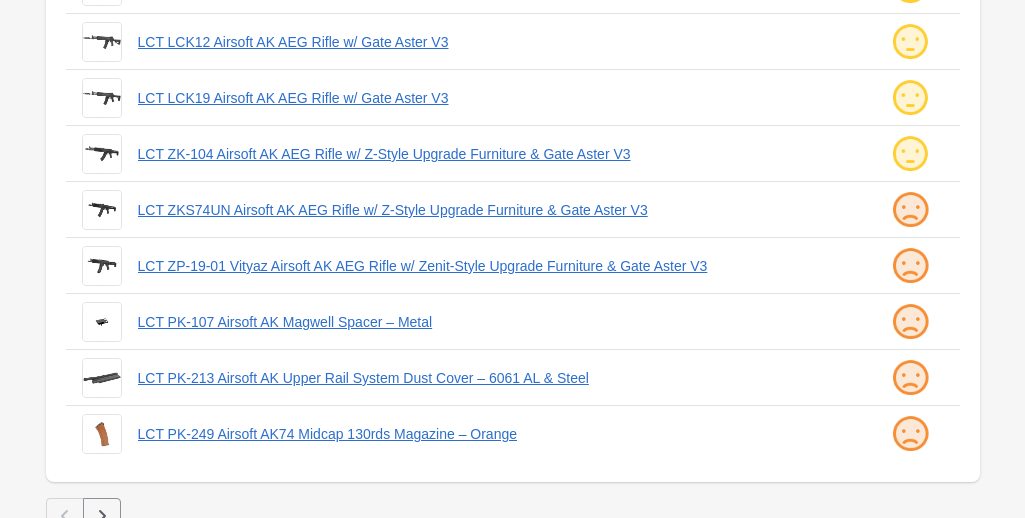 scroll, scrollTop: 616, scrollLeft: 0, axis: vertical 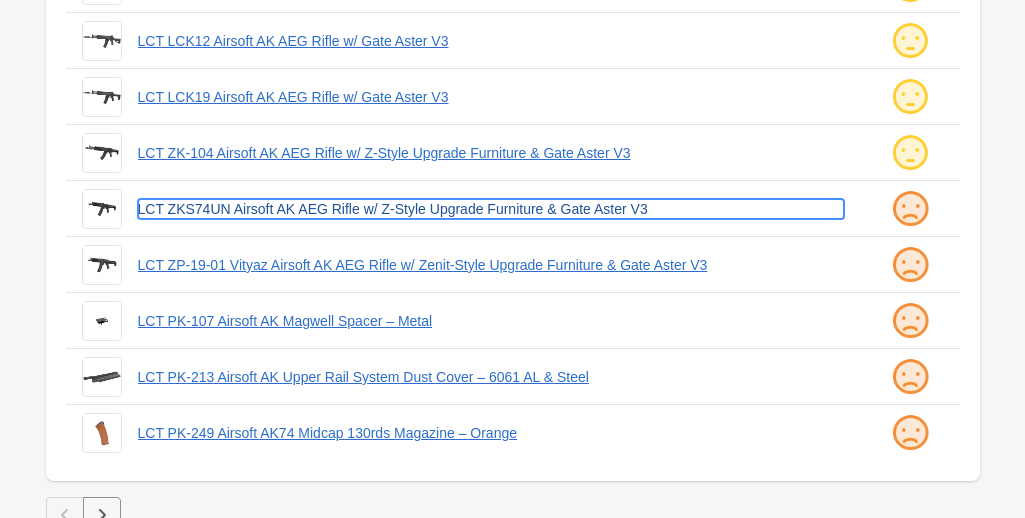 click on "LCT ZKS74UN Airsoft AK AEG Rifle w/ Z-Style Upgrade Furniture & Gate Aster V3" at bounding box center (491, 209) 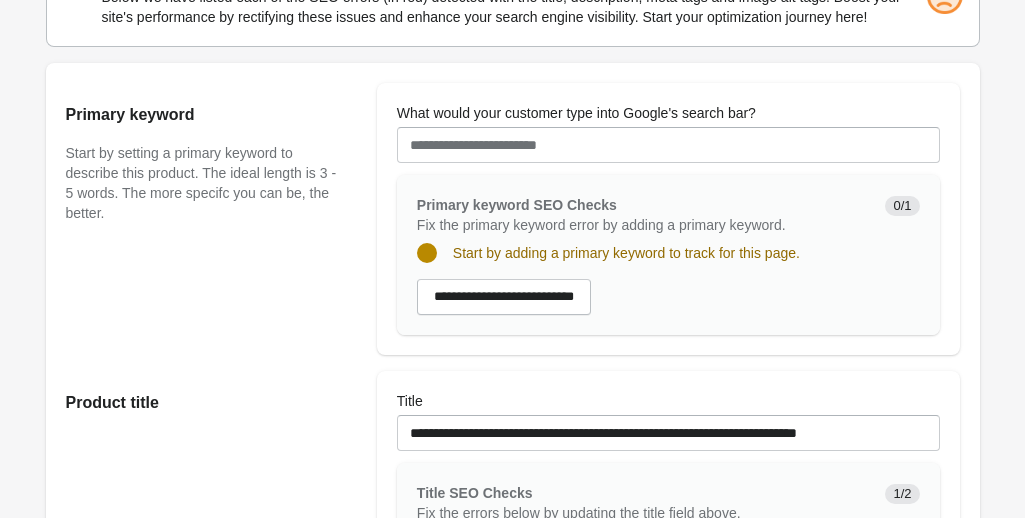 scroll, scrollTop: 310, scrollLeft: 0, axis: vertical 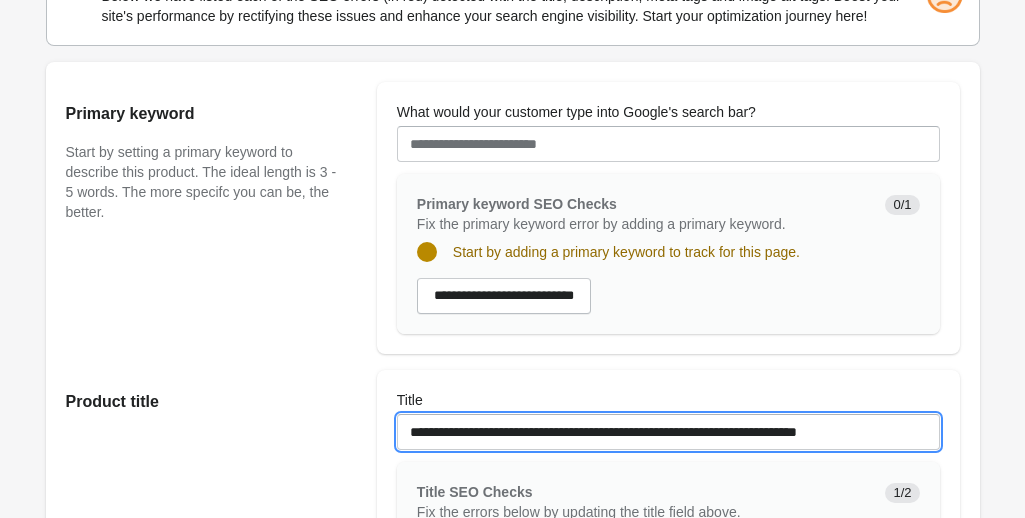 drag, startPoint x: 407, startPoint y: 425, endPoint x: 496, endPoint y: 427, distance: 89.02247 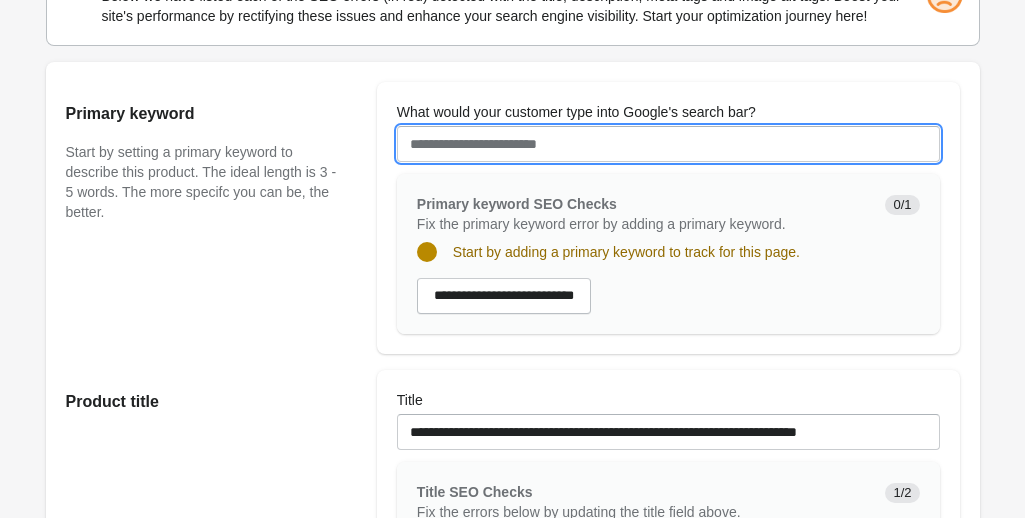 paste on "**********" 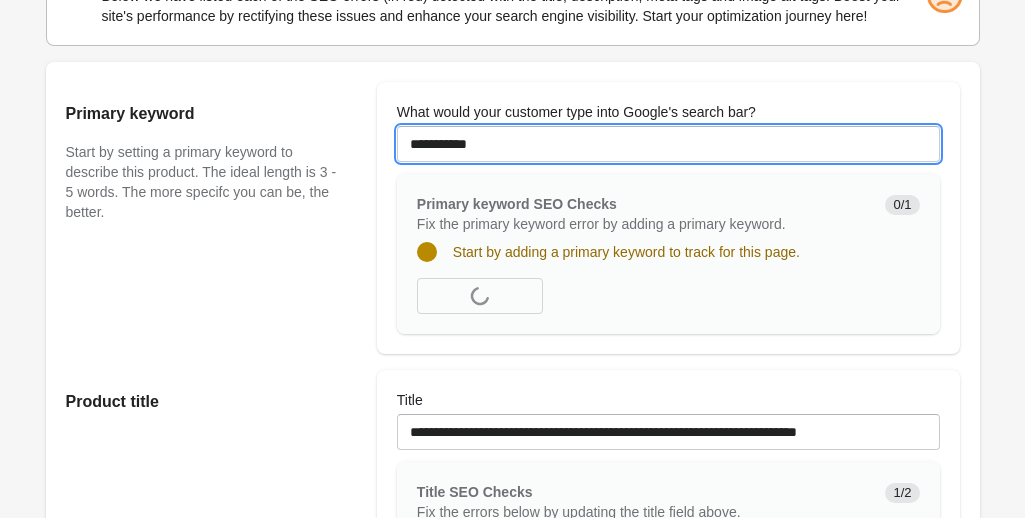 click on "**********" at bounding box center (668, 144) 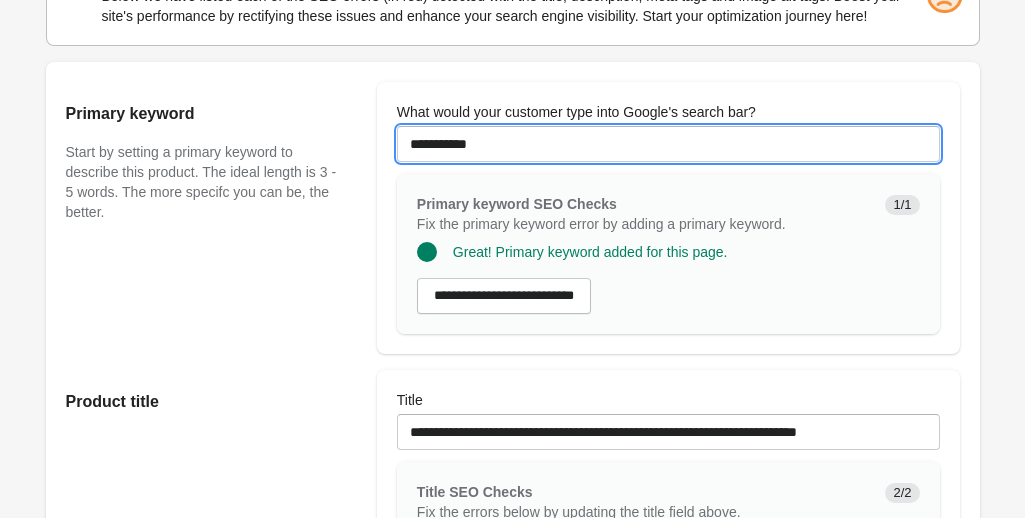 type on "**********" 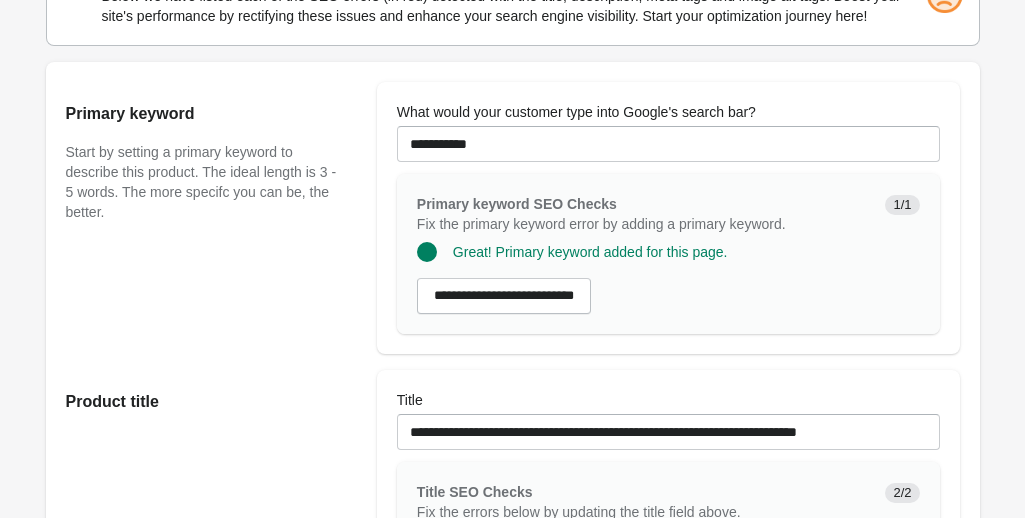 click on "Primary keyword
Start by setting a primary keyword to describe this product. The ideal length is 3 - 5 words. The more specifc you can be, the better." at bounding box center [211, 218] 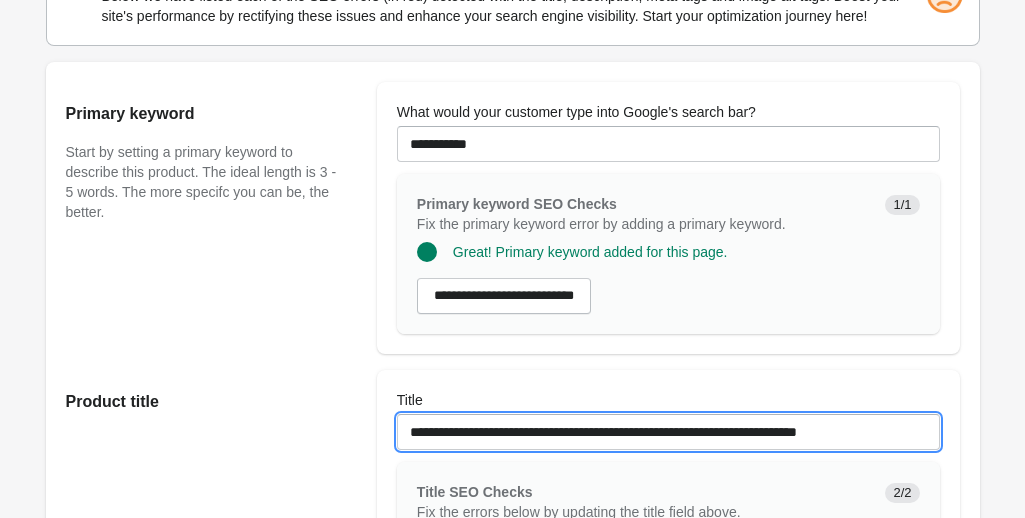 click on "**********" at bounding box center [668, 432] 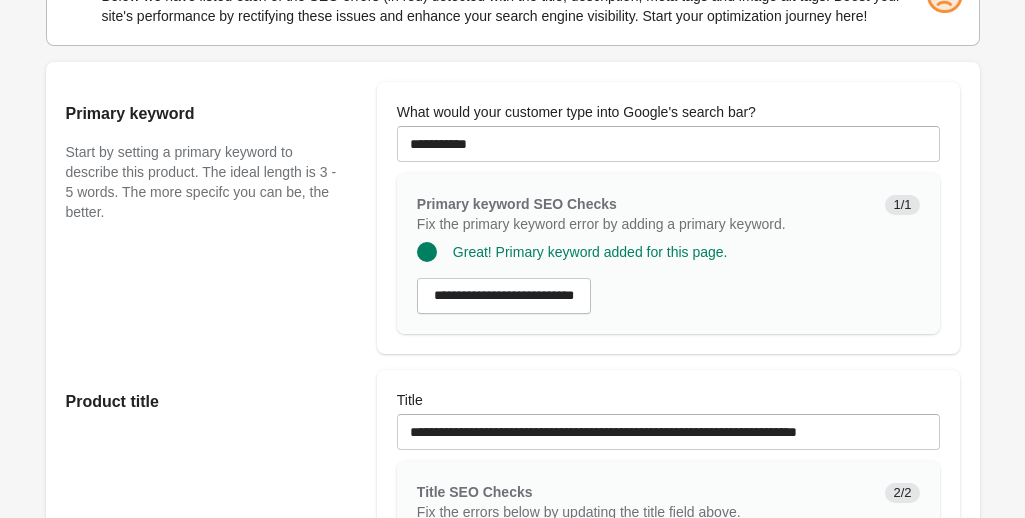 click on "Product title" at bounding box center [211, 520] 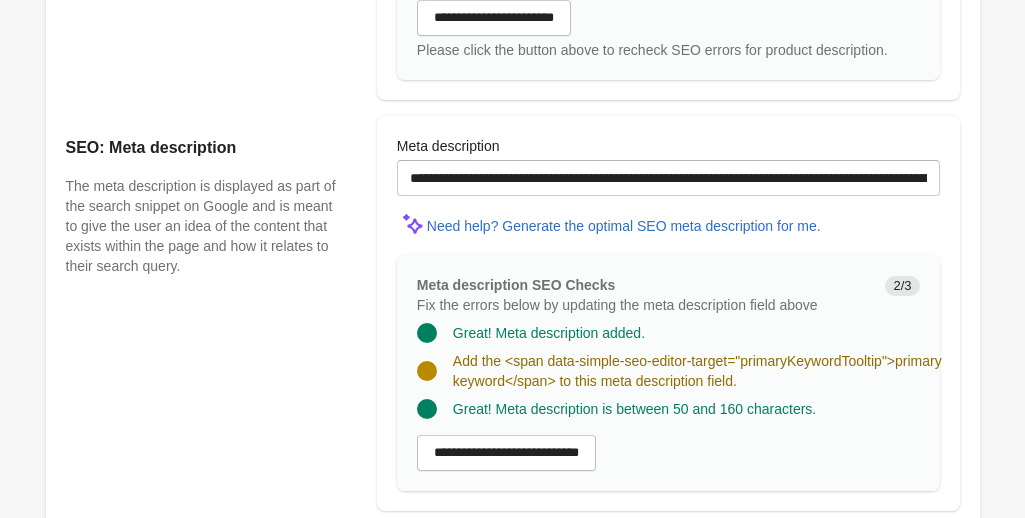 scroll, scrollTop: 1564, scrollLeft: 0, axis: vertical 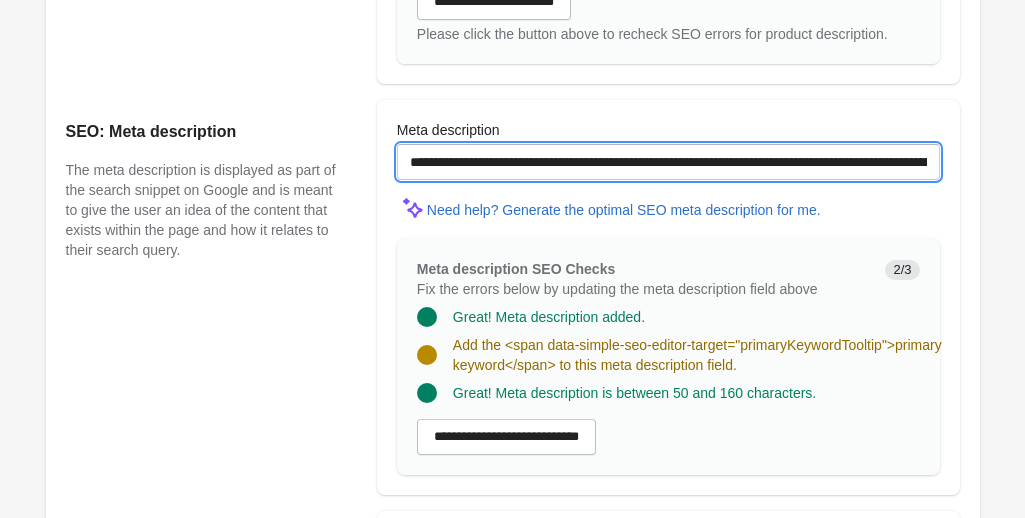 click on "**********" at bounding box center [668, 162] 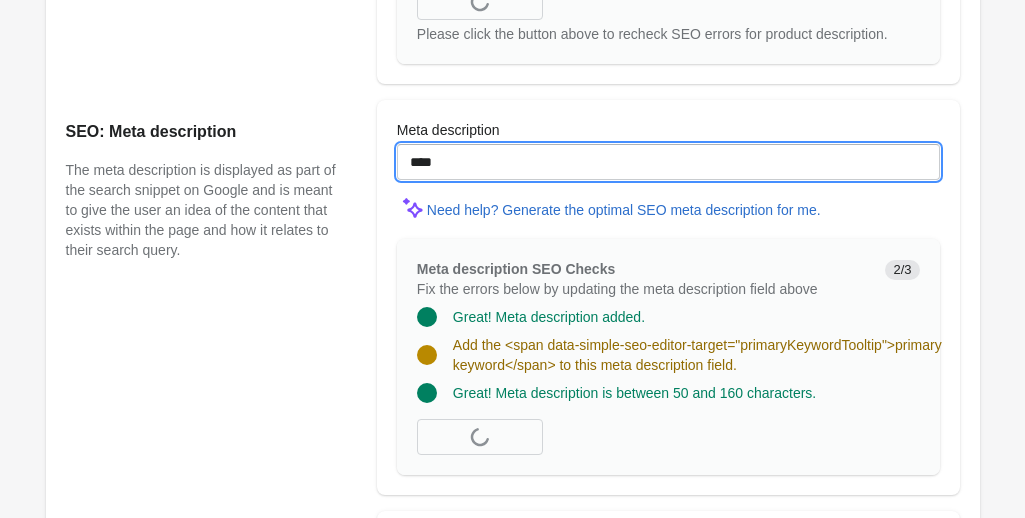 paste on "**********" 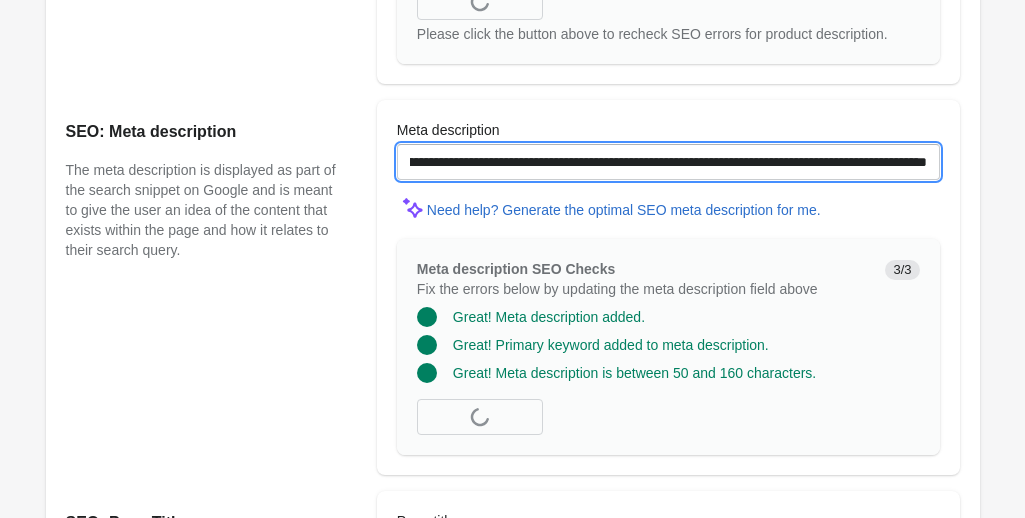scroll, scrollTop: 0, scrollLeft: 169, axis: horizontal 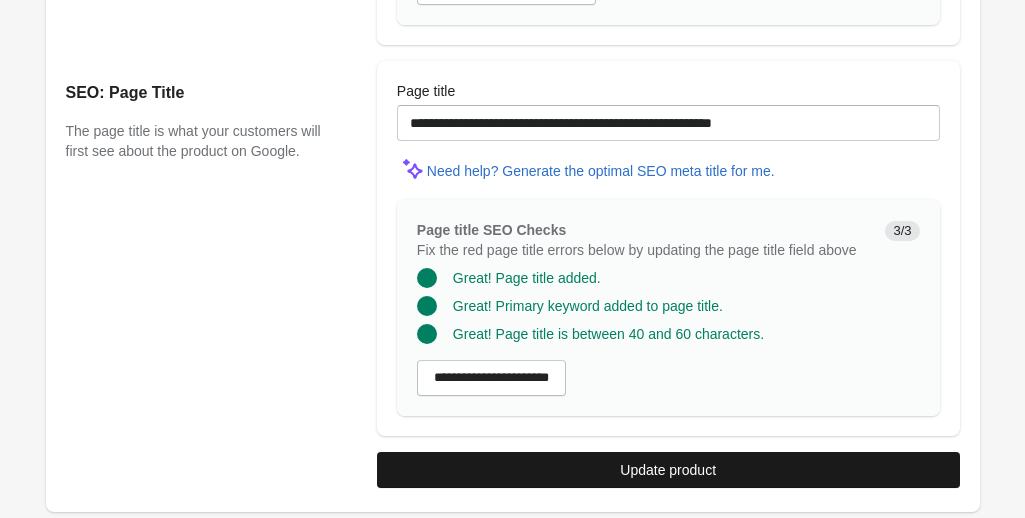 type on "**********" 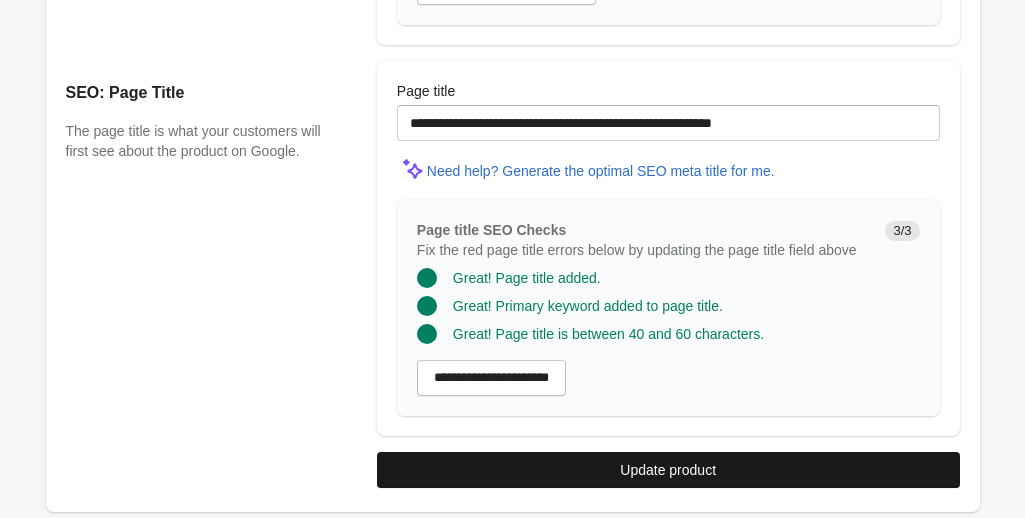 click on "Update product" at bounding box center [668, 470] 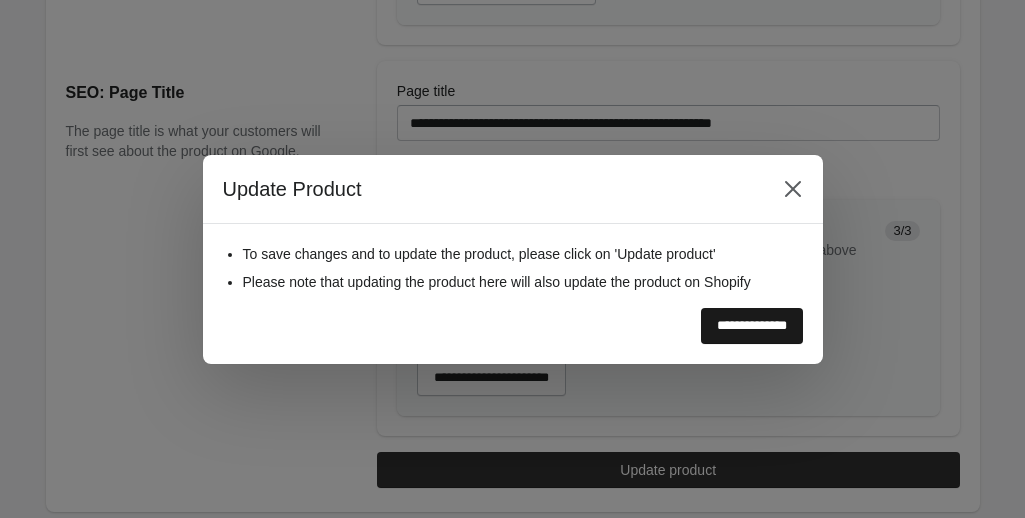 click on "**********" at bounding box center [752, 326] 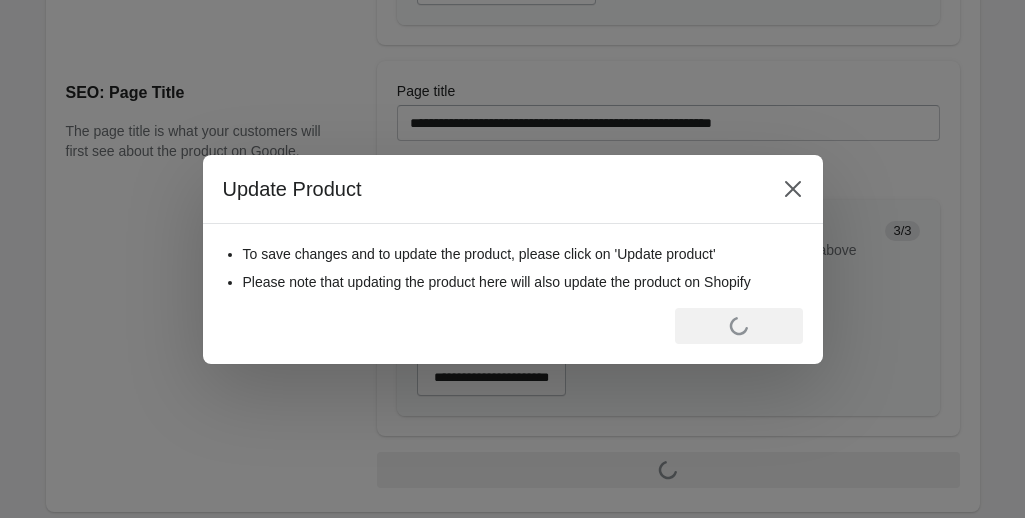scroll, scrollTop: 0, scrollLeft: 0, axis: both 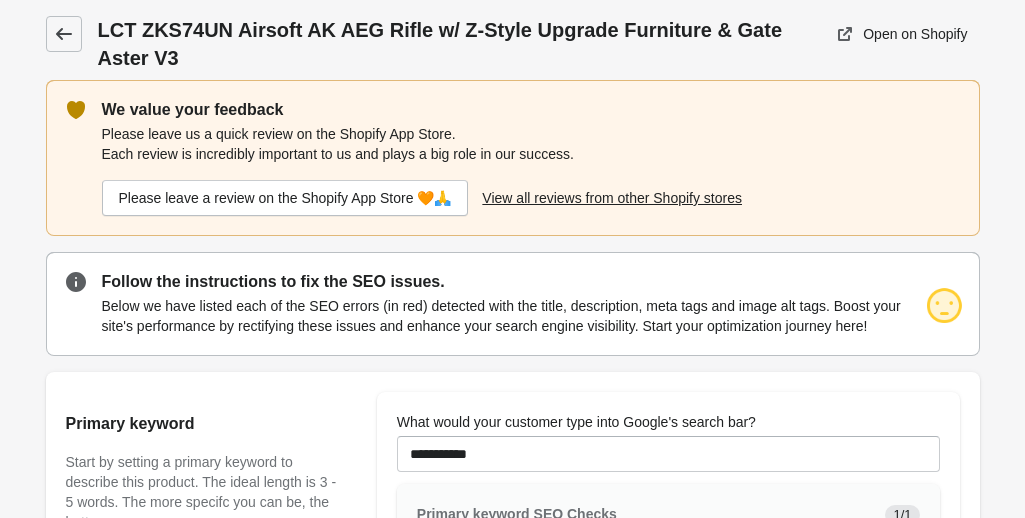 click 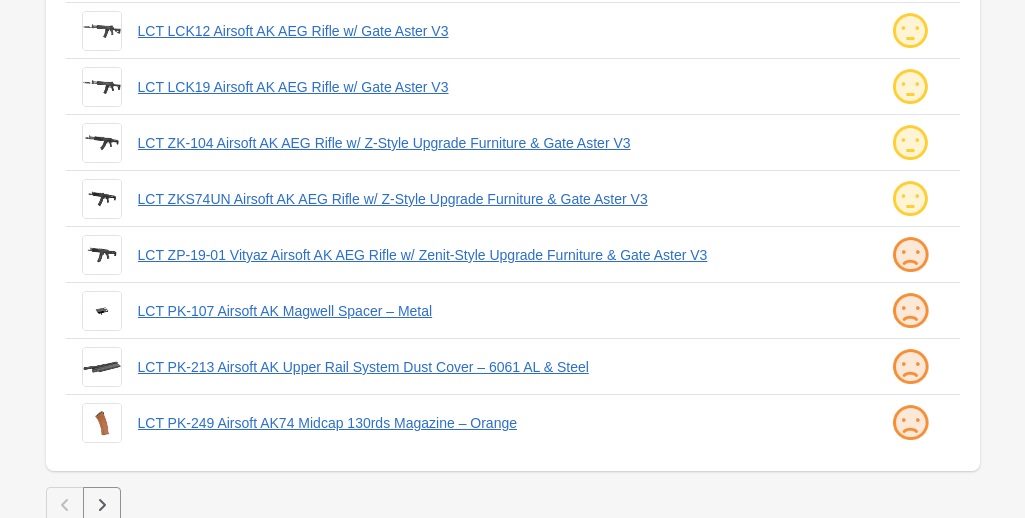 scroll, scrollTop: 627, scrollLeft: 0, axis: vertical 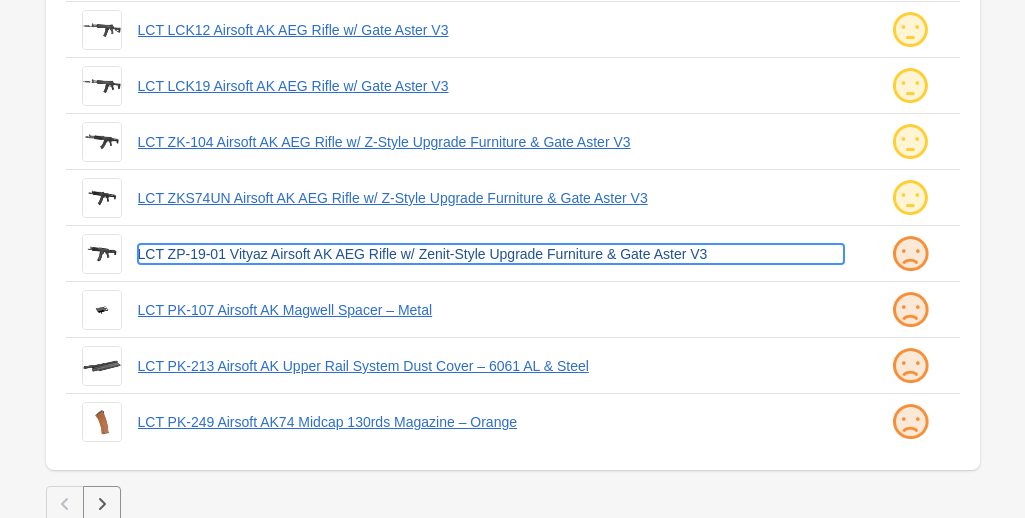 click on "LCT ZP-19-01 Vityaz Airsoft AK AEG Rifle w/ Zenit-Style Upgrade Furniture & Gate Aster V3" at bounding box center [491, 254] 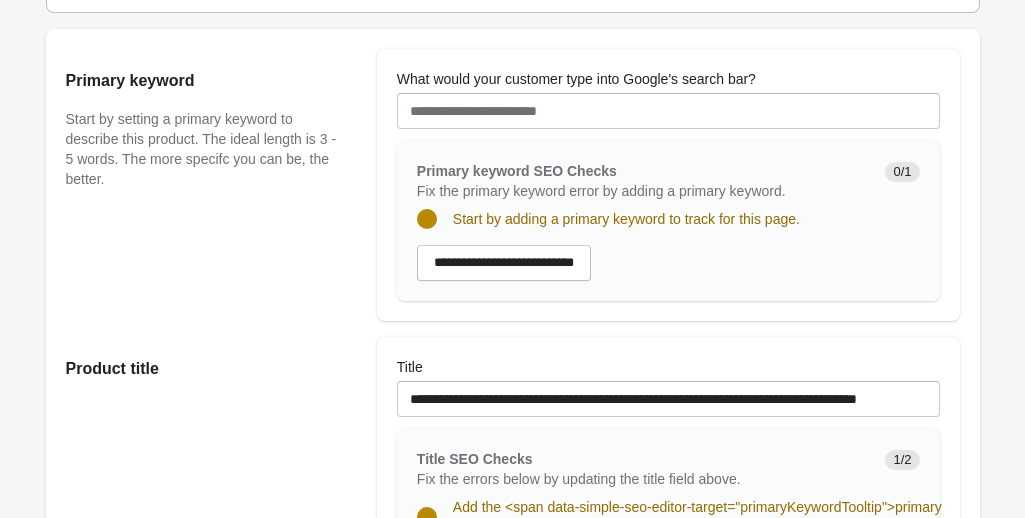 scroll, scrollTop: 348, scrollLeft: 0, axis: vertical 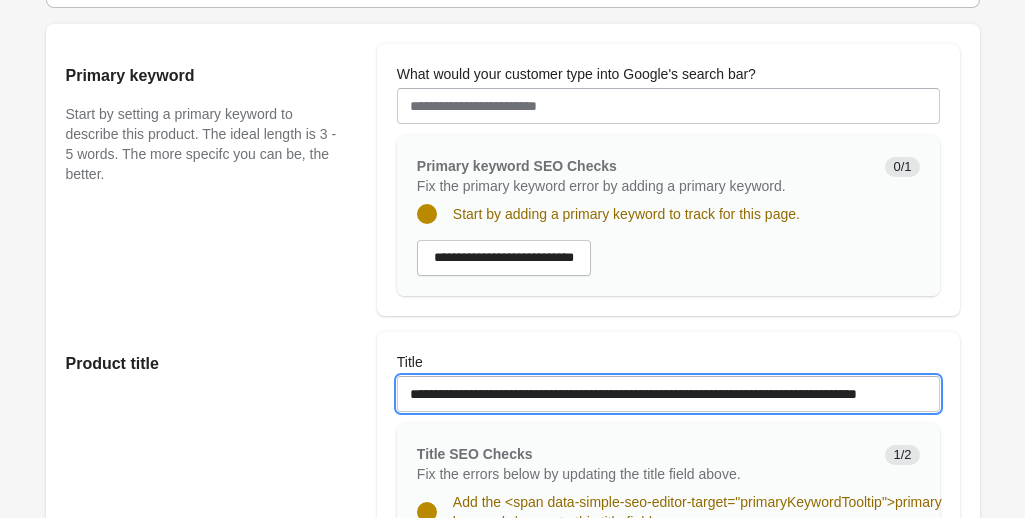 drag, startPoint x: 407, startPoint y: 391, endPoint x: 495, endPoint y: 382, distance: 88.45903 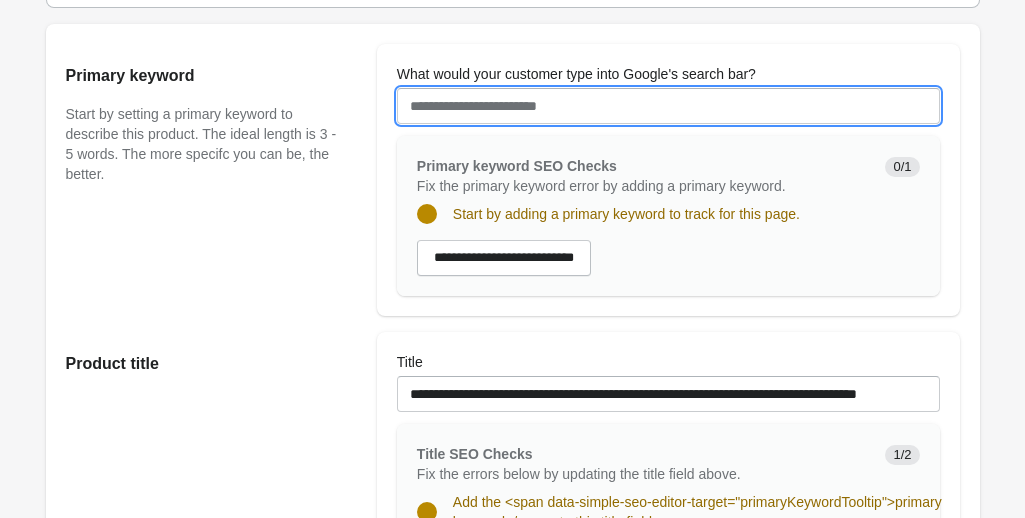 paste on "**********" 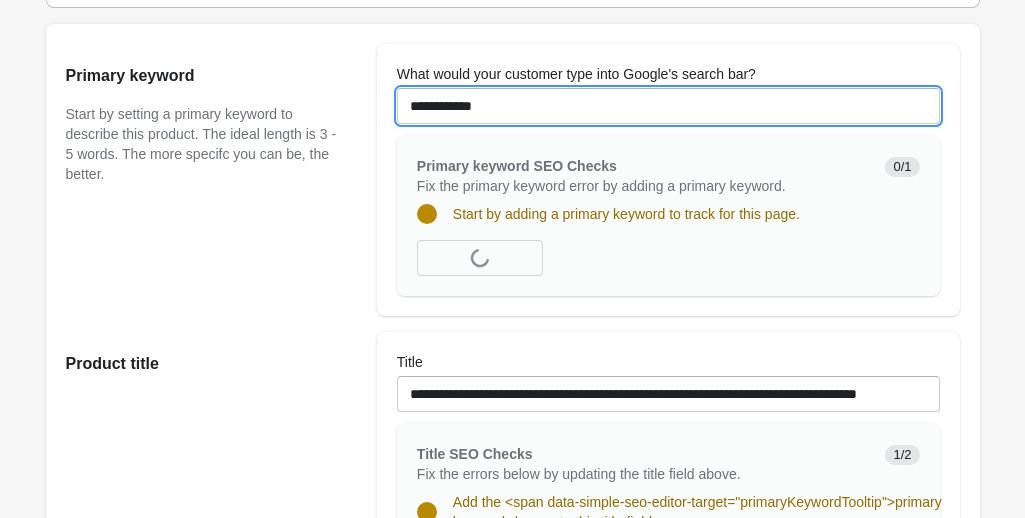 type on "**********" 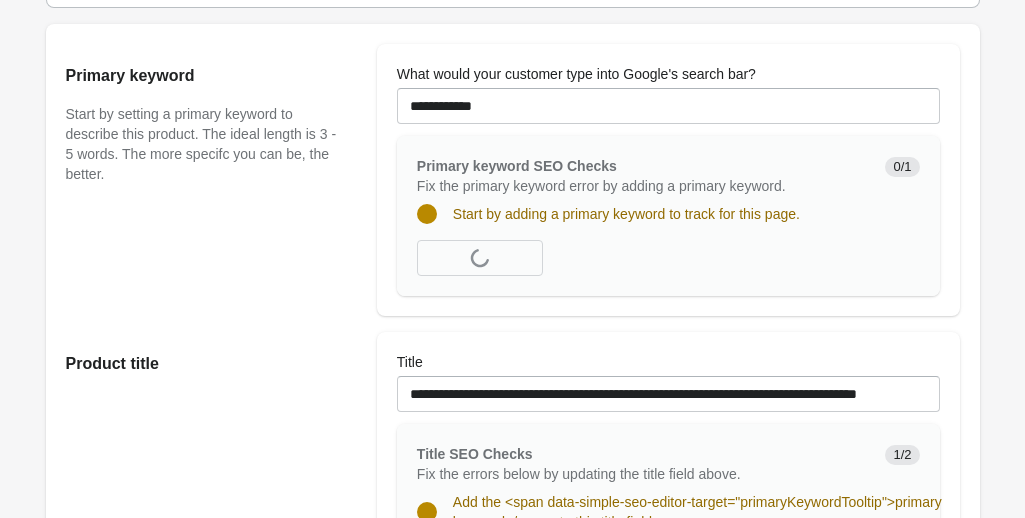 click on "Primary keyword
Start by setting a primary keyword to describe this product. The ideal length is 3 - 5 words. The more specifc you can be, the better." at bounding box center (211, 180) 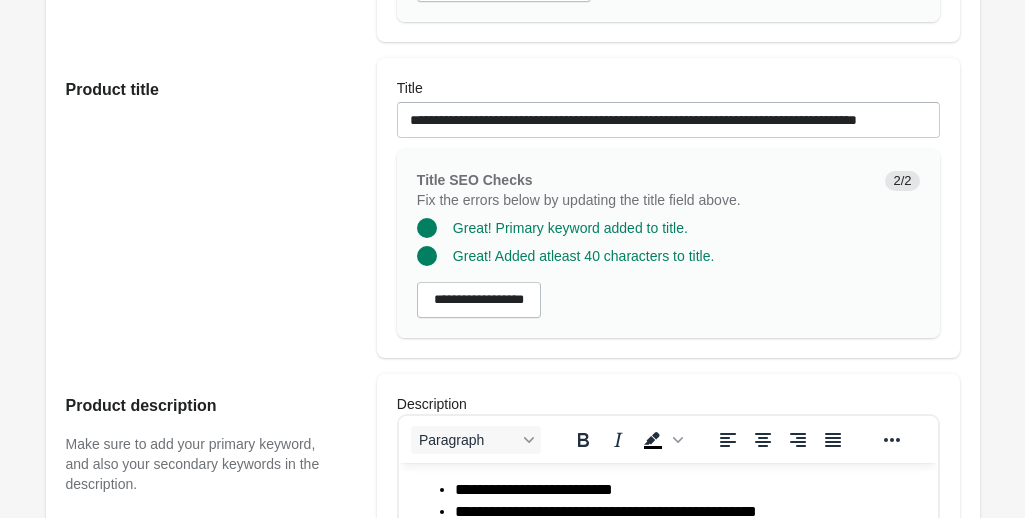 scroll, scrollTop: 621, scrollLeft: 0, axis: vertical 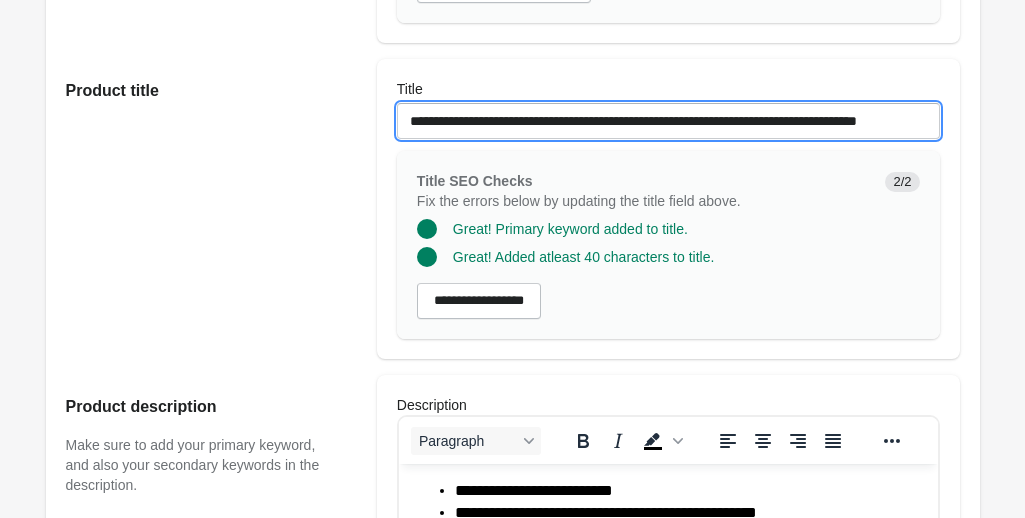 click on "**********" at bounding box center [668, 121] 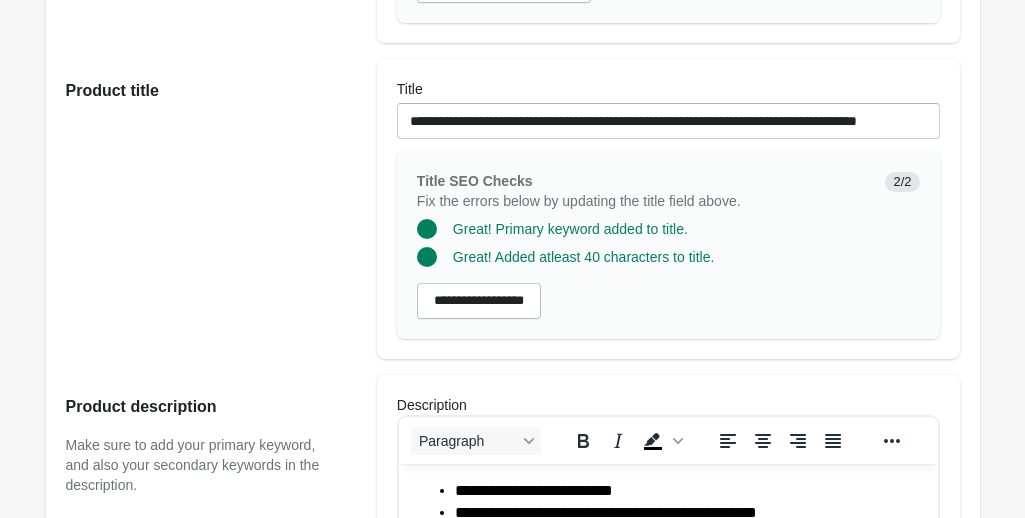 click on "Product title" at bounding box center [211, 209] 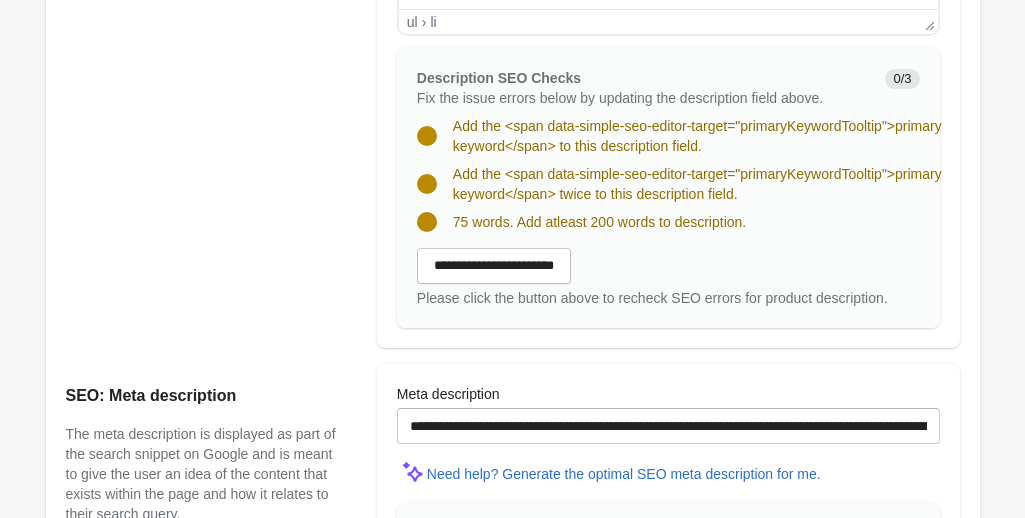 scroll, scrollTop: 1416, scrollLeft: 0, axis: vertical 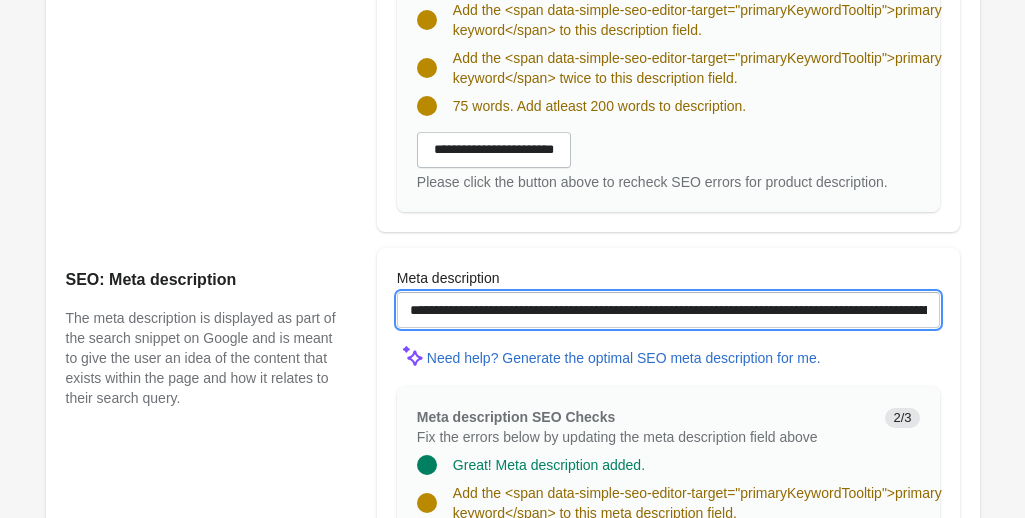 click on "**********" at bounding box center [668, 310] 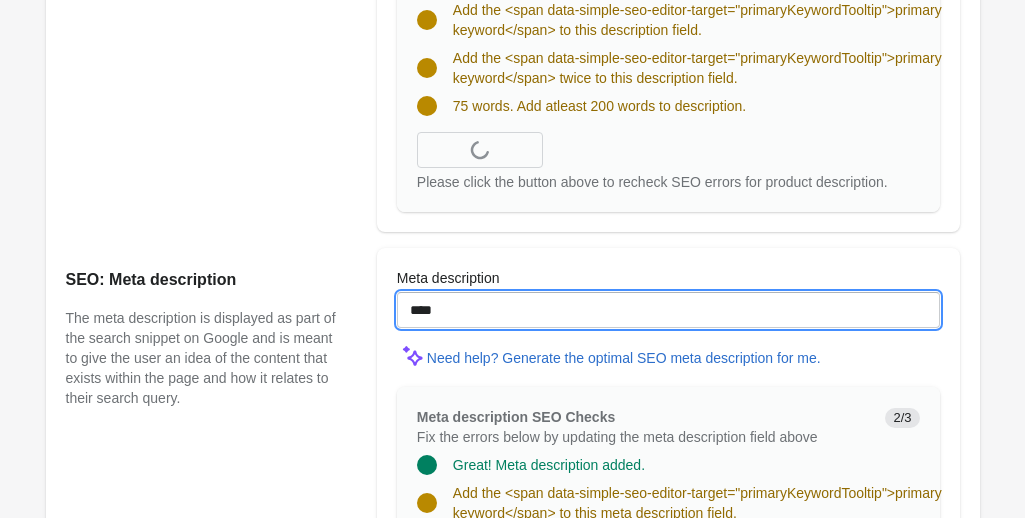 paste on "**********" 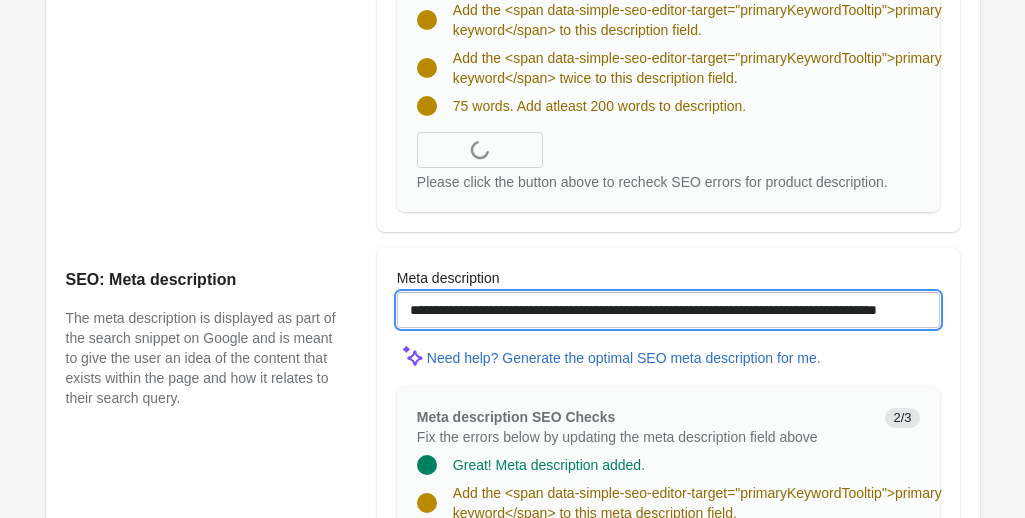 scroll, scrollTop: 0, scrollLeft: 69, axis: horizontal 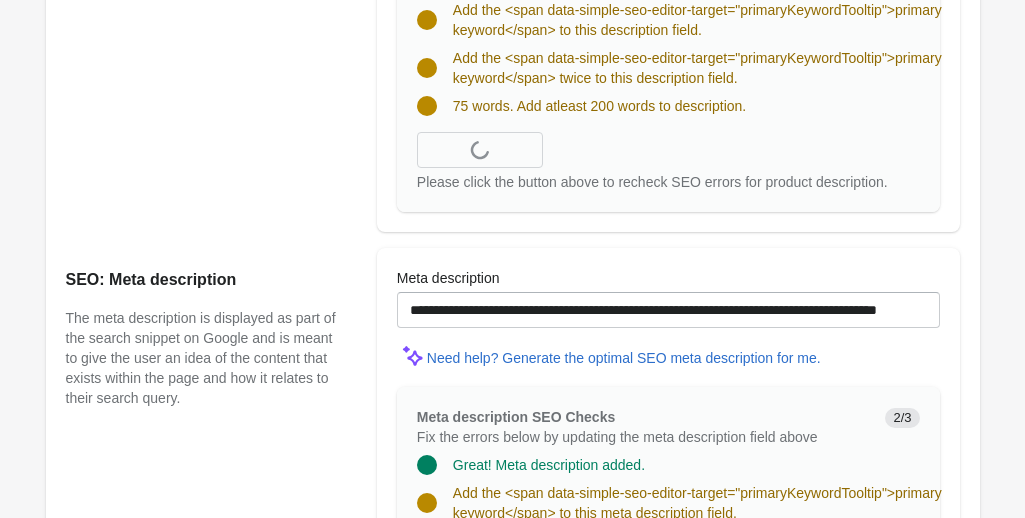 click on "**********" at bounding box center (503, 437) 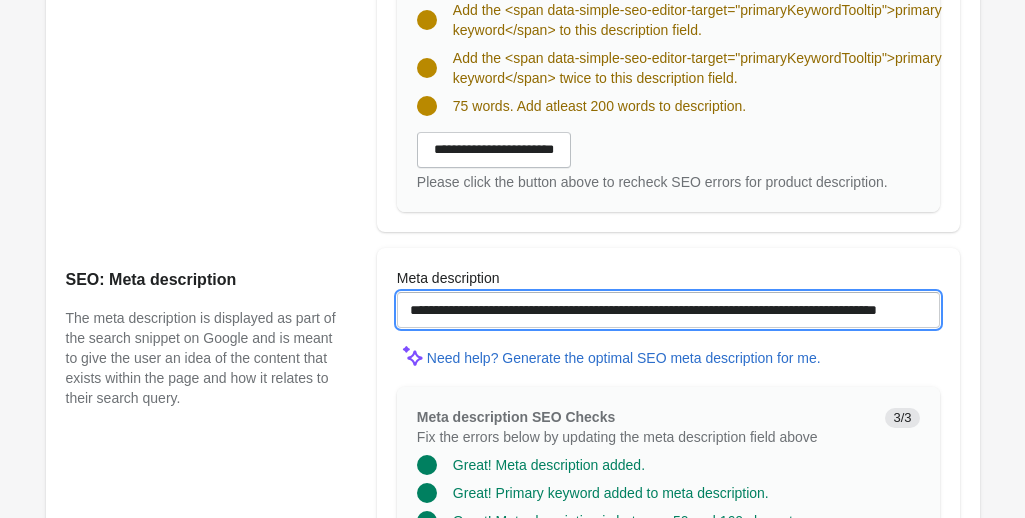 click on "**********" at bounding box center (668, 310) 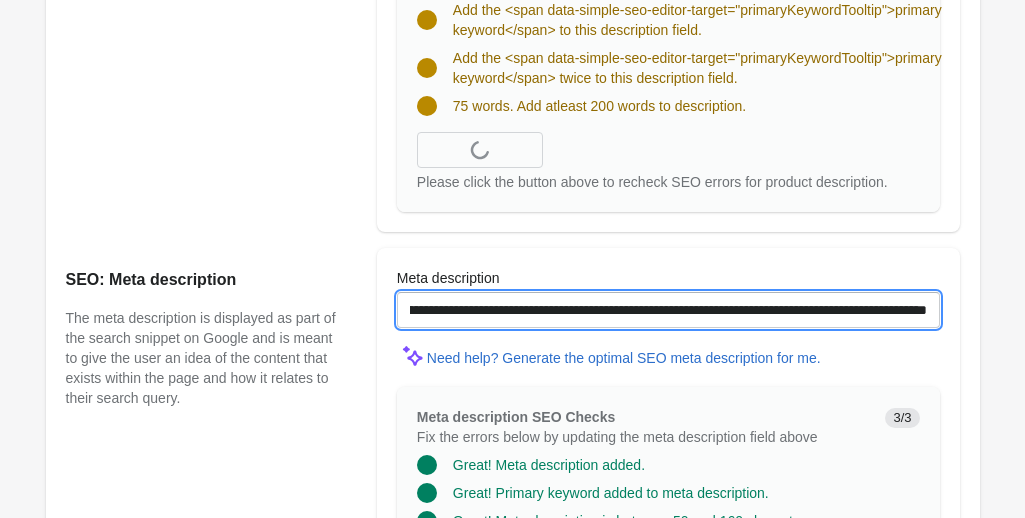 scroll, scrollTop: 0, scrollLeft: 231, axis: horizontal 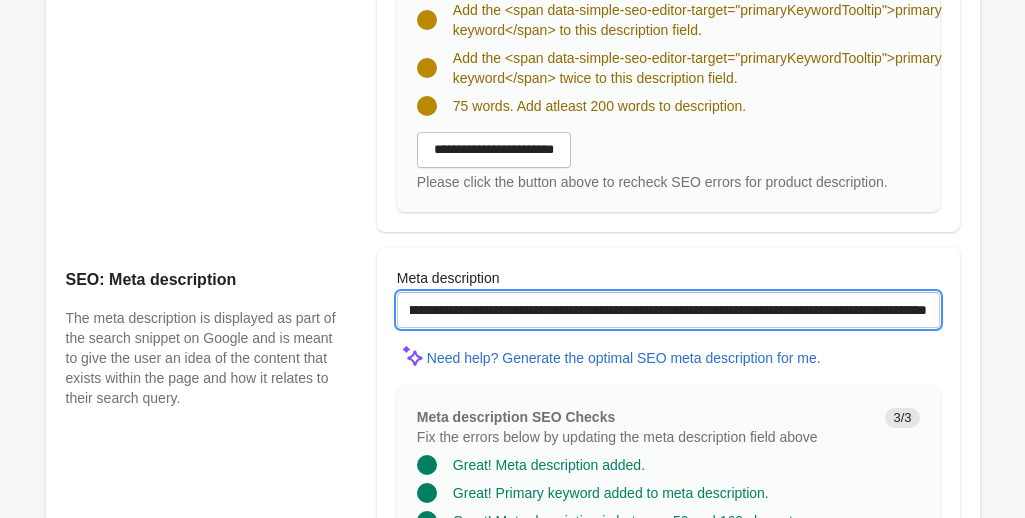 type on "**********" 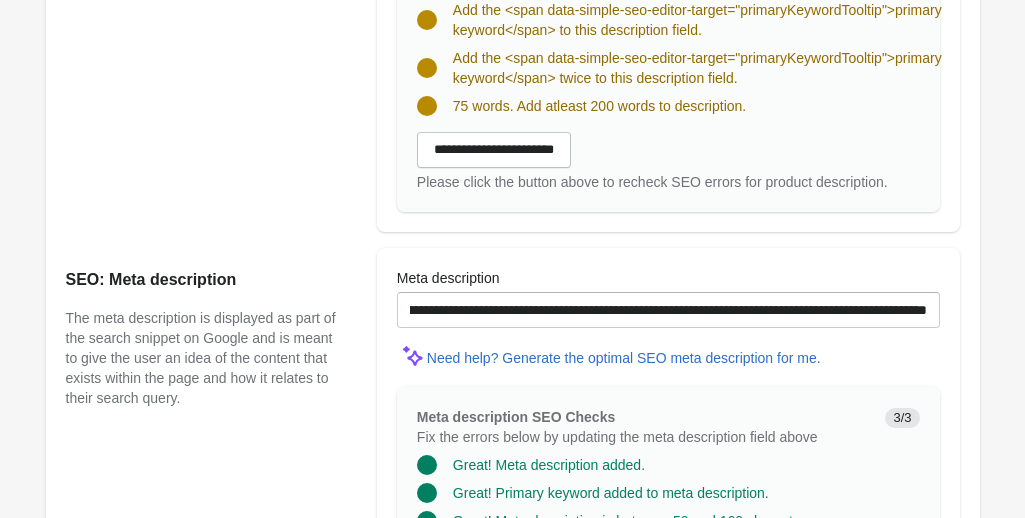 click on "SEO: Meta description
The meta description is displayed as part of the search snippet on Google and is meant to give the user an idea of the content that exists within the page and how it relates to their search query." at bounding box center [211, 435] 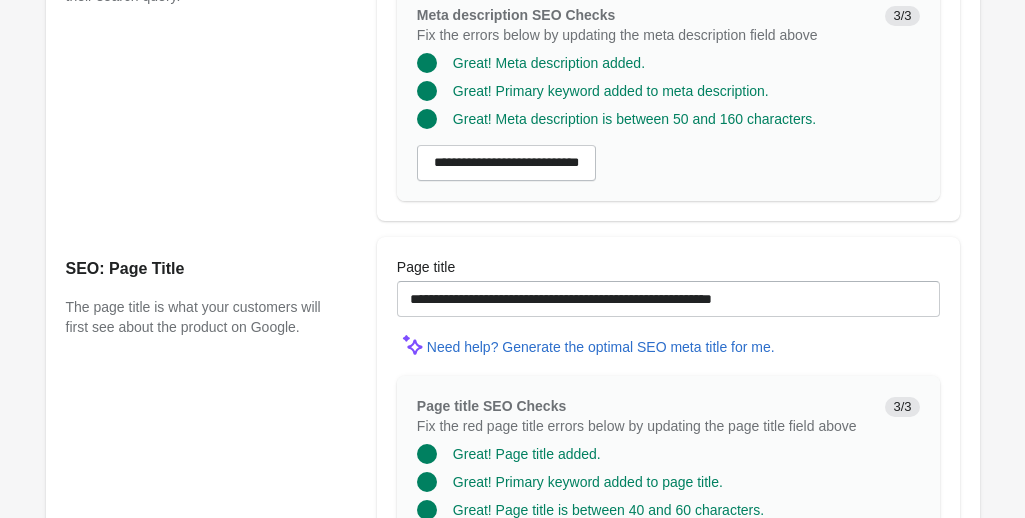 scroll, scrollTop: 1994, scrollLeft: 0, axis: vertical 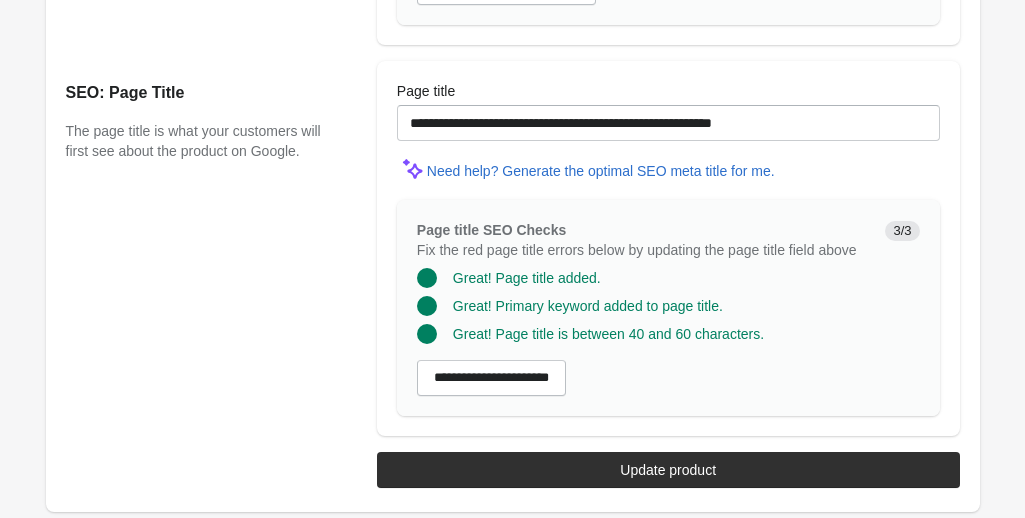 click on "**********" at bounding box center [513, -555] 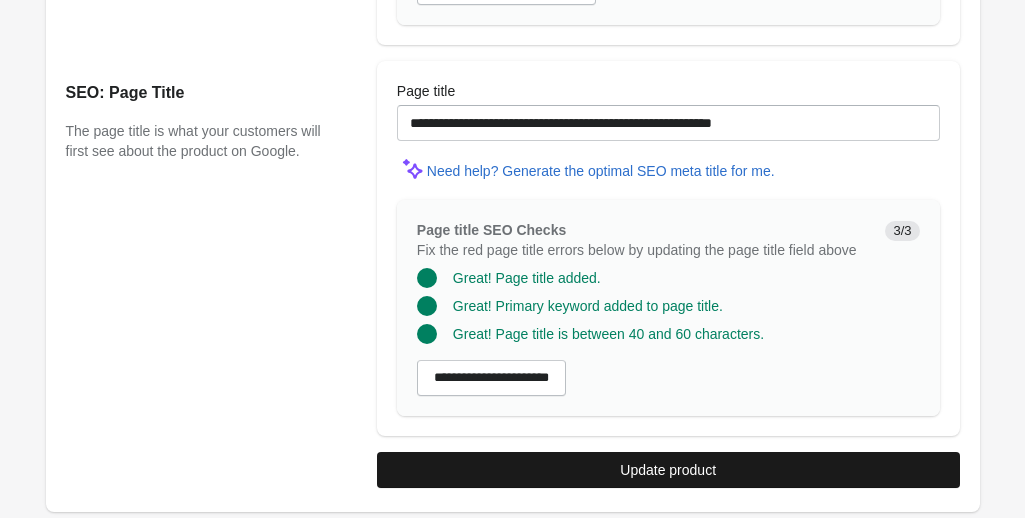 click on "Update product" at bounding box center [668, 470] 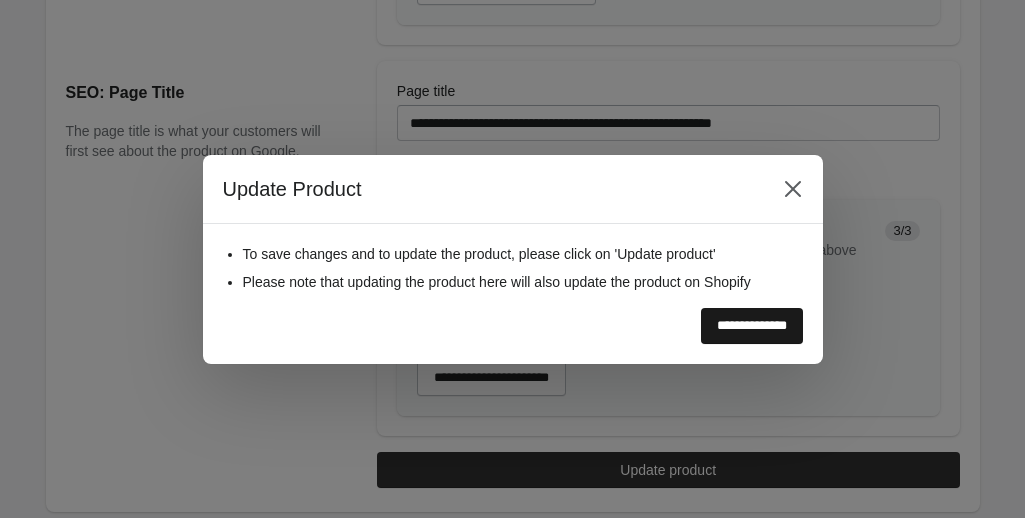 click on "**********" at bounding box center (752, 326) 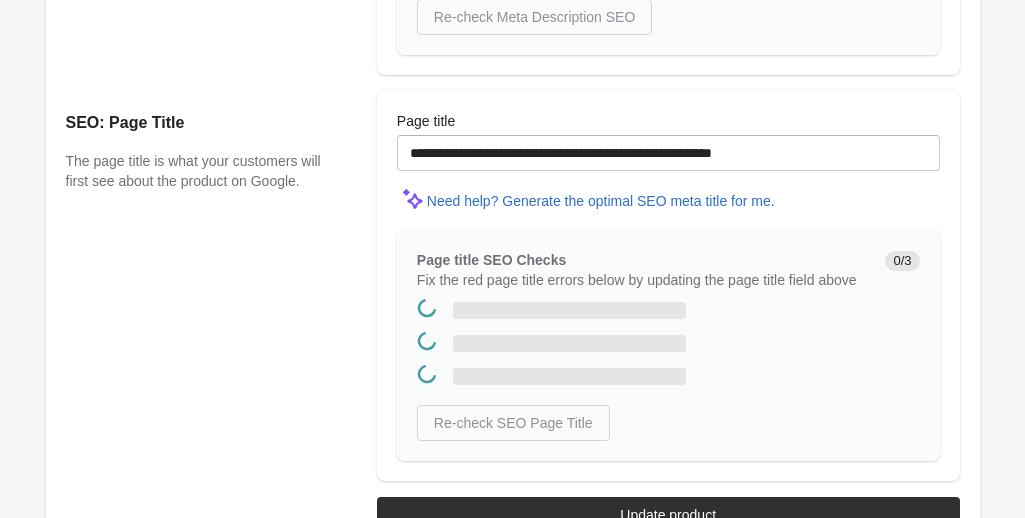 scroll, scrollTop: 0, scrollLeft: 0, axis: both 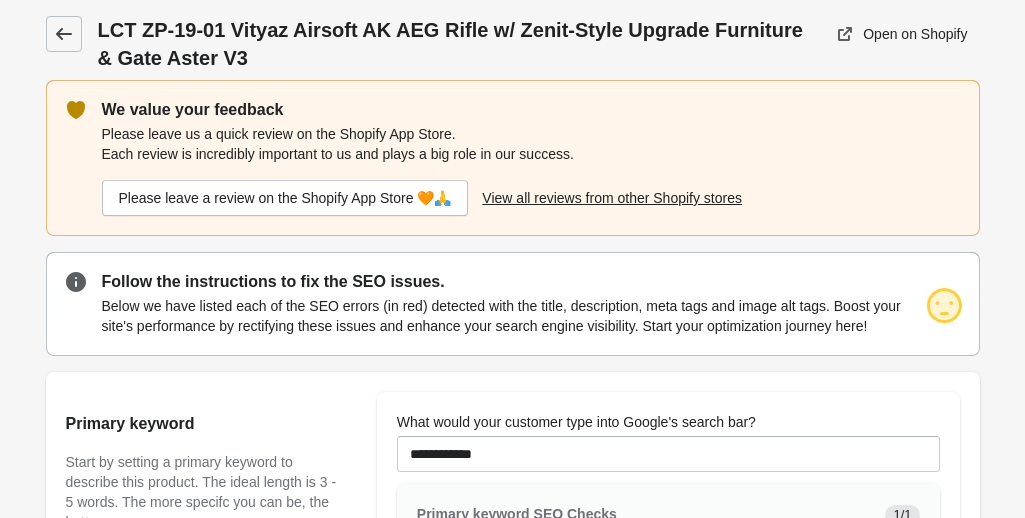 click at bounding box center (64, 34) 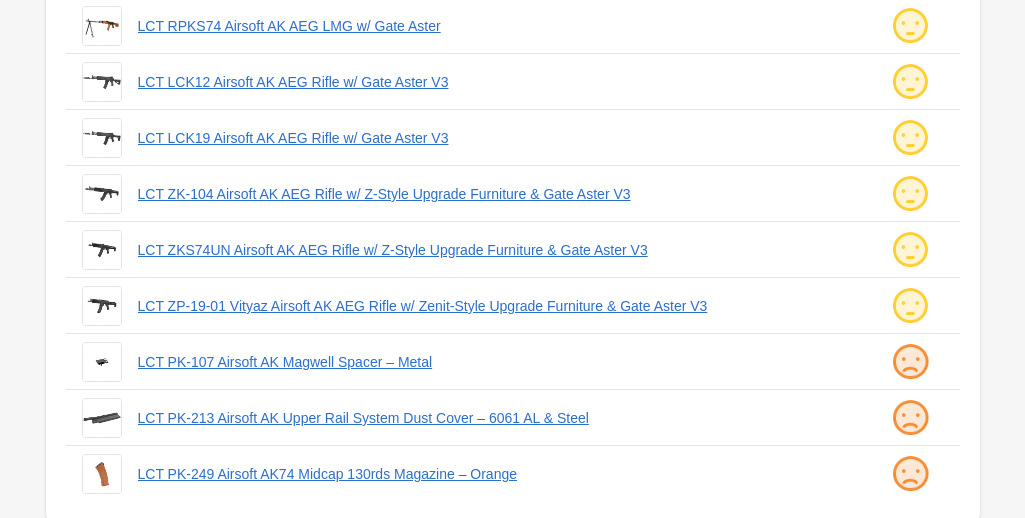 scroll, scrollTop: 639, scrollLeft: 0, axis: vertical 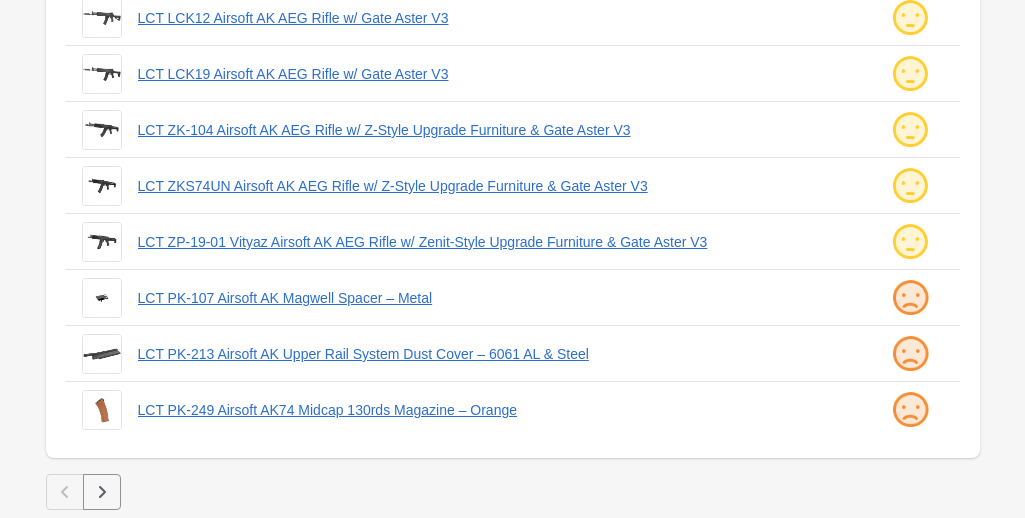 click at bounding box center (102, 492) 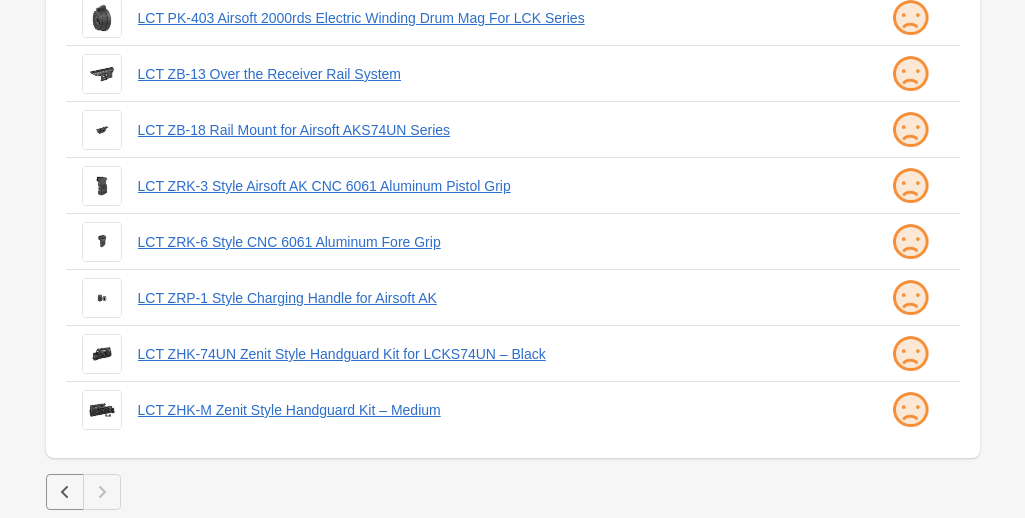 scroll, scrollTop: 0, scrollLeft: 0, axis: both 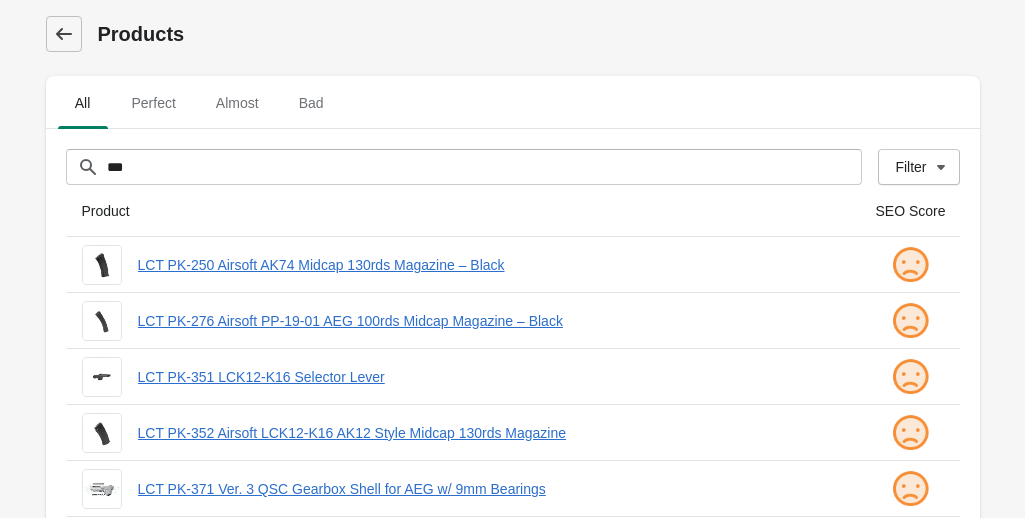 click 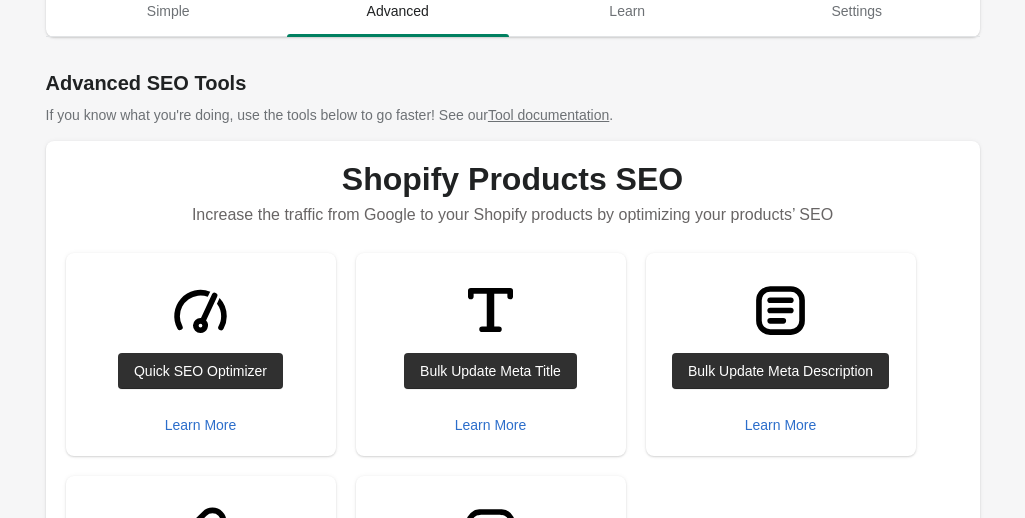 scroll, scrollTop: 103, scrollLeft: 0, axis: vertical 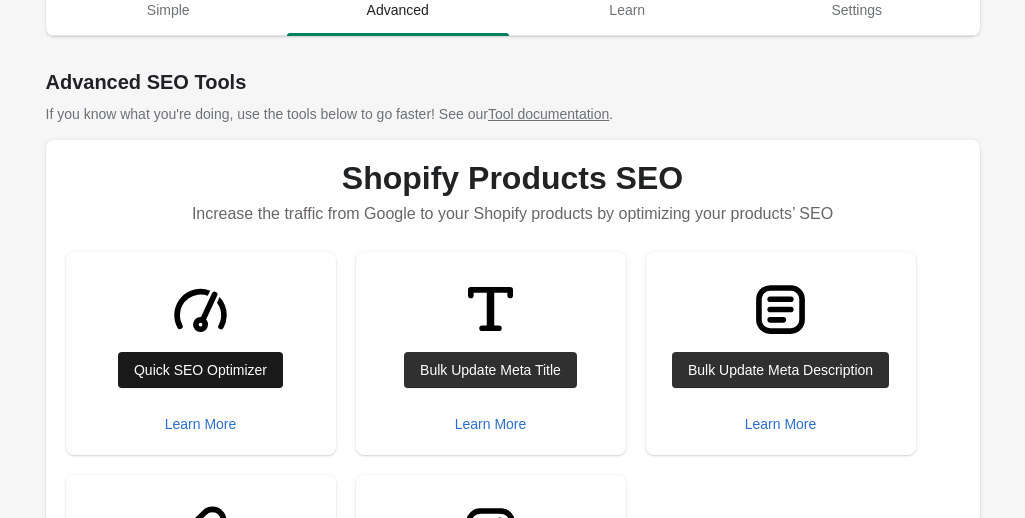 click on "Quick SEO Optimizer" at bounding box center [200, 370] 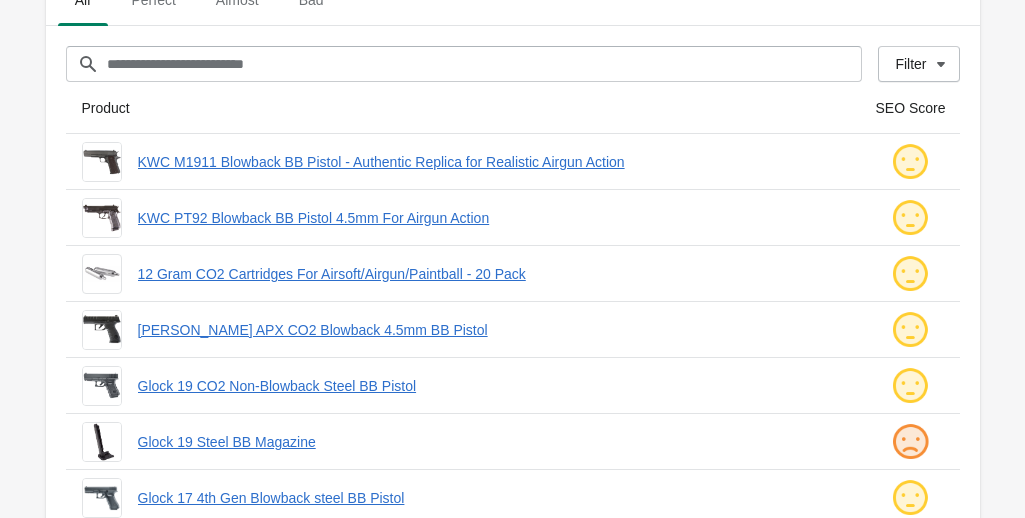 scroll, scrollTop: 0, scrollLeft: 0, axis: both 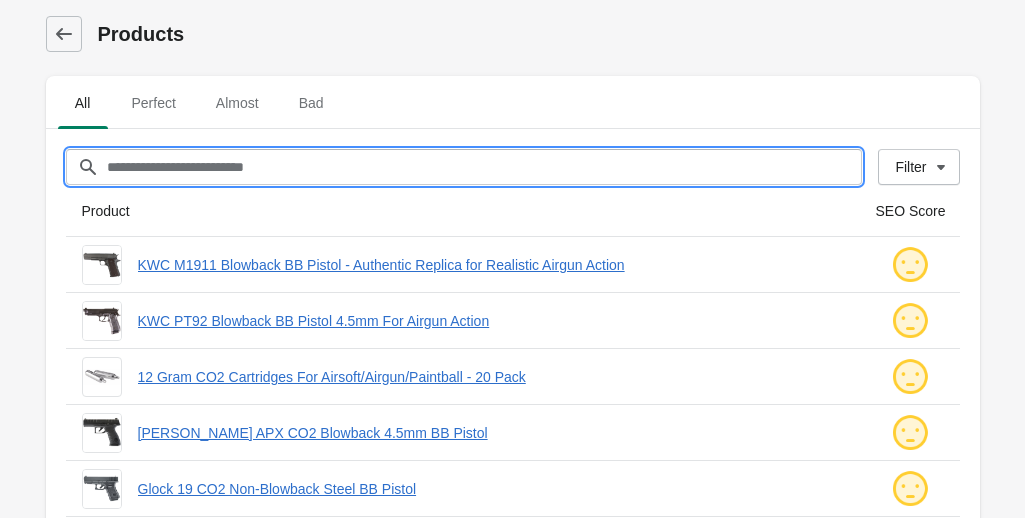 click on "Filter[title]" at bounding box center [484, 167] 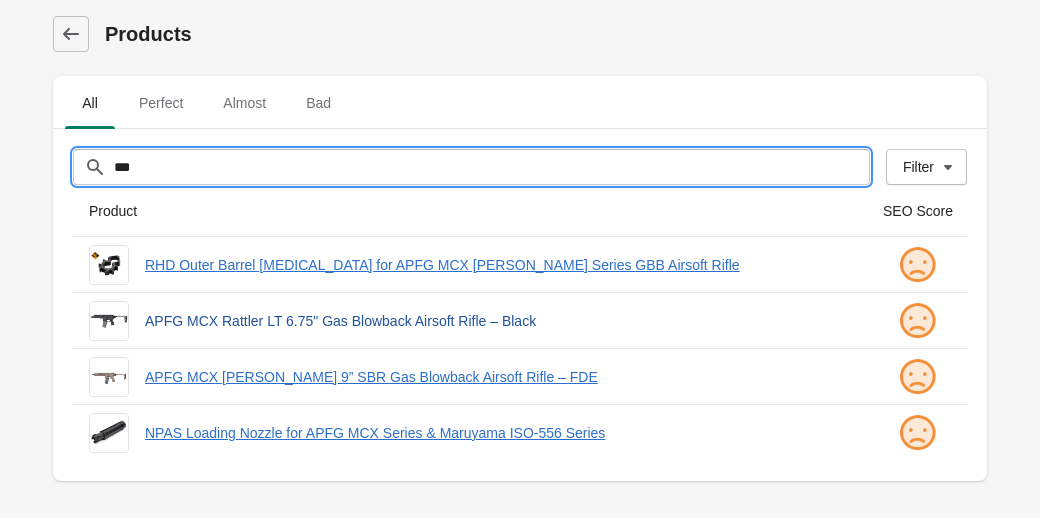 type on "***" 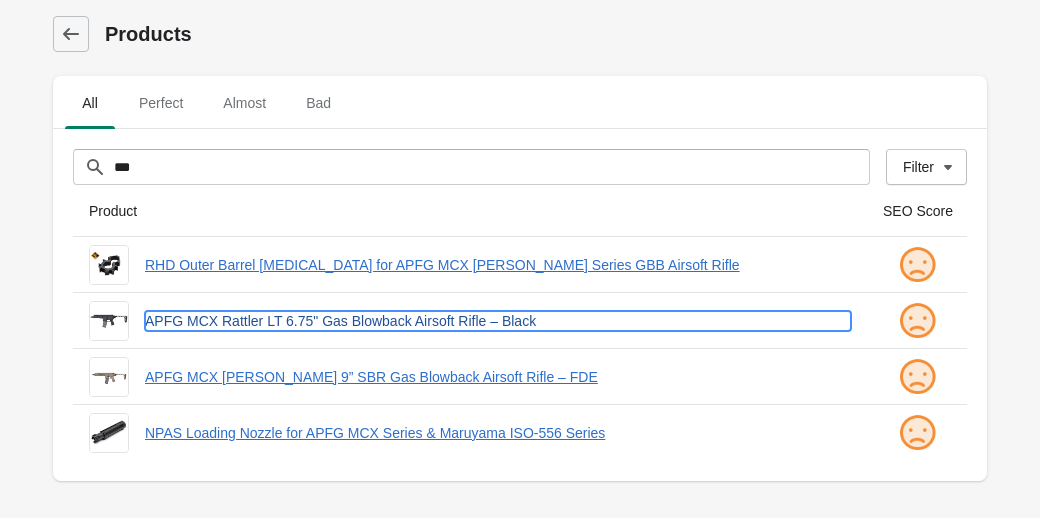click on "APFG MCX Rattler LT 6.75" Gas Blowback Airsoft Rifle – Black" at bounding box center [498, 321] 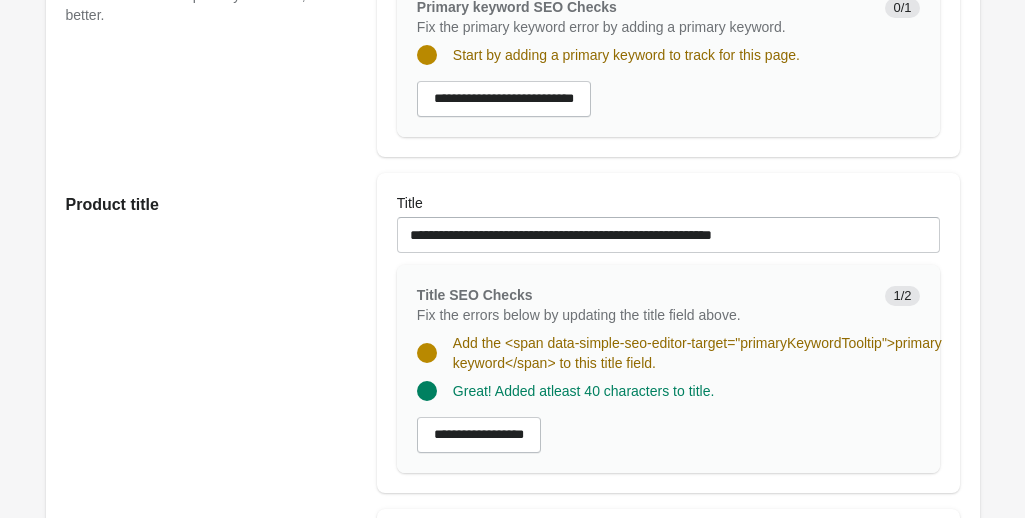 scroll, scrollTop: 493, scrollLeft: 0, axis: vertical 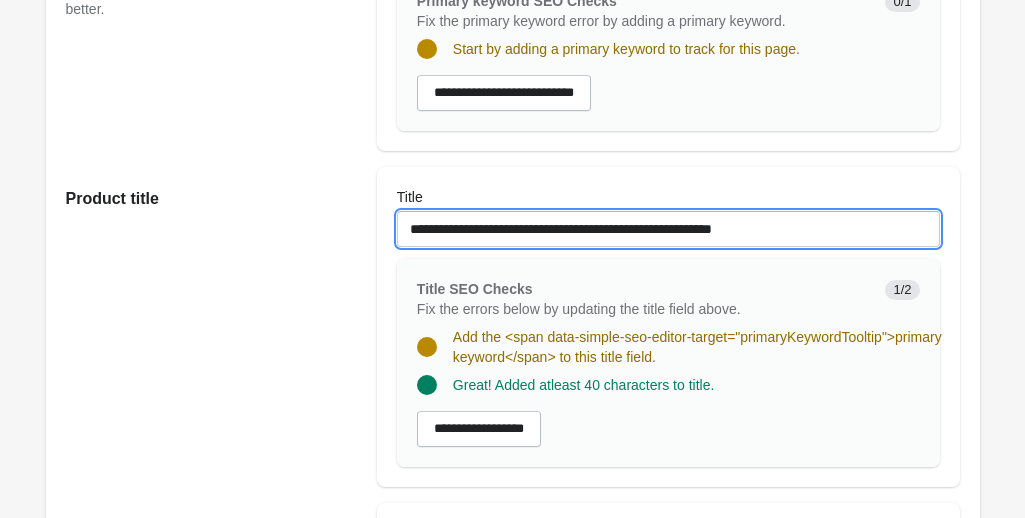 drag, startPoint x: 404, startPoint y: 223, endPoint x: 518, endPoint y: 225, distance: 114.01754 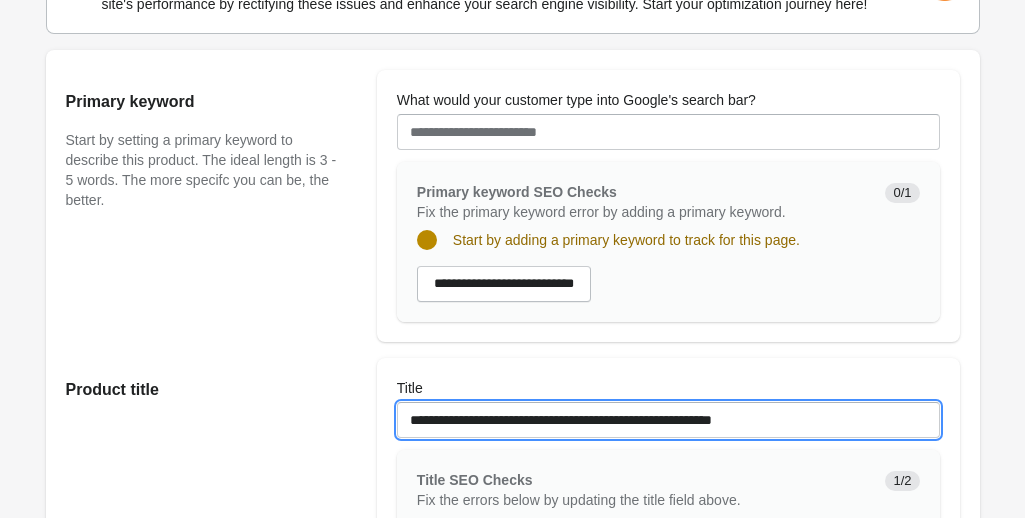 scroll, scrollTop: 301, scrollLeft: 0, axis: vertical 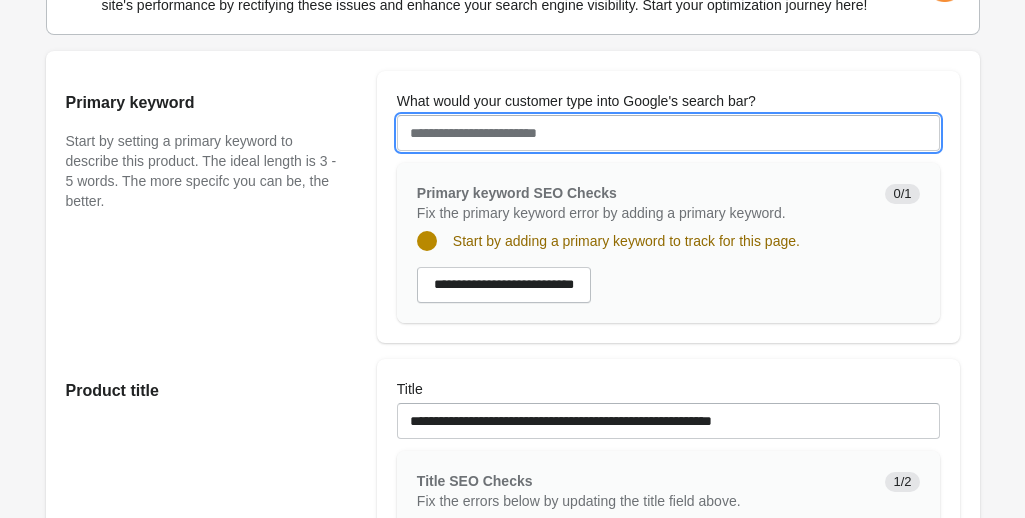 click on "What would your customer type into Google's search bar?" at bounding box center (668, 133) 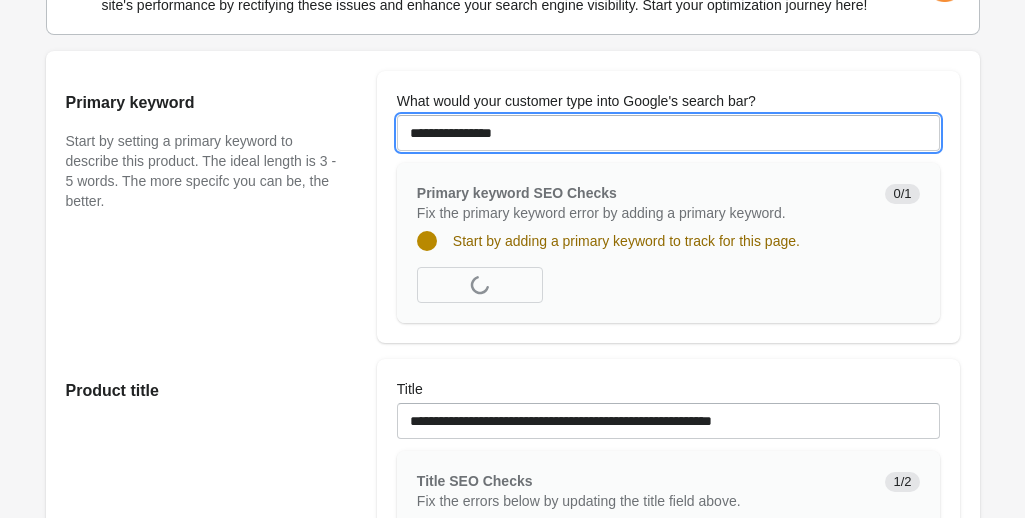 type on "**********" 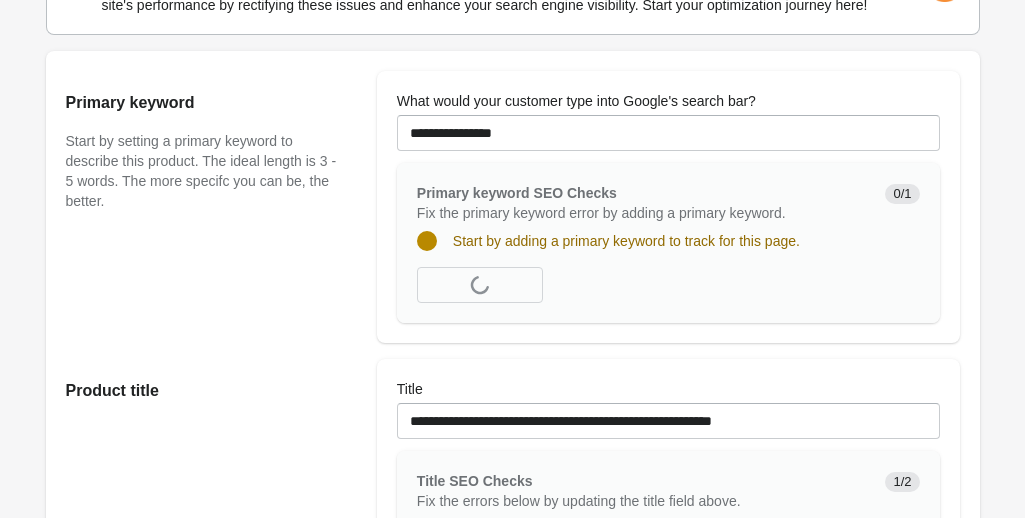click on "Primary keyword
Start by setting a primary keyword to describe this product. The ideal length is 3 - 5 words. The more specifc you can be, the better." at bounding box center [211, 207] 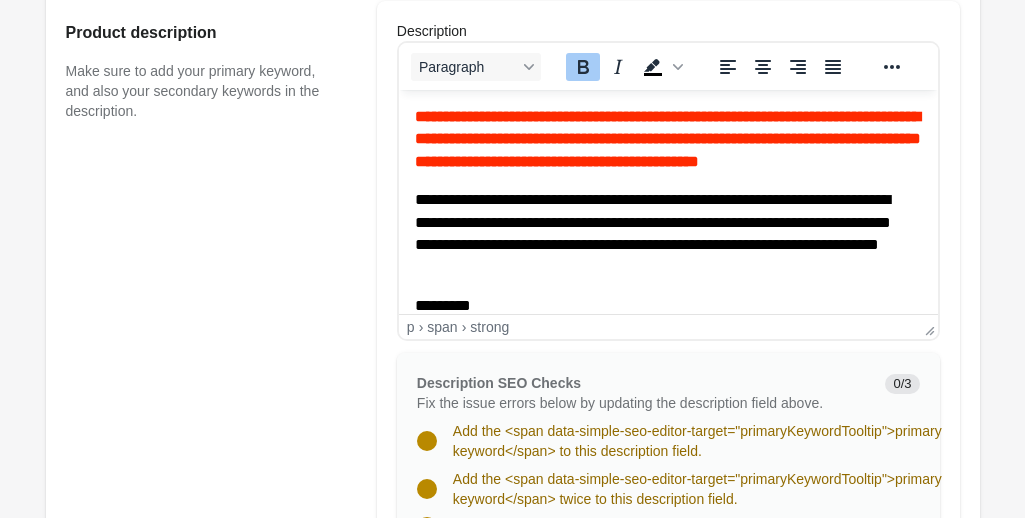 scroll, scrollTop: 973, scrollLeft: 0, axis: vertical 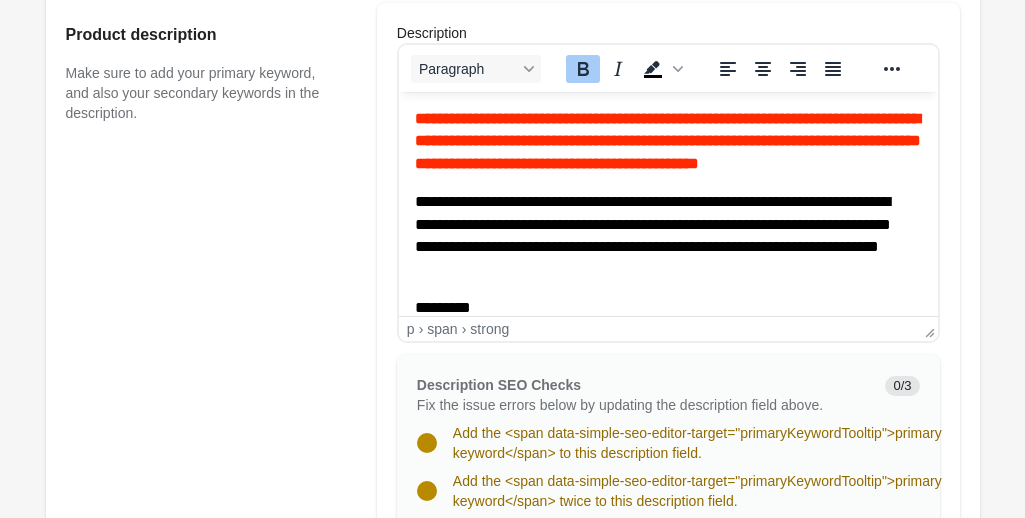 click on "**********" at bounding box center (660, 236) 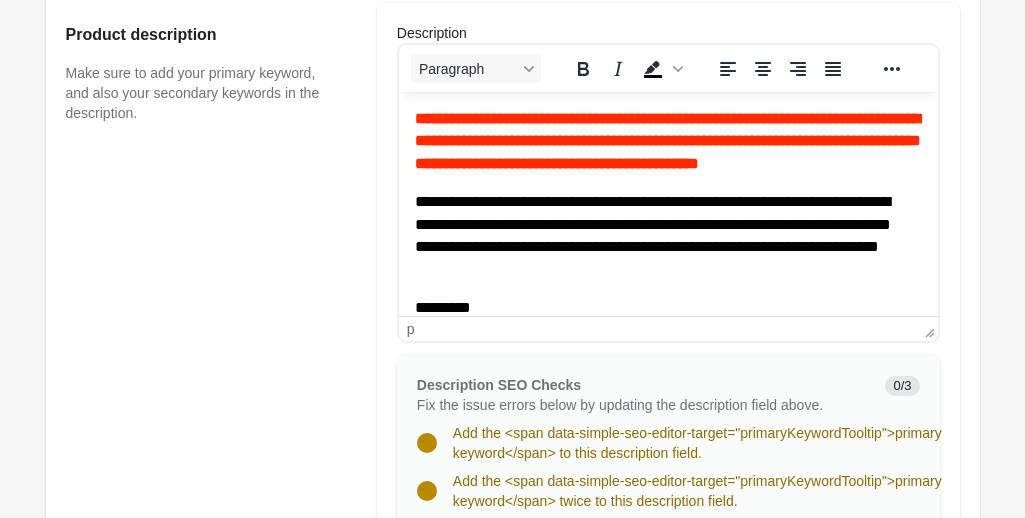 type 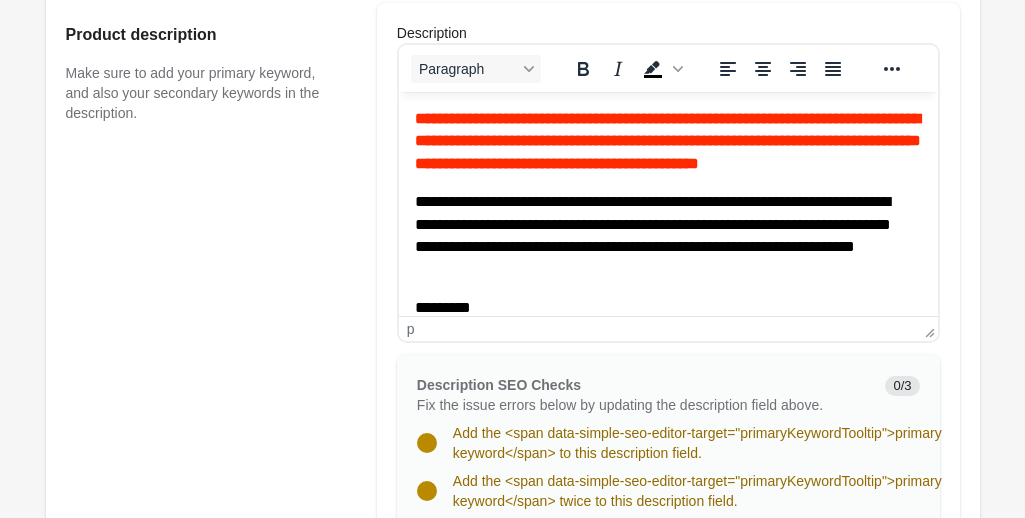click on "**********" at bounding box center [660, 236] 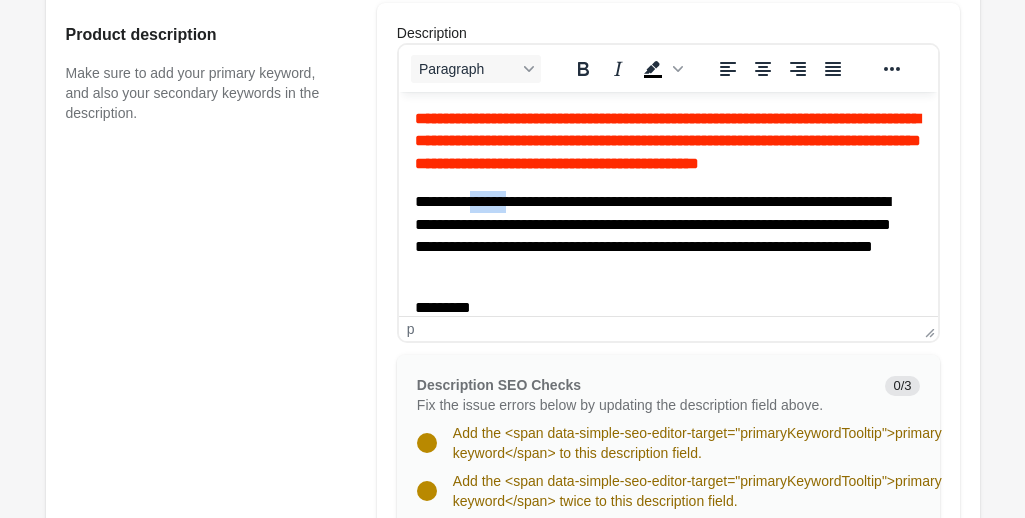 drag, startPoint x: 493, startPoint y: 226, endPoint x: 544, endPoint y: 225, distance: 51.009804 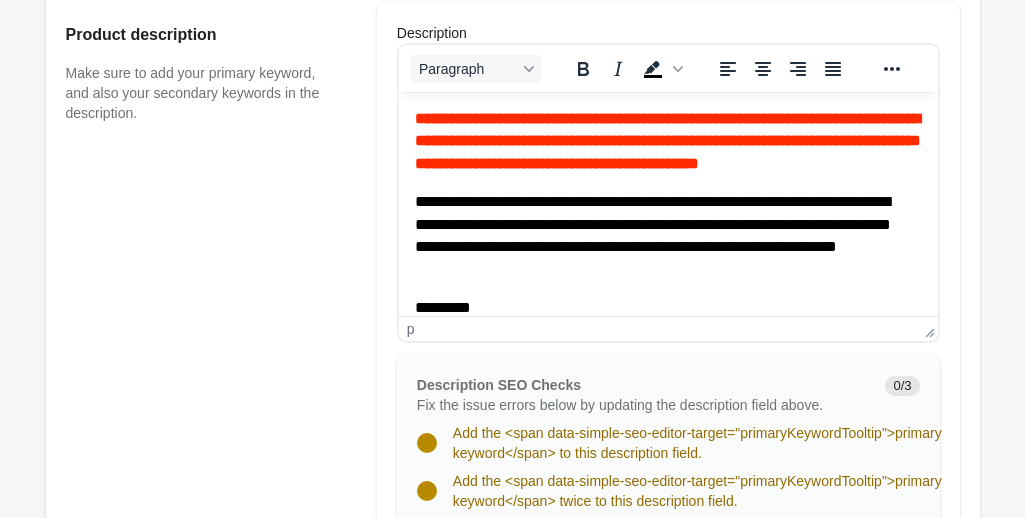 click on "**********" at bounding box center (660, 236) 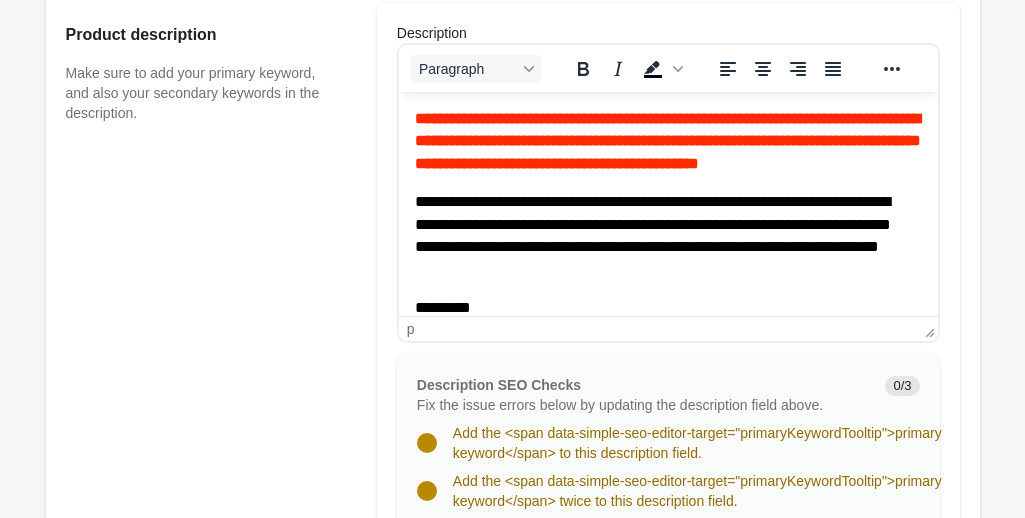 click on "**********" at bounding box center [660, 236] 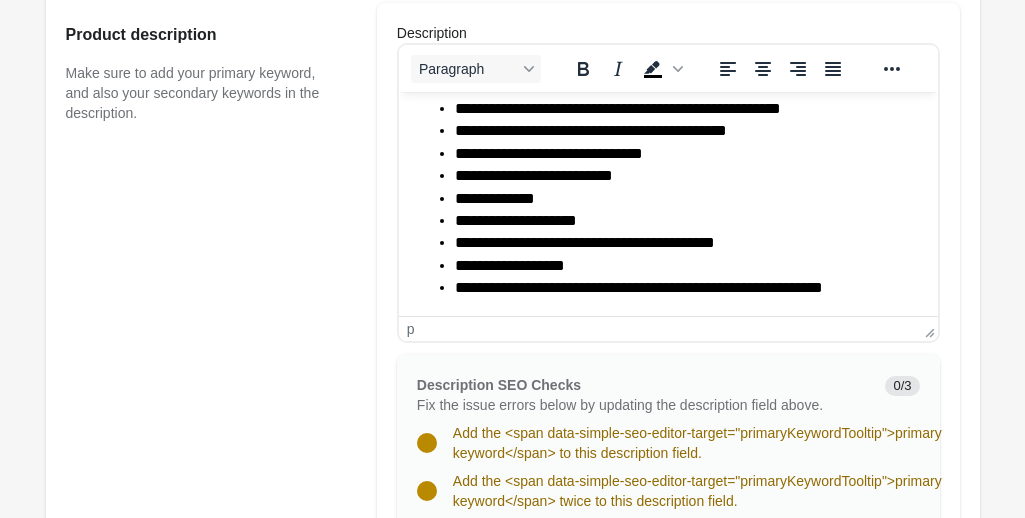 scroll, scrollTop: 403, scrollLeft: 0, axis: vertical 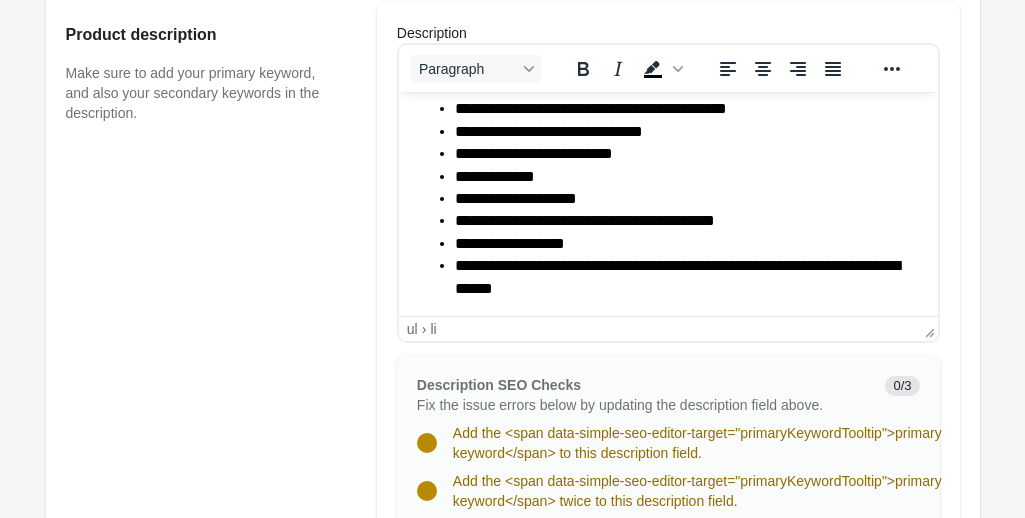 click on "Product description
Make sure to add your primary keyword, and also your secondary keywords in the description." at bounding box center [211, 329] 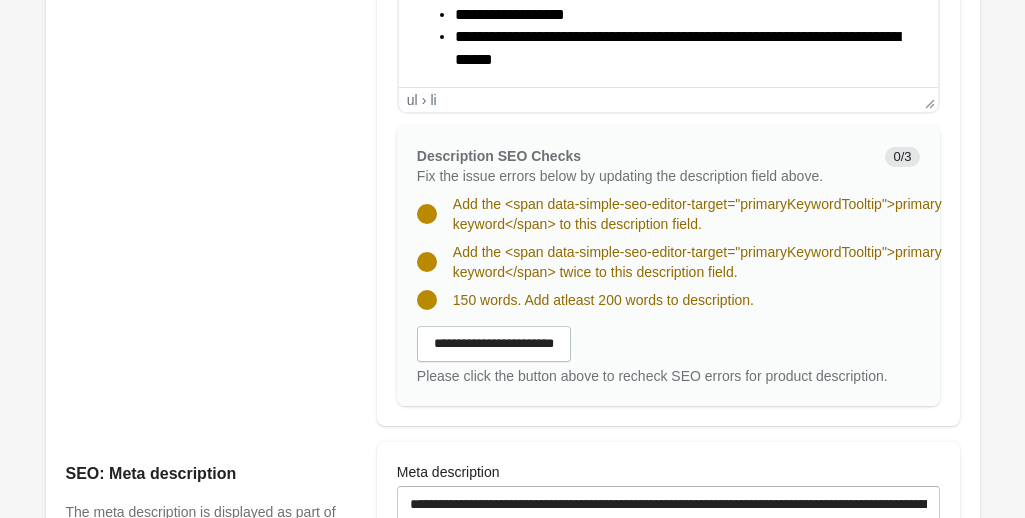 click on "**********" at bounding box center [668, 356] 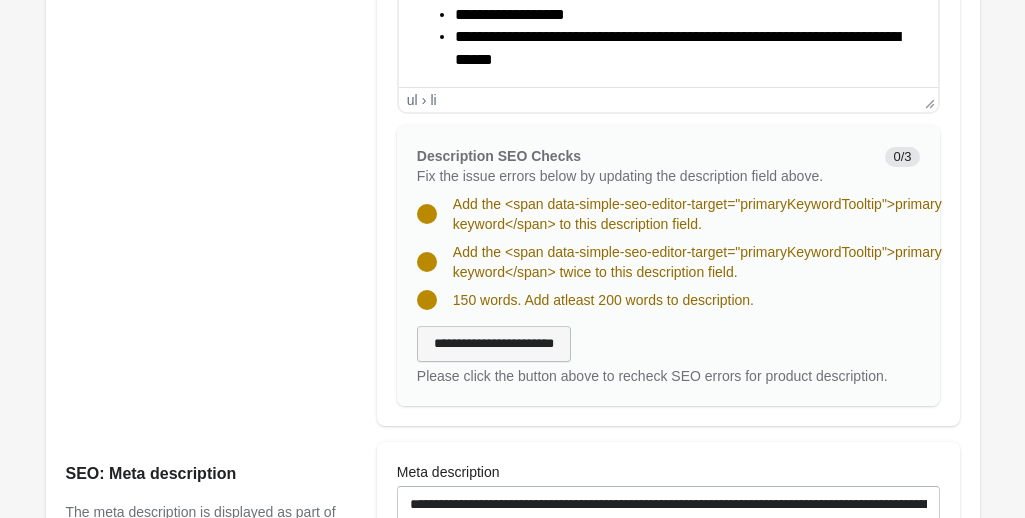 click on "**********" at bounding box center (494, 344) 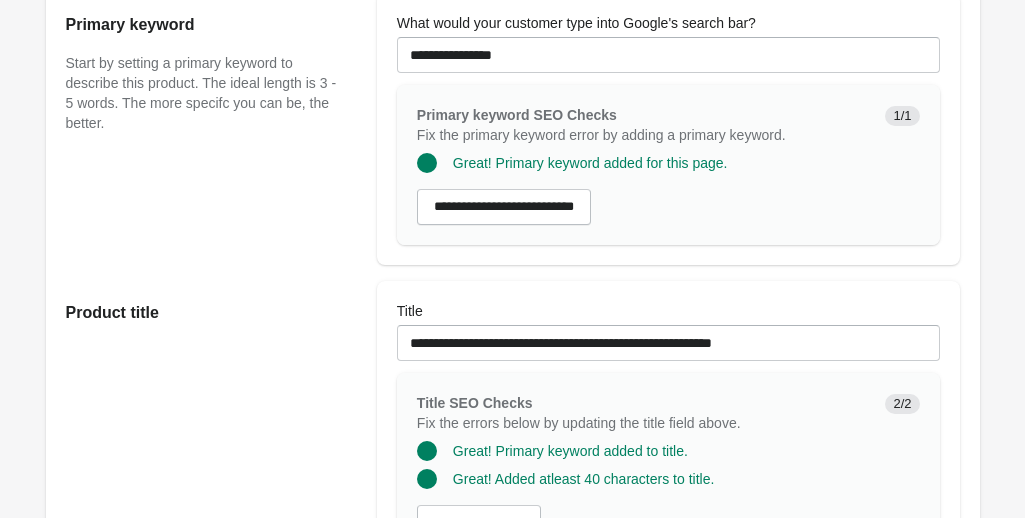 scroll, scrollTop: 376, scrollLeft: 0, axis: vertical 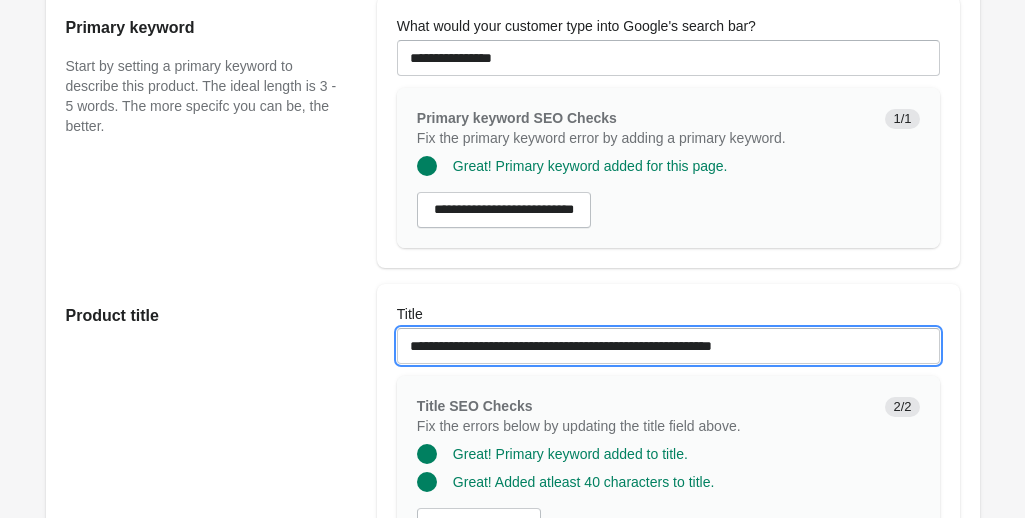 drag, startPoint x: 409, startPoint y: 344, endPoint x: 736, endPoint y: 311, distance: 328.66092 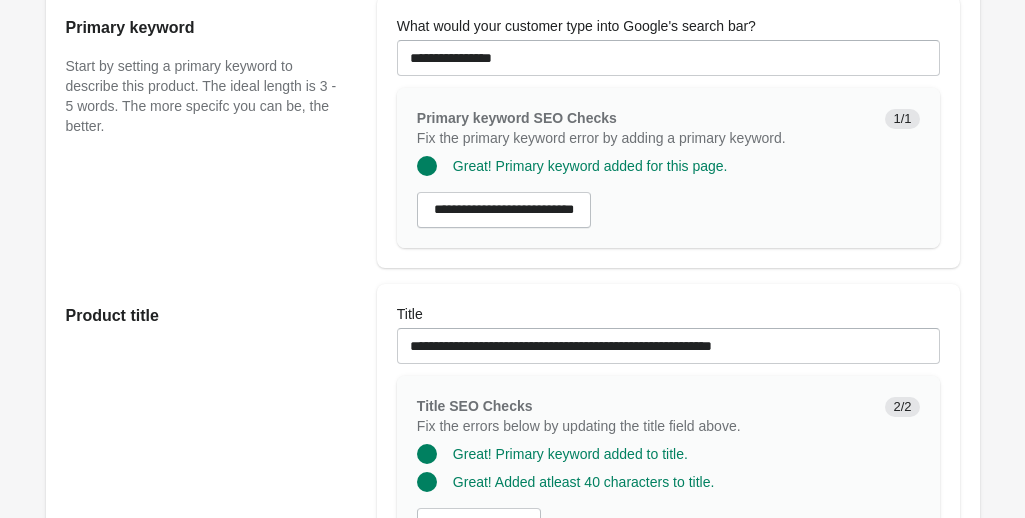 click on "**********" at bounding box center [668, 434] 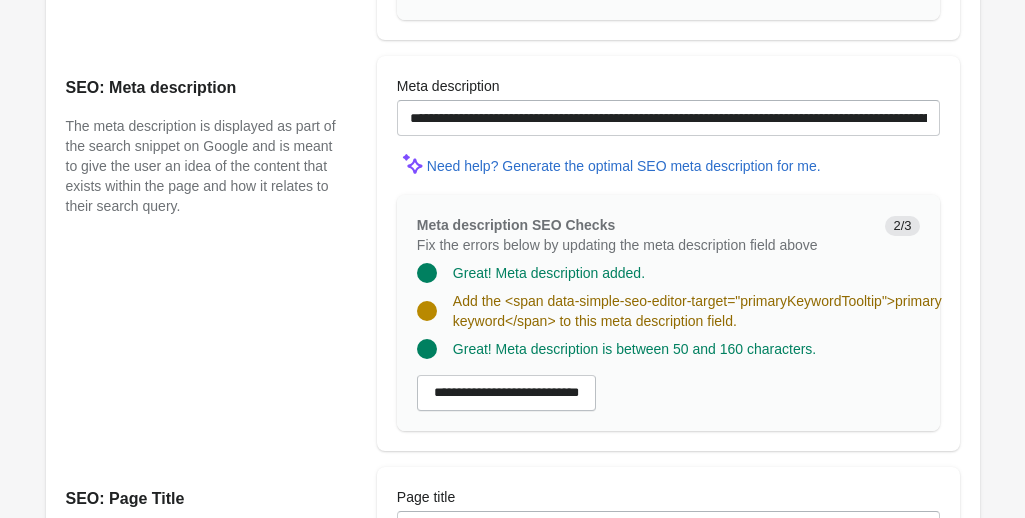 scroll, scrollTop: 1634, scrollLeft: 0, axis: vertical 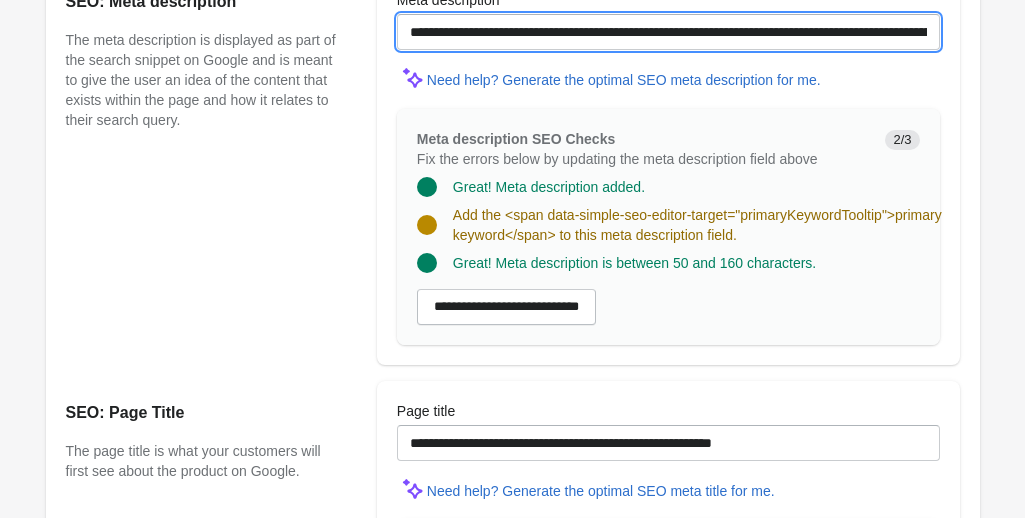 click on "**********" at bounding box center [668, 32] 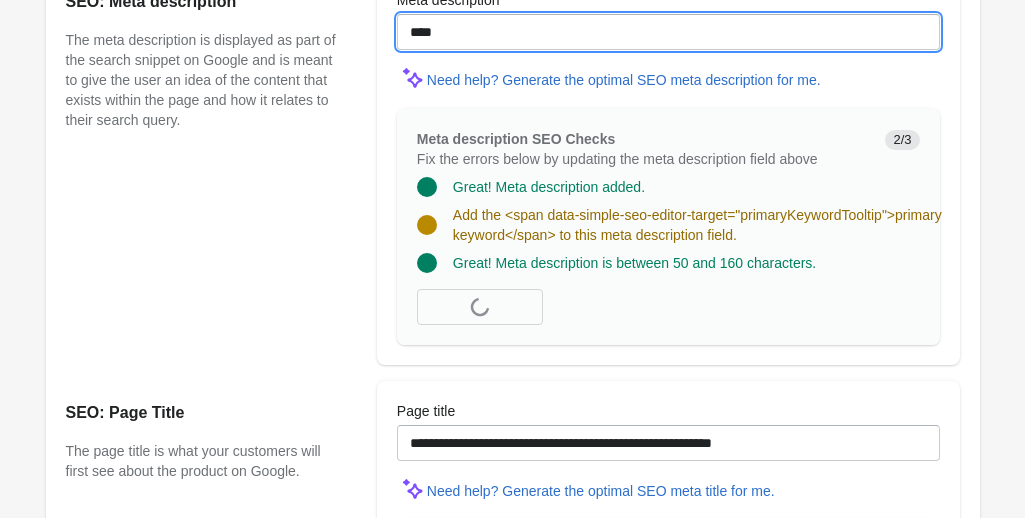 paste on "**********" 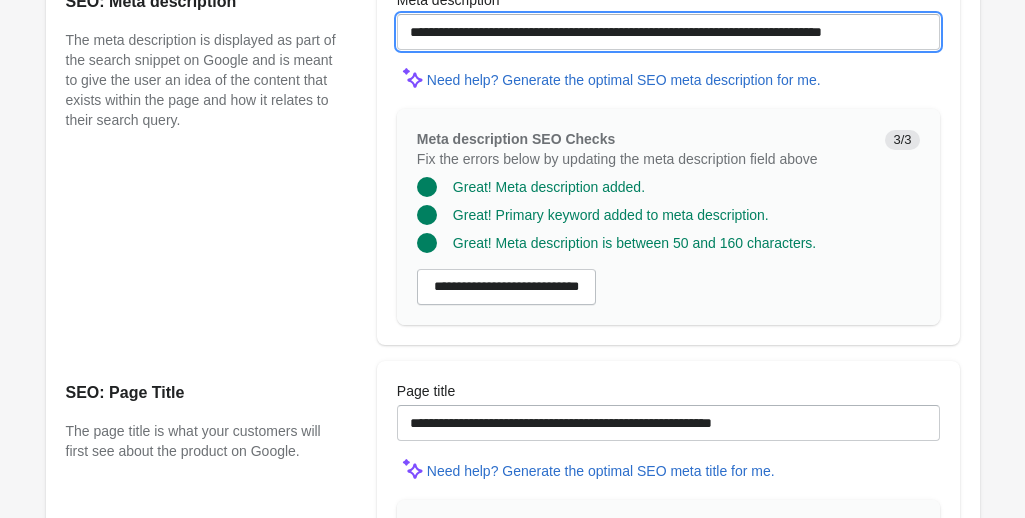 type on "**********" 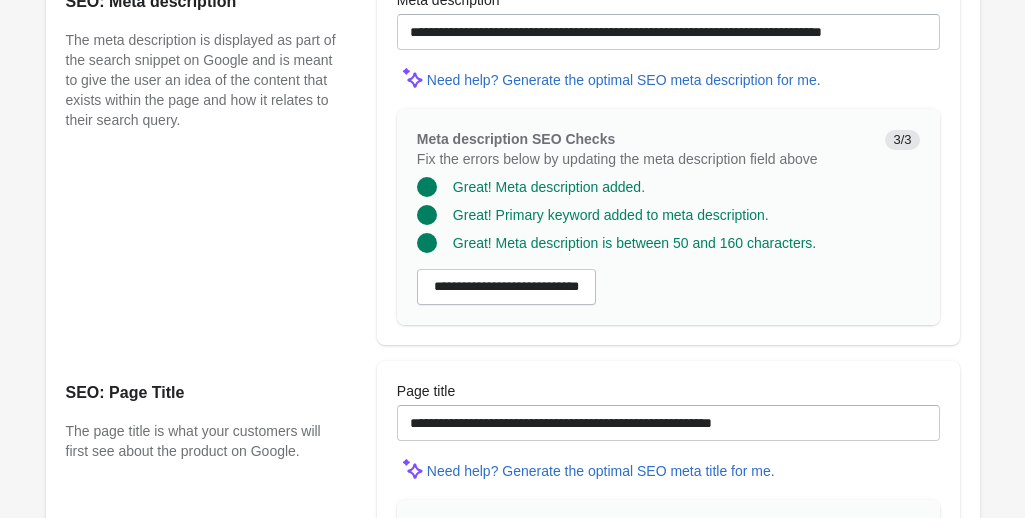 click on "SEO: Meta description
The meta description is displayed as part of the search snippet on Google and is meant to give the user an idea of the content that exists within the page and how it relates to their search query." at bounding box center (211, 157) 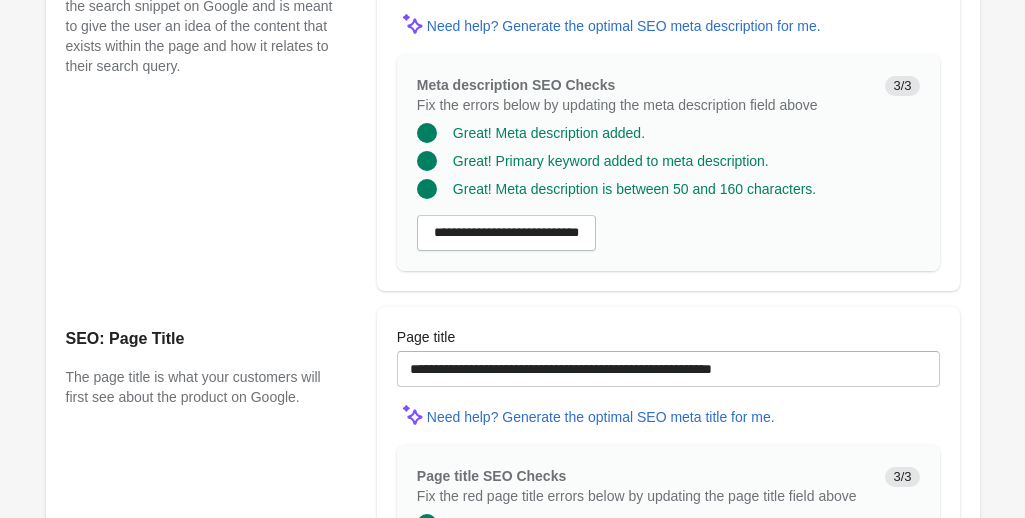 scroll, scrollTop: 1934, scrollLeft: 0, axis: vertical 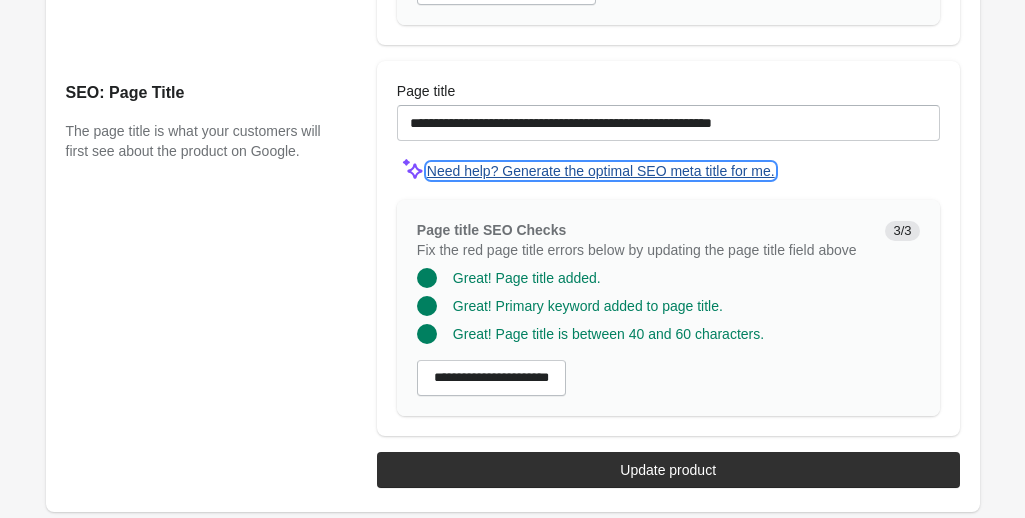 click on "Need help? Generate the optimal SEO meta title for me." at bounding box center [601, 171] 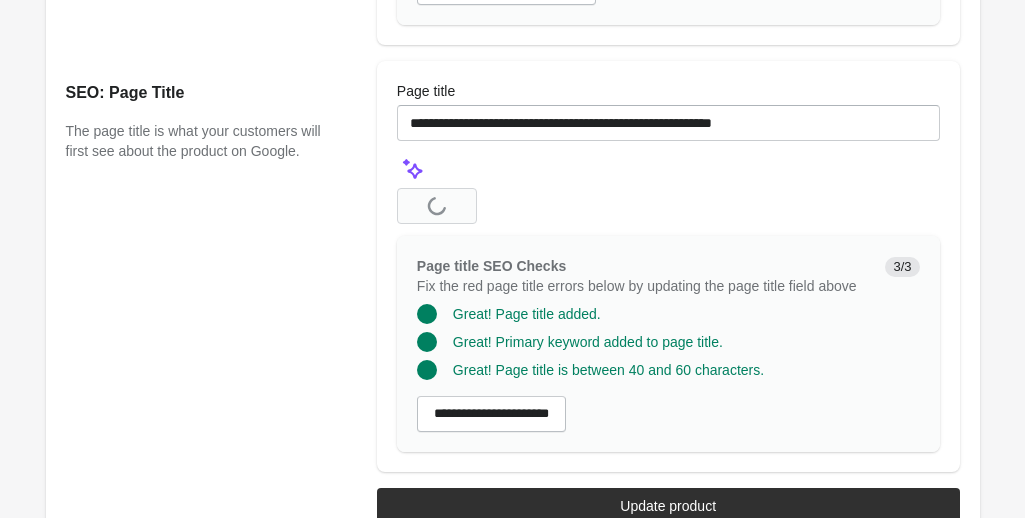 scroll, scrollTop: 1910, scrollLeft: 0, axis: vertical 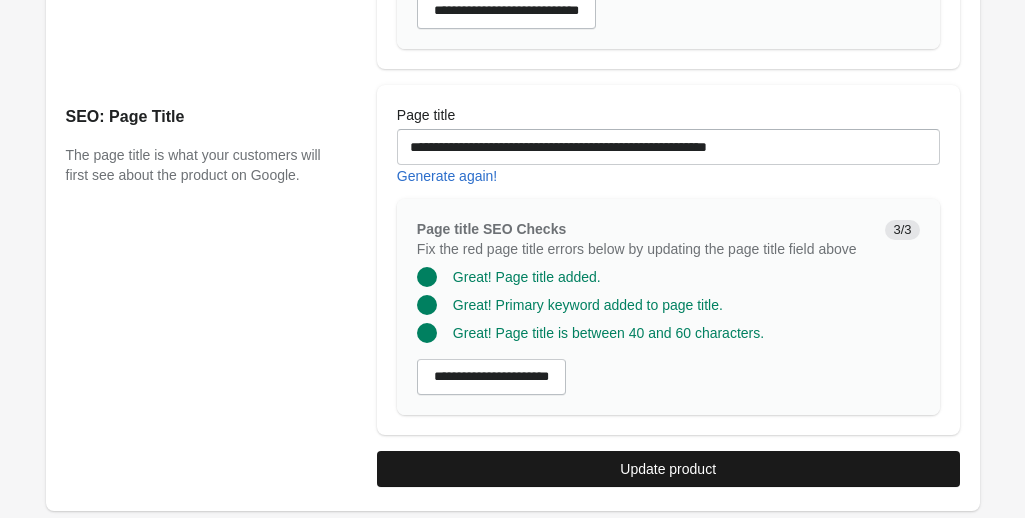 click on "Update product" at bounding box center [668, 469] 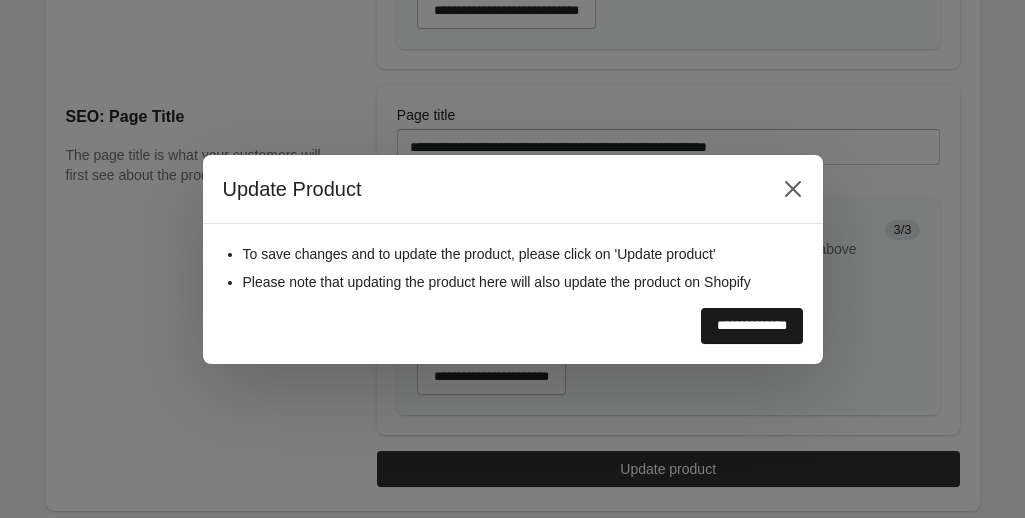 click on "**********" at bounding box center (752, 326) 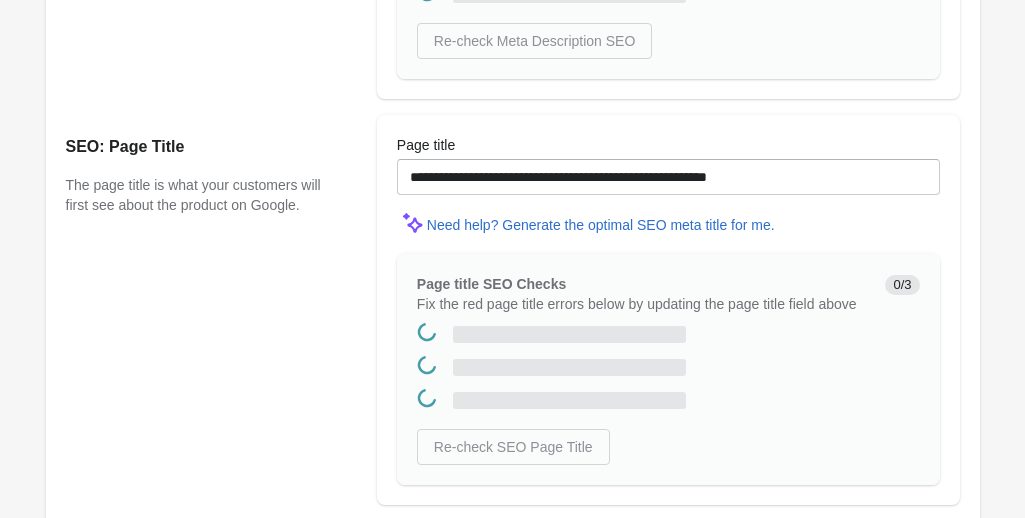 scroll, scrollTop: 0, scrollLeft: 0, axis: both 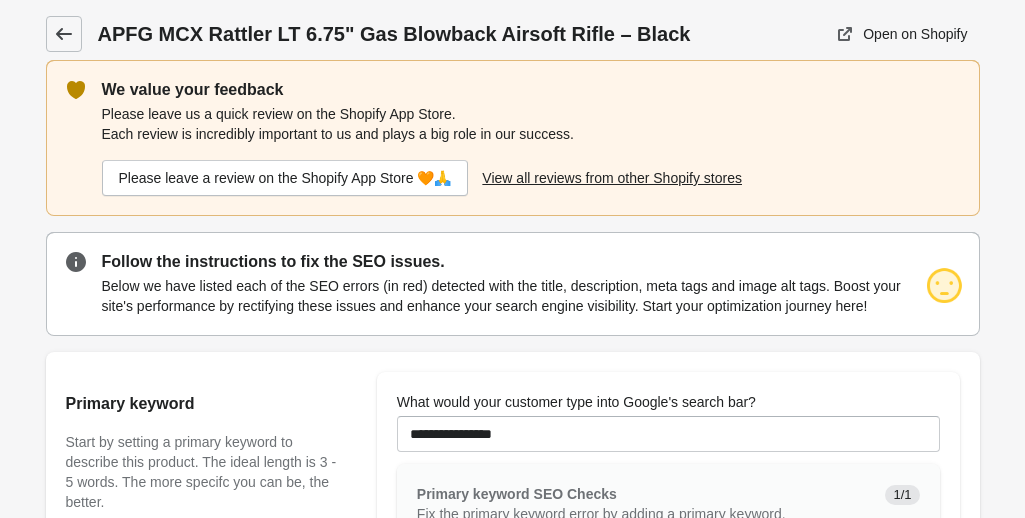click at bounding box center [64, 34] 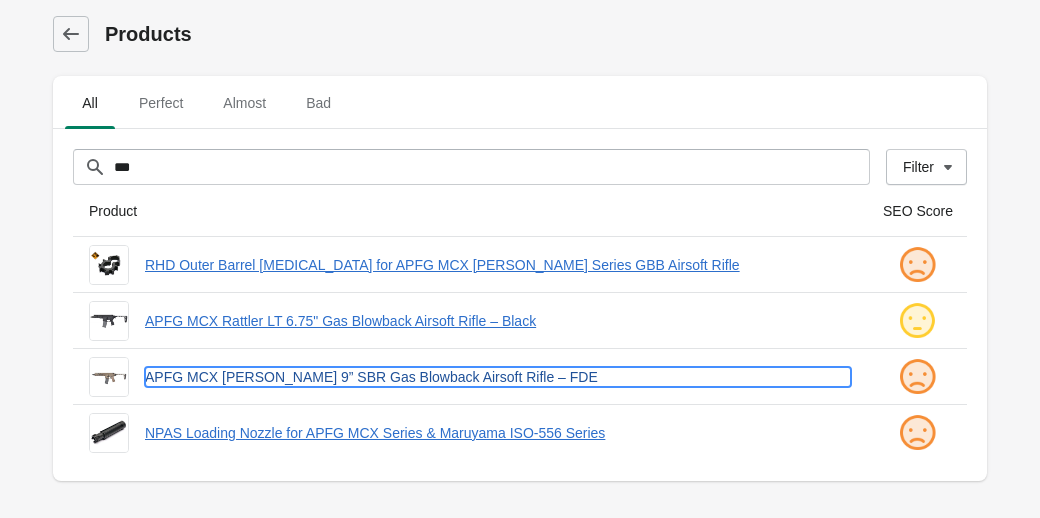 click on "APFG MCX [PERSON_NAME] 9” SBR Gas Blowback Airsoft Rifle – FDE" at bounding box center [498, 377] 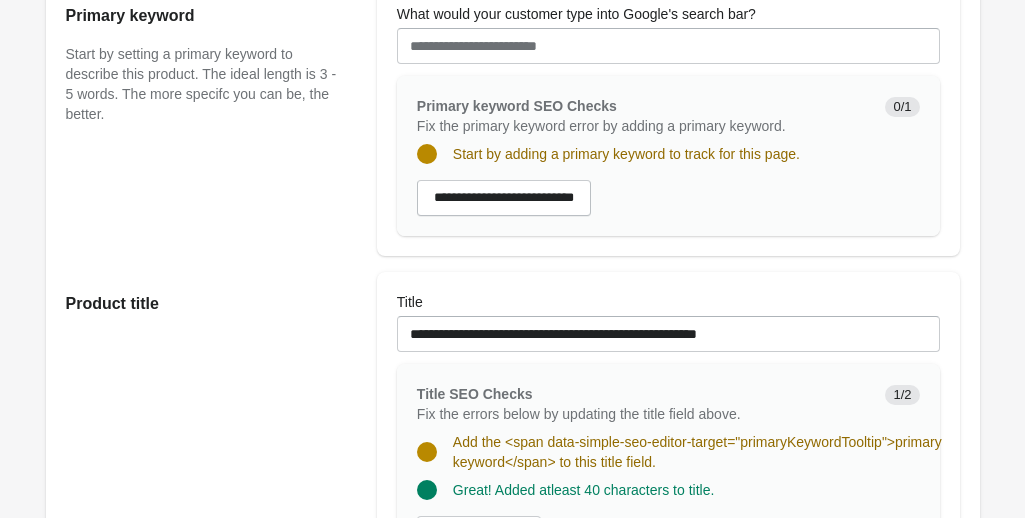 scroll, scrollTop: 389, scrollLeft: 0, axis: vertical 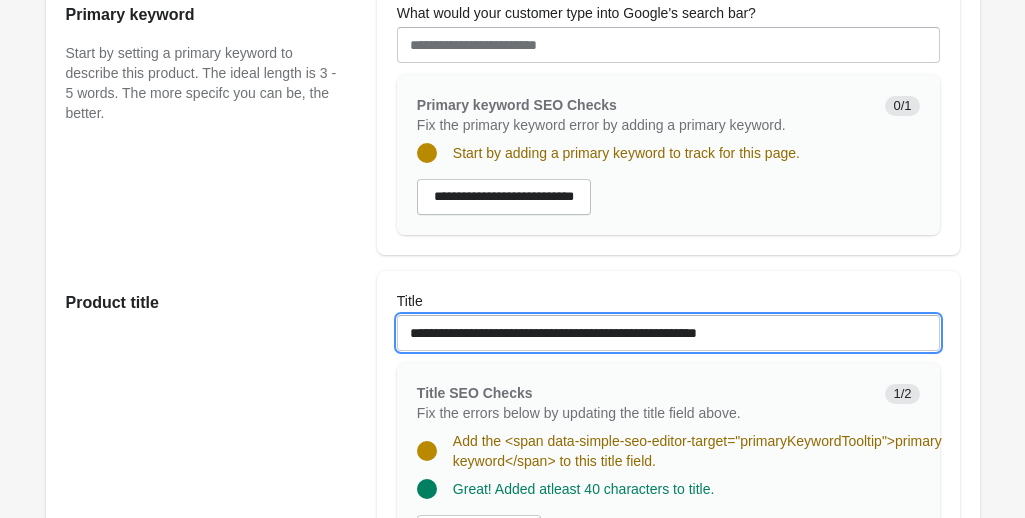 drag, startPoint x: 403, startPoint y: 335, endPoint x: 528, endPoint y: 324, distance: 125.48307 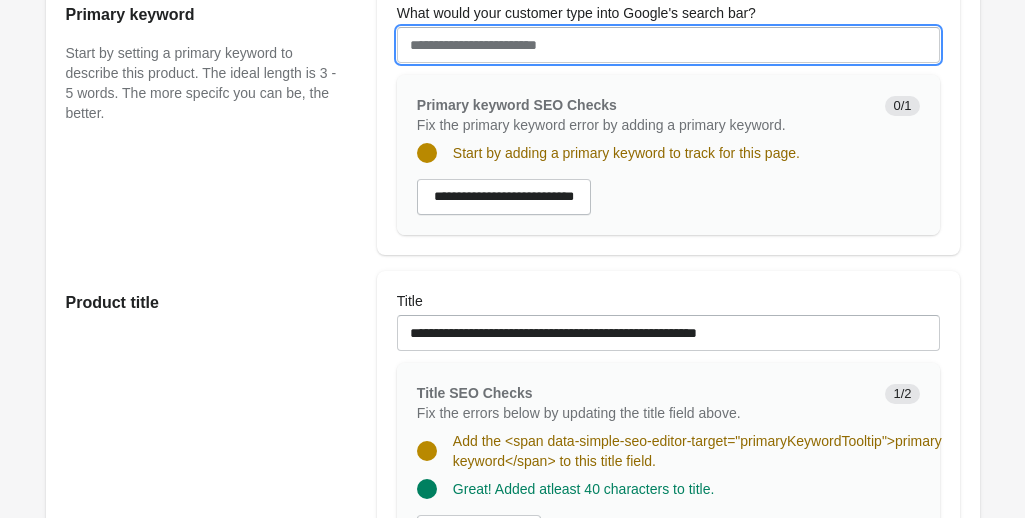 click on "What would your customer type into Google's search bar?" at bounding box center (668, 45) 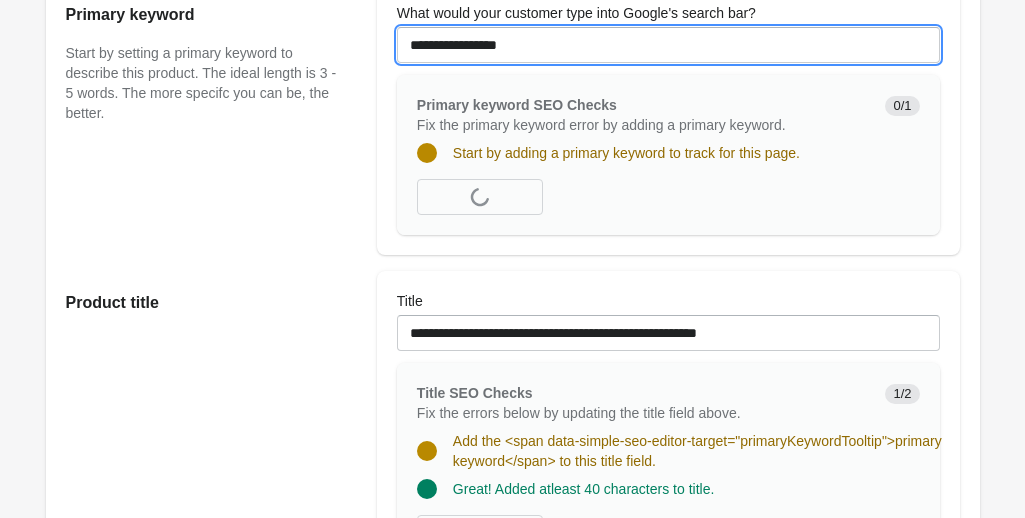 type on "**********" 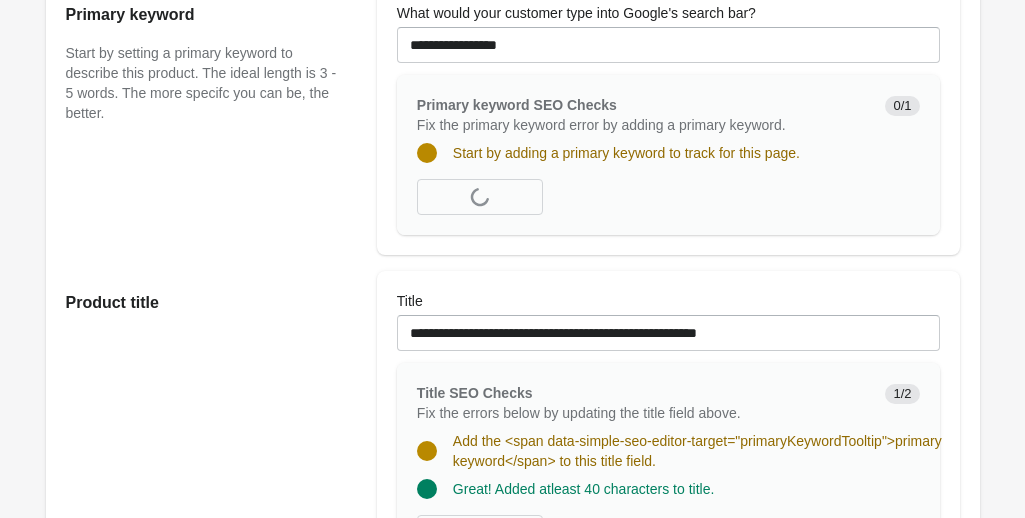 click on "Primary keyword
Start by setting a primary keyword to describe this product. The ideal length is 3 - 5 words. The more specifc you can be, the better." at bounding box center (211, 119) 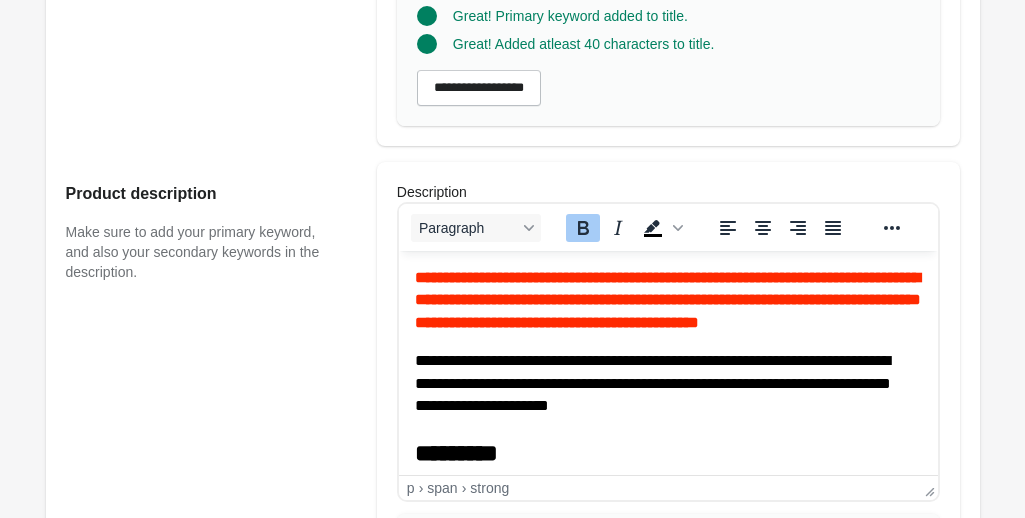 scroll, scrollTop: 832, scrollLeft: 0, axis: vertical 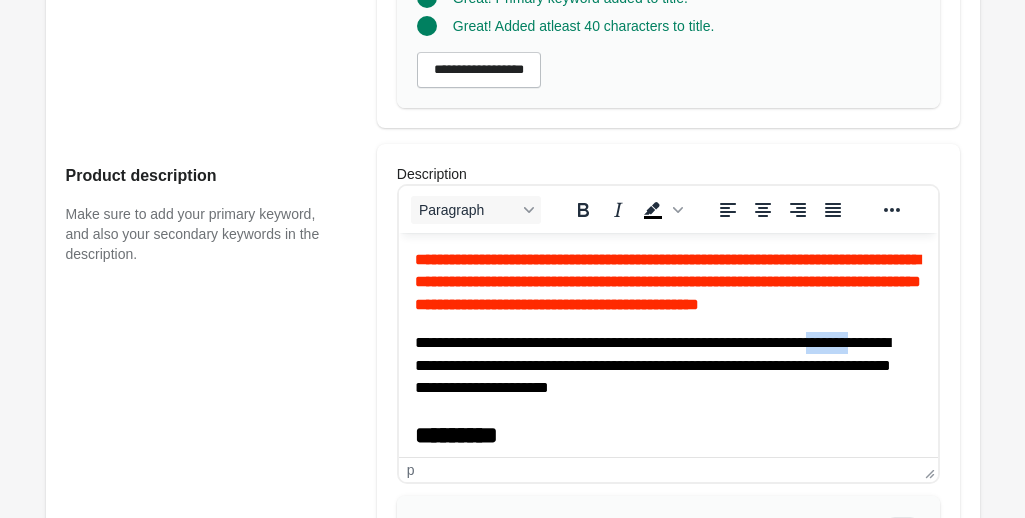 drag, startPoint x: 462, startPoint y: 389, endPoint x: 523, endPoint y: 388, distance: 61.008198 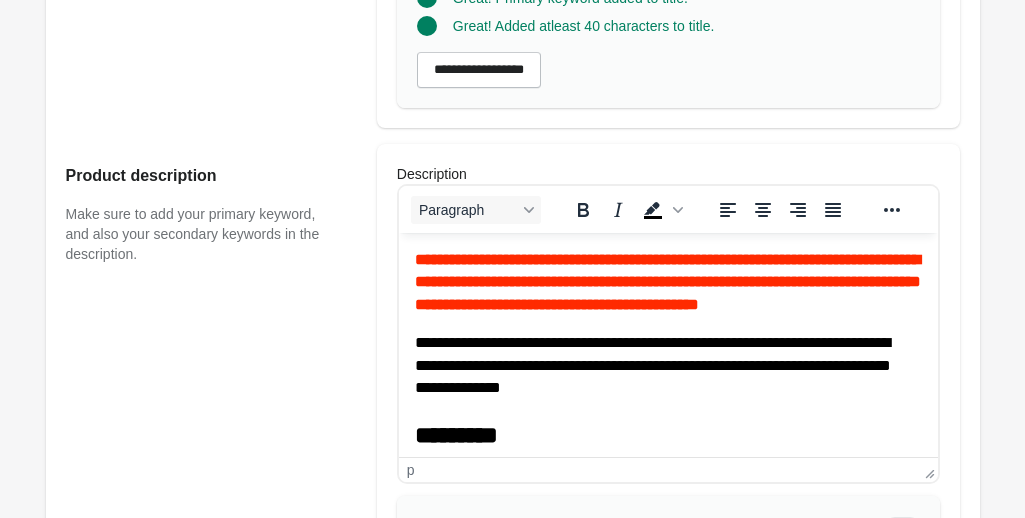 click on "**********" at bounding box center [660, 365] 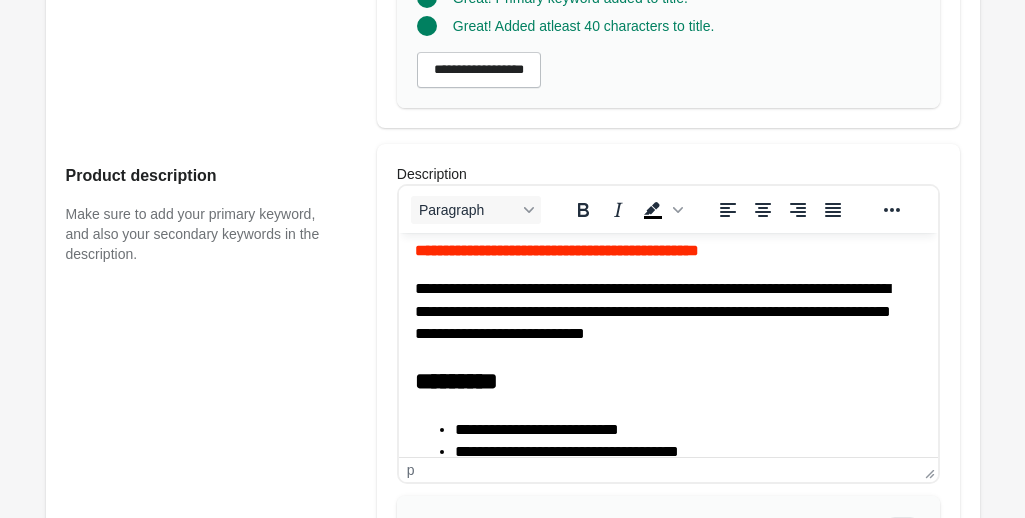scroll, scrollTop: 65, scrollLeft: 0, axis: vertical 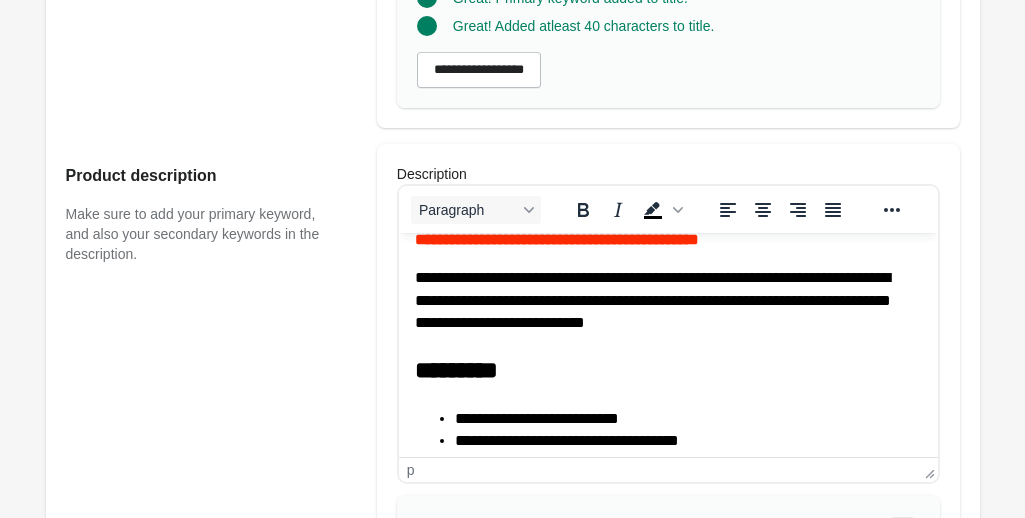 click on "**********" at bounding box center (667, 545) 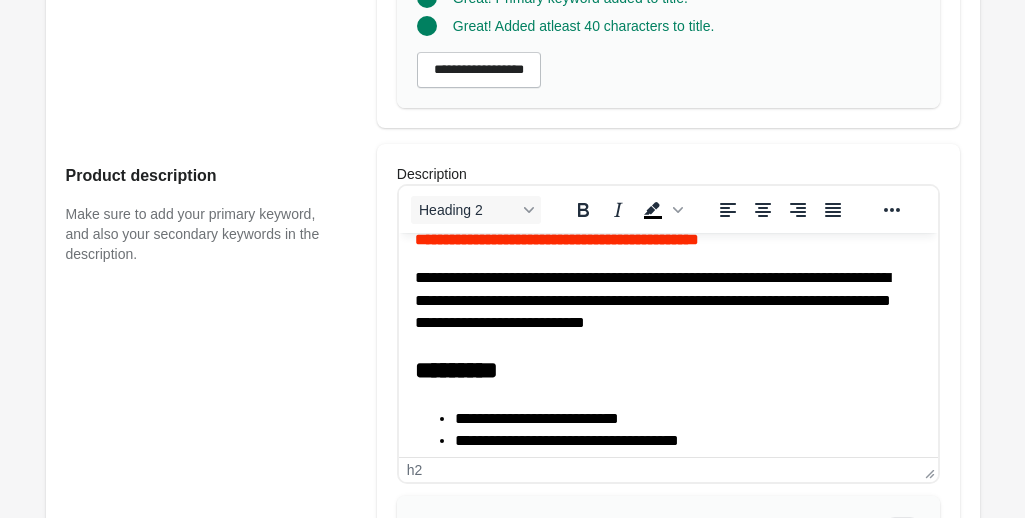 click on "**********" at bounding box center (660, 300) 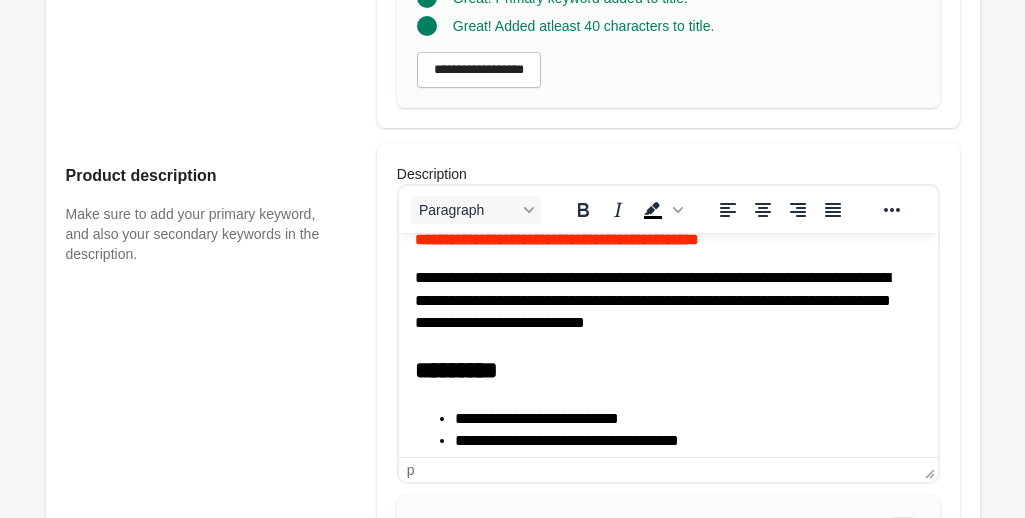 click on "**********" at bounding box center (660, 300) 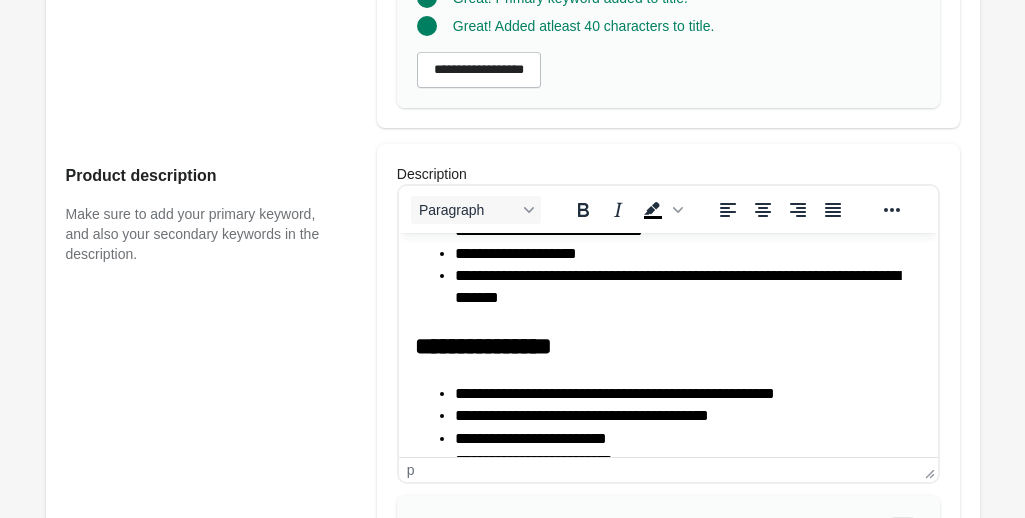 scroll, scrollTop: 575, scrollLeft: 0, axis: vertical 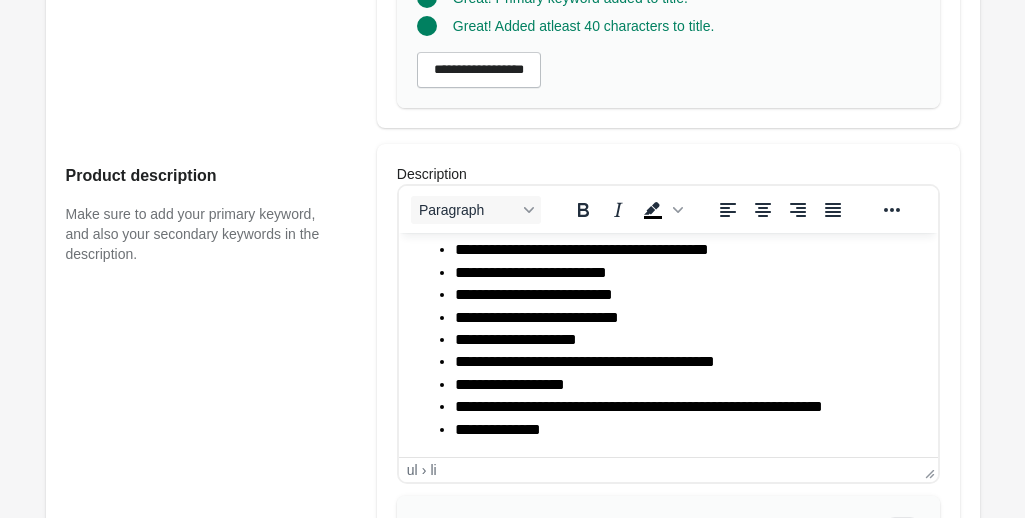 click on "**********" at bounding box center (680, 407) 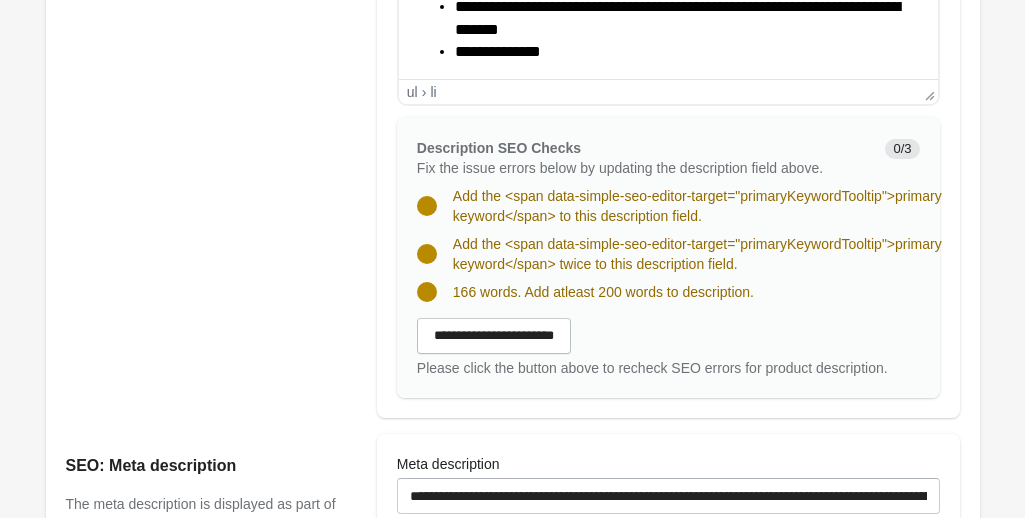 scroll, scrollTop: 1211, scrollLeft: 0, axis: vertical 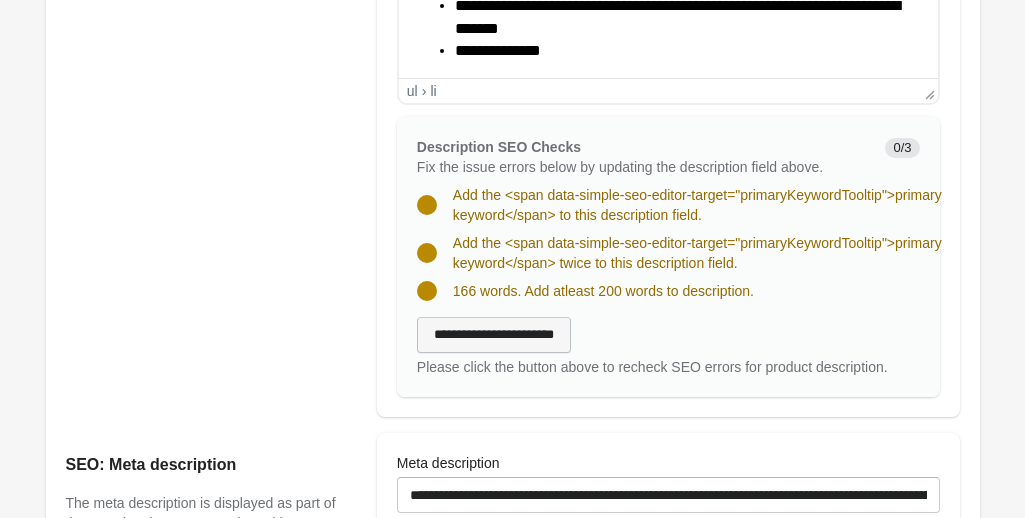click on "**********" at bounding box center [494, 335] 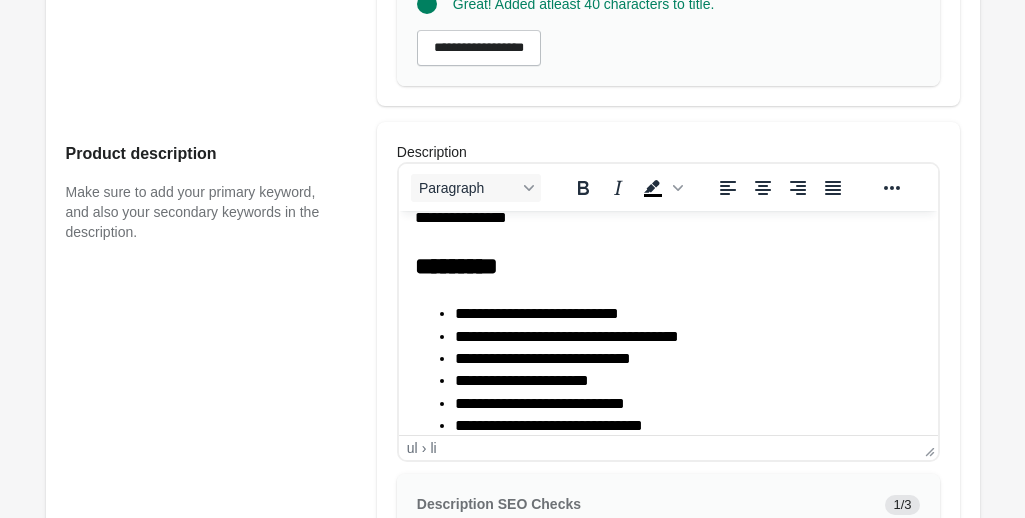 scroll, scrollTop: 0, scrollLeft: 0, axis: both 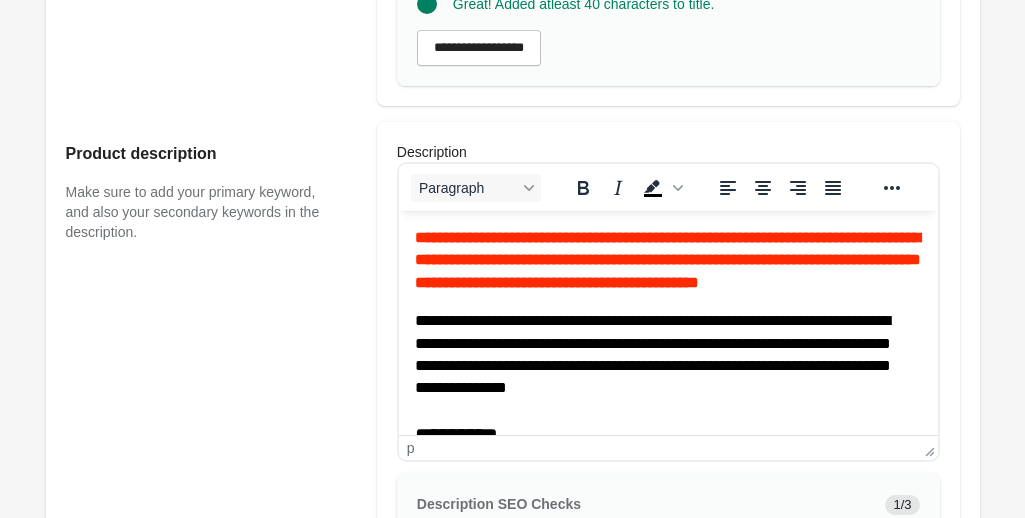 click on "**********" at bounding box center (660, 355) 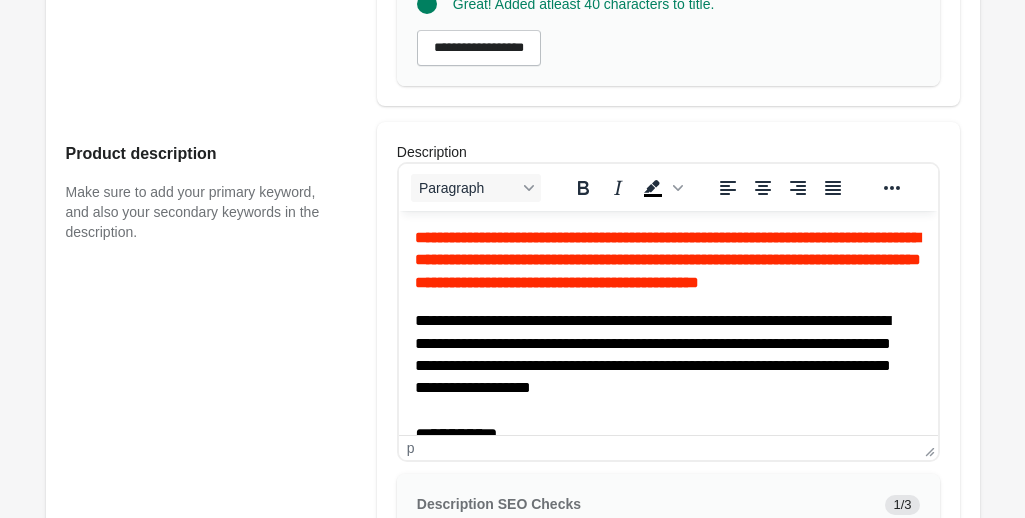 click on "Product description
Make sure to add your primary keyword, and also your secondary keywords in the description." at bounding box center [211, 438] 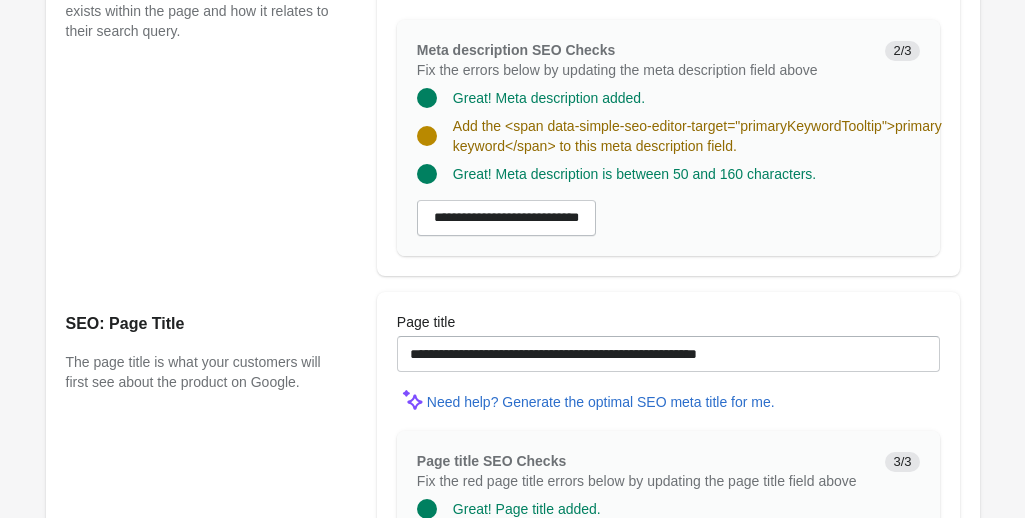 scroll, scrollTop: 1740, scrollLeft: 0, axis: vertical 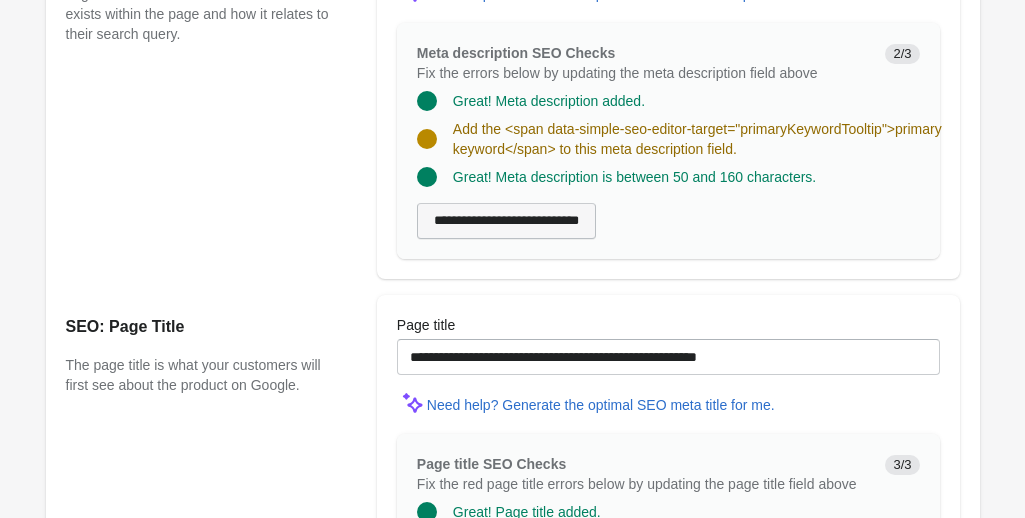 click on "**********" at bounding box center [506, 221] 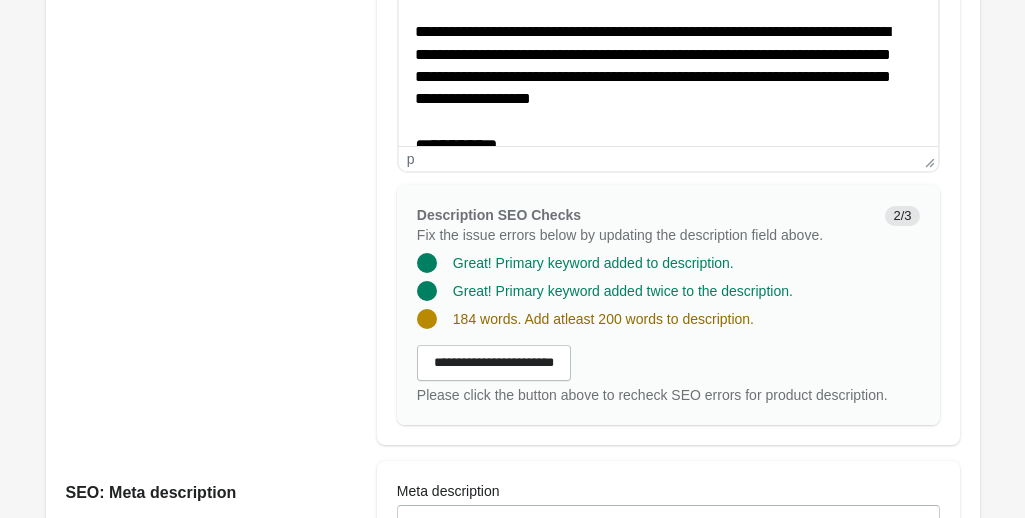 scroll, scrollTop: 1142, scrollLeft: 0, axis: vertical 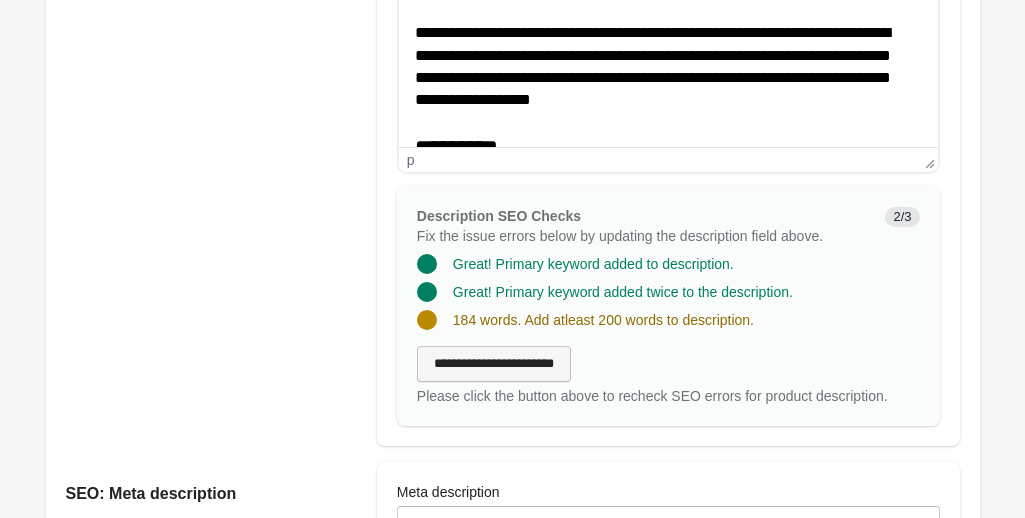 click on "**********" at bounding box center [494, 364] 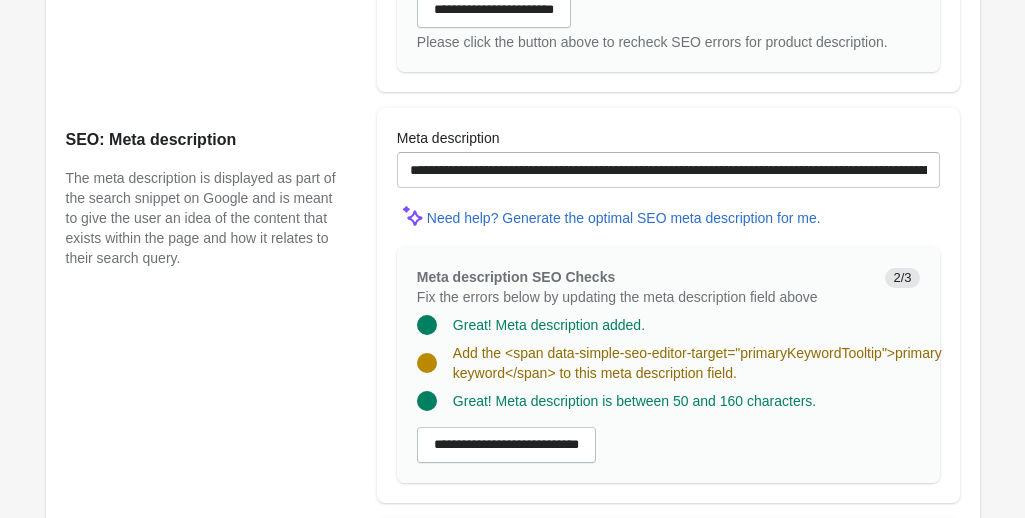 scroll, scrollTop: 1494, scrollLeft: 0, axis: vertical 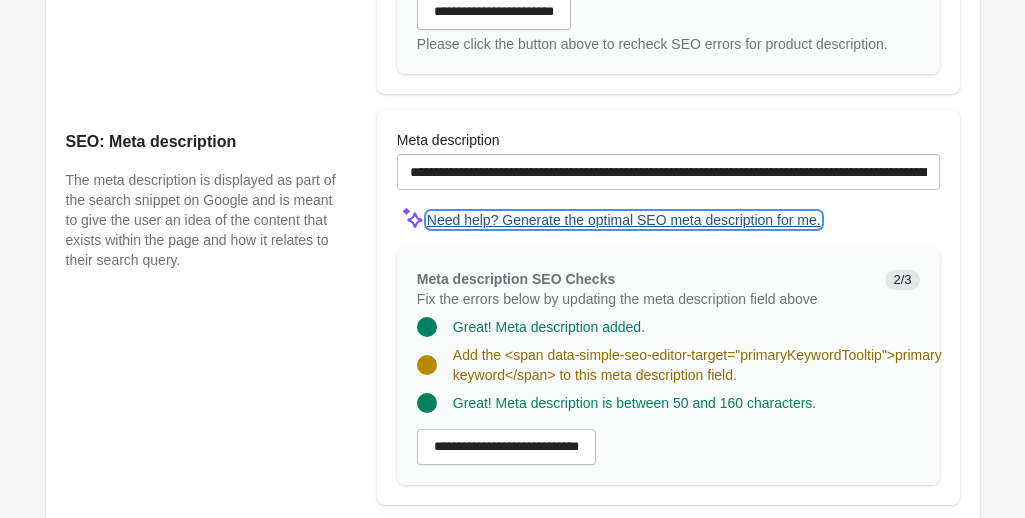 click on "Need help? Generate the optimal SEO meta description for me." at bounding box center [624, 220] 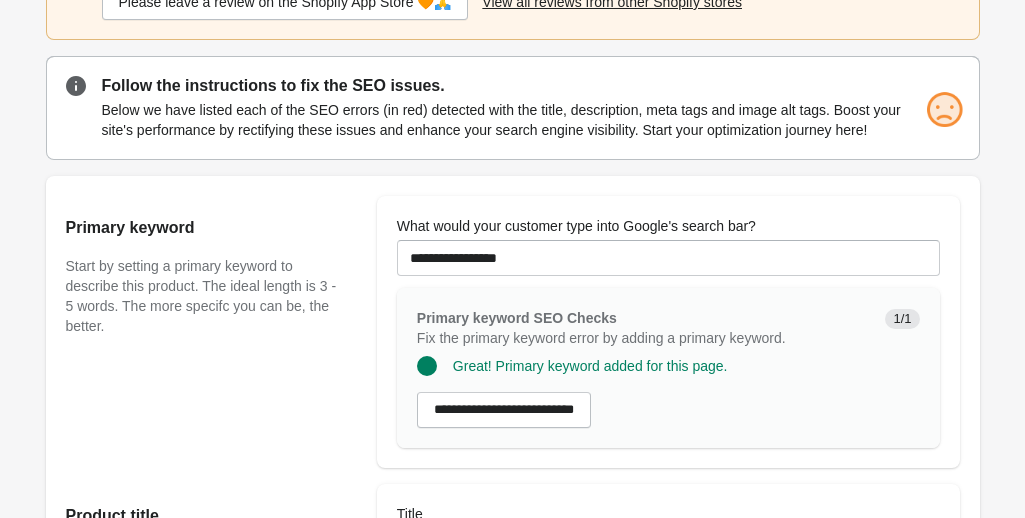 scroll, scrollTop: 0, scrollLeft: 0, axis: both 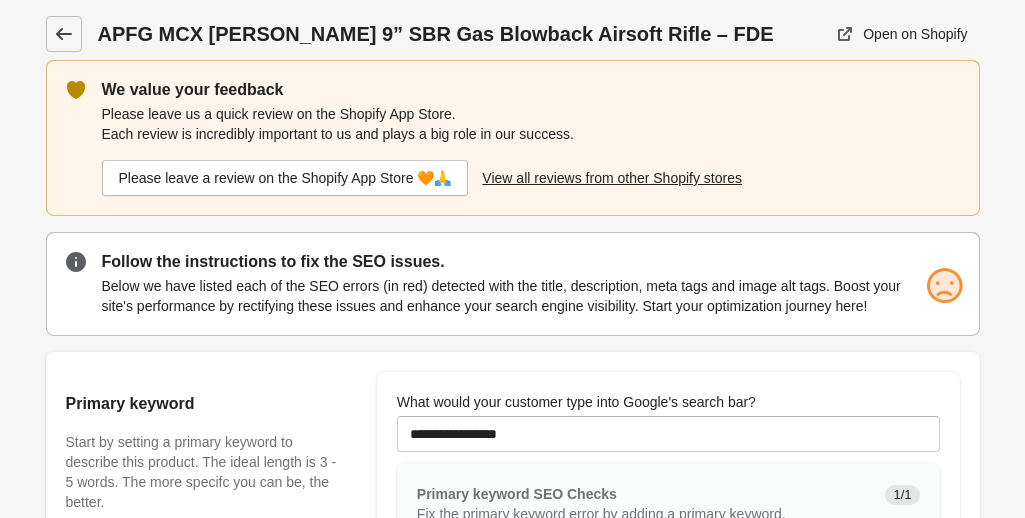 click 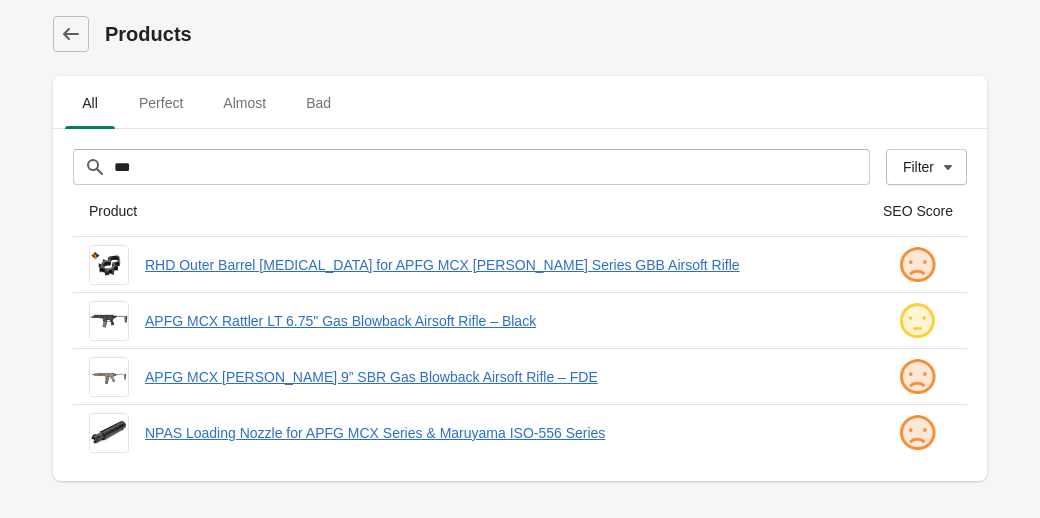 click on "APFG MCX [PERSON_NAME] 9” SBR Gas Blowback Airsoft Rifle – FDE" at bounding box center (462, 369) 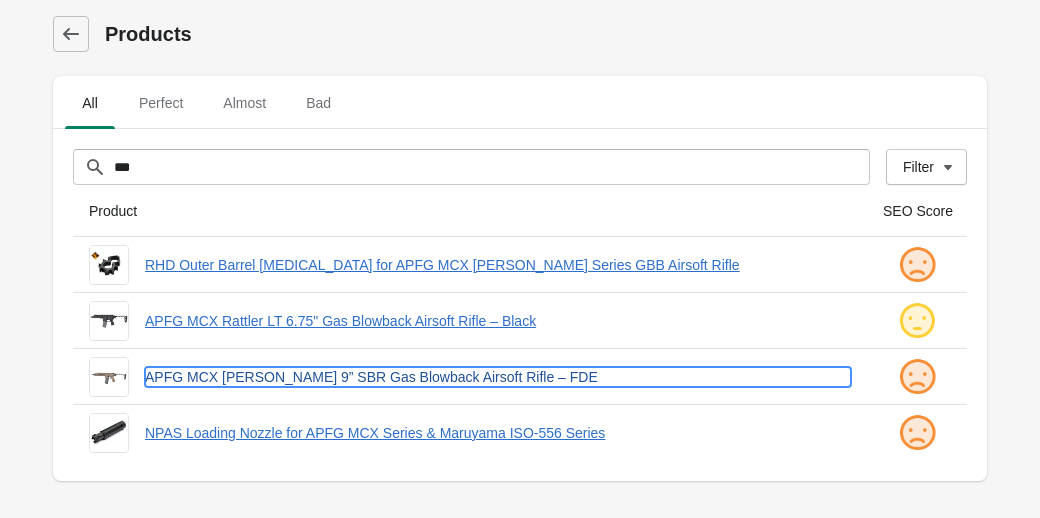 click on "APFG MCX [PERSON_NAME] 9” SBR Gas Blowback Airsoft Rifle – FDE" at bounding box center (498, 377) 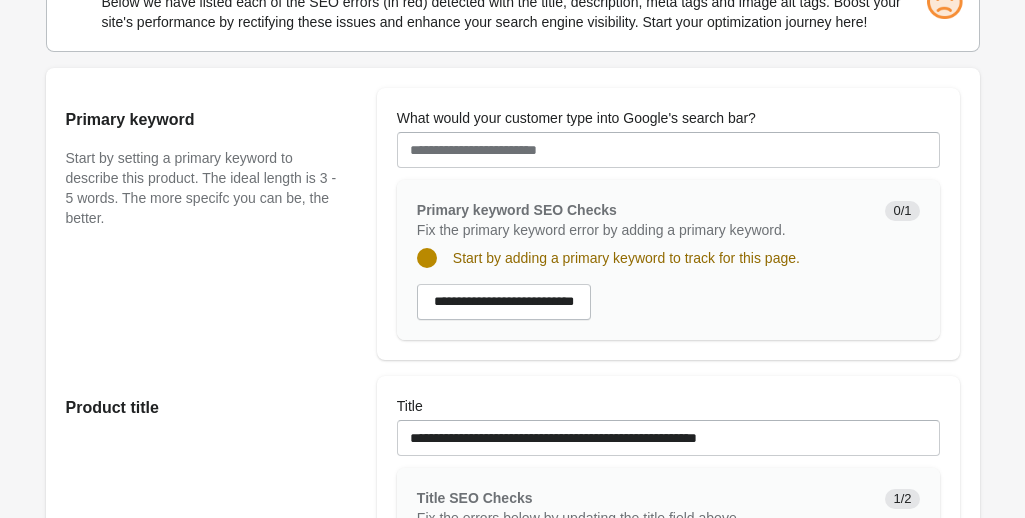 scroll, scrollTop: 285, scrollLeft: 0, axis: vertical 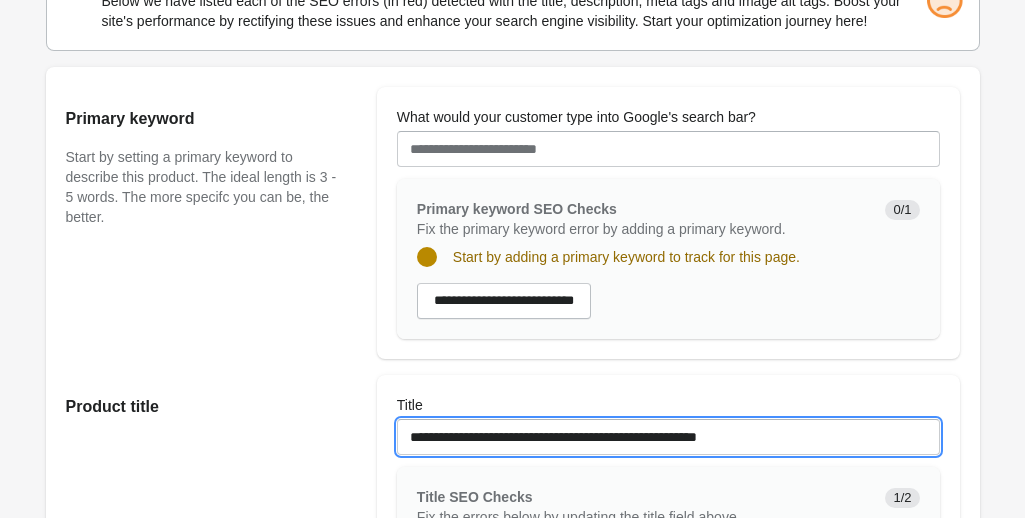 drag, startPoint x: 410, startPoint y: 439, endPoint x: 531, endPoint y: 431, distance: 121.264175 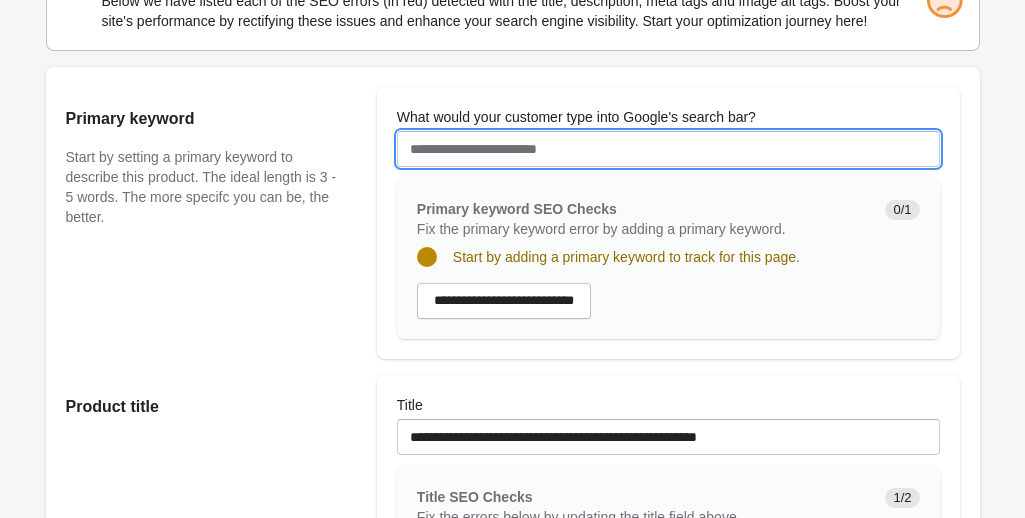 click on "What would your customer type into Google's search bar?" at bounding box center (668, 149) 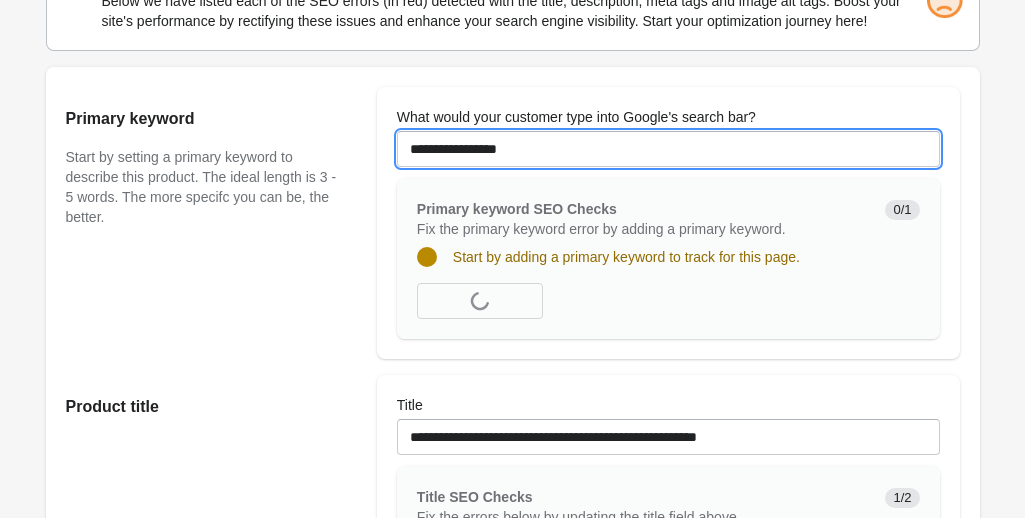 type on "**********" 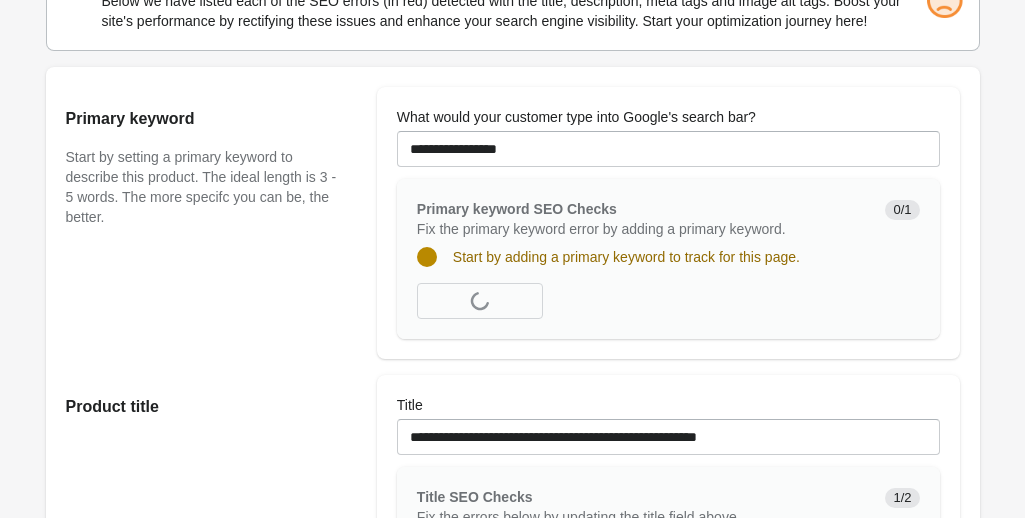 click on "Primary keyword
Start by setting a primary keyword to describe this product. The ideal length is 3 - 5 words. The more specifc you can be, the better." at bounding box center [211, 223] 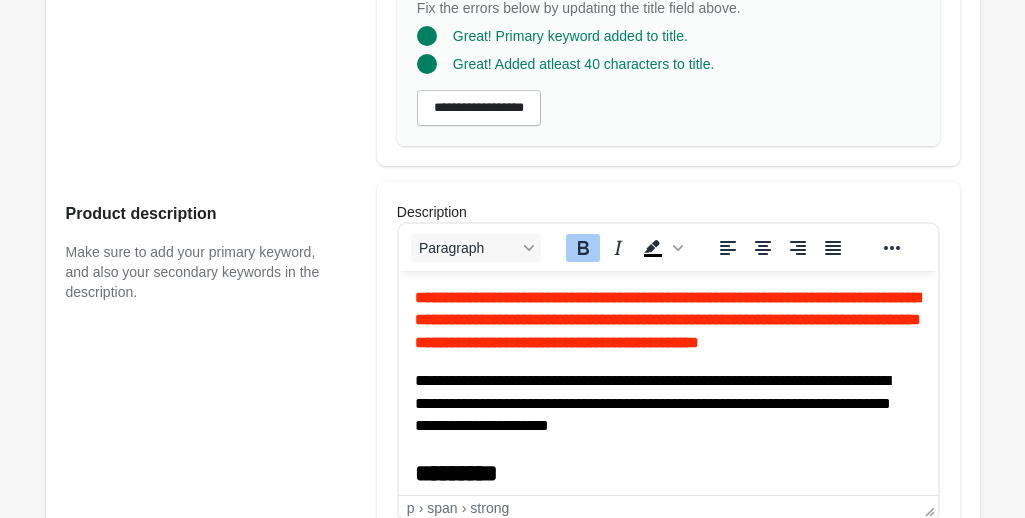 scroll, scrollTop: 882, scrollLeft: 0, axis: vertical 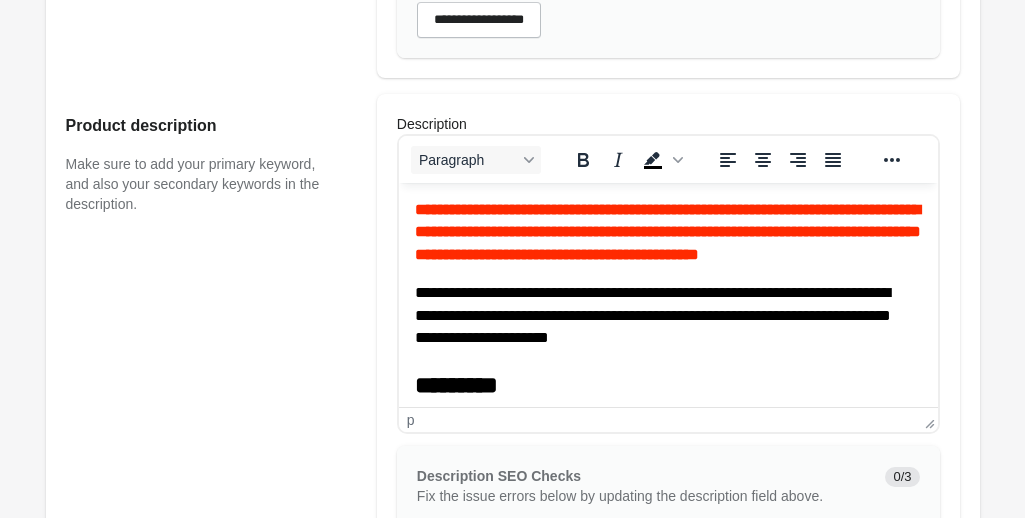 click on "**********" at bounding box center [660, 315] 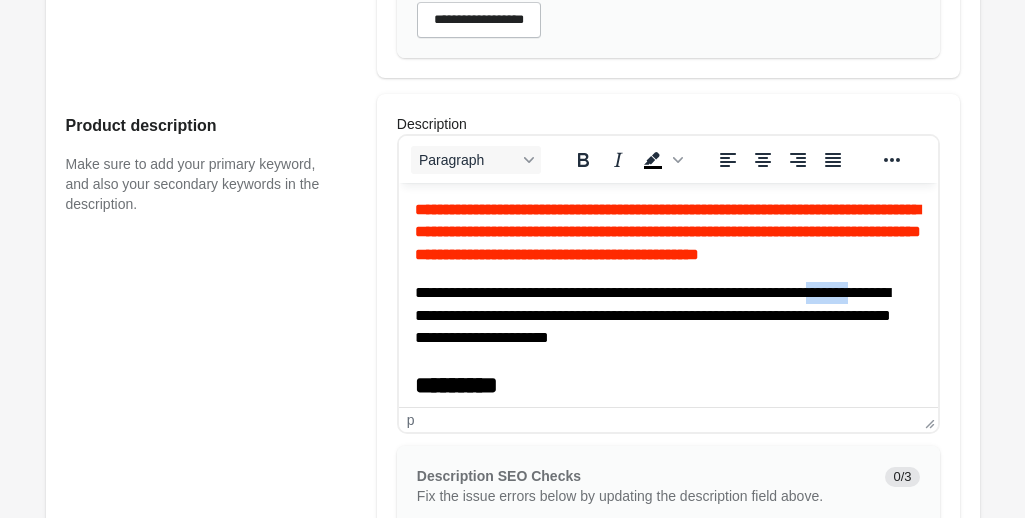 drag, startPoint x: 465, startPoint y: 339, endPoint x: 521, endPoint y: 341, distance: 56.0357 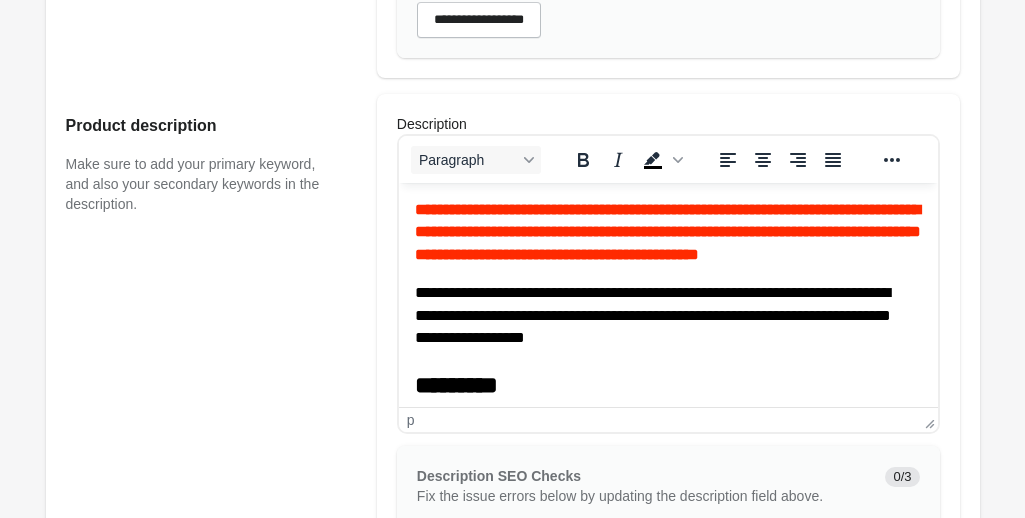 click on "**********" at bounding box center (660, 315) 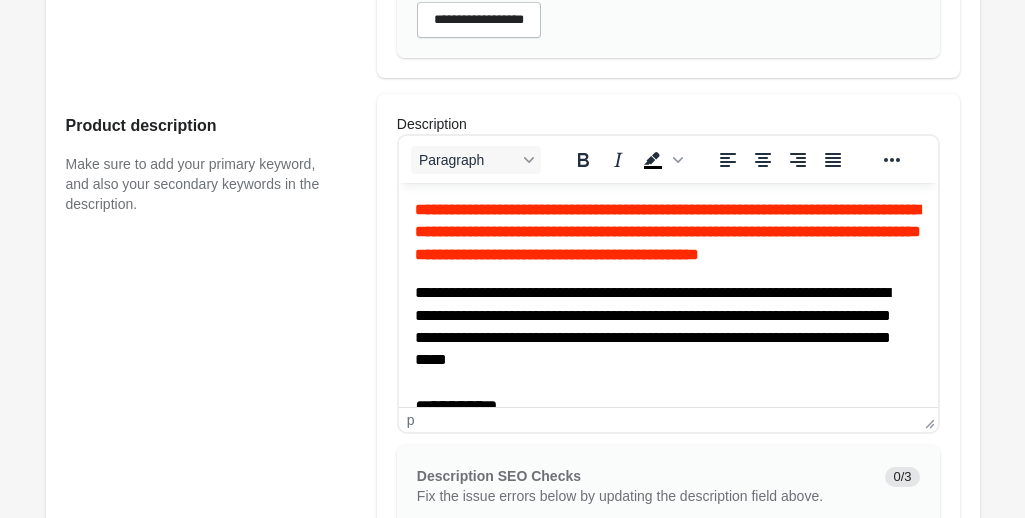 click on "**********" at bounding box center (660, 327) 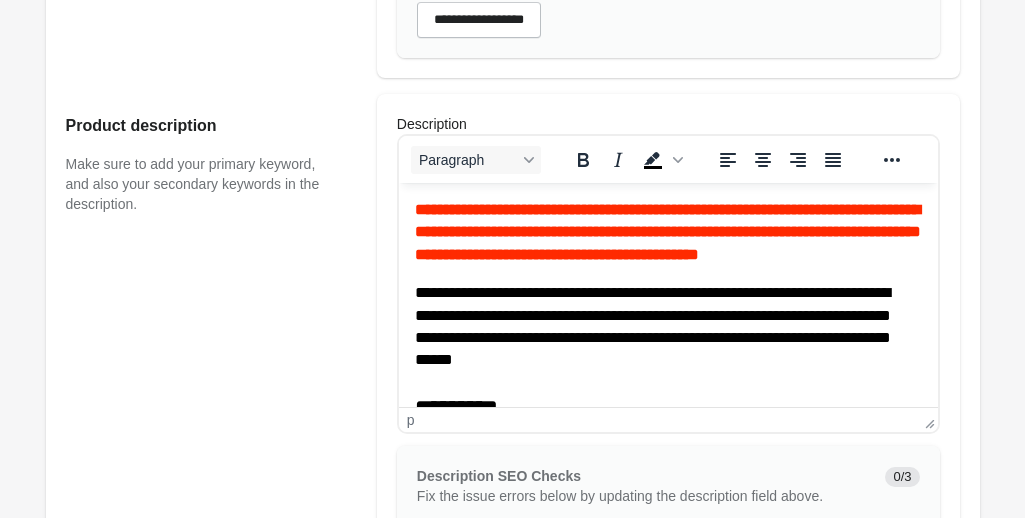 click on "Product description
Make sure to add your primary keyword, and also your secondary keywords in the description." at bounding box center (211, 420) 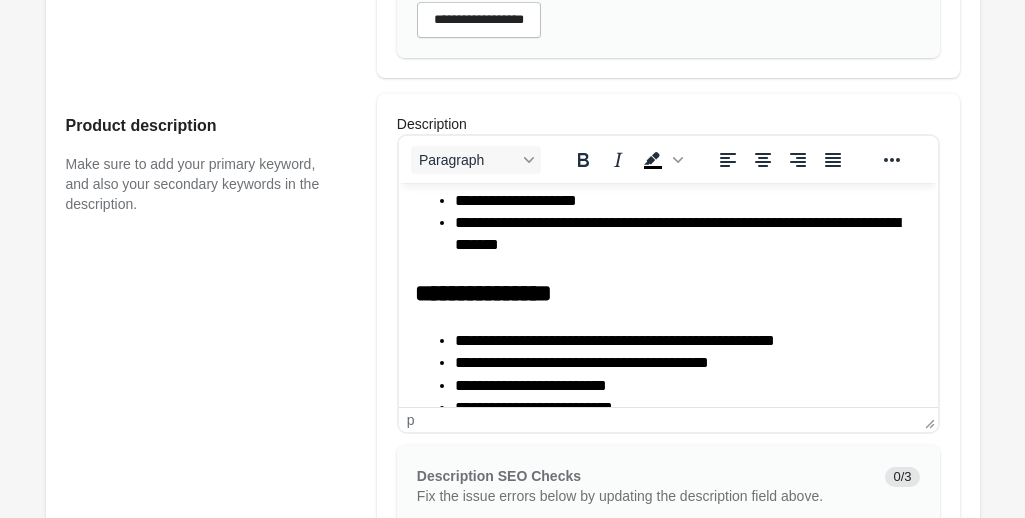 scroll, scrollTop: 575, scrollLeft: 0, axis: vertical 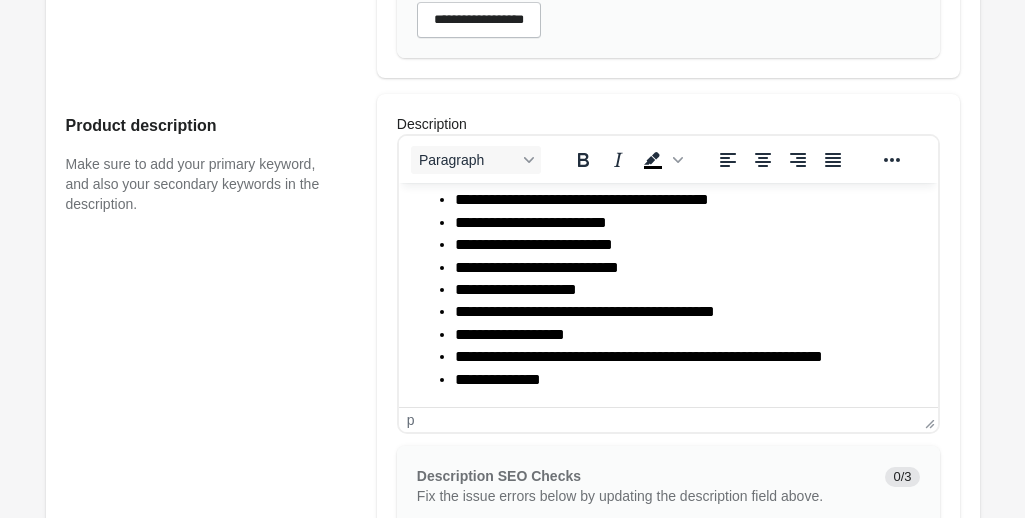 click on "**********" at bounding box center (680, 357) 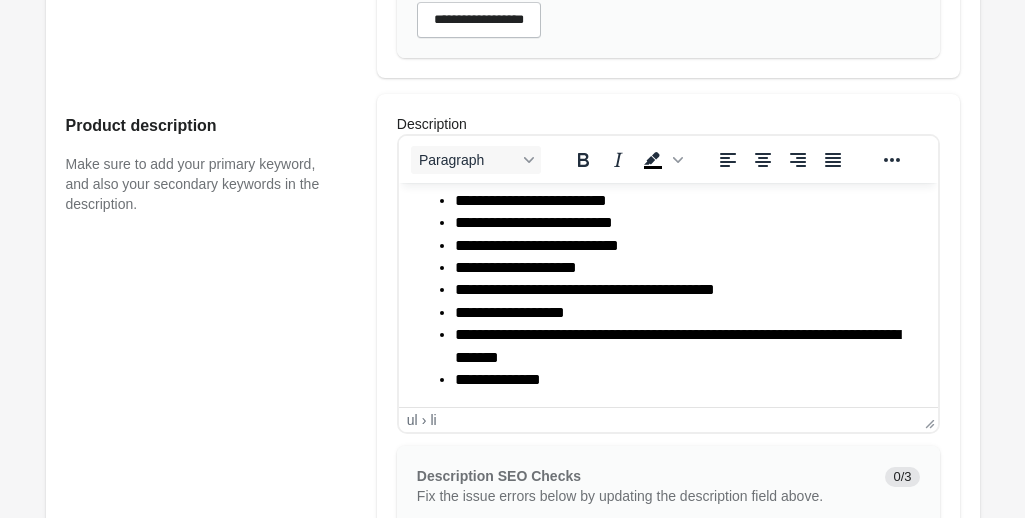 click on "Product description
Make sure to add your primary keyword, and also your secondary keywords in the description." at bounding box center (211, 420) 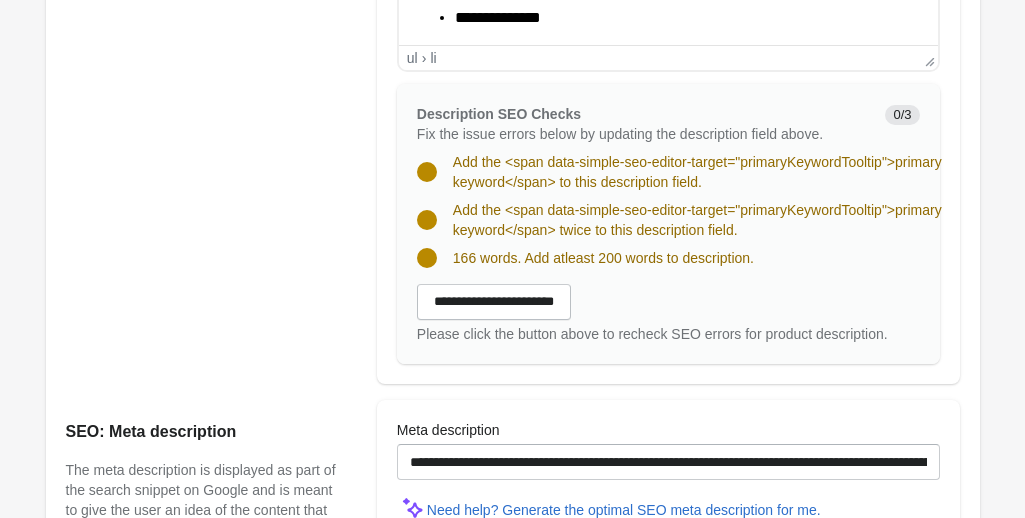 scroll, scrollTop: 1310, scrollLeft: 0, axis: vertical 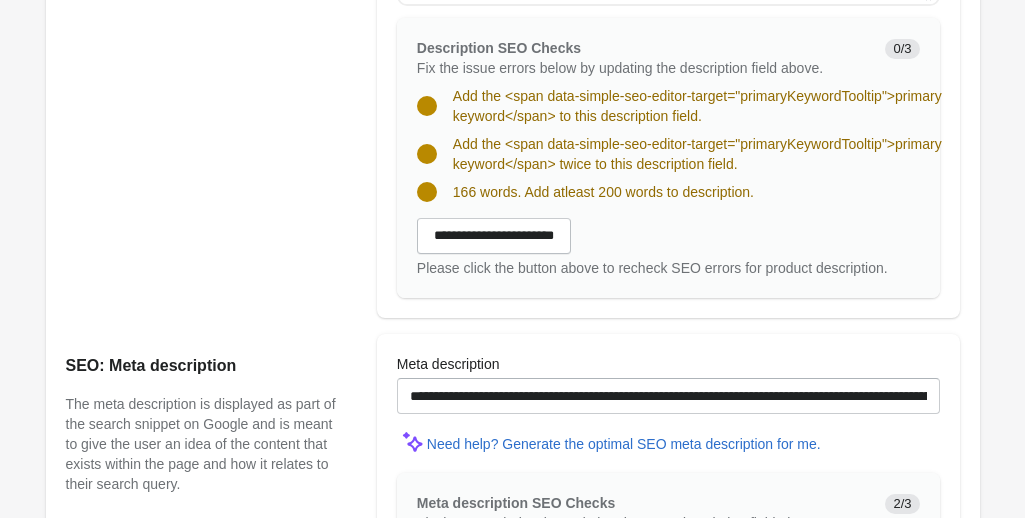 click on "**********" at bounding box center [668, 248] 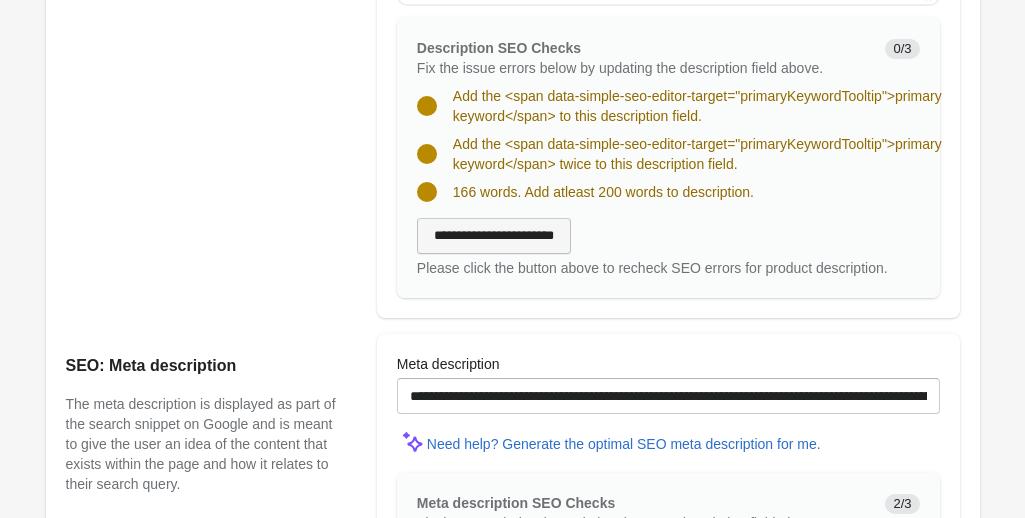 click on "**********" at bounding box center [494, 236] 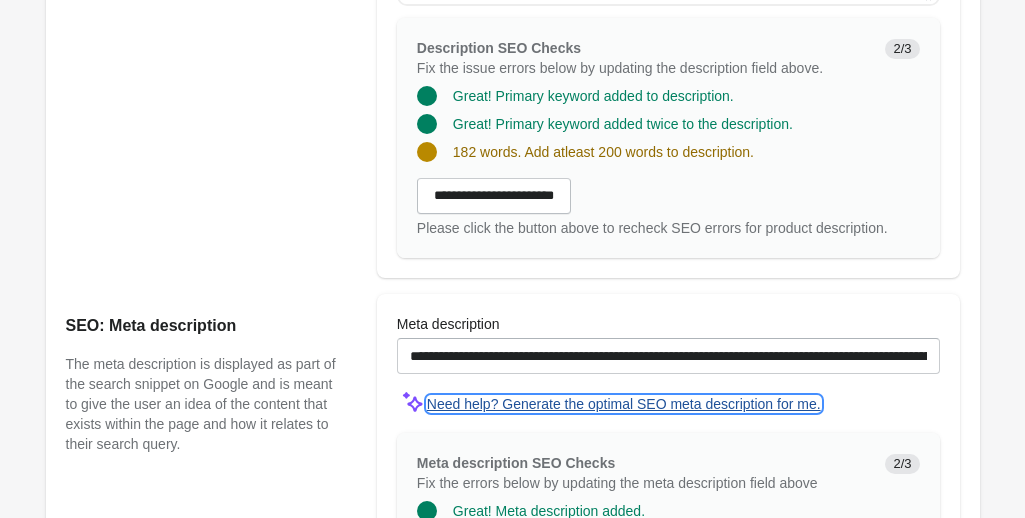 click on "Need help? Generate the optimal SEO meta description for me." at bounding box center (624, 404) 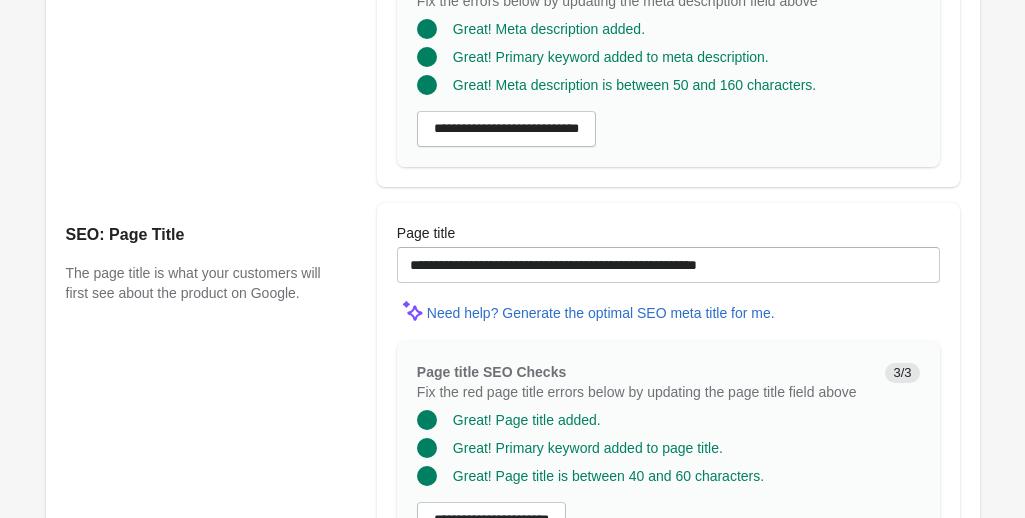 scroll, scrollTop: 1922, scrollLeft: 0, axis: vertical 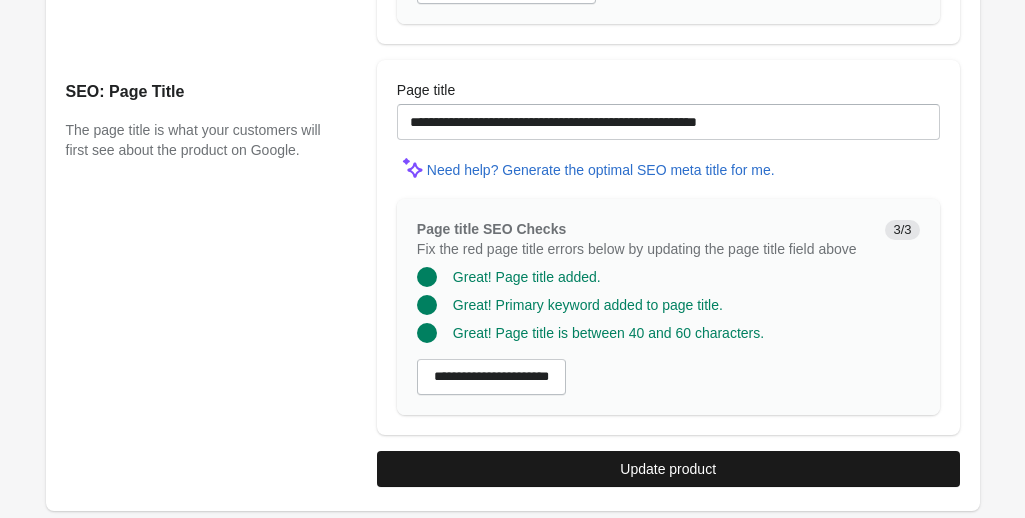 click on "Update product" at bounding box center (668, 469) 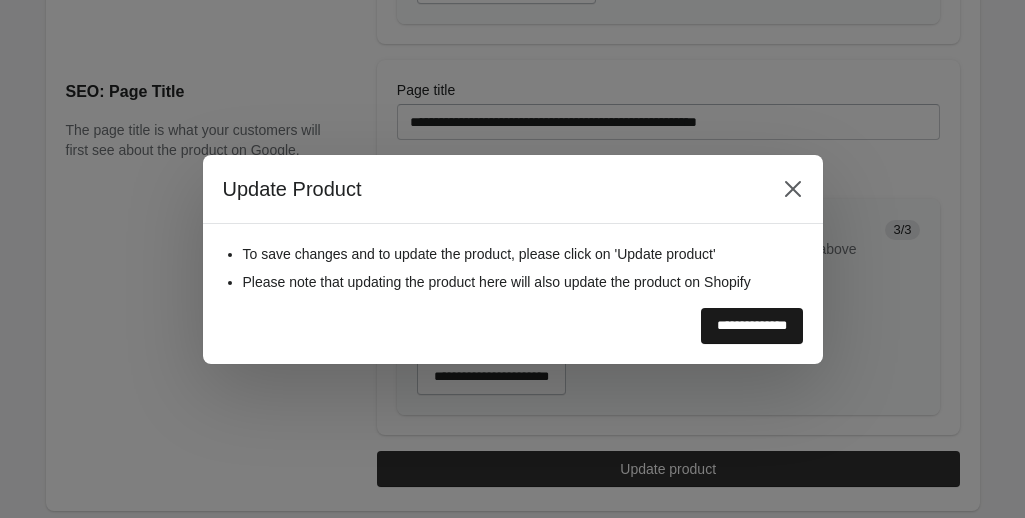 click on "**********" at bounding box center [752, 326] 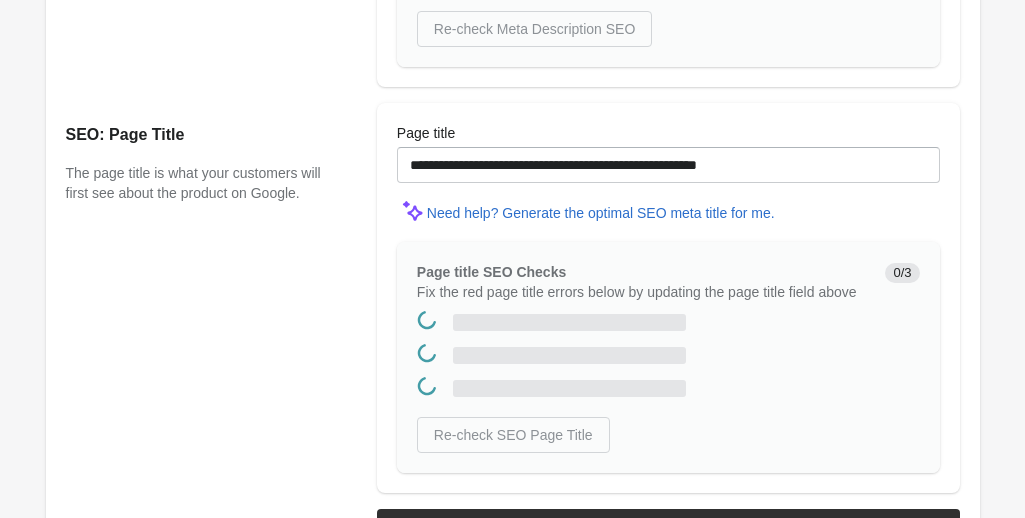 scroll, scrollTop: 0, scrollLeft: 0, axis: both 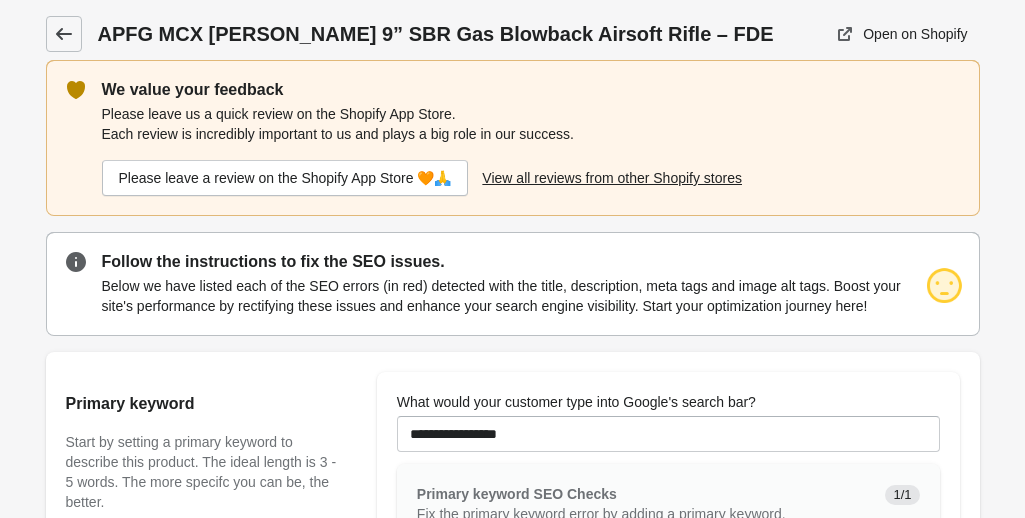 click at bounding box center [64, 34] 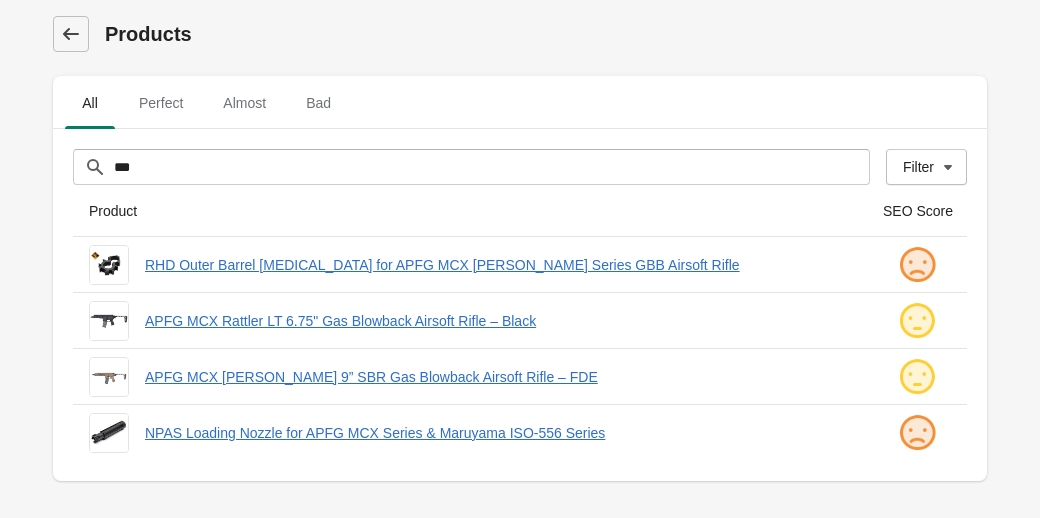 click 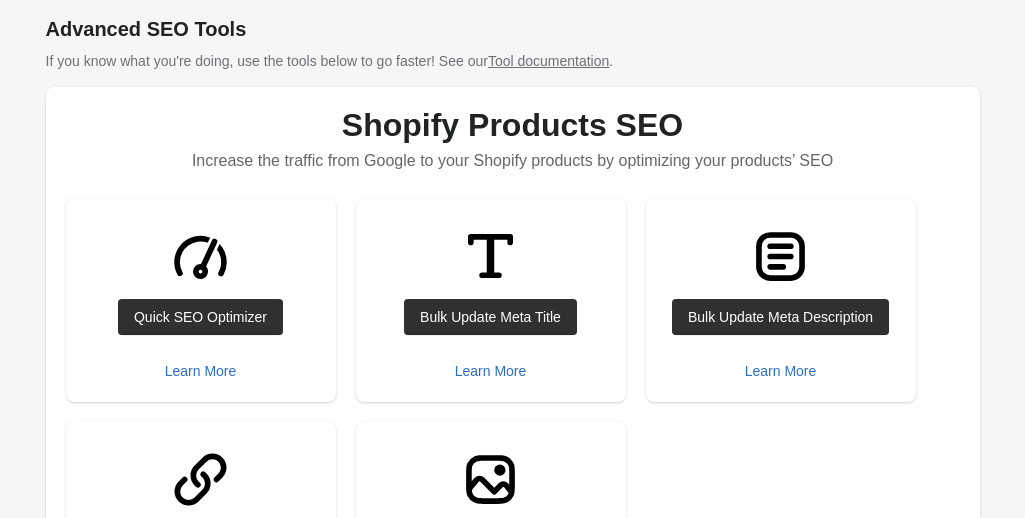 scroll, scrollTop: 158, scrollLeft: 0, axis: vertical 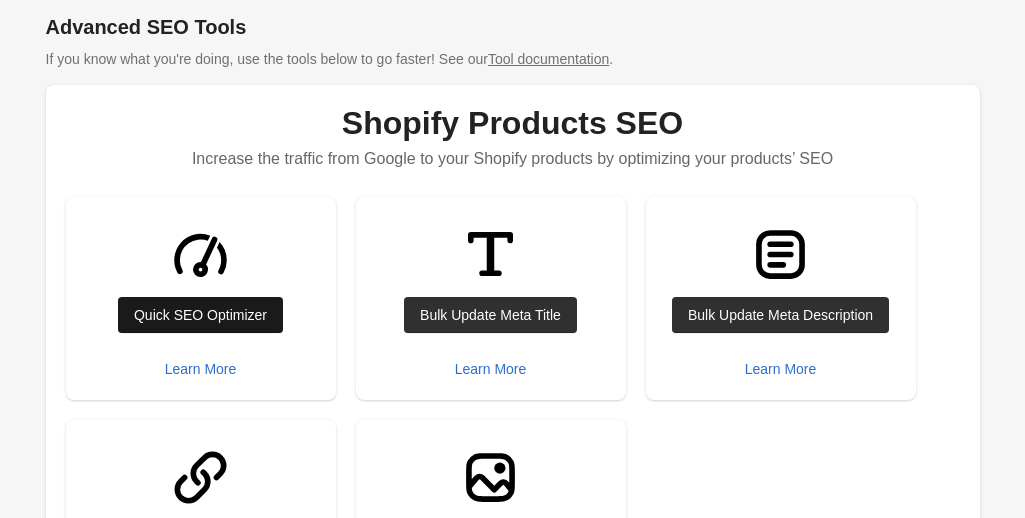 click on "Quick SEO Optimizer" at bounding box center [200, 315] 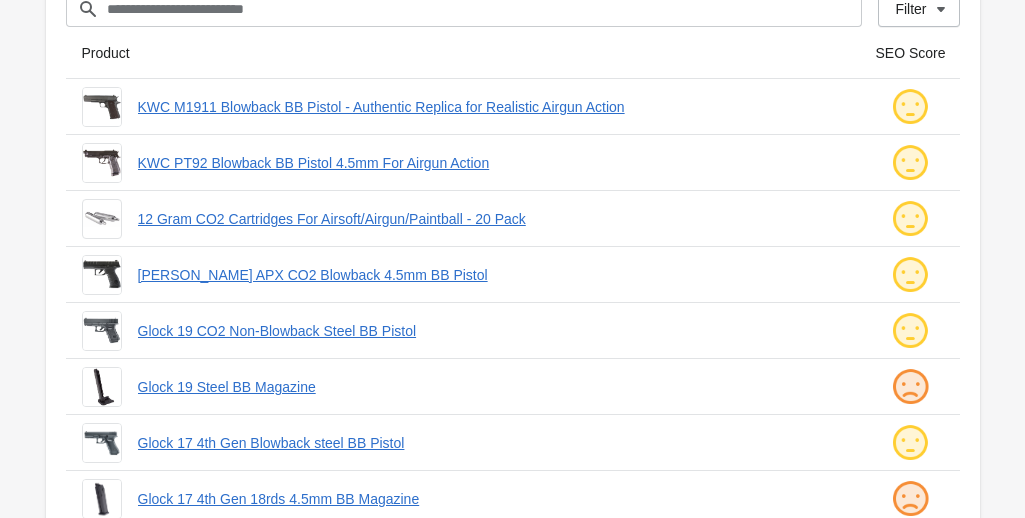 scroll, scrollTop: 0, scrollLeft: 0, axis: both 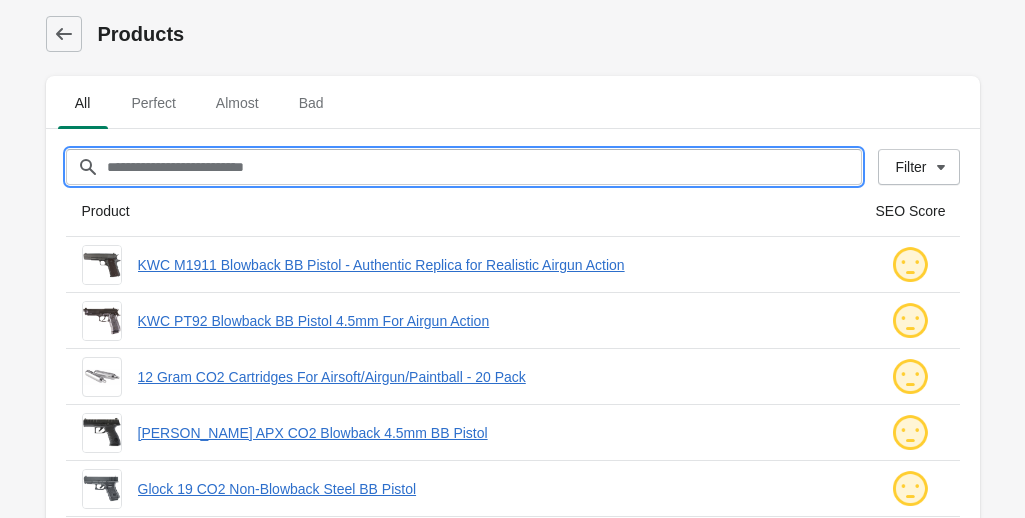 click on "Filter[title]" at bounding box center (484, 167) 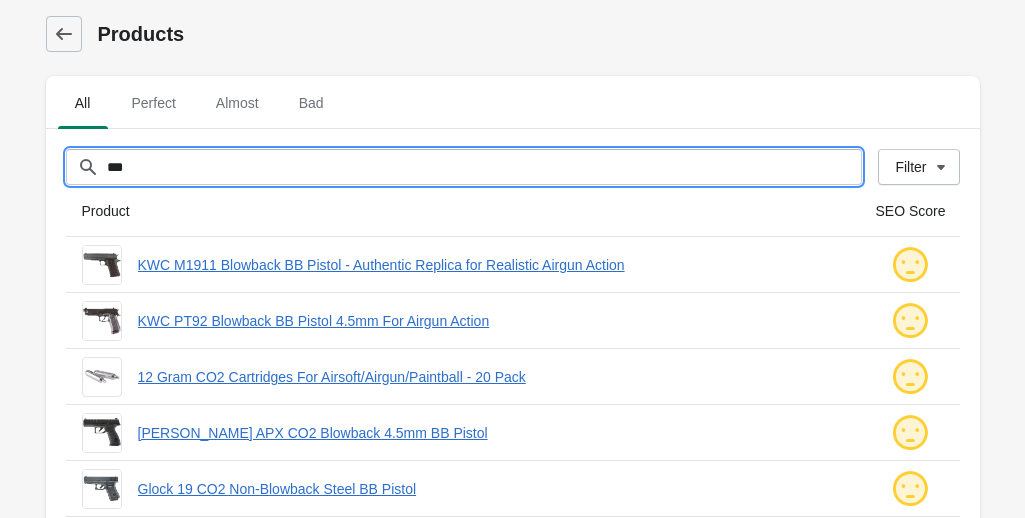 type on "***" 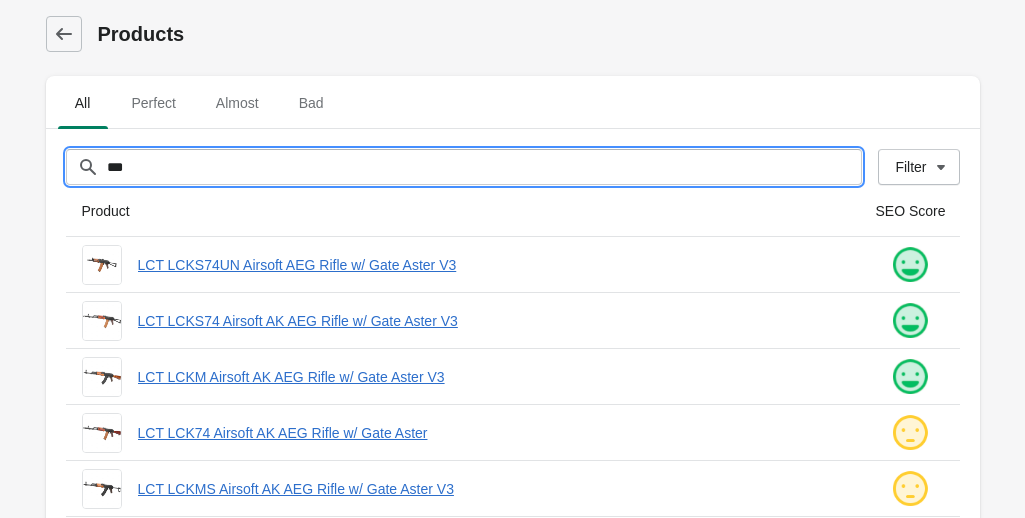 click on "***" at bounding box center (484, 167) 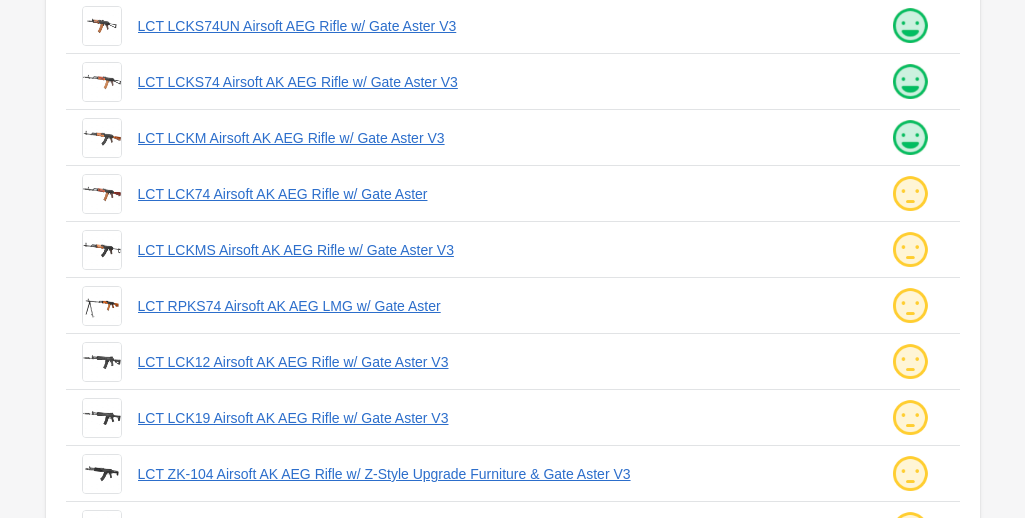 scroll, scrollTop: 304, scrollLeft: 0, axis: vertical 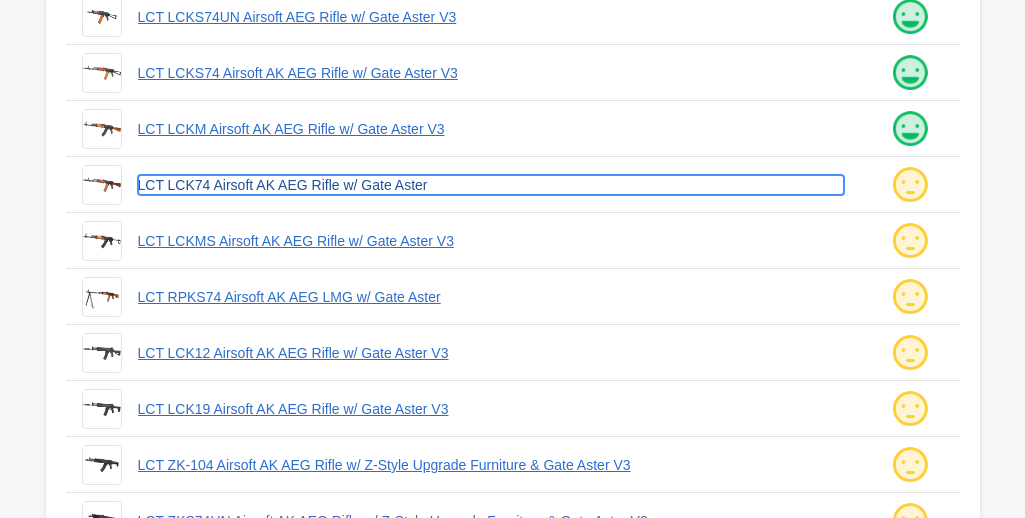 click on "LCT LCK74 Airsoft AK AEG Rifle w/ Gate Aster" at bounding box center (491, 185) 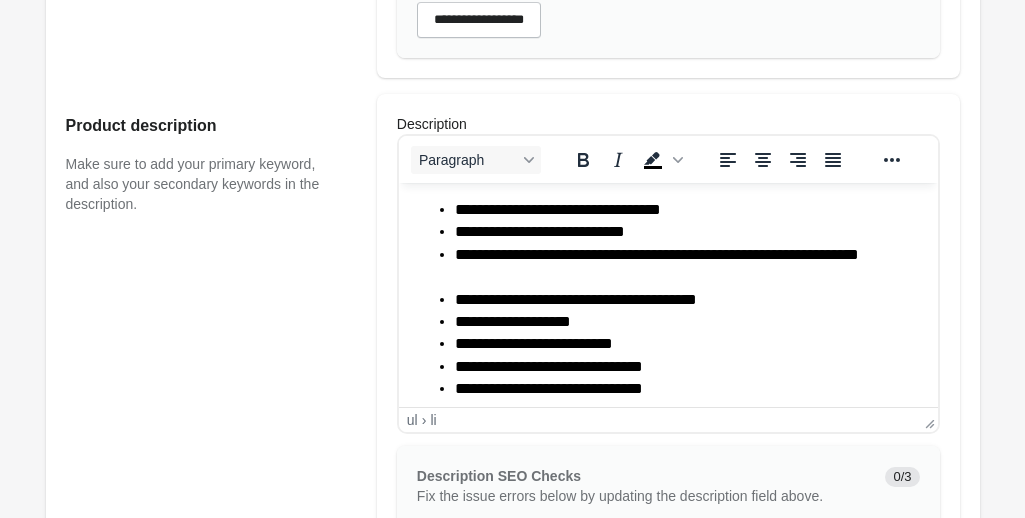 scroll, scrollTop: 0, scrollLeft: 0, axis: both 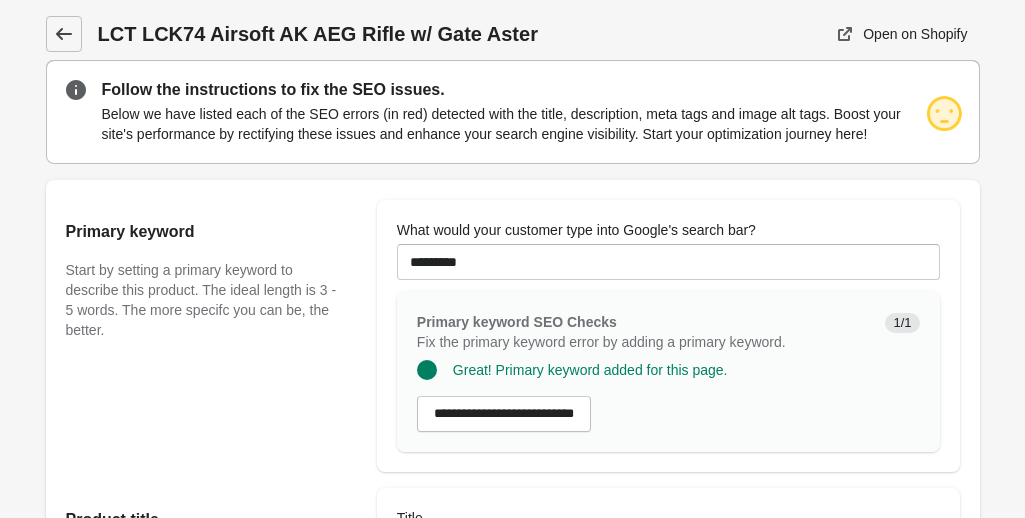 click 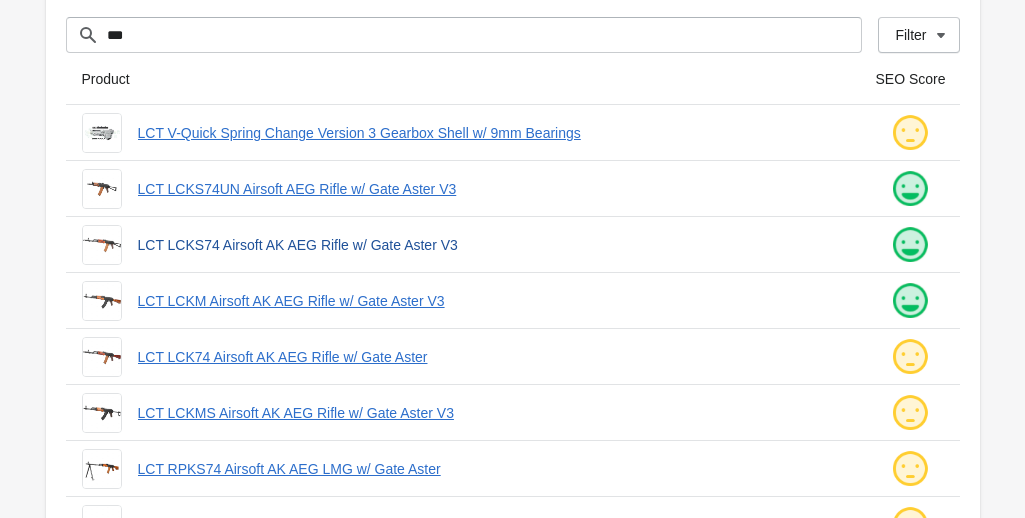 scroll, scrollTop: 185, scrollLeft: 0, axis: vertical 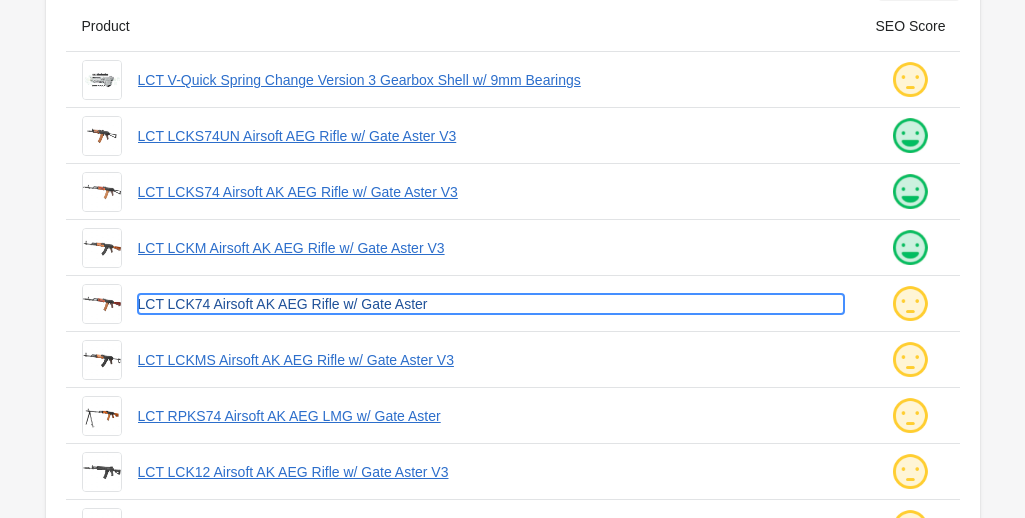 click on "LCT LCK74 Airsoft AK AEG Rifle w/ Gate Aster" at bounding box center (491, 304) 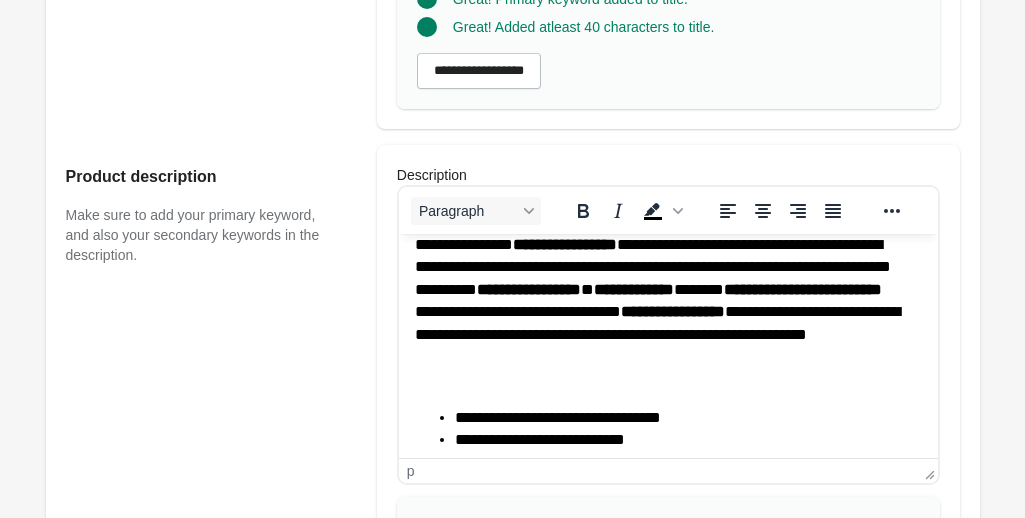 scroll, scrollTop: 145, scrollLeft: 0, axis: vertical 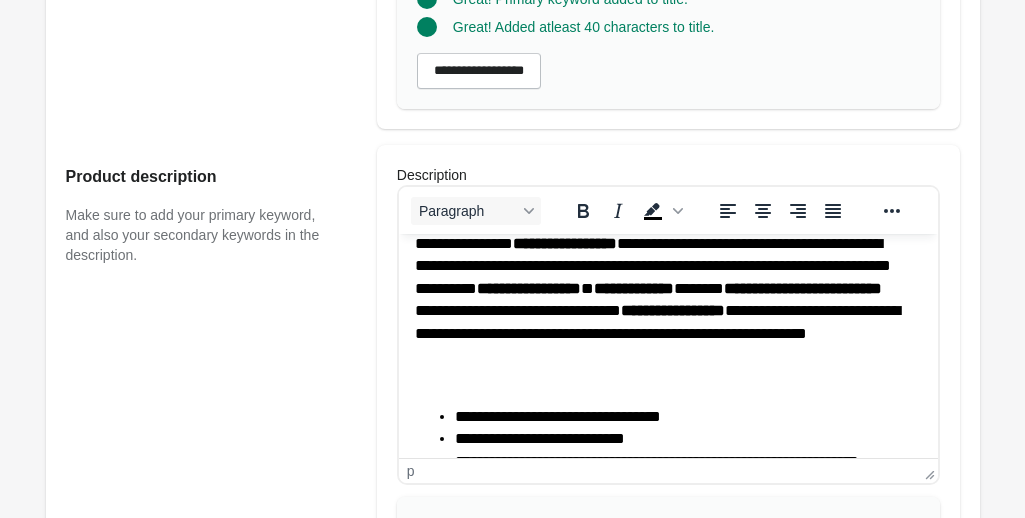 click on "**********" at bounding box center [660, 311] 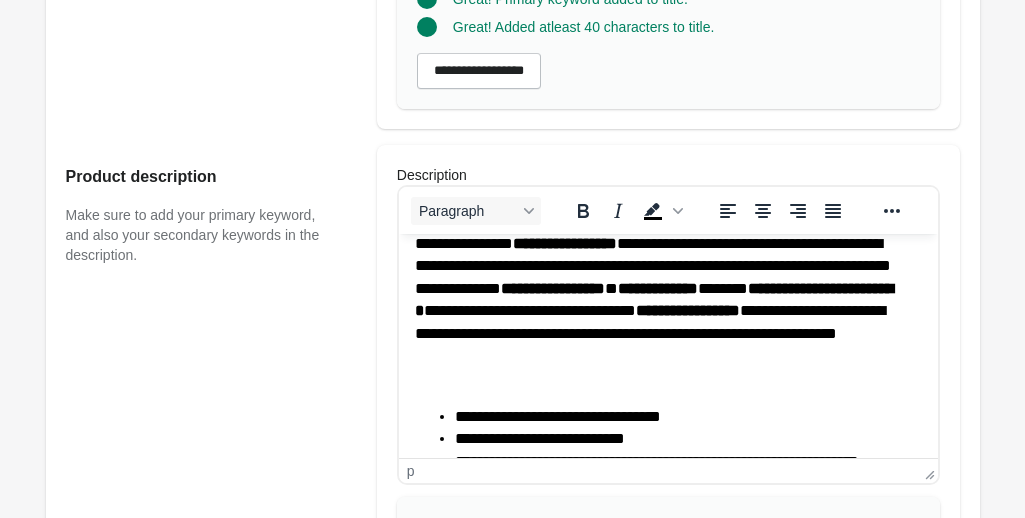 click on "Product description
Make sure to add your primary keyword, and also your secondary keywords in the description." at bounding box center [211, 461] 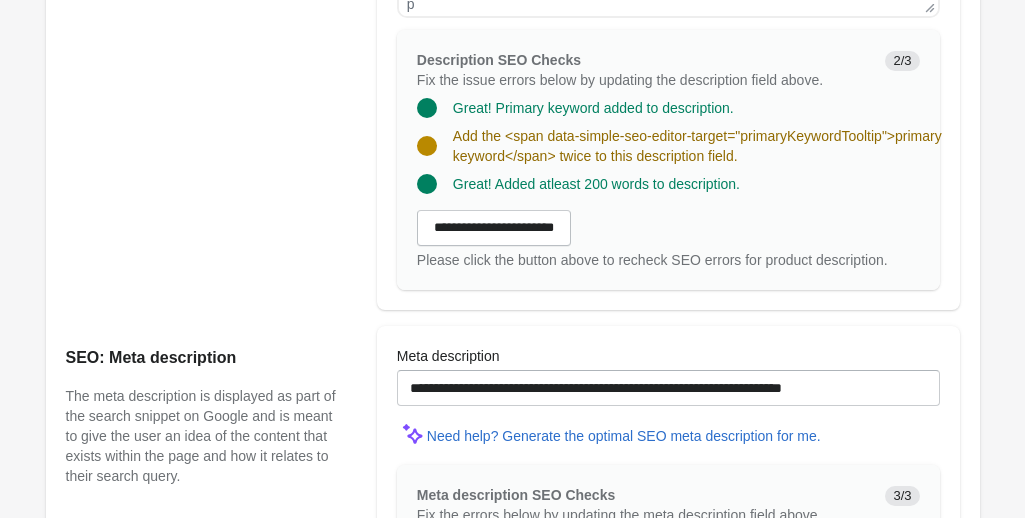 scroll, scrollTop: 1128, scrollLeft: 0, axis: vertical 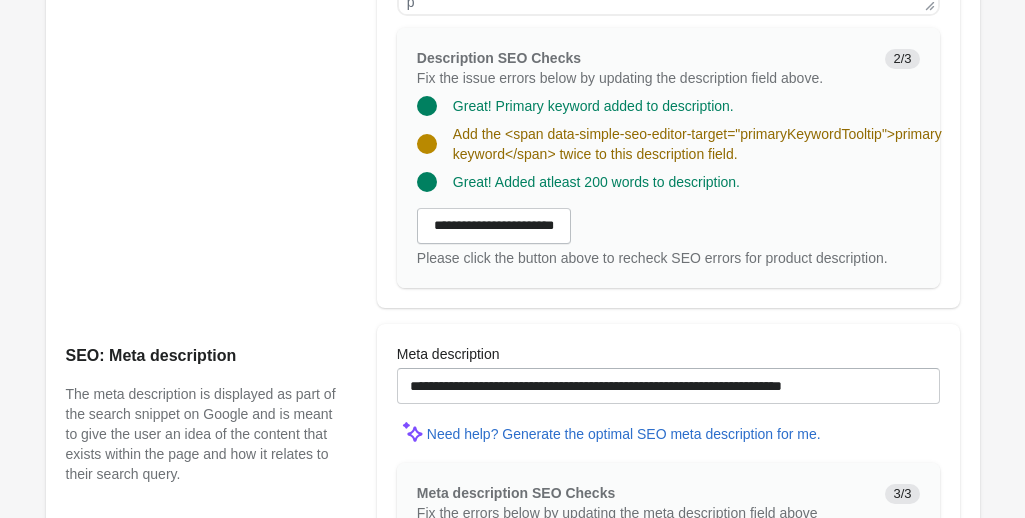click on "**********" at bounding box center [668, 238] 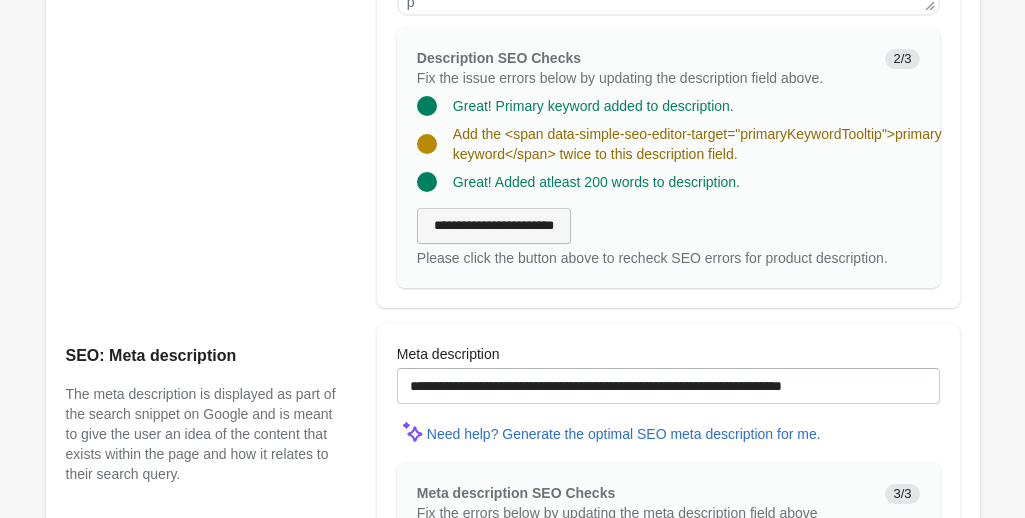 click on "**********" at bounding box center (494, 226) 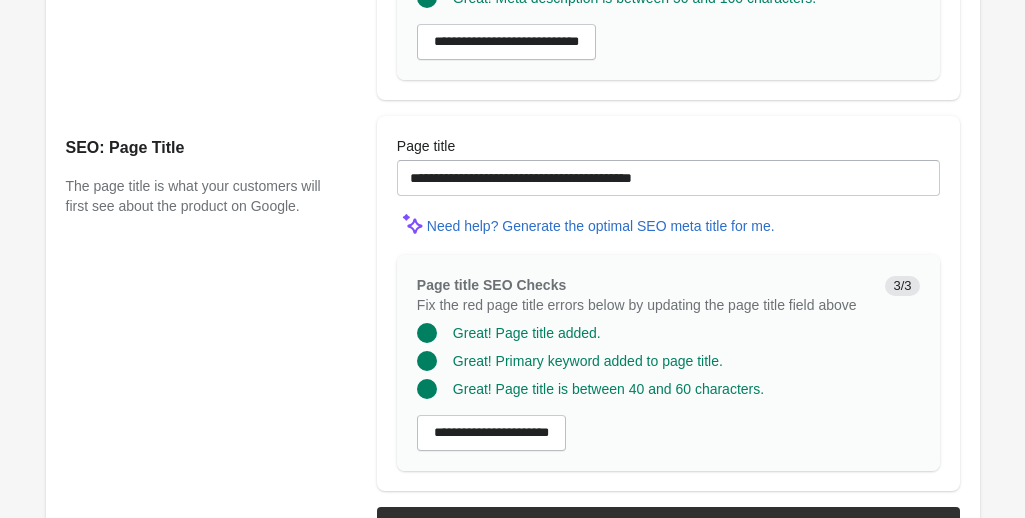 scroll, scrollTop: 1762, scrollLeft: 0, axis: vertical 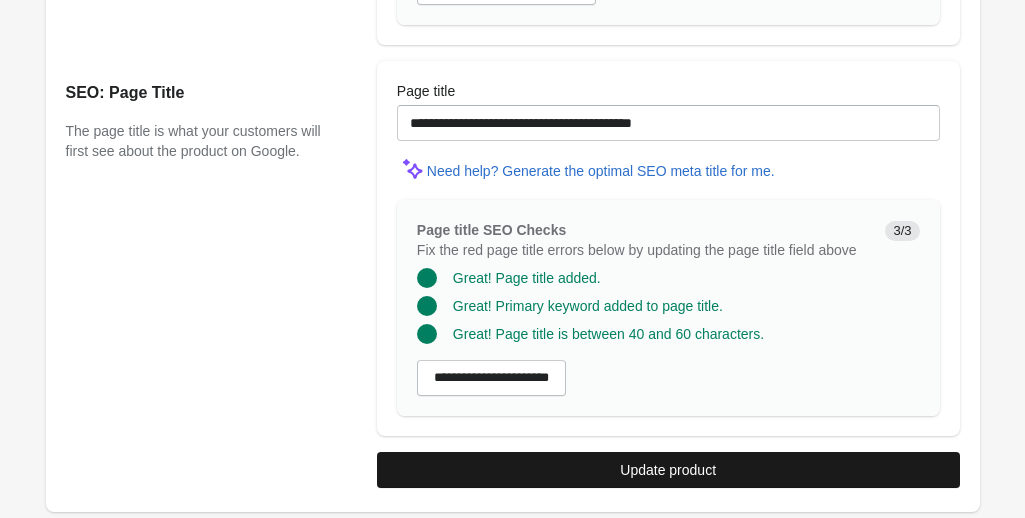 click on "Update product" at bounding box center [668, 470] 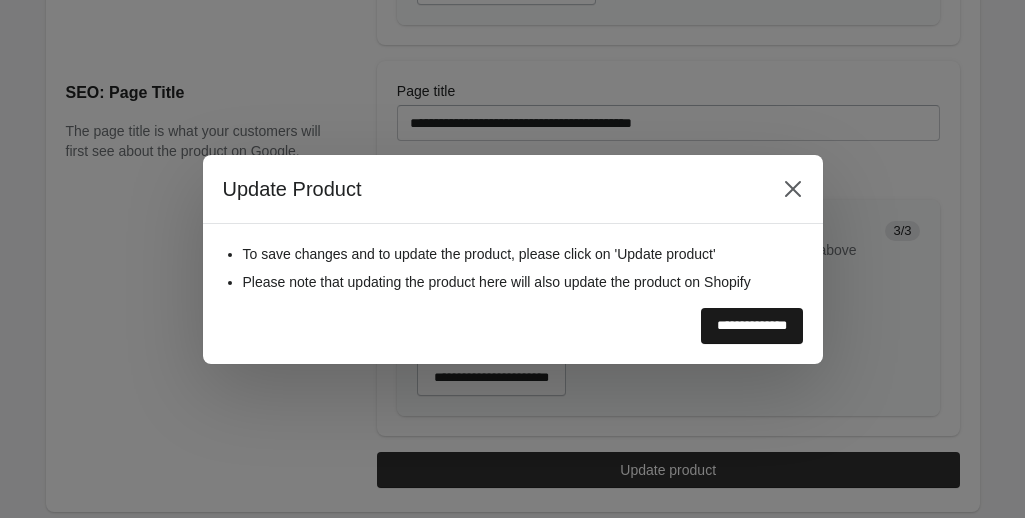click on "**********" at bounding box center (752, 326) 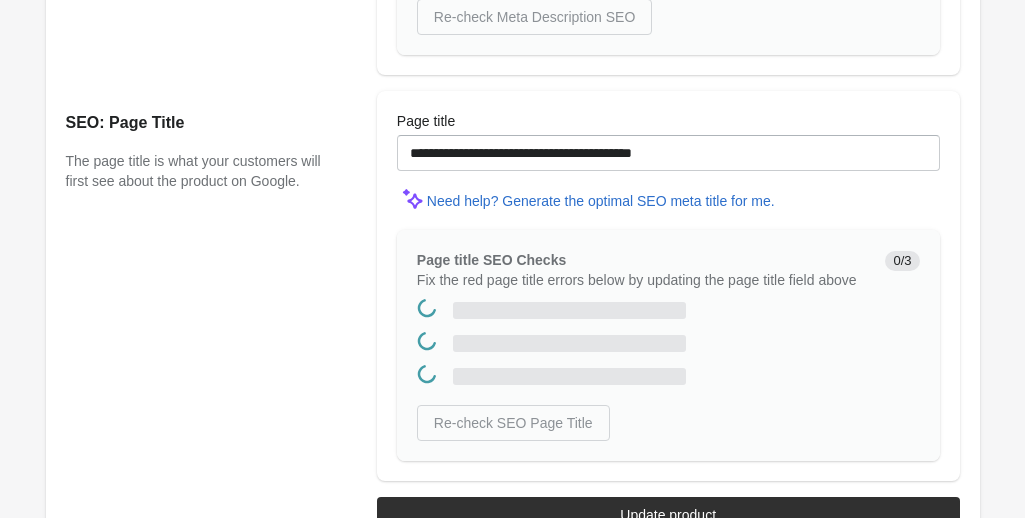 scroll, scrollTop: 0, scrollLeft: 0, axis: both 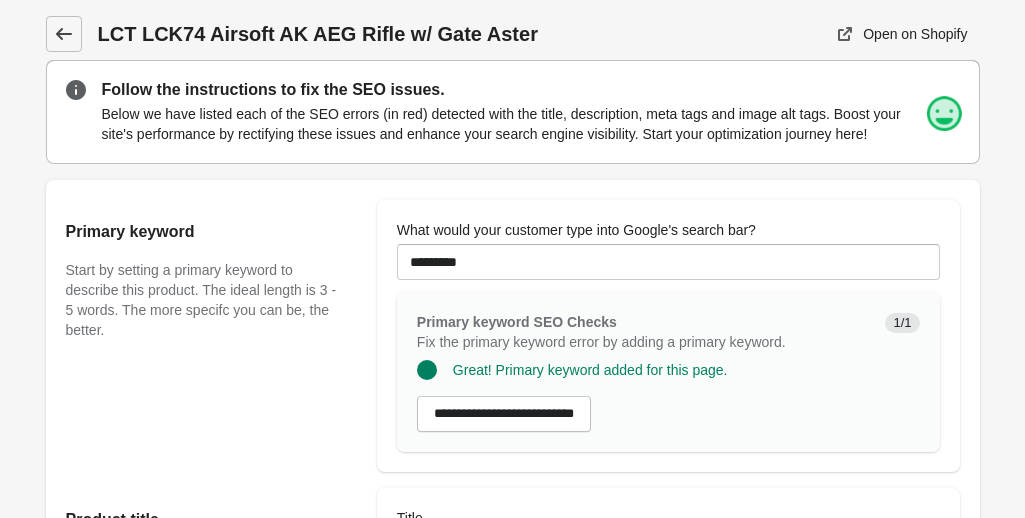 click 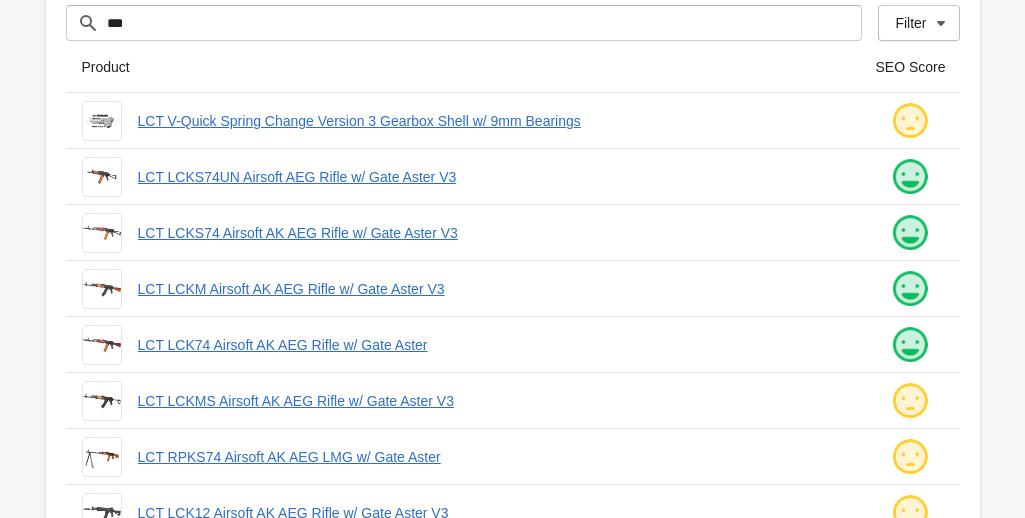 scroll, scrollTop: 145, scrollLeft: 0, axis: vertical 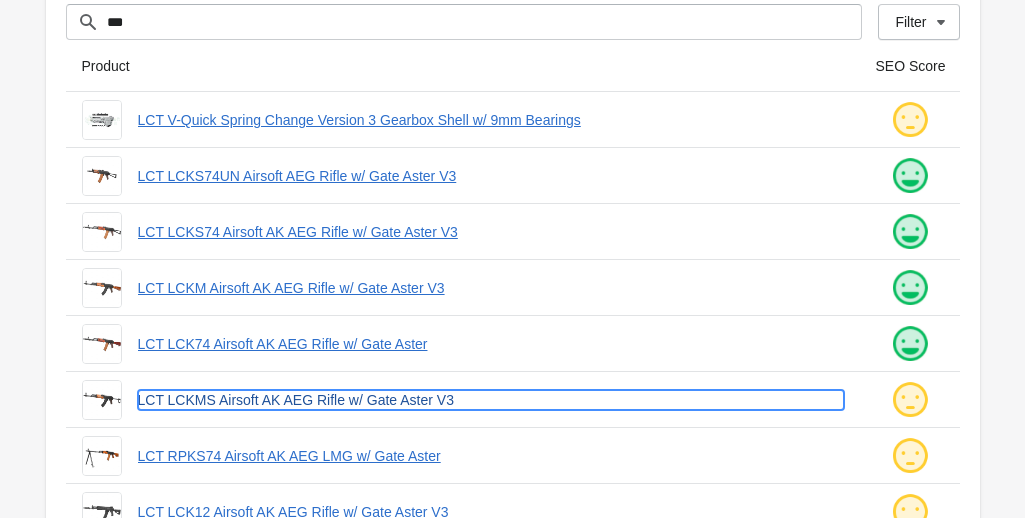 click on "LCT LCKMS Airsoft AK AEG Rifle w/ Gate Aster V3" at bounding box center [491, 400] 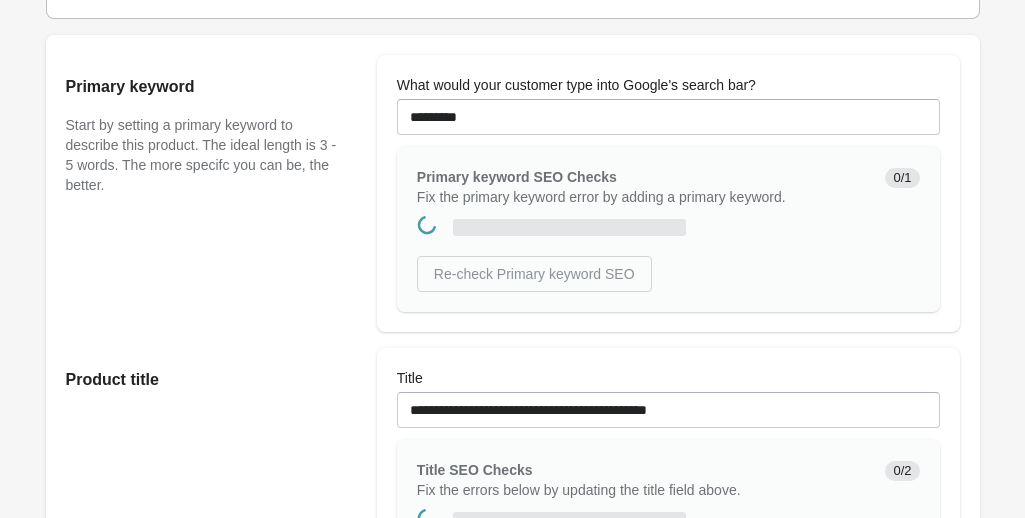 scroll, scrollTop: 0, scrollLeft: 0, axis: both 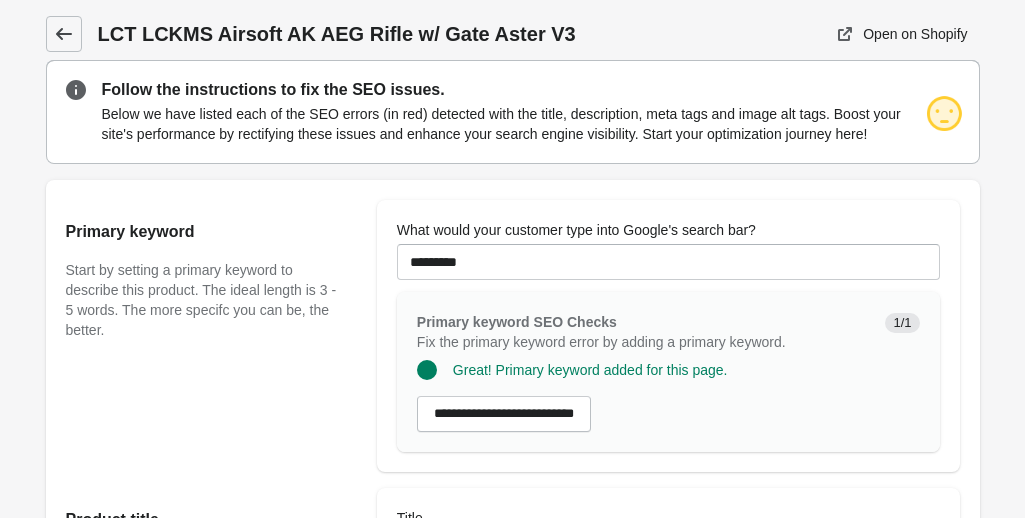 click 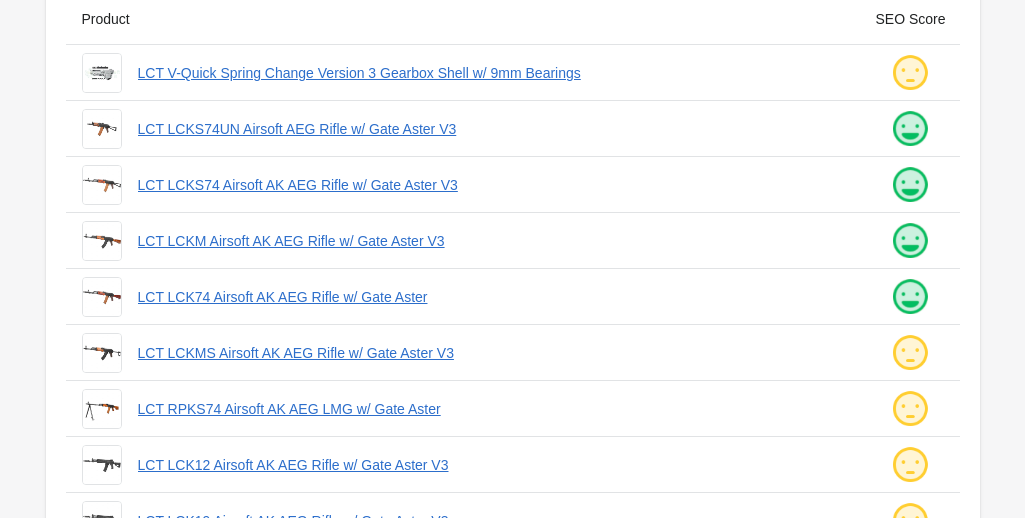 scroll, scrollTop: 230, scrollLeft: 0, axis: vertical 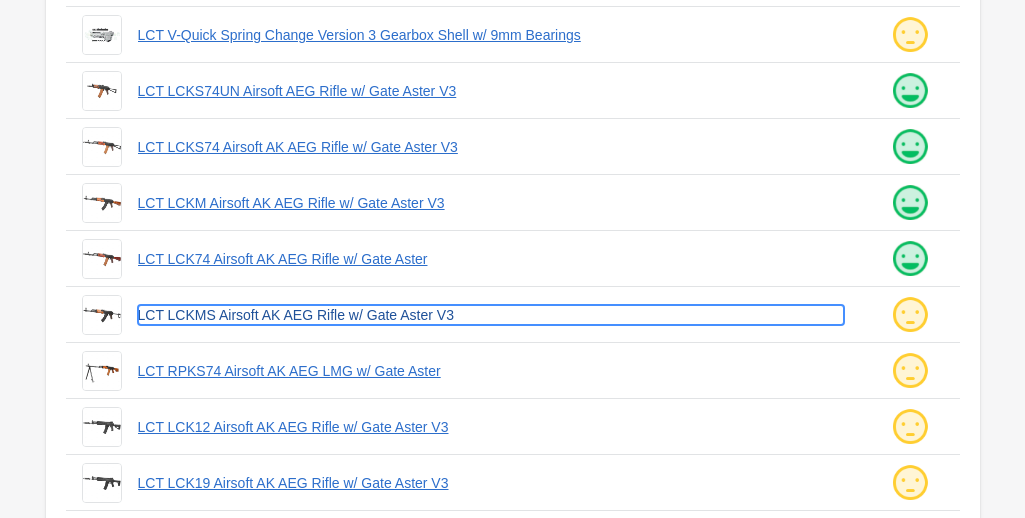 click on "LCT LCKMS Airsoft AK AEG Rifle w/ Gate Aster V3" at bounding box center [491, 315] 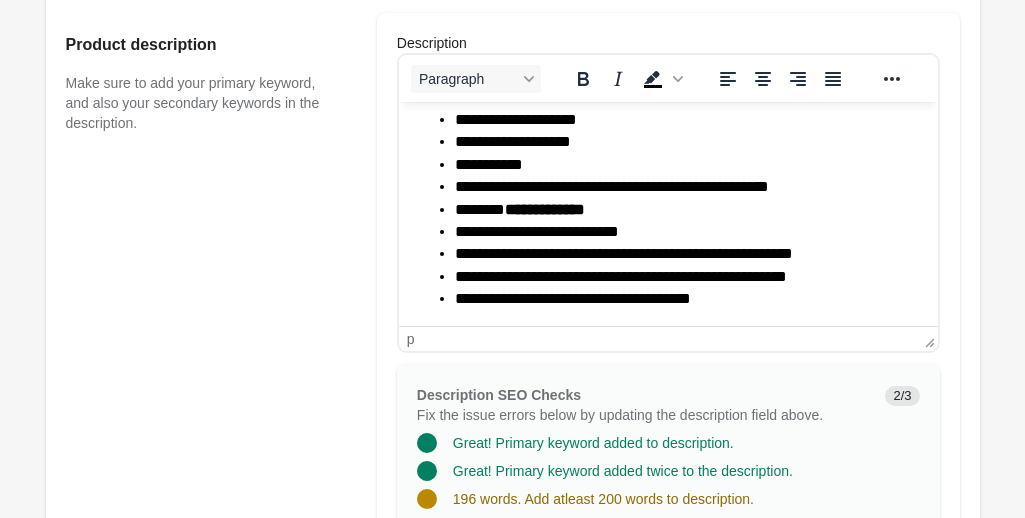 scroll, scrollTop: 810, scrollLeft: 0, axis: vertical 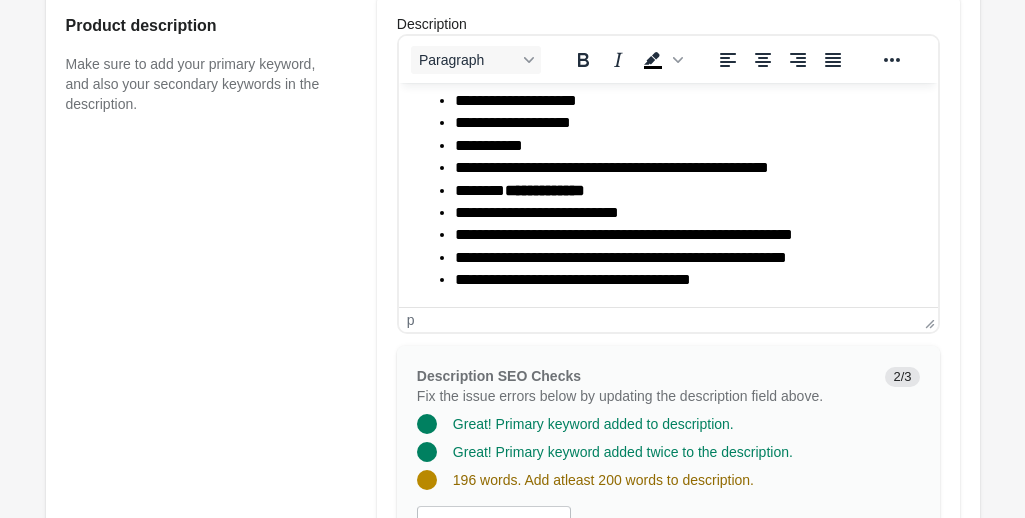 click on "**********" at bounding box center (680, 280) 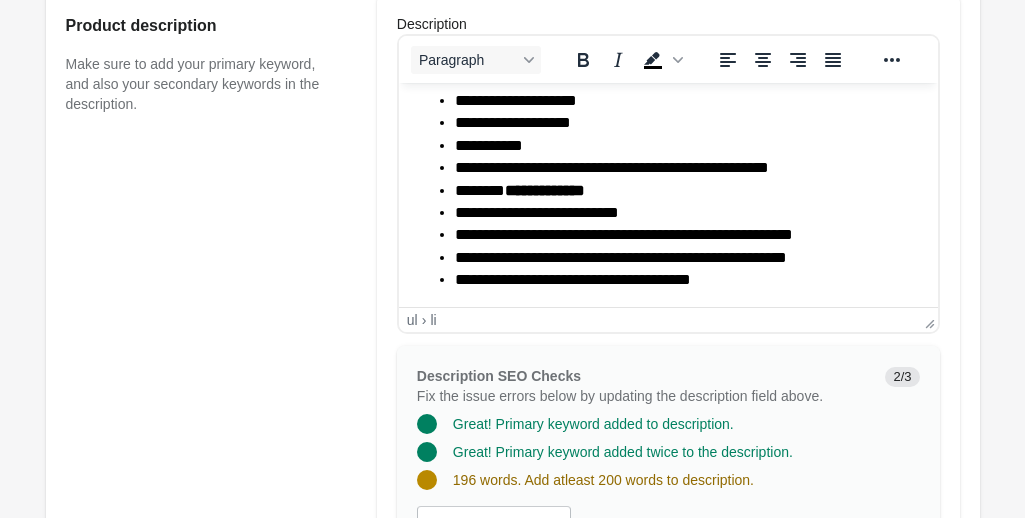 click on "**********" at bounding box center (680, 280) 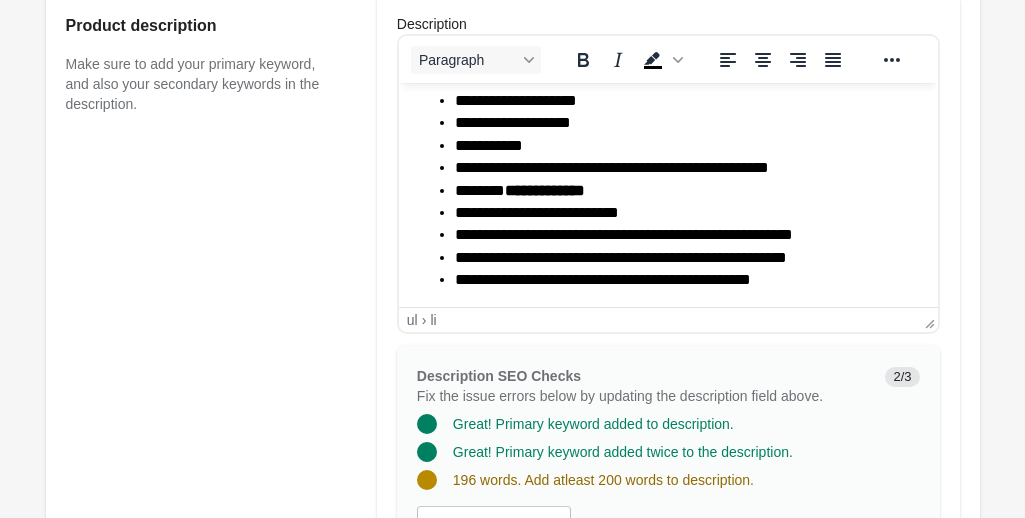 click on "Product description
Make sure to add your primary keyword, and also your secondary keywords in the description." at bounding box center (211, 300) 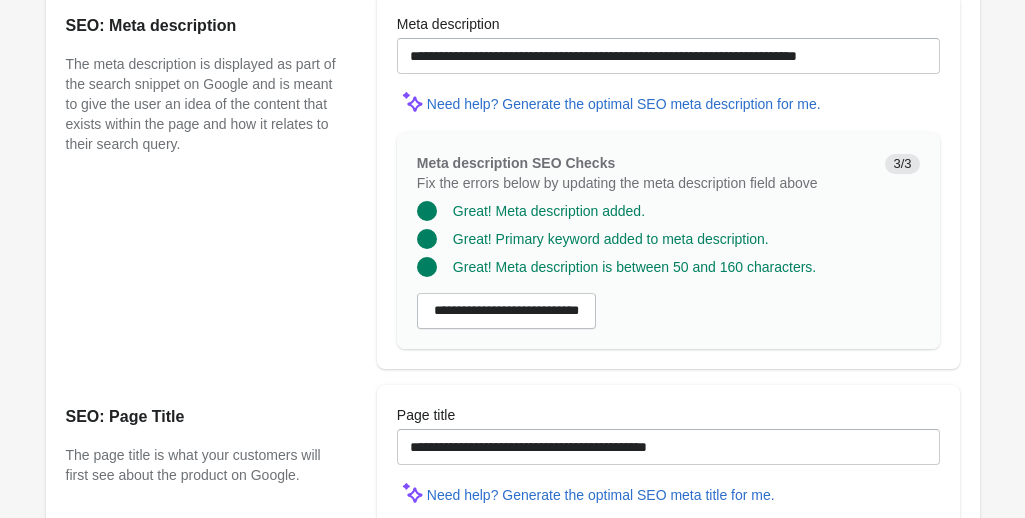 scroll, scrollTop: 1259, scrollLeft: 0, axis: vertical 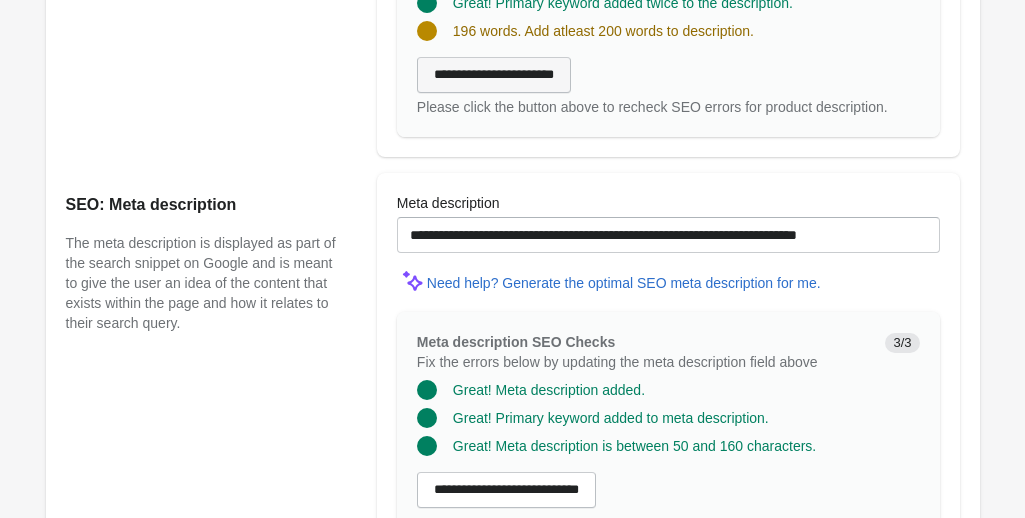 click on "**********" at bounding box center (494, 75) 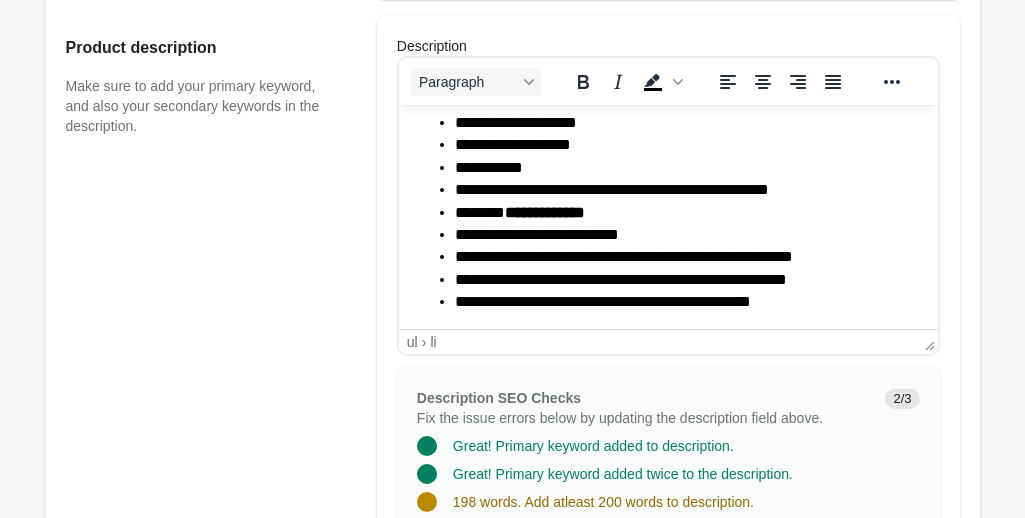scroll, scrollTop: 787, scrollLeft: 0, axis: vertical 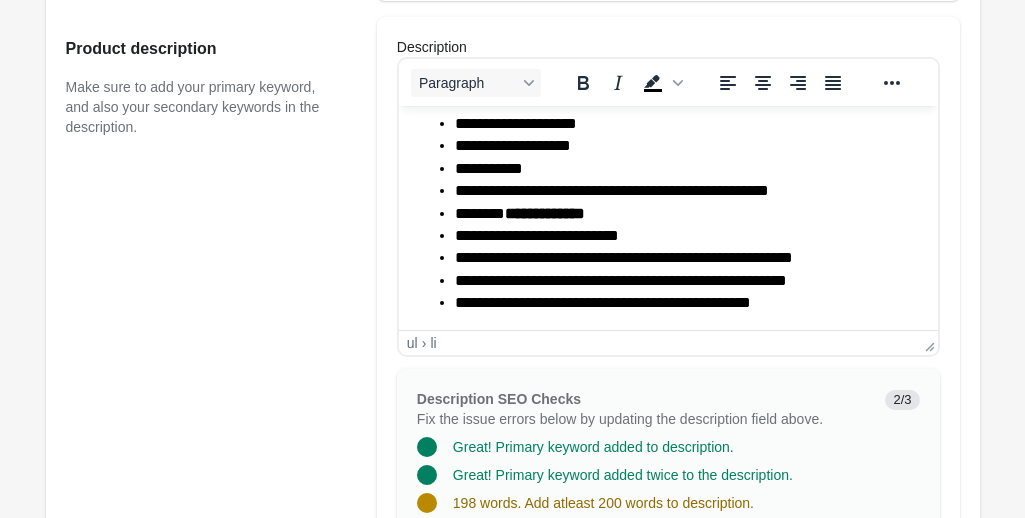 click on "**********" at bounding box center [680, 258] 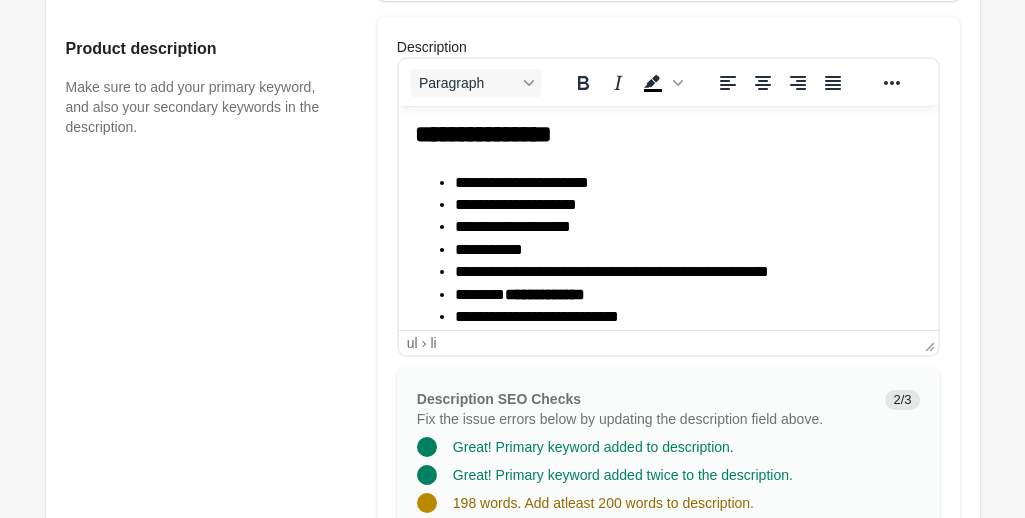 scroll, scrollTop: 525, scrollLeft: 0, axis: vertical 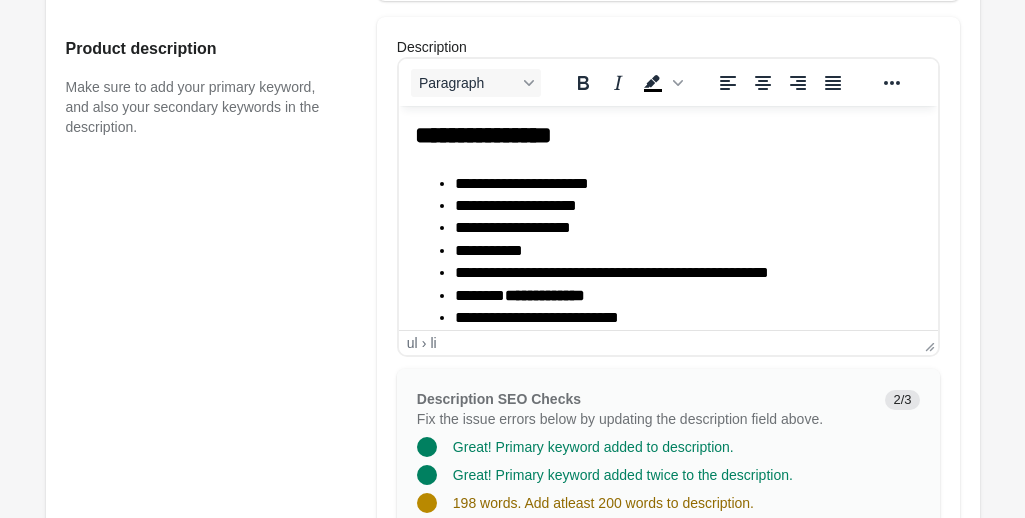 click on "**********" at bounding box center [680, 273] 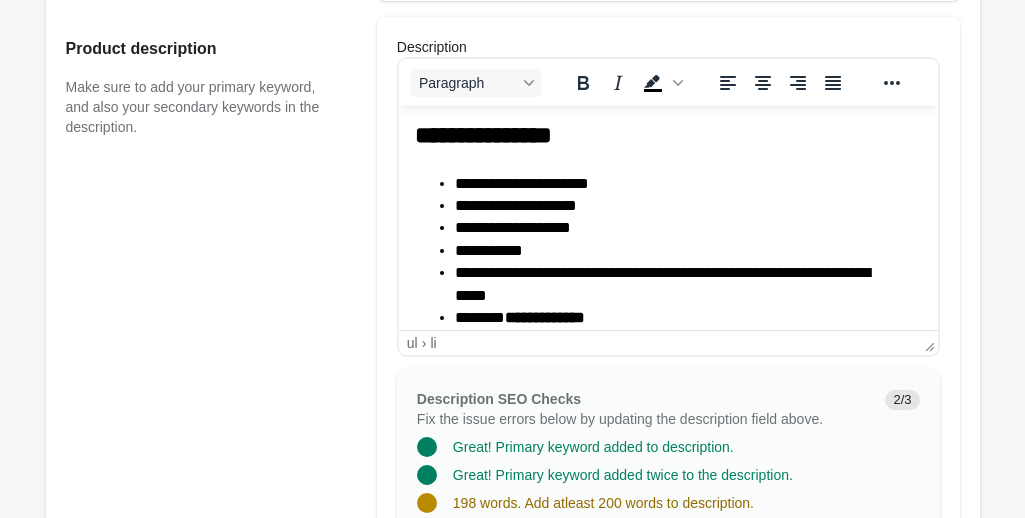 scroll, scrollTop: 884, scrollLeft: 0, axis: vertical 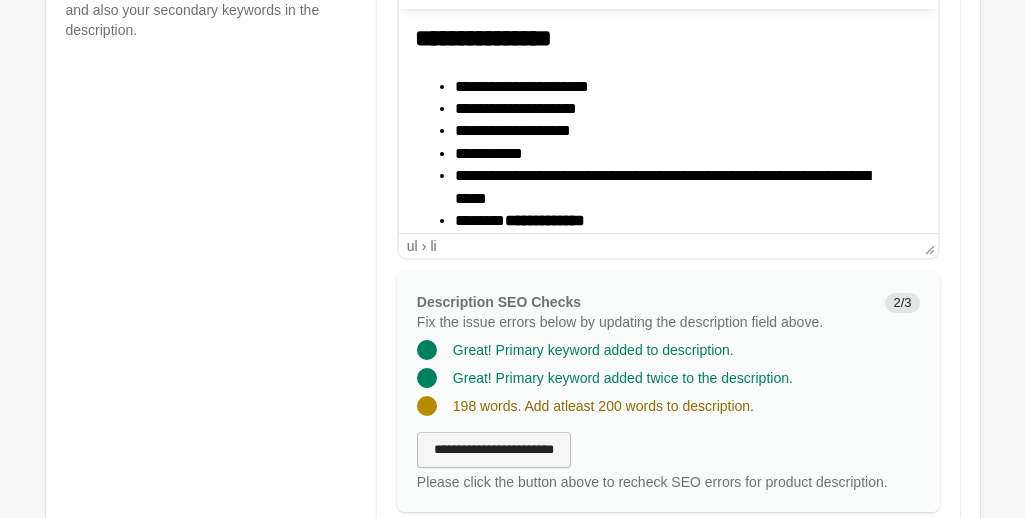 click on "**********" at bounding box center [494, 450] 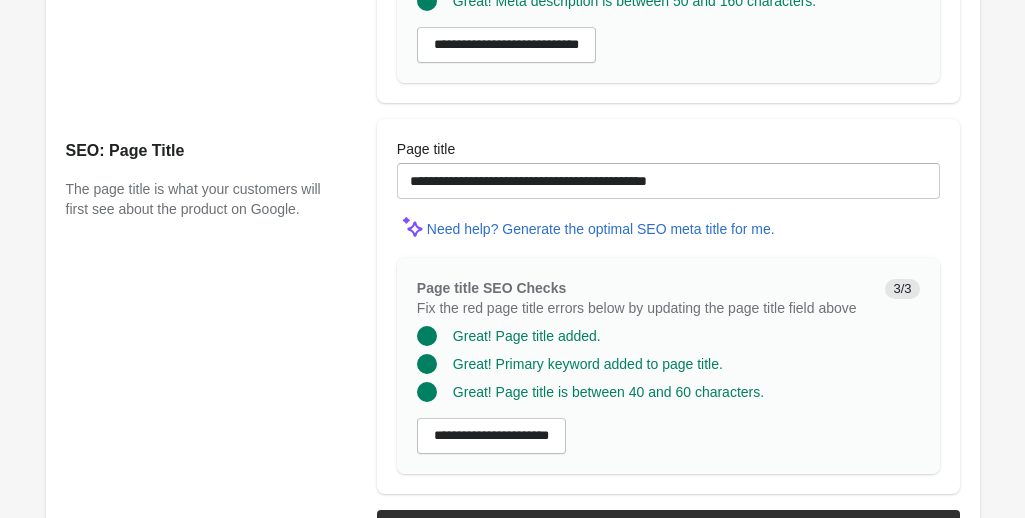 scroll, scrollTop: 1762, scrollLeft: 0, axis: vertical 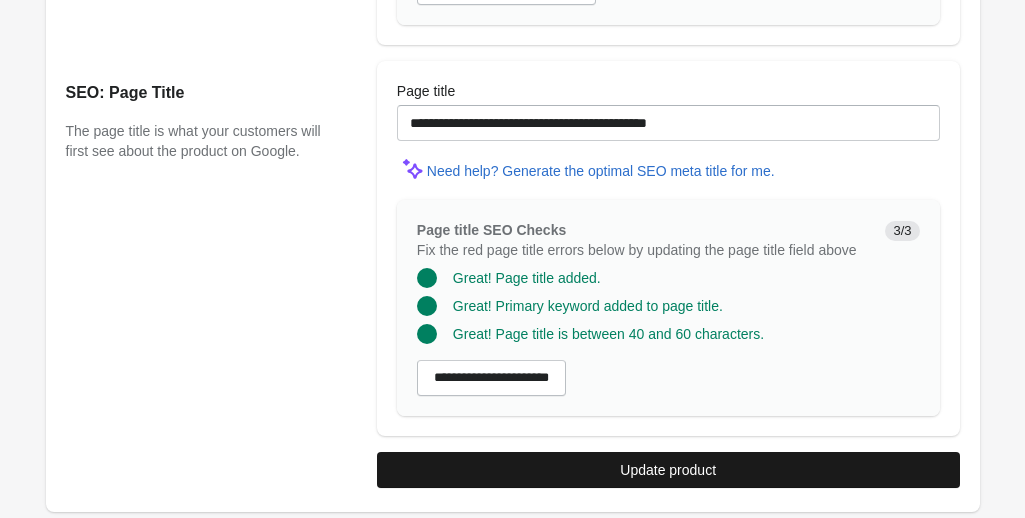 click on "Update product" at bounding box center (668, 470) 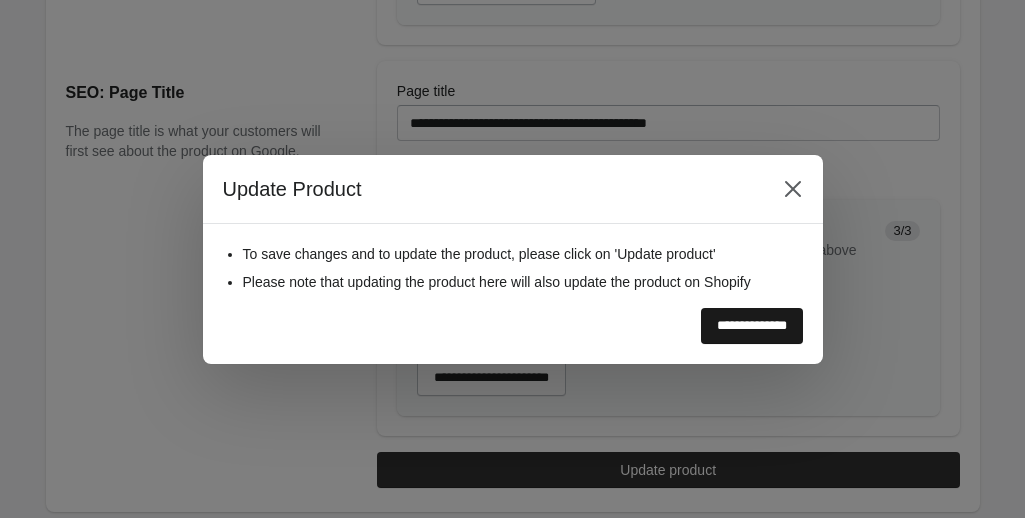 click on "**********" at bounding box center (752, 326) 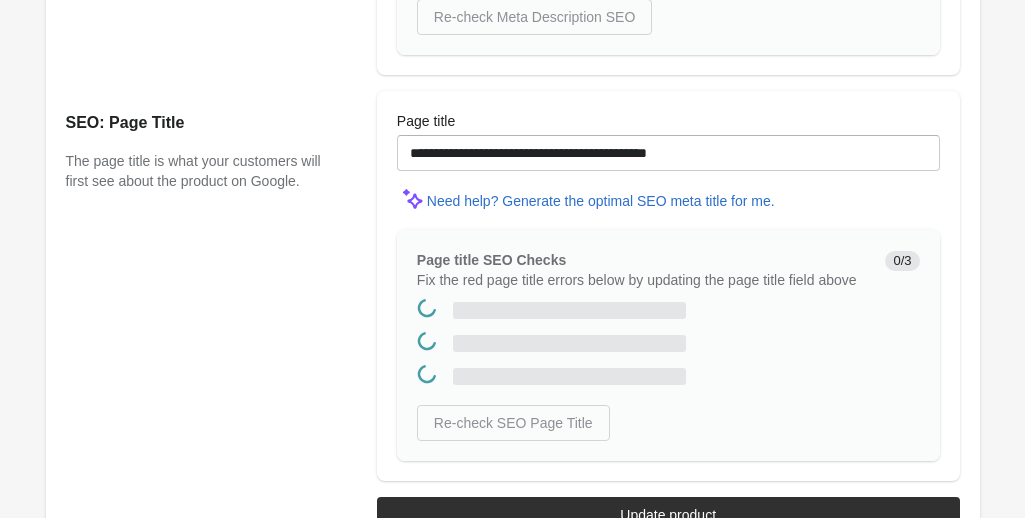 scroll, scrollTop: 0, scrollLeft: 0, axis: both 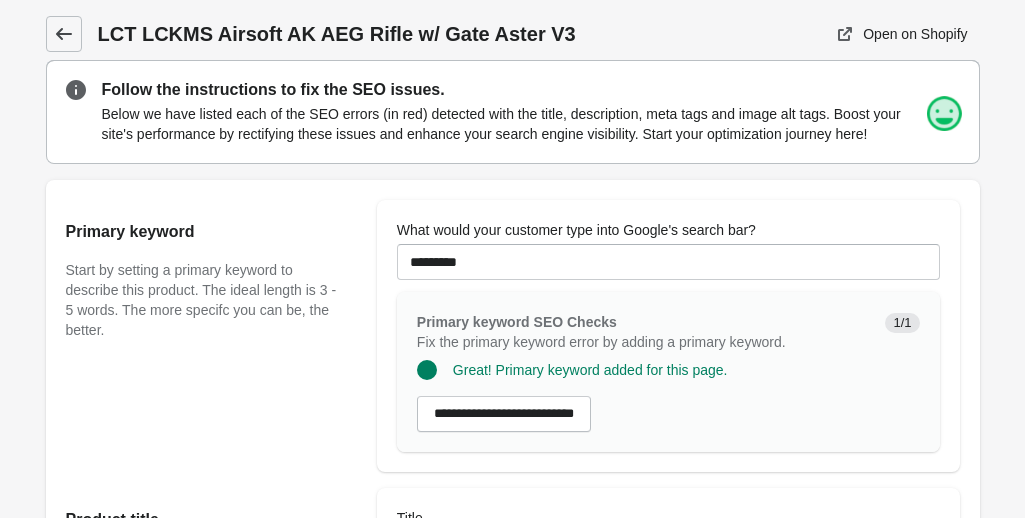click 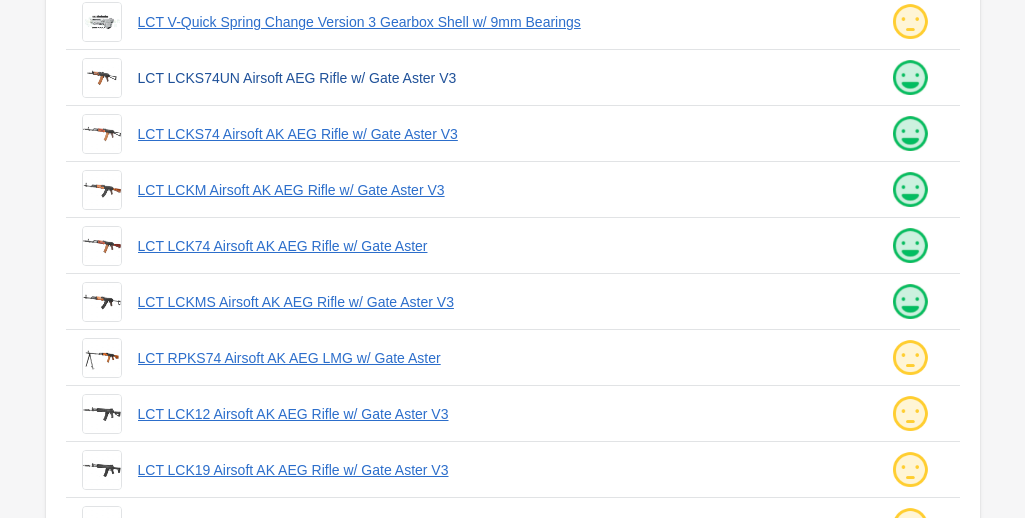 scroll, scrollTop: 291, scrollLeft: 0, axis: vertical 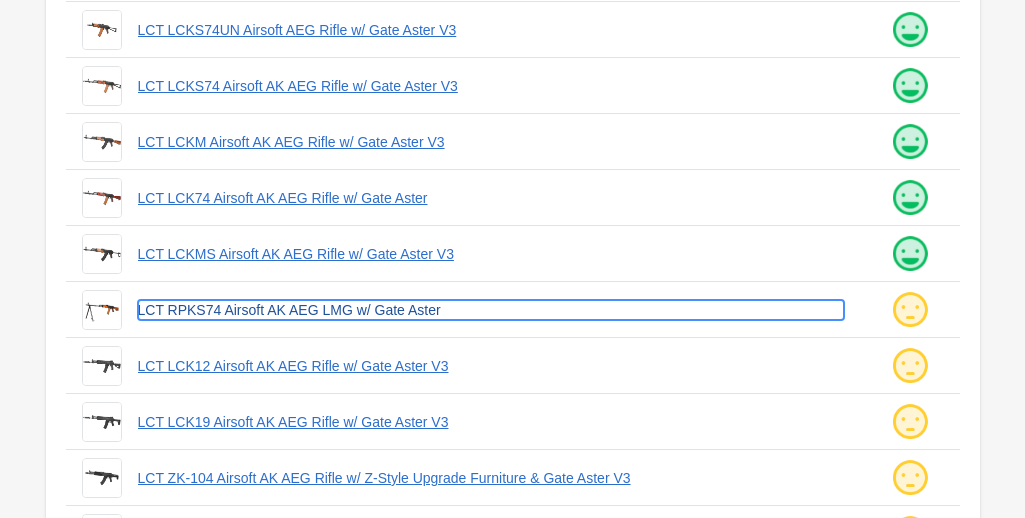 click on "LCT RPKS74 Airsoft AK AEG LMG w/ Gate Aster" at bounding box center [491, 310] 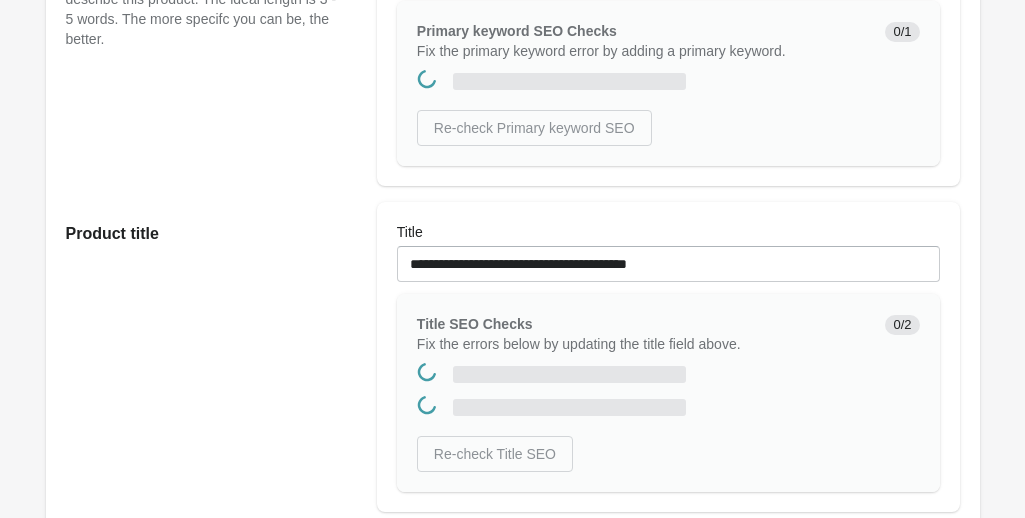 scroll, scrollTop: 0, scrollLeft: 0, axis: both 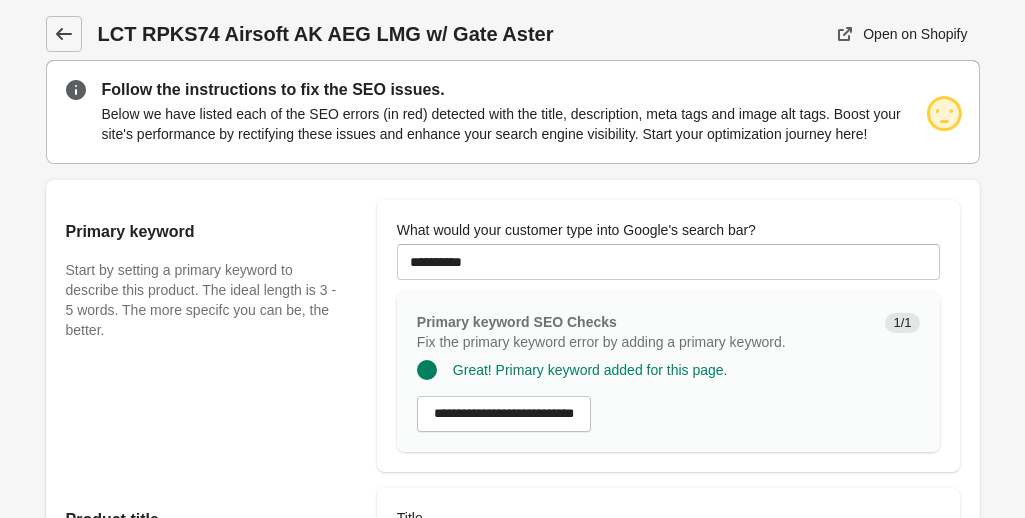 click 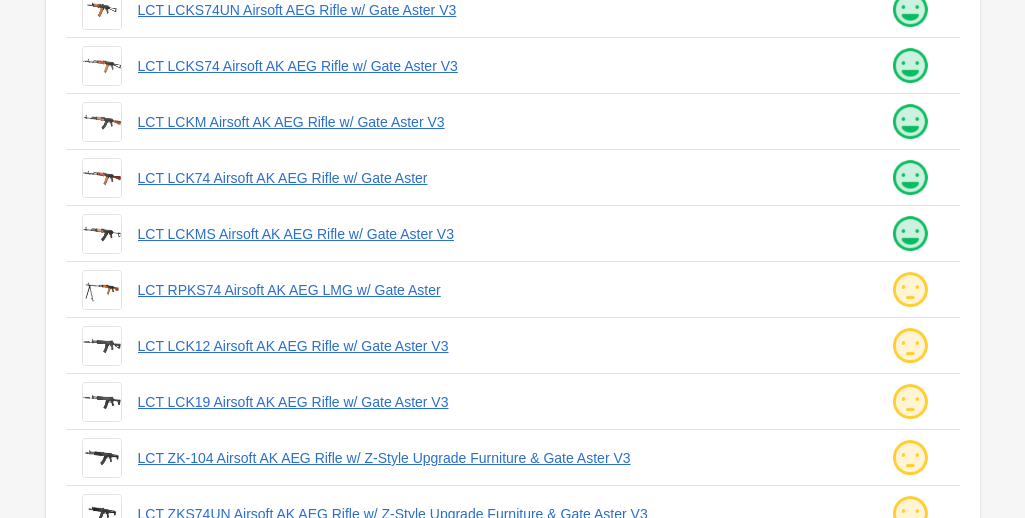 scroll, scrollTop: 312, scrollLeft: 0, axis: vertical 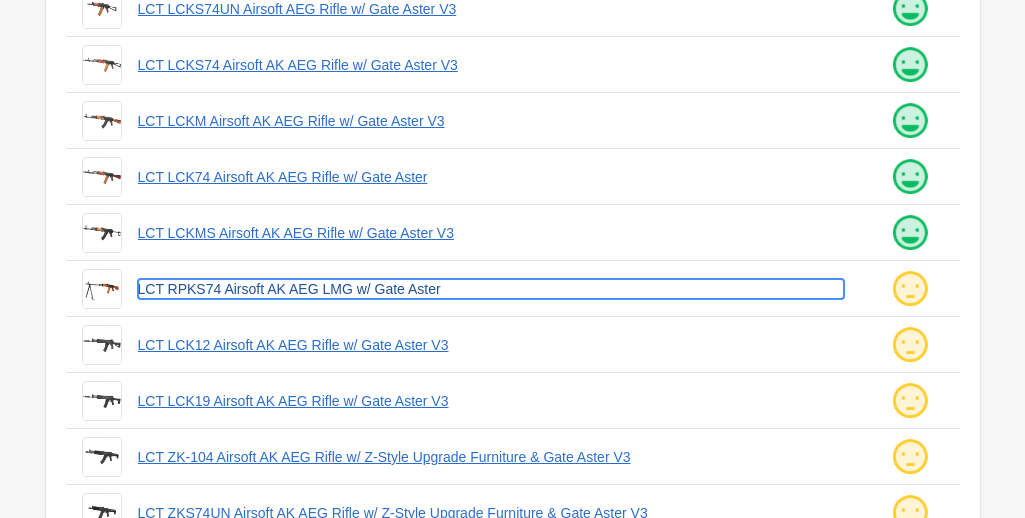 click on "LCT RPKS74 Airsoft AK AEG LMG w/ Gate Aster" at bounding box center (491, 289) 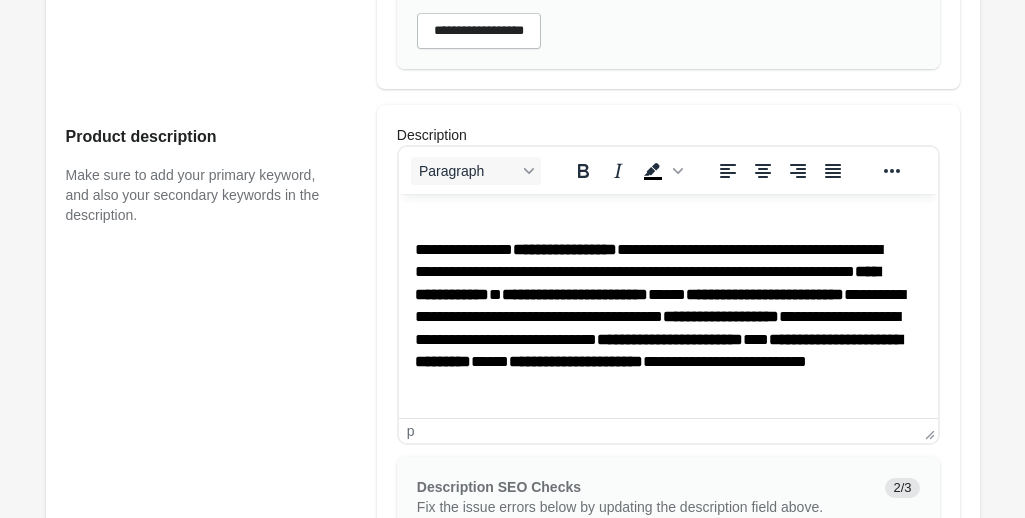 scroll, scrollTop: 100, scrollLeft: 0, axis: vertical 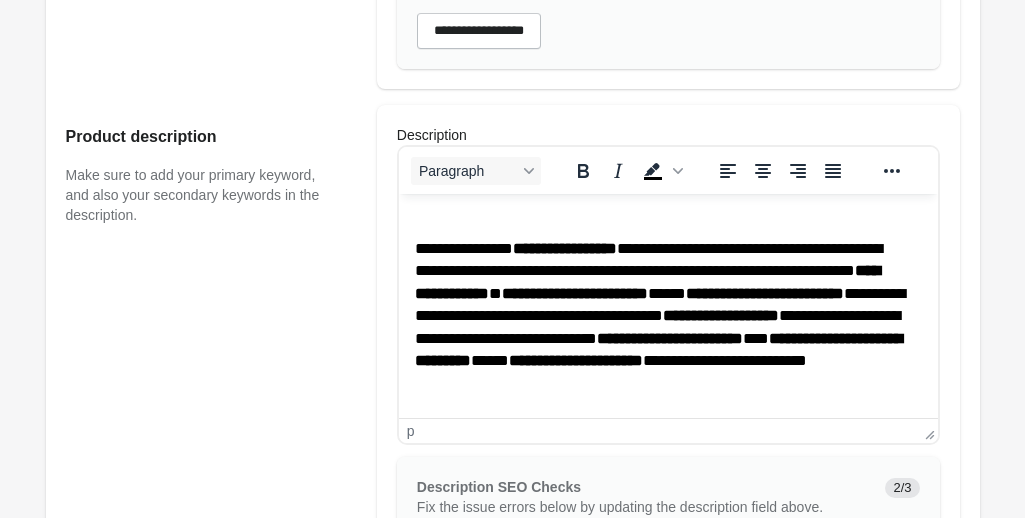 click on "**********" at bounding box center (660, 327) 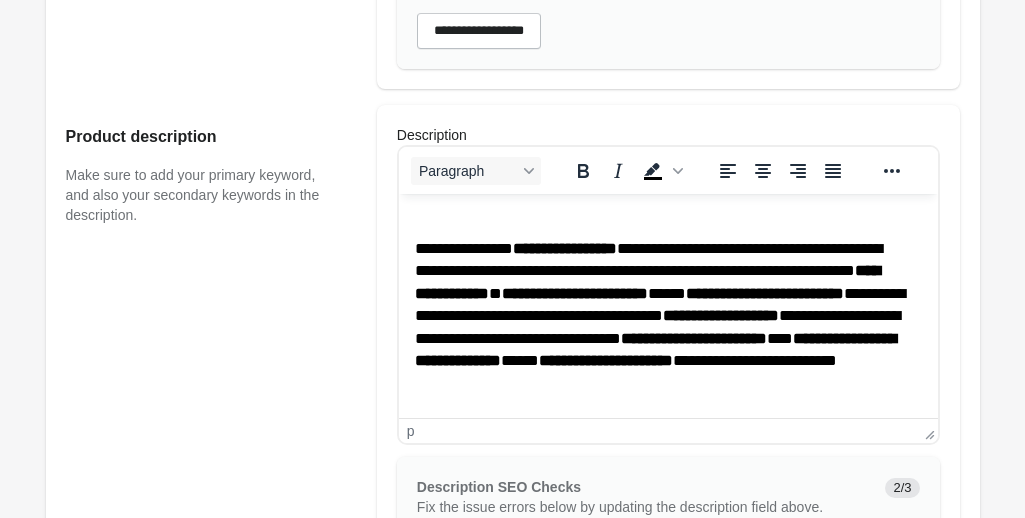 click on "Product description
Make sure to add your primary keyword, and also your secondary keywords in the description." at bounding box center [211, 421] 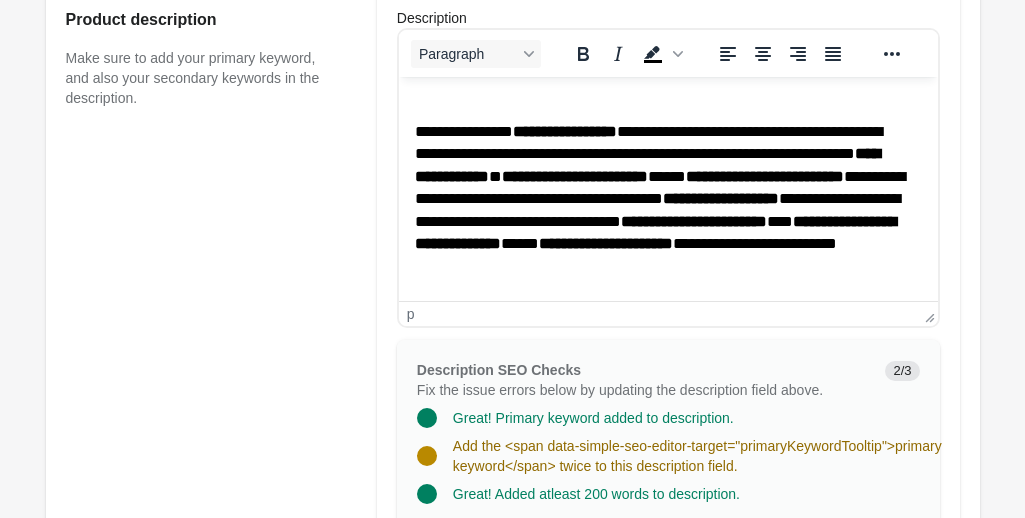 scroll, scrollTop: 964, scrollLeft: 0, axis: vertical 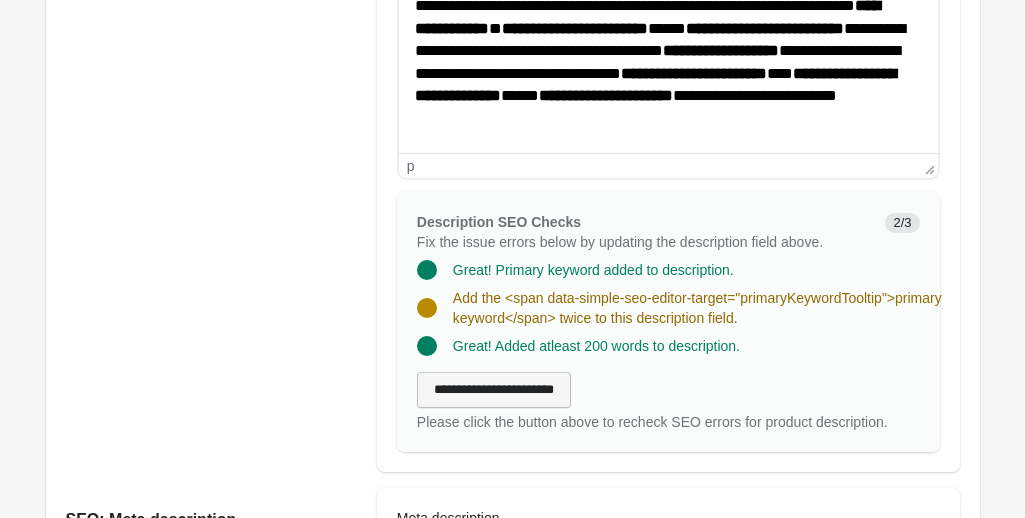 click on "**********" at bounding box center (494, 390) 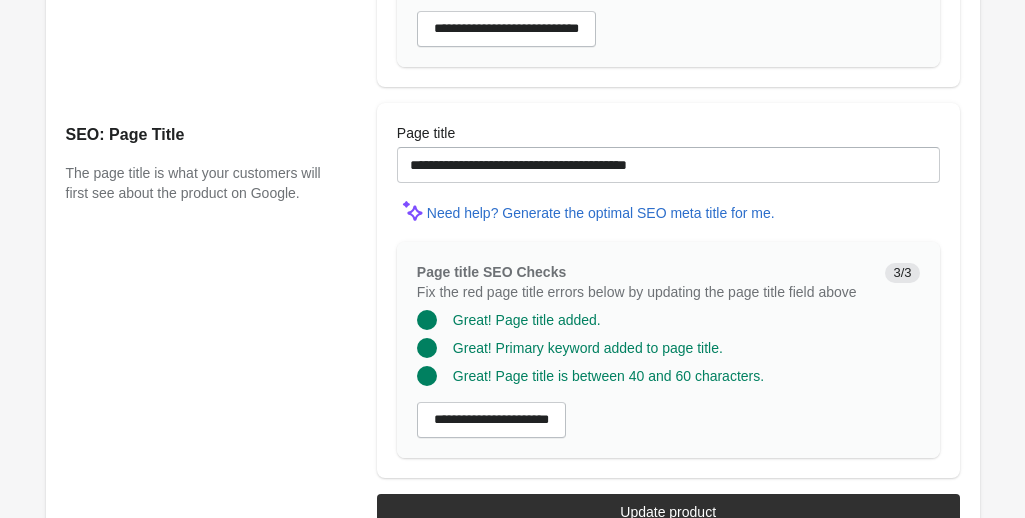 scroll, scrollTop: 1762, scrollLeft: 0, axis: vertical 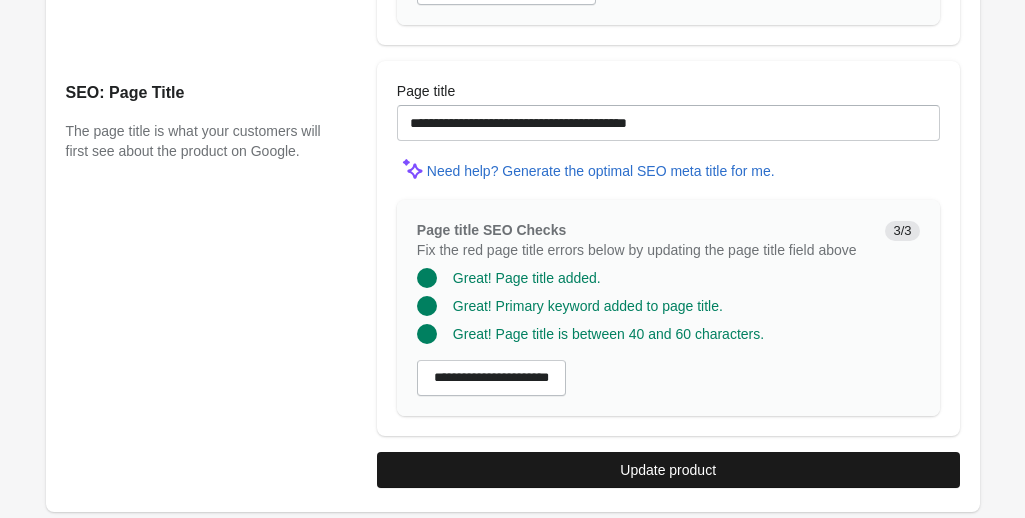 click on "Update product" at bounding box center (668, 470) 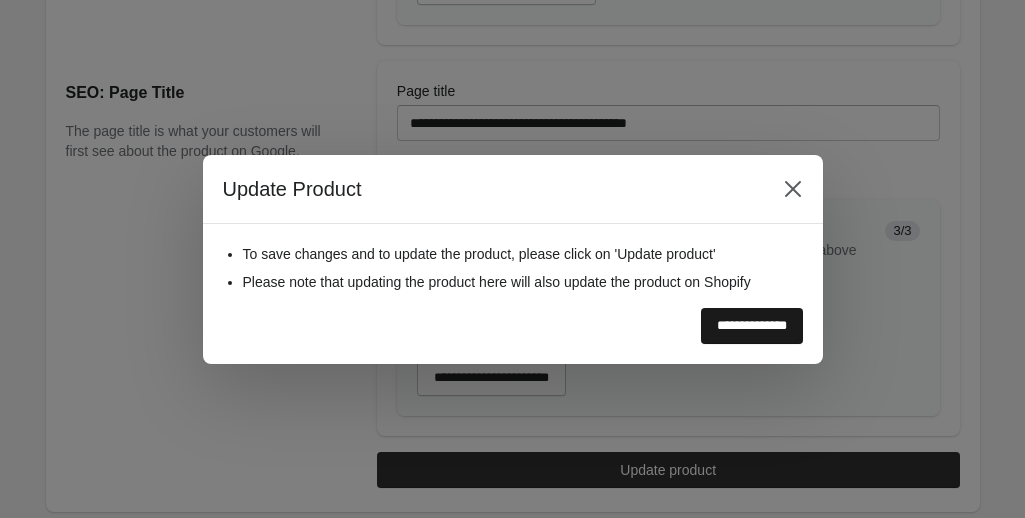click on "**********" at bounding box center [752, 326] 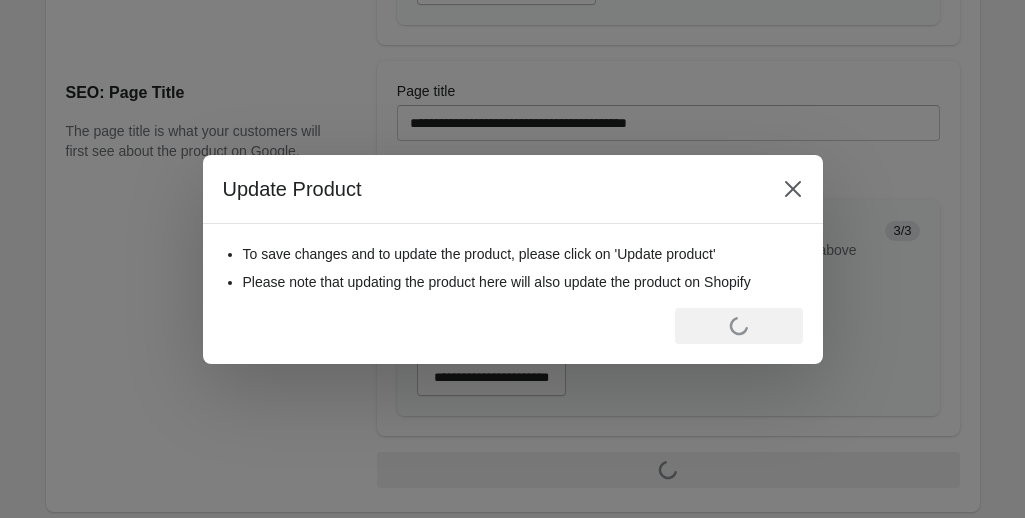 scroll, scrollTop: 0, scrollLeft: 0, axis: both 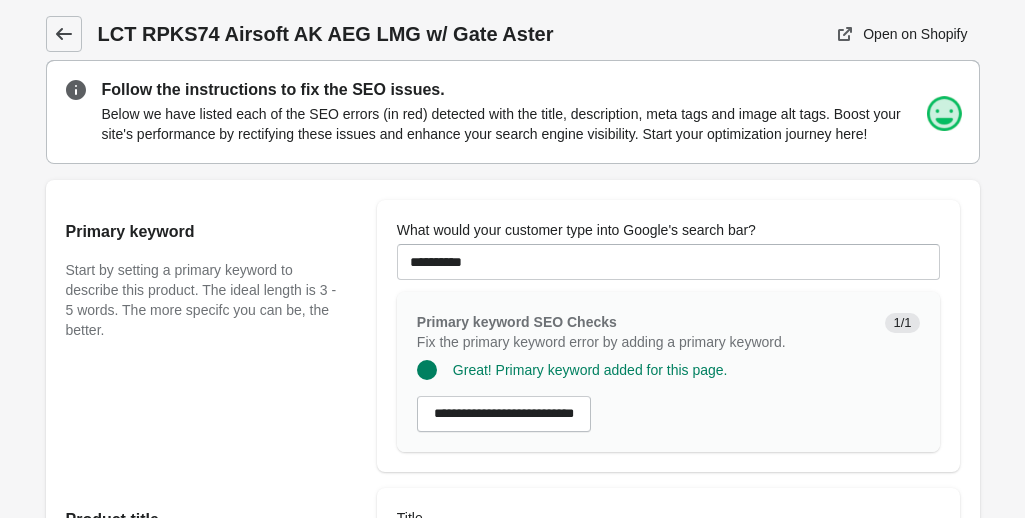 click 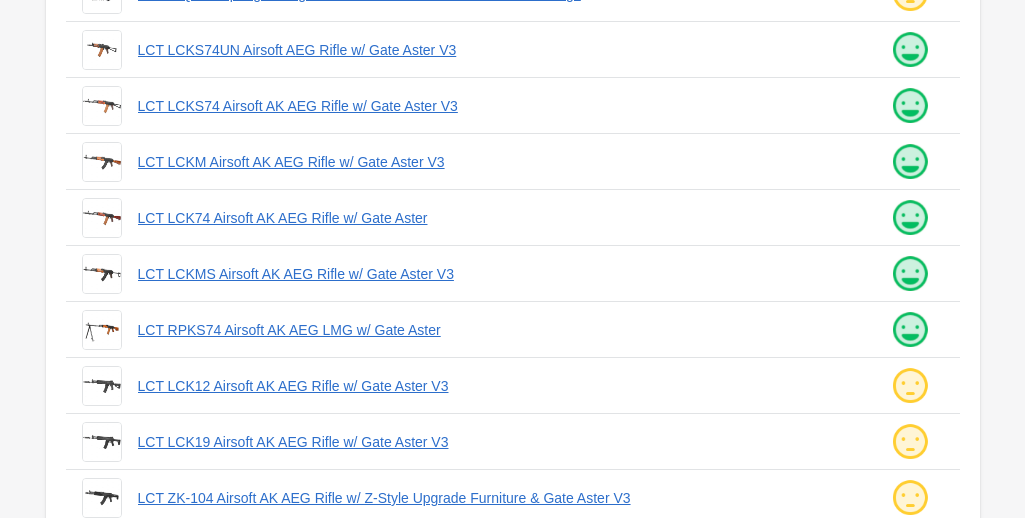 scroll, scrollTop: 0, scrollLeft: 0, axis: both 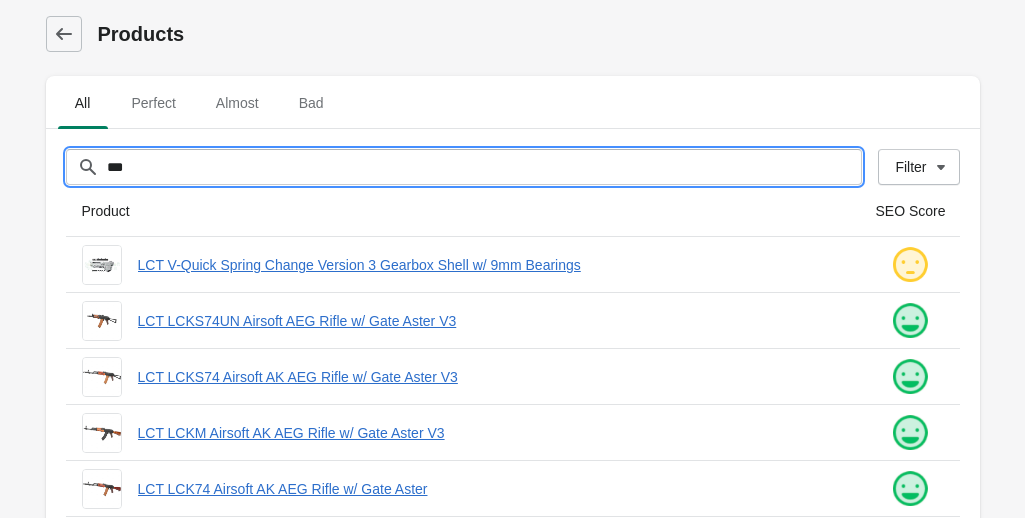 click on "***" at bounding box center [484, 167] 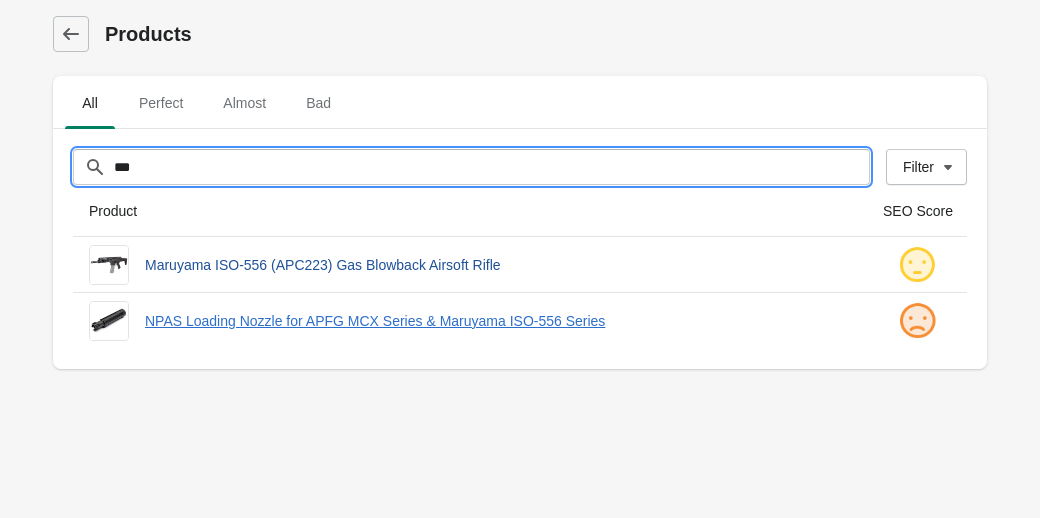 type on "***" 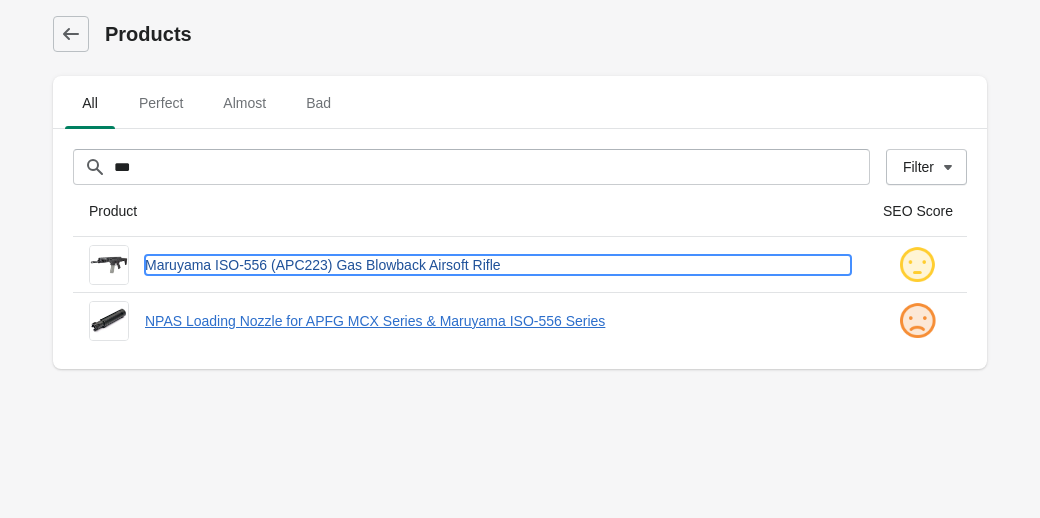 click on "Maruyama ISO-556 (APC223) Gas Blowback Airsoft Rifle" at bounding box center (498, 265) 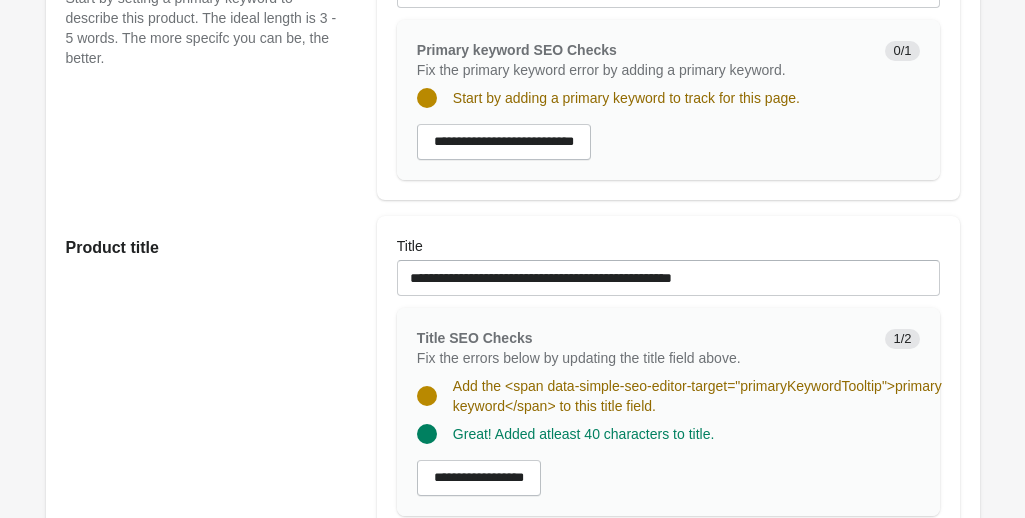 scroll, scrollTop: 465, scrollLeft: 0, axis: vertical 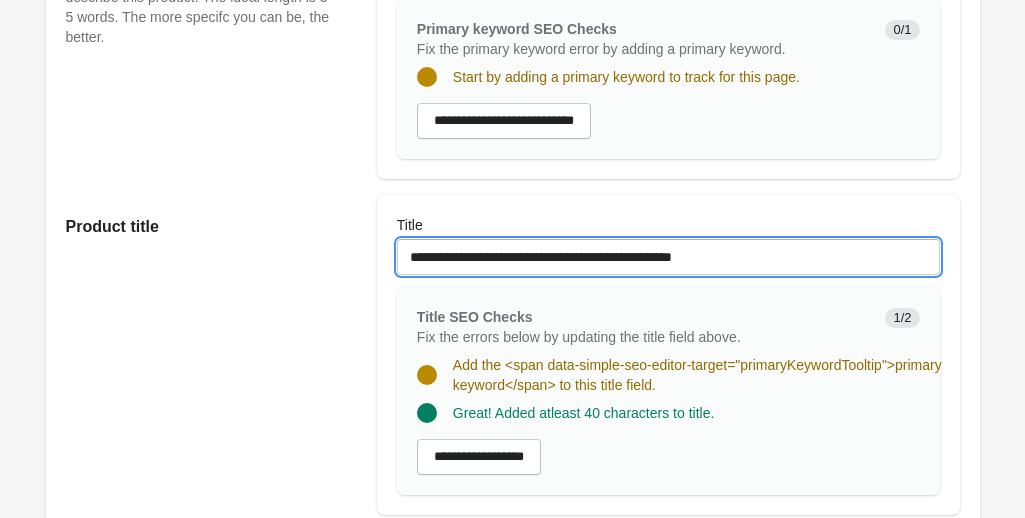 drag, startPoint x: 411, startPoint y: 263, endPoint x: 527, endPoint y: 257, distance: 116.15507 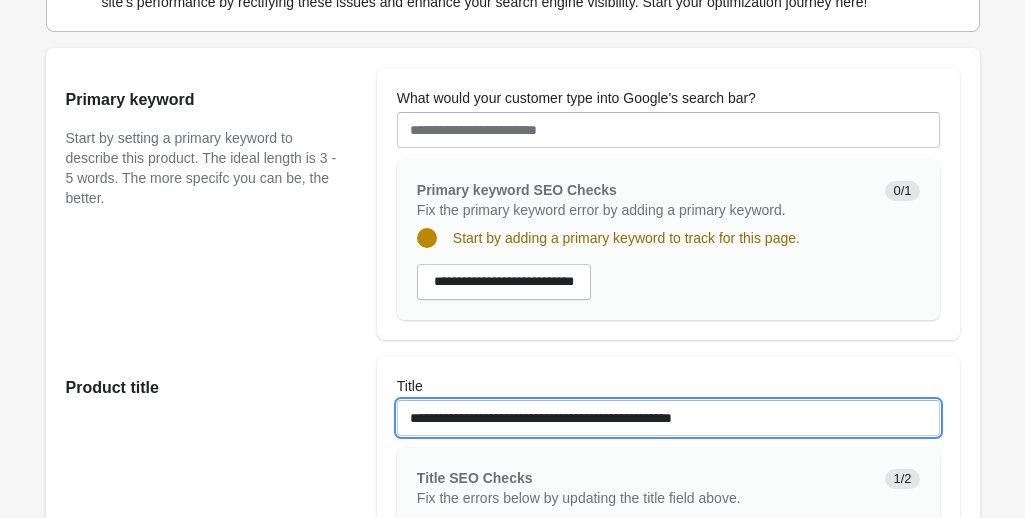 scroll, scrollTop: 302, scrollLeft: 0, axis: vertical 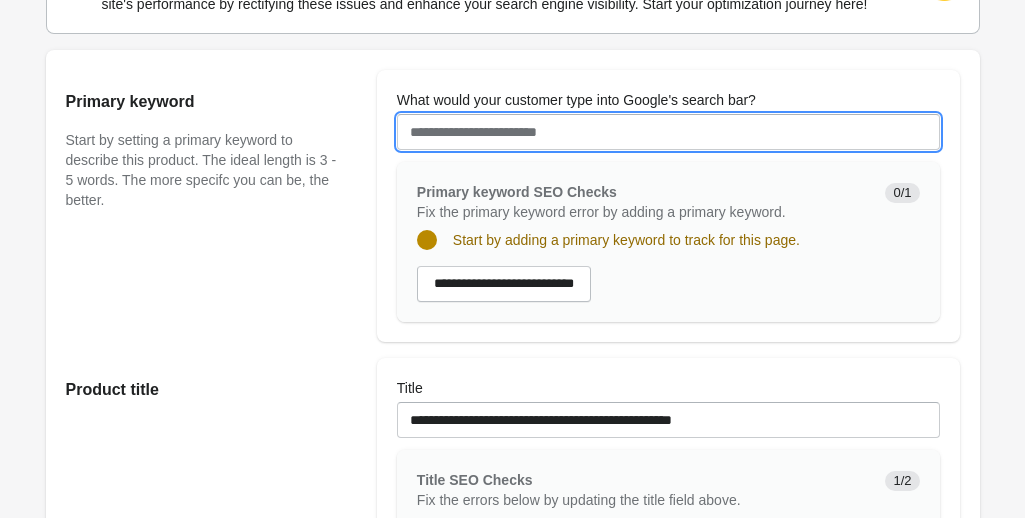 click on "What would your customer type into Google's search bar?" at bounding box center [668, 132] 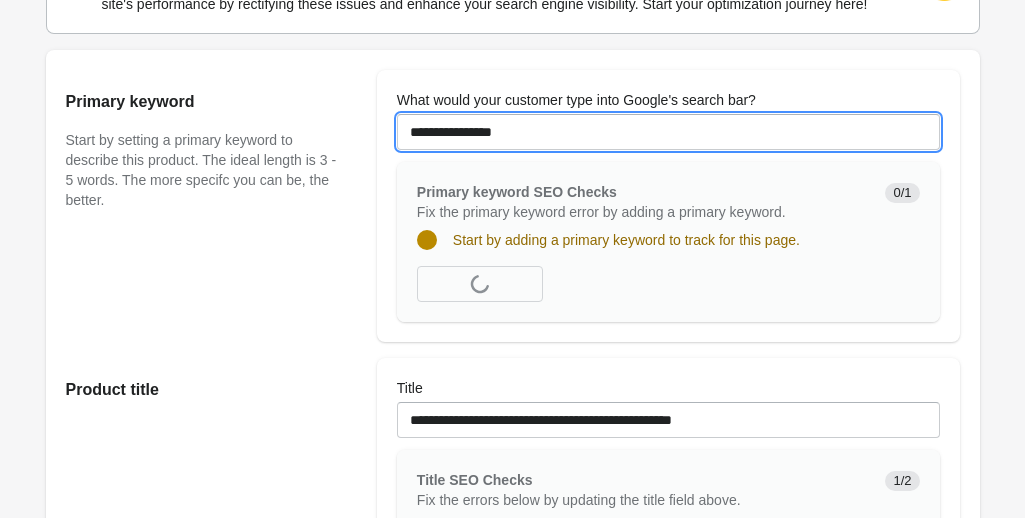 type on "**********" 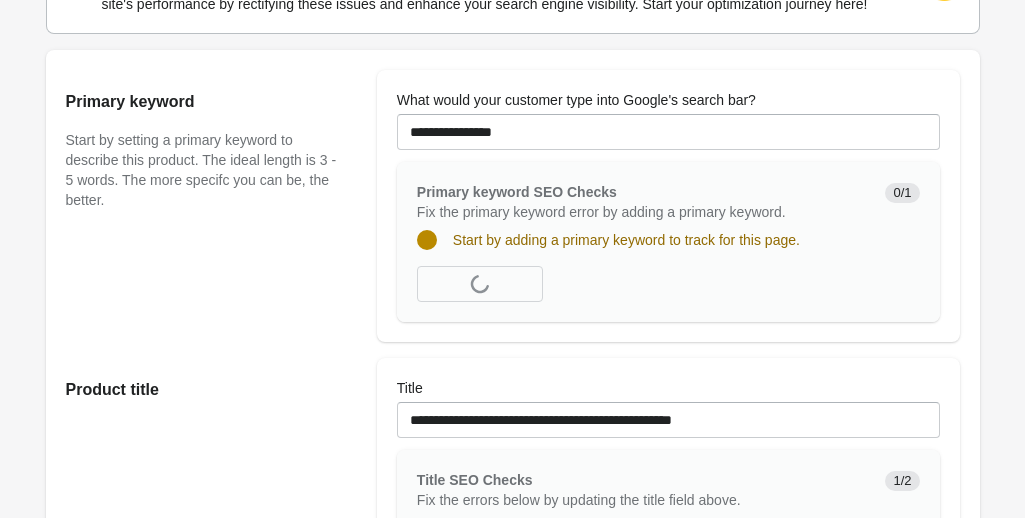 click on "Primary keyword
Start by setting a primary keyword to describe this product. The ideal length is 3 - 5 words. The more specifc you can be, the better." at bounding box center [211, 206] 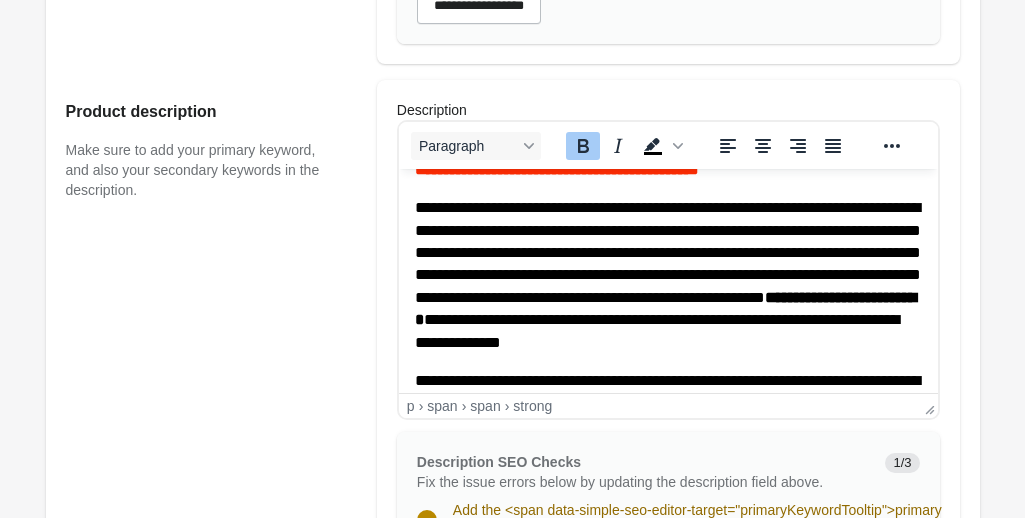 scroll, scrollTop: 70, scrollLeft: 0, axis: vertical 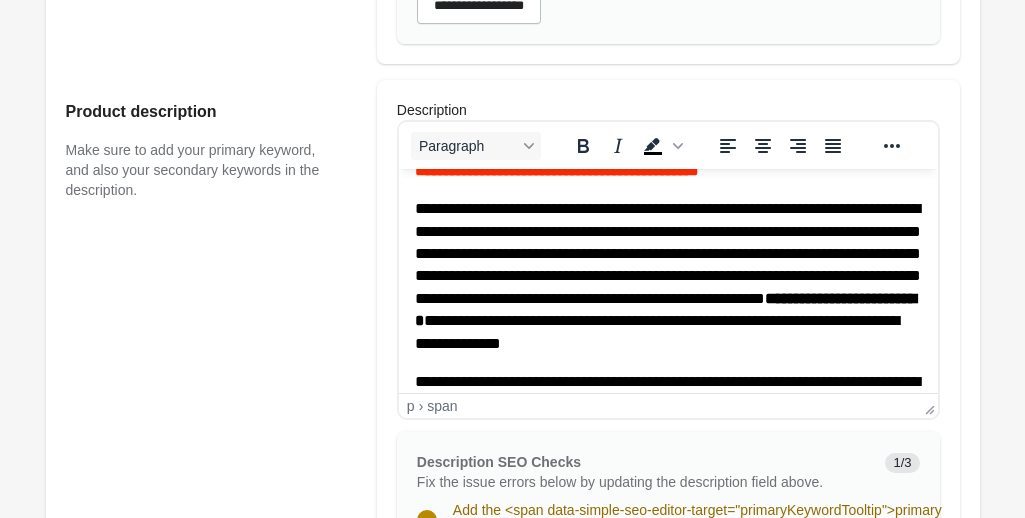 click on "**********" at bounding box center (667, 275) 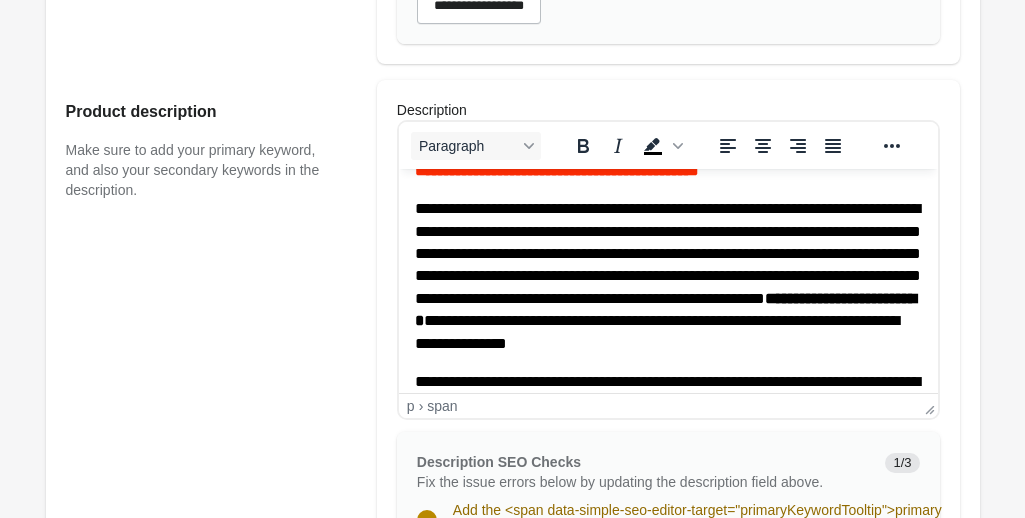 click on "**********" at bounding box center [667, 275] 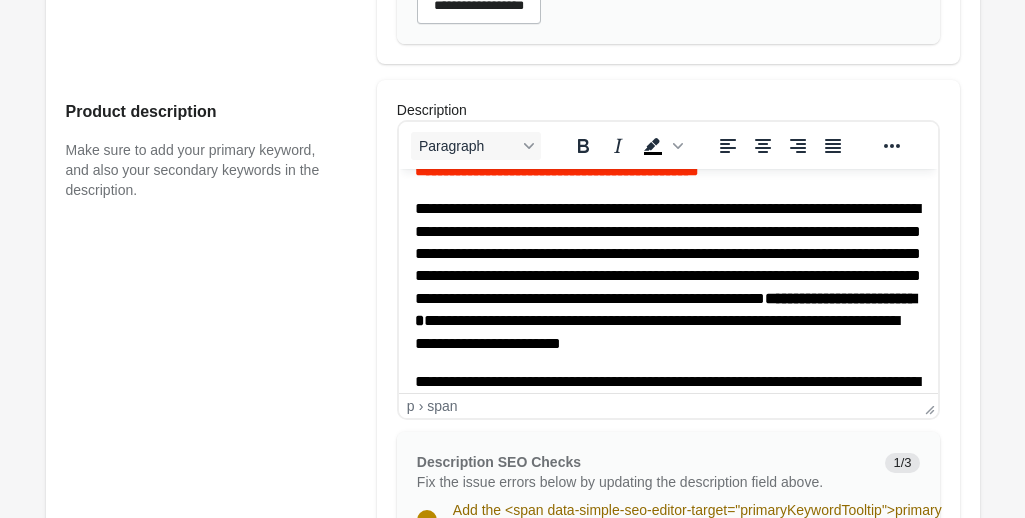 click on "**********" at bounding box center [667, 275] 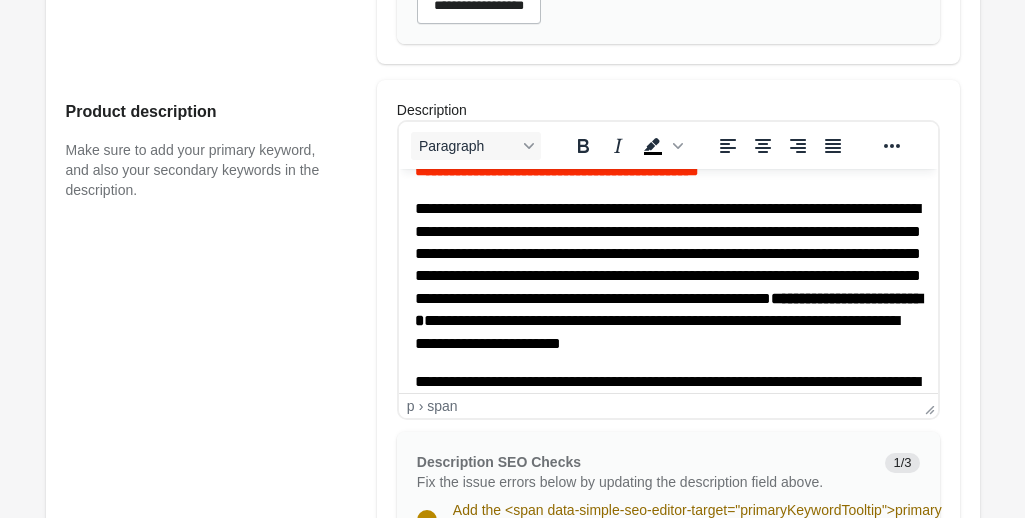 click on "Product description
Make sure to add your primary keyword, and also your secondary keywords in the description." at bounding box center (211, 406) 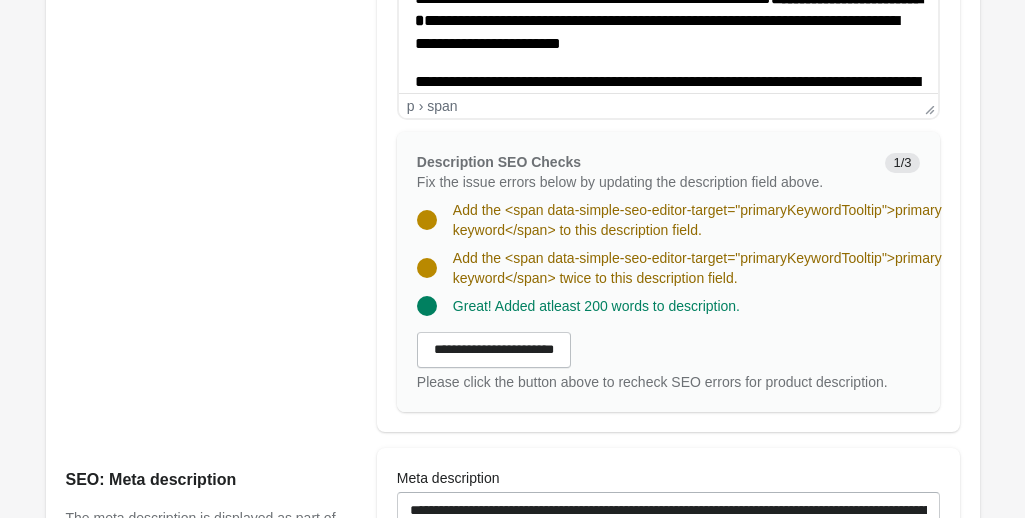 scroll, scrollTop: 1198, scrollLeft: 0, axis: vertical 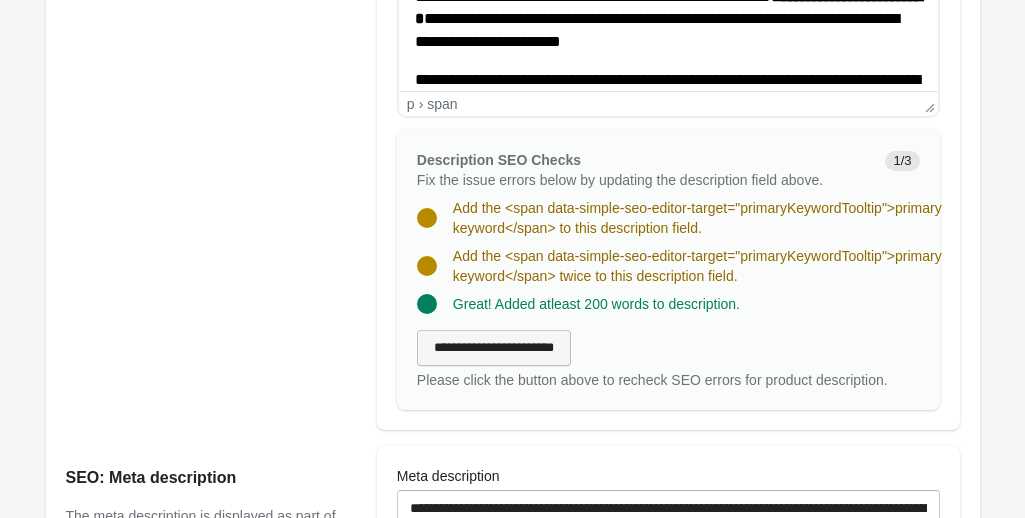 click on "**********" at bounding box center [494, 348] 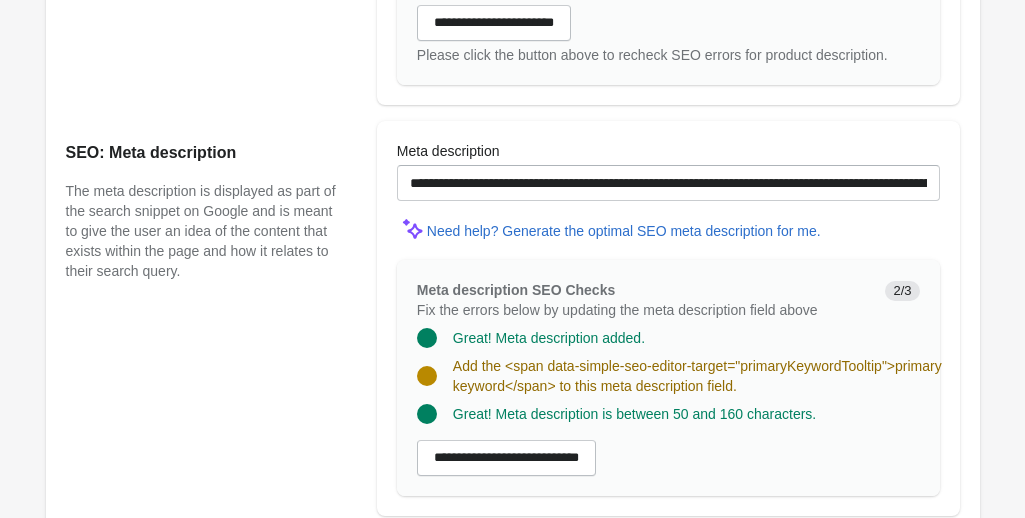 scroll, scrollTop: 1484, scrollLeft: 0, axis: vertical 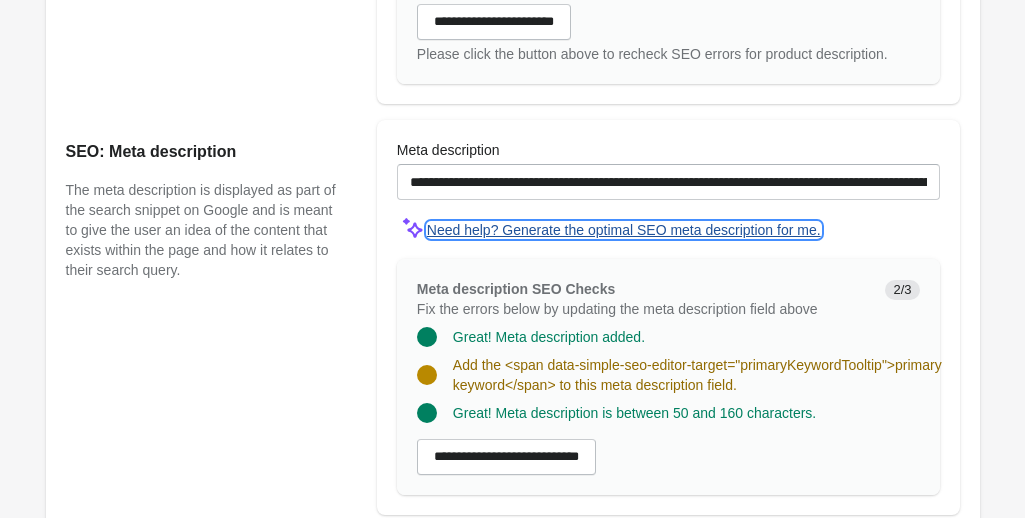click on "Need help? Generate the optimal SEO meta description for me." at bounding box center [624, 230] 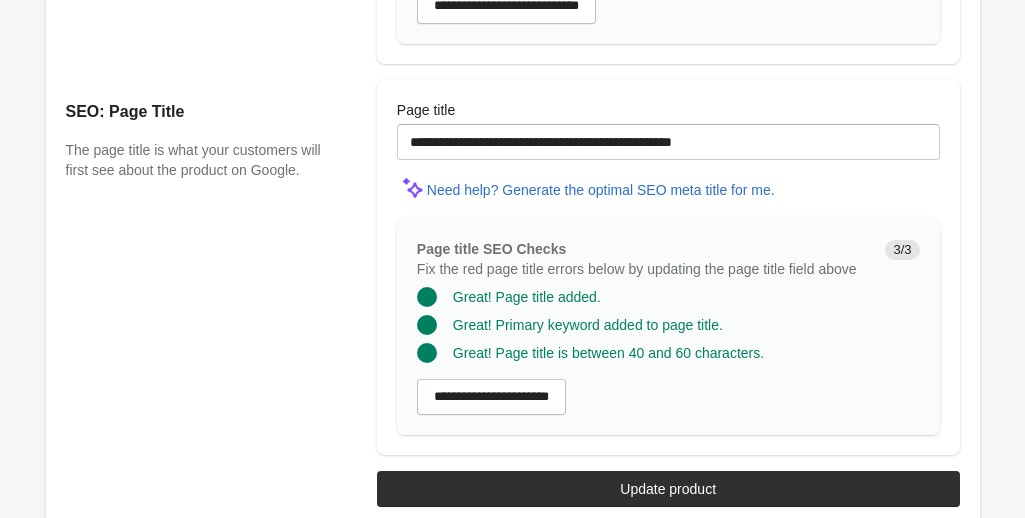 scroll, scrollTop: 1922, scrollLeft: 0, axis: vertical 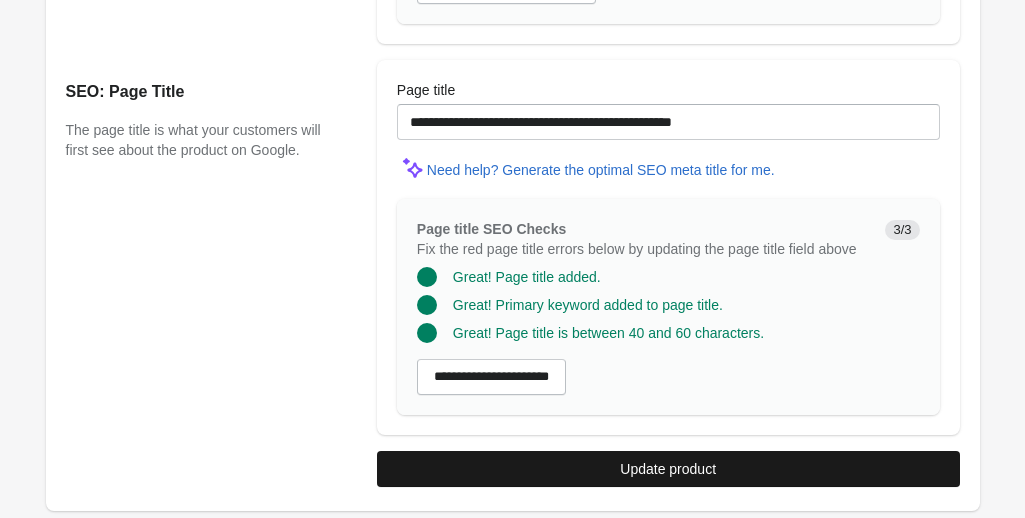 click on "Update product" at bounding box center [668, 469] 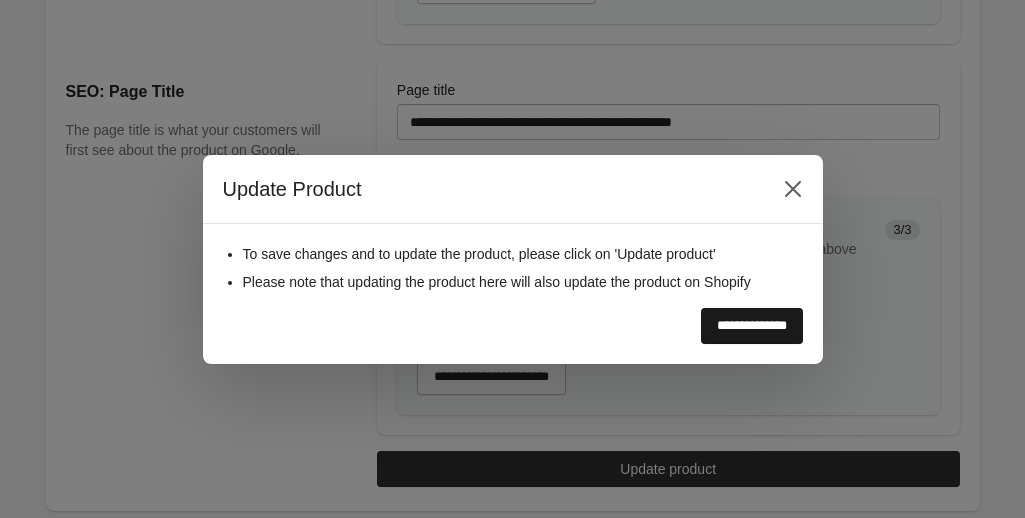 click on "**********" at bounding box center (752, 326) 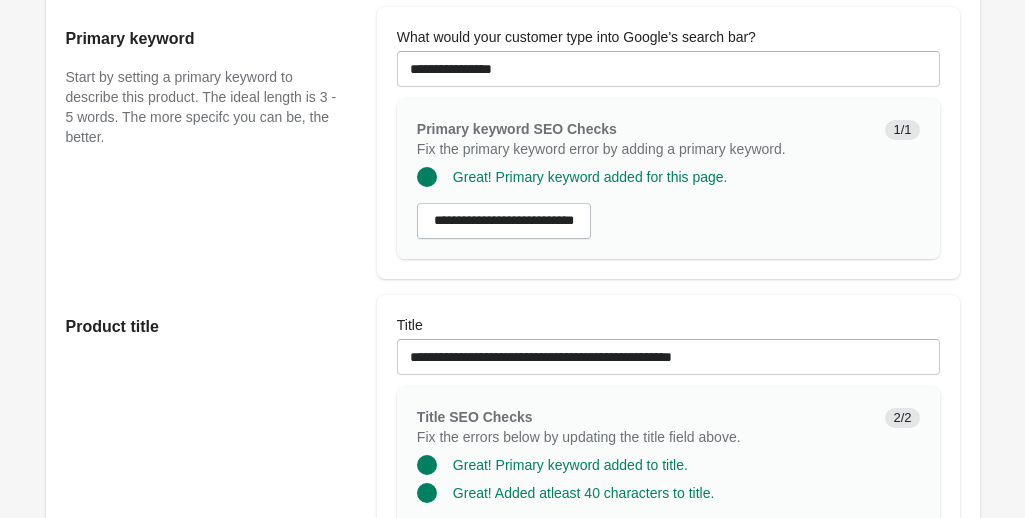 scroll, scrollTop: 0, scrollLeft: 0, axis: both 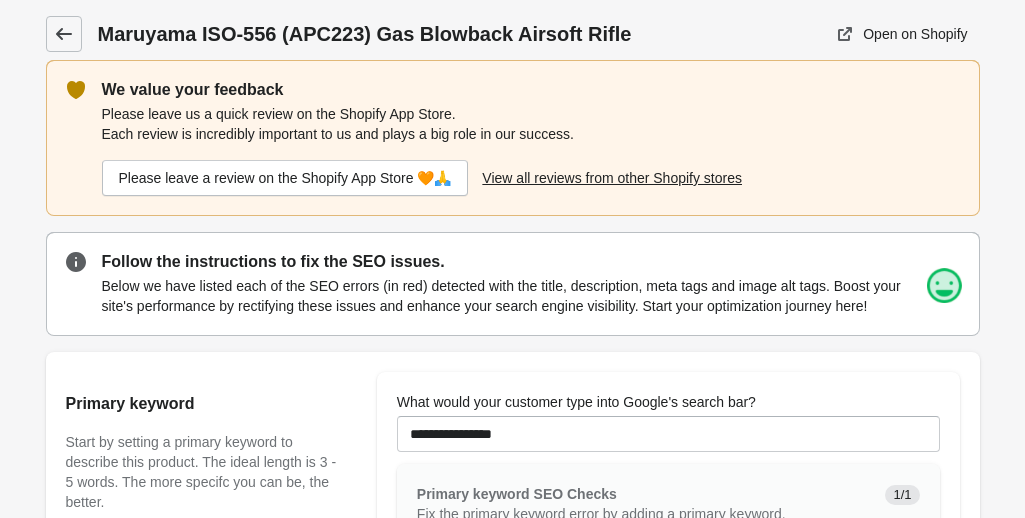 click 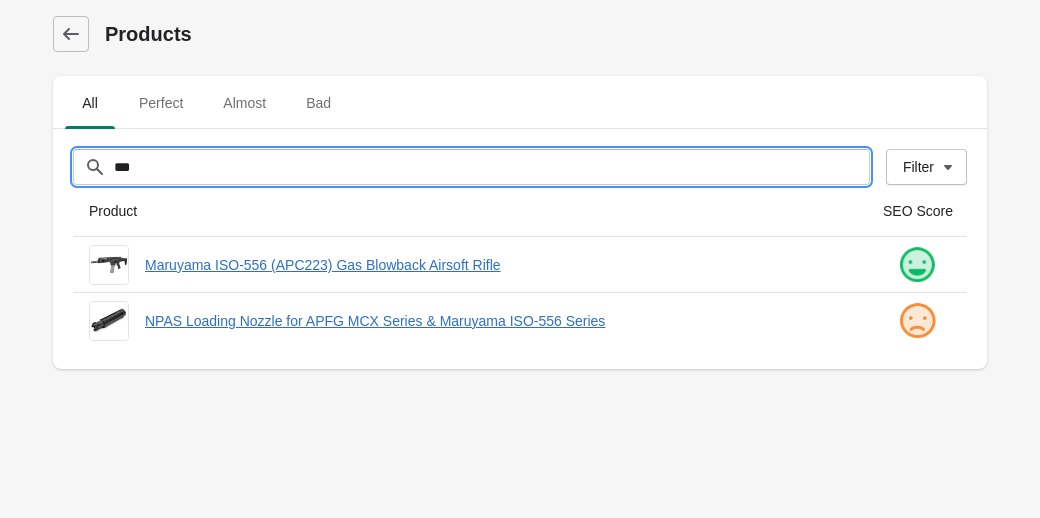 click on "***" at bounding box center (491, 167) 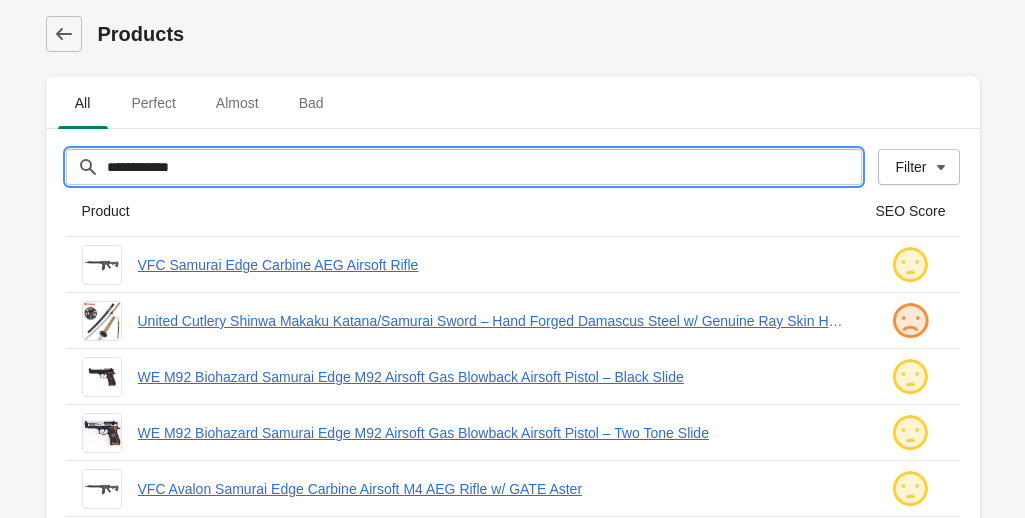 scroll, scrollTop: 211, scrollLeft: 0, axis: vertical 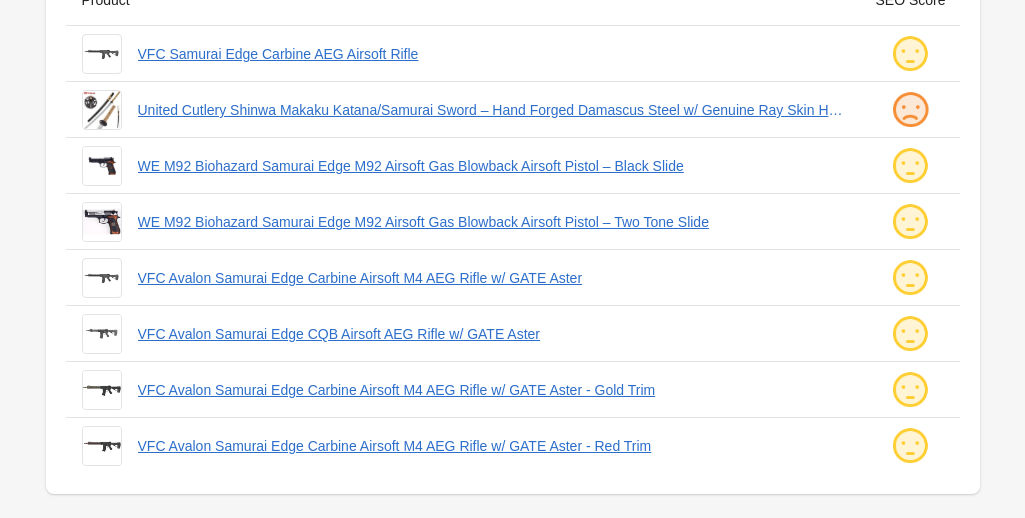 type on "**********" 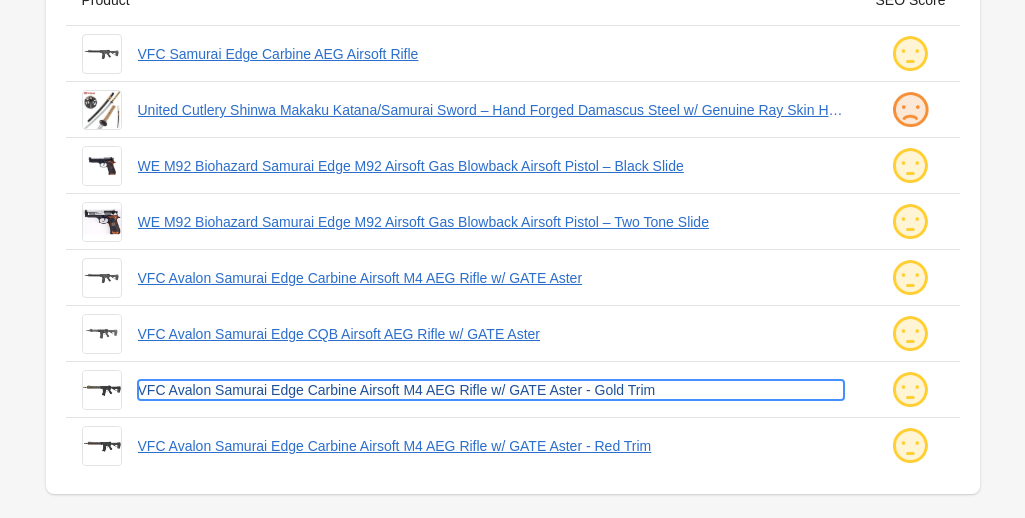 click on "VFC Avalon Samurai Edge Carbine Airsoft M4 AEG Rifle w/ GATE Aster - Gold Trim" at bounding box center [491, 390] 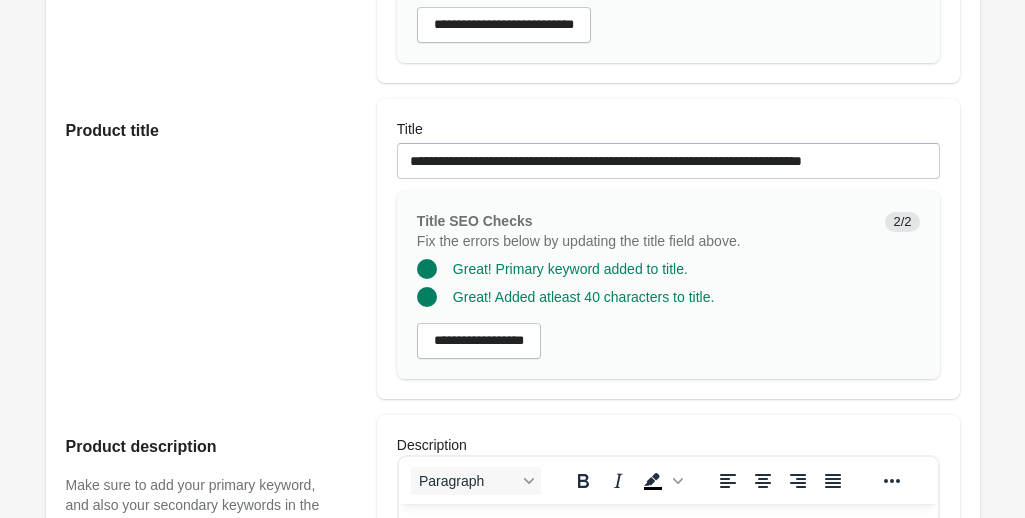scroll, scrollTop: 0, scrollLeft: 0, axis: both 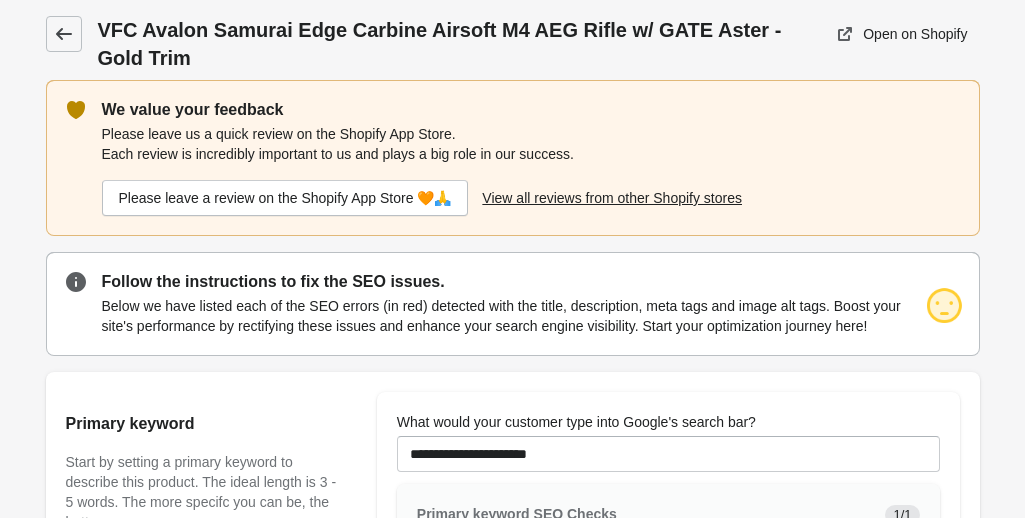 click 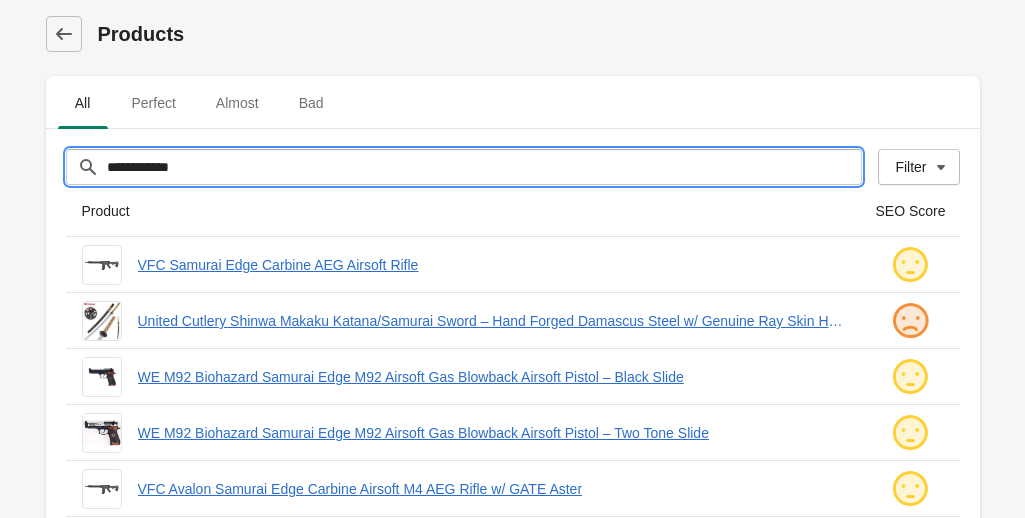 click on "**********" at bounding box center (484, 167) 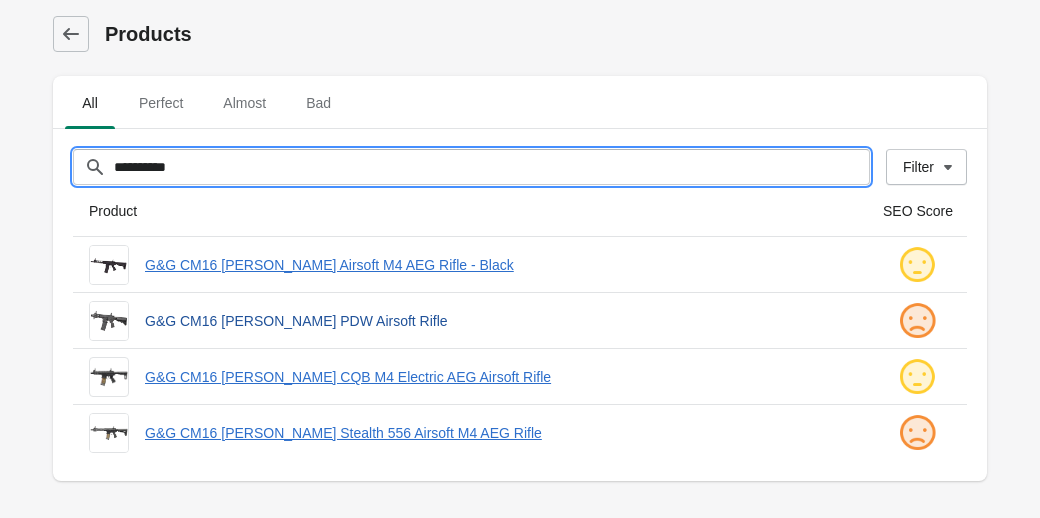 type on "**********" 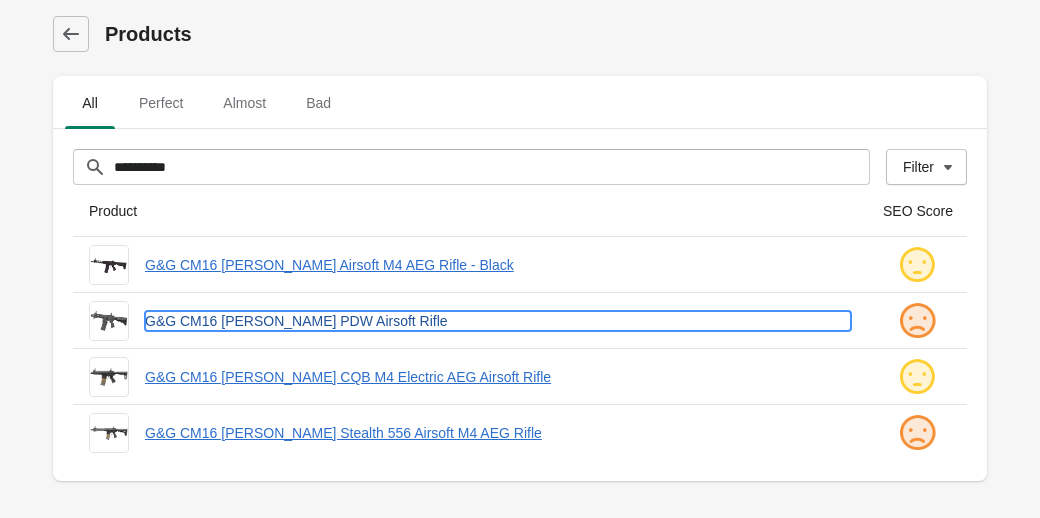 click on "G&G CM16 [PERSON_NAME] PDW Airsoft Rifle" at bounding box center (498, 321) 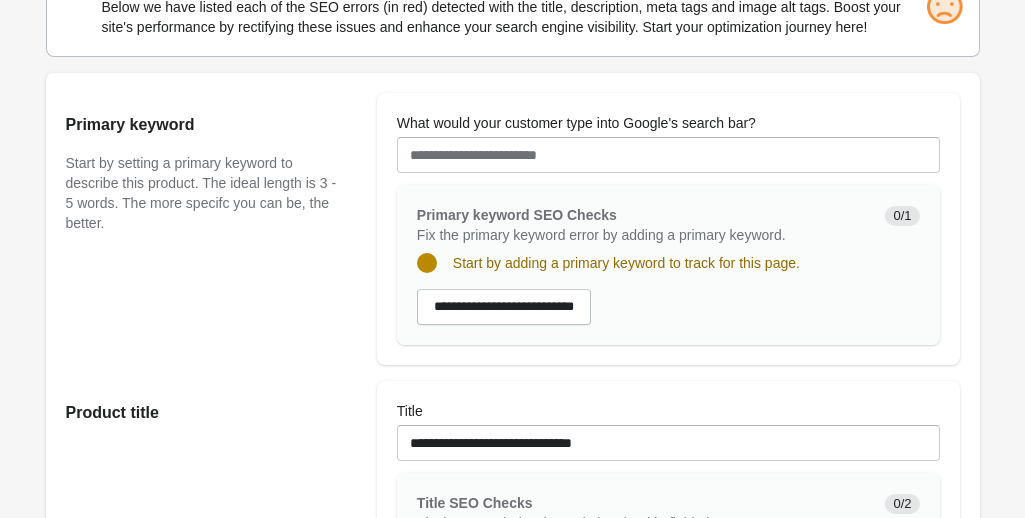 scroll, scrollTop: 280, scrollLeft: 0, axis: vertical 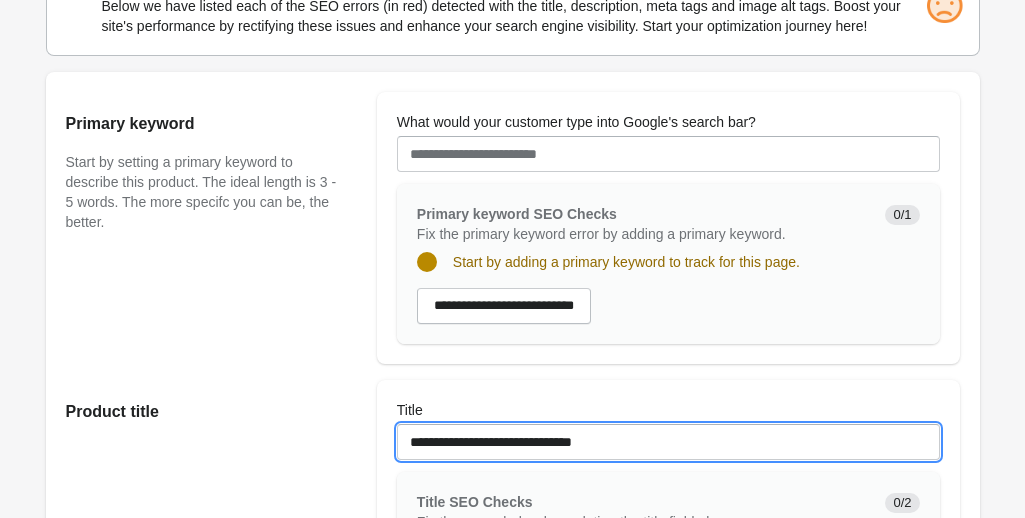 drag, startPoint x: 410, startPoint y: 438, endPoint x: 478, endPoint y: 435, distance: 68.06615 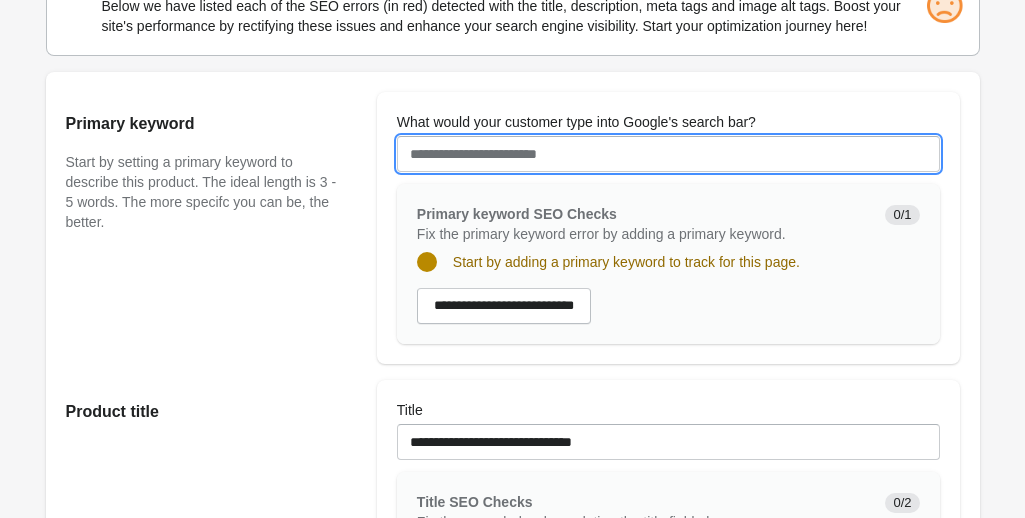 click on "What would your customer type into Google's search bar?" at bounding box center (668, 154) 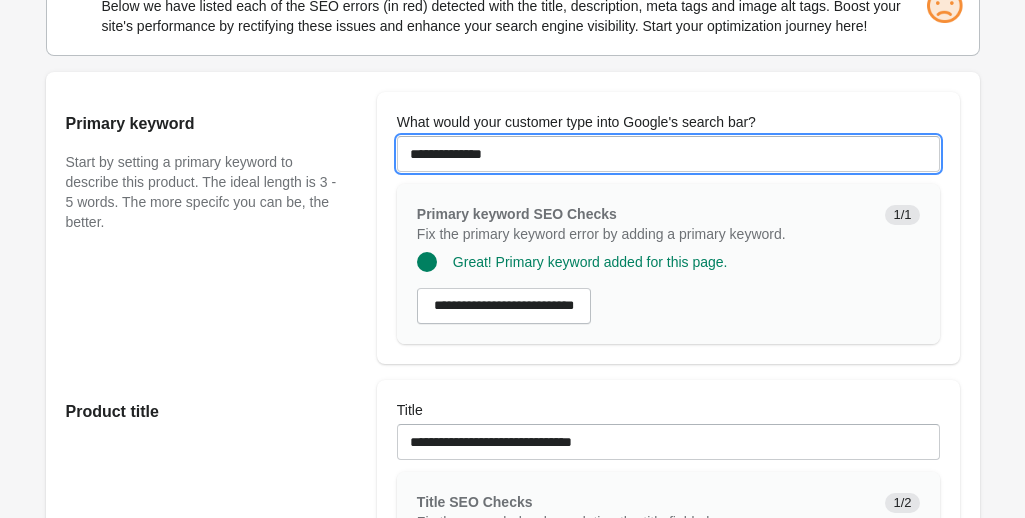 type on "**********" 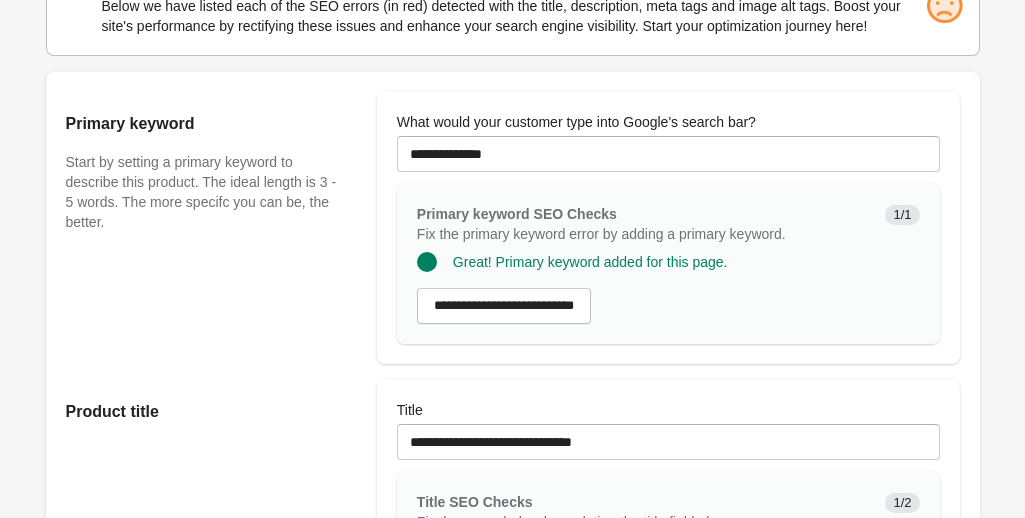 click on "Primary keyword
Start by setting a primary keyword to describe this product. The ideal length is 3 - 5 words. The more specifc you can be, the better." at bounding box center (211, 228) 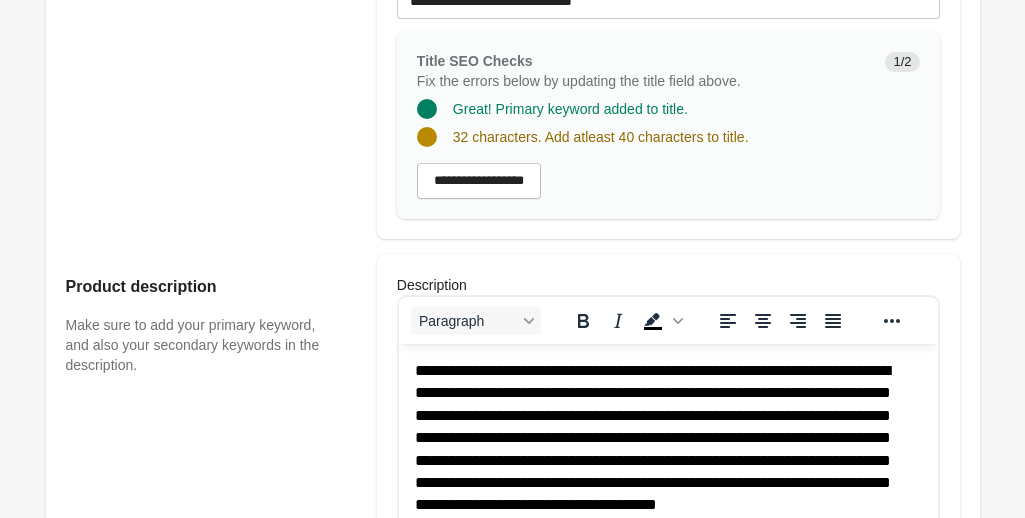 scroll, scrollTop: 597, scrollLeft: 0, axis: vertical 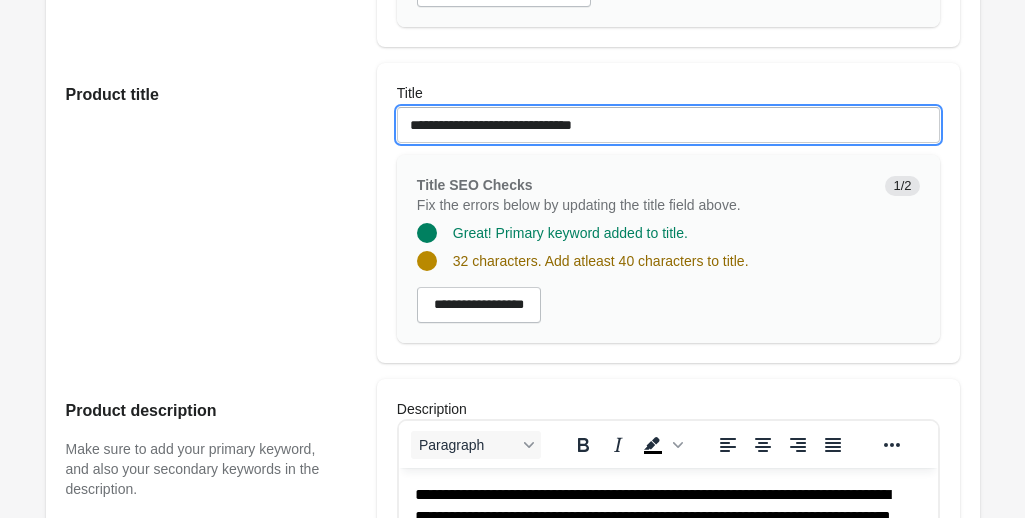 click on "**********" at bounding box center [668, 125] 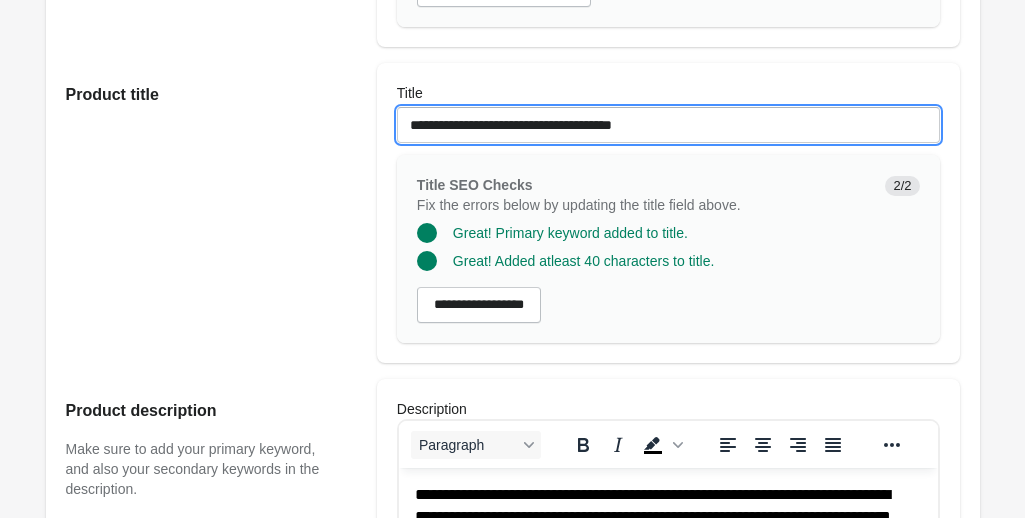 type on "**********" 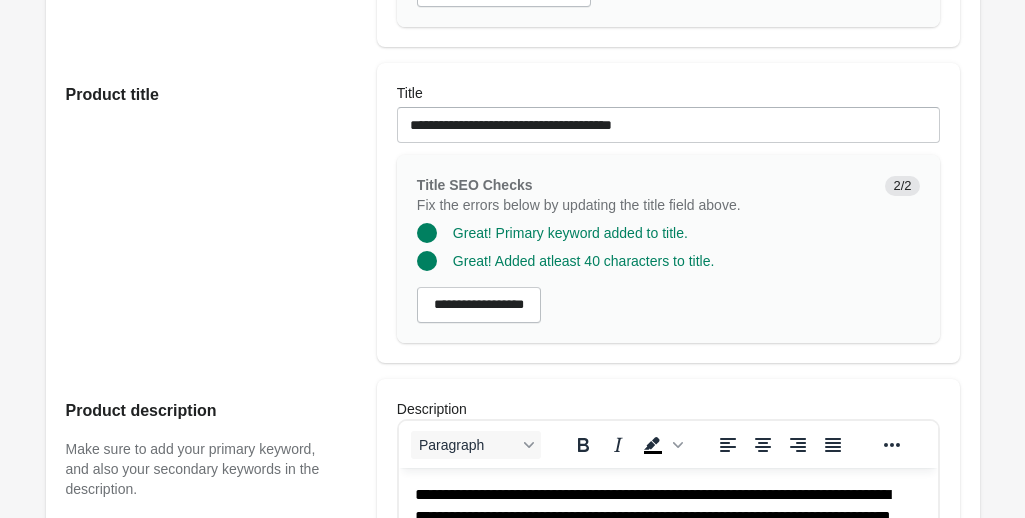 click on "Product title" at bounding box center [211, 213] 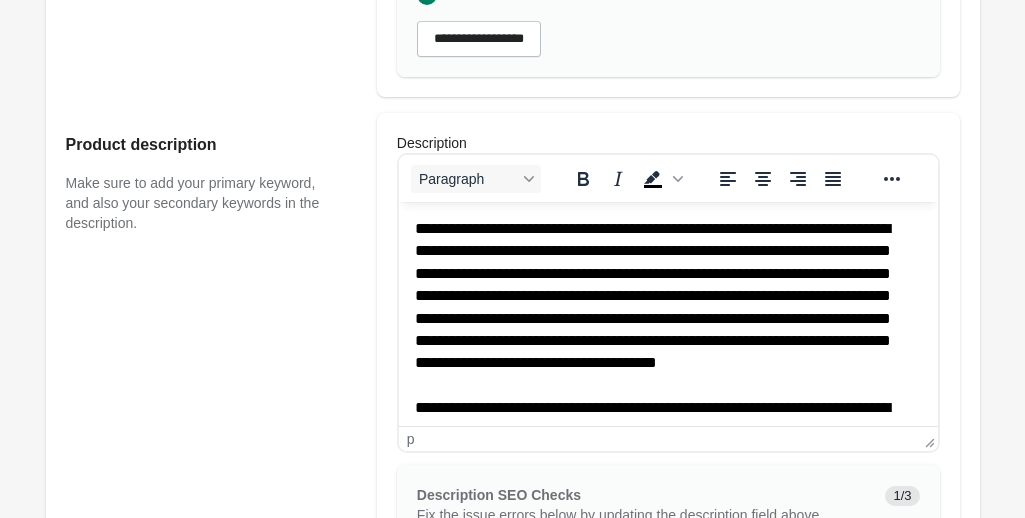scroll, scrollTop: 864, scrollLeft: 0, axis: vertical 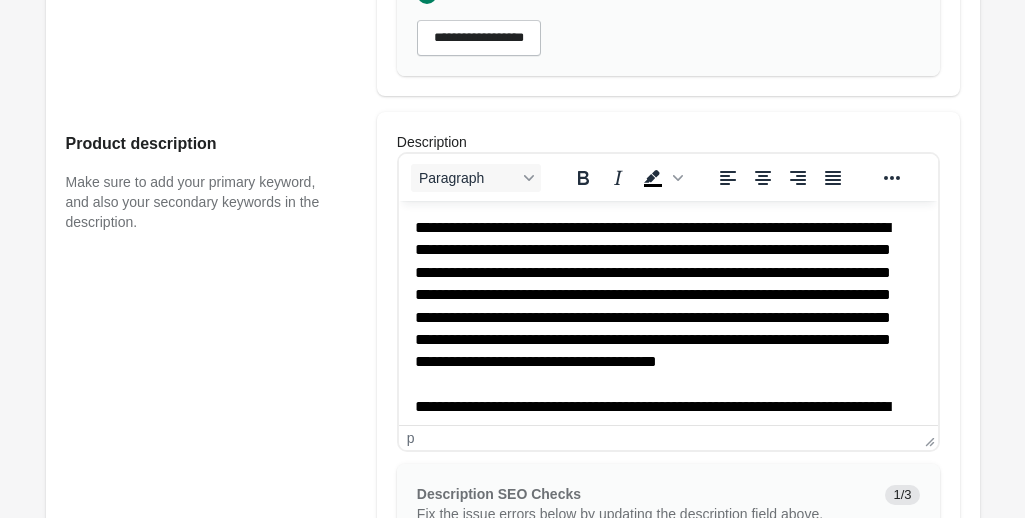click on "**********" at bounding box center [660, 430] 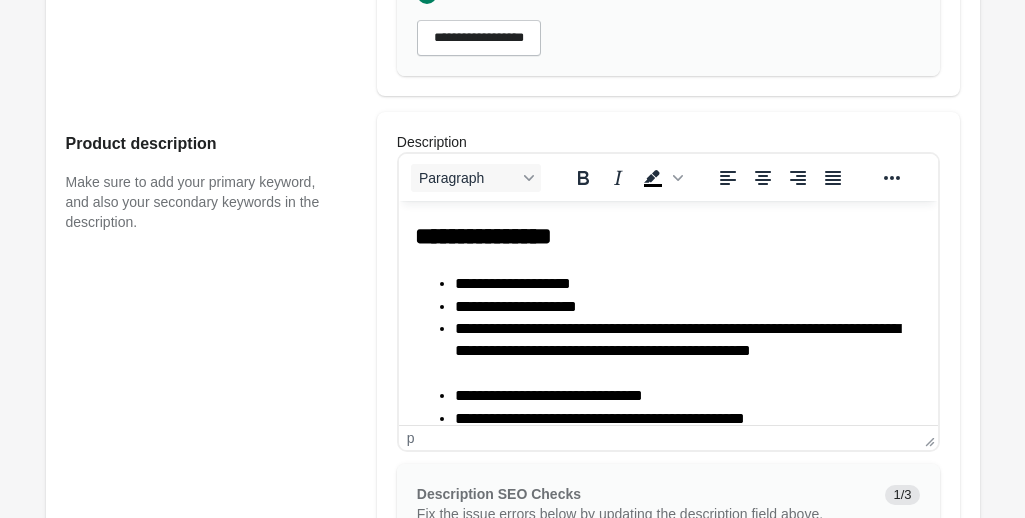 scroll, scrollTop: 895, scrollLeft: 0, axis: vertical 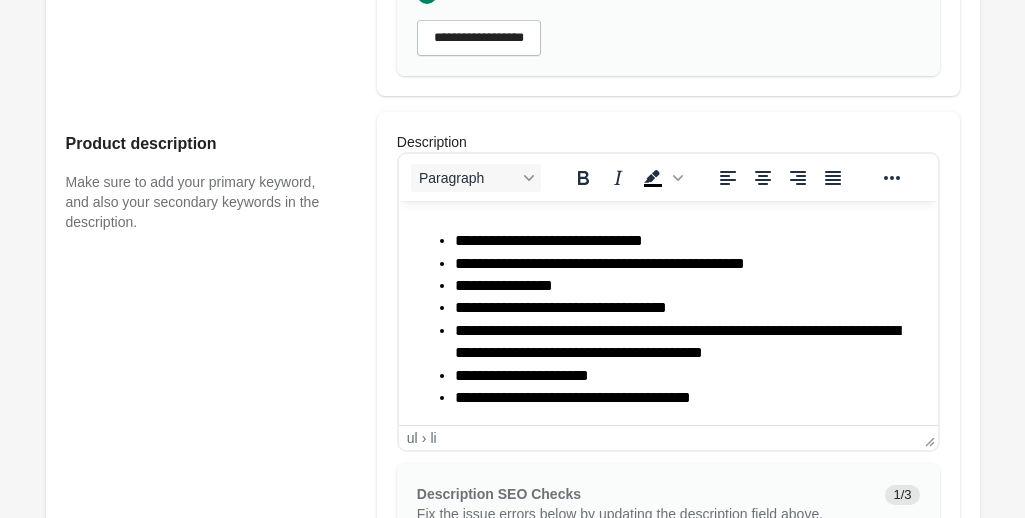 click on "**********" at bounding box center (680, 398) 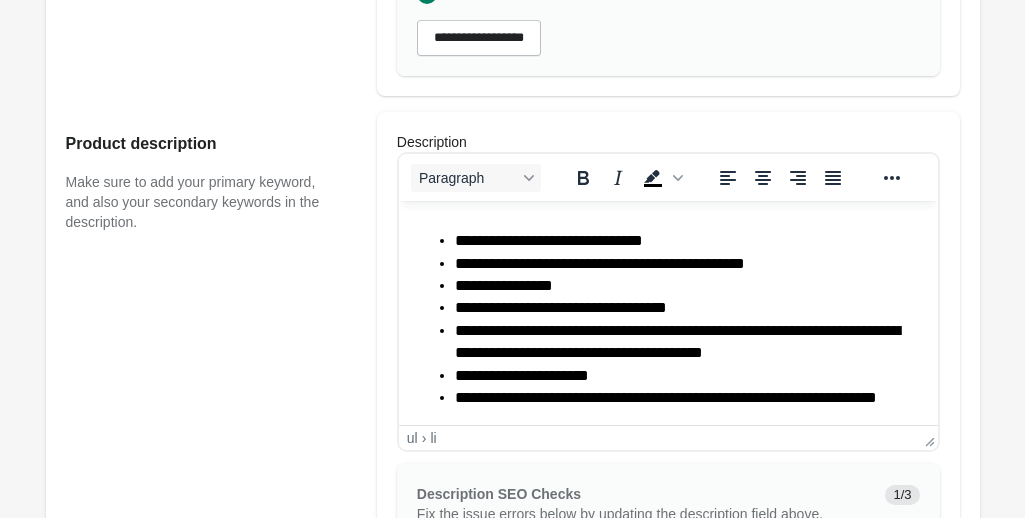 click on "Product description
Make sure to add your primary keyword, and also your secondary keywords in the description." at bounding box center (211, 438) 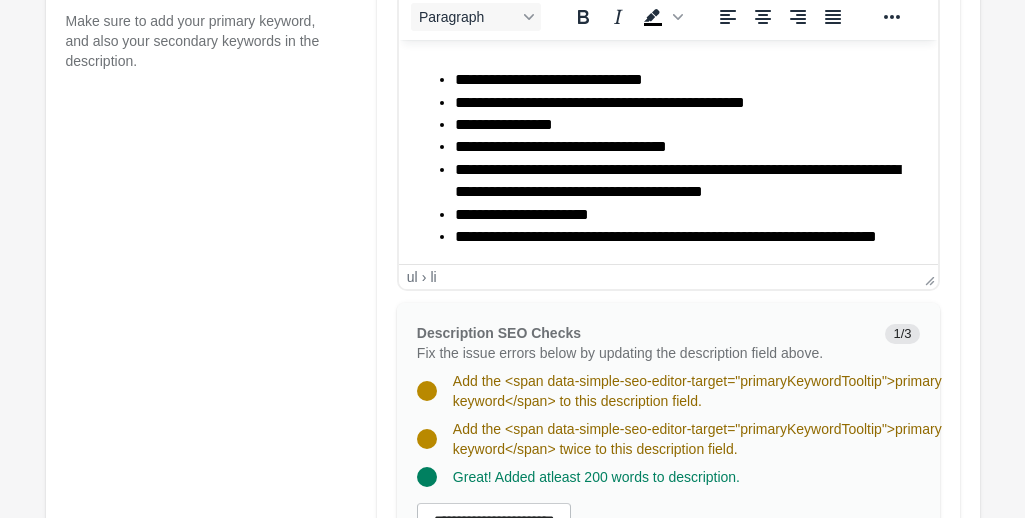 scroll, scrollTop: 1062, scrollLeft: 0, axis: vertical 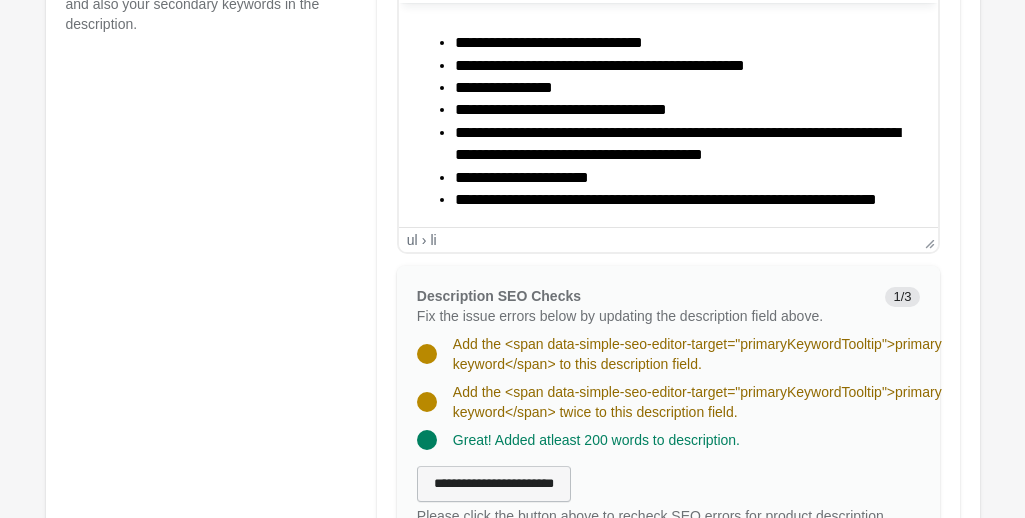 click on "**********" at bounding box center (494, 484) 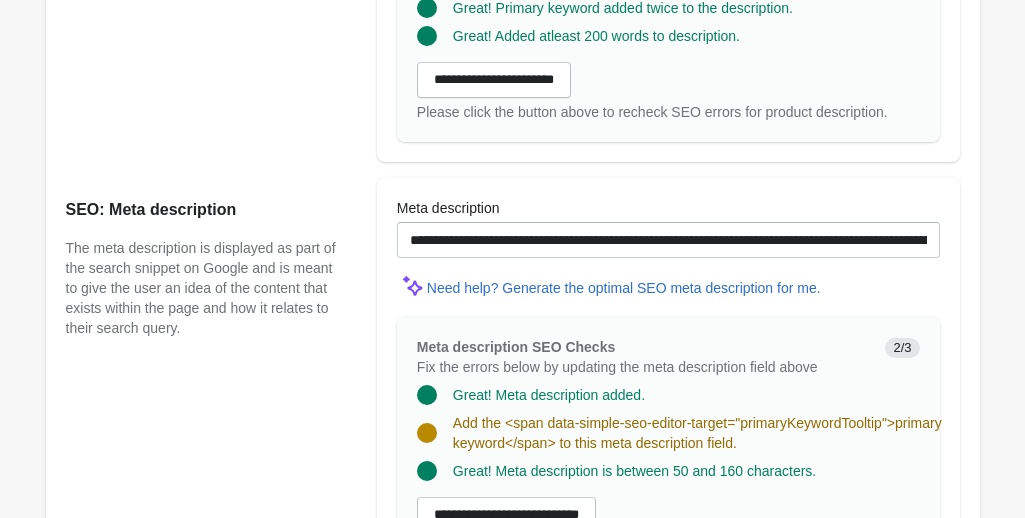 scroll, scrollTop: 1428, scrollLeft: 0, axis: vertical 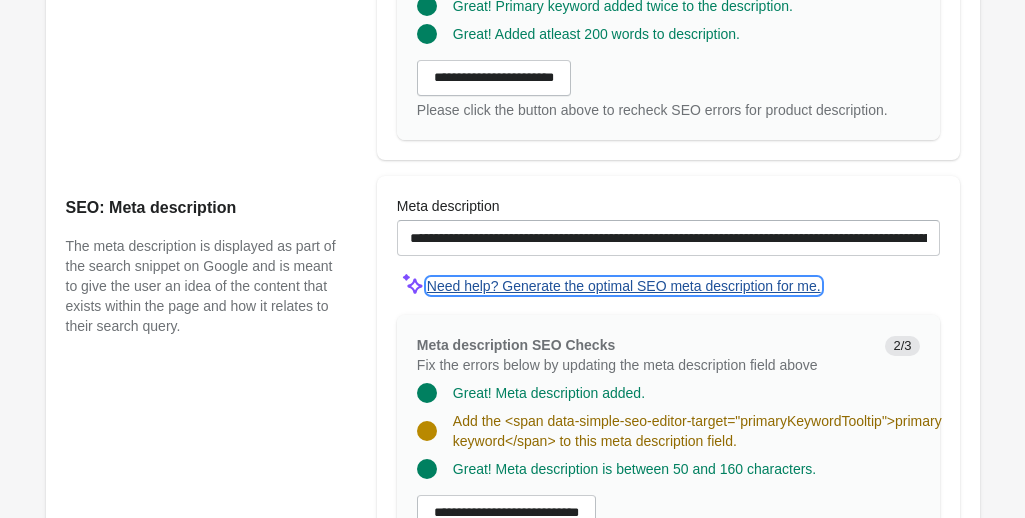 click on "Need help? Generate the optimal SEO meta description for me." at bounding box center [624, 286] 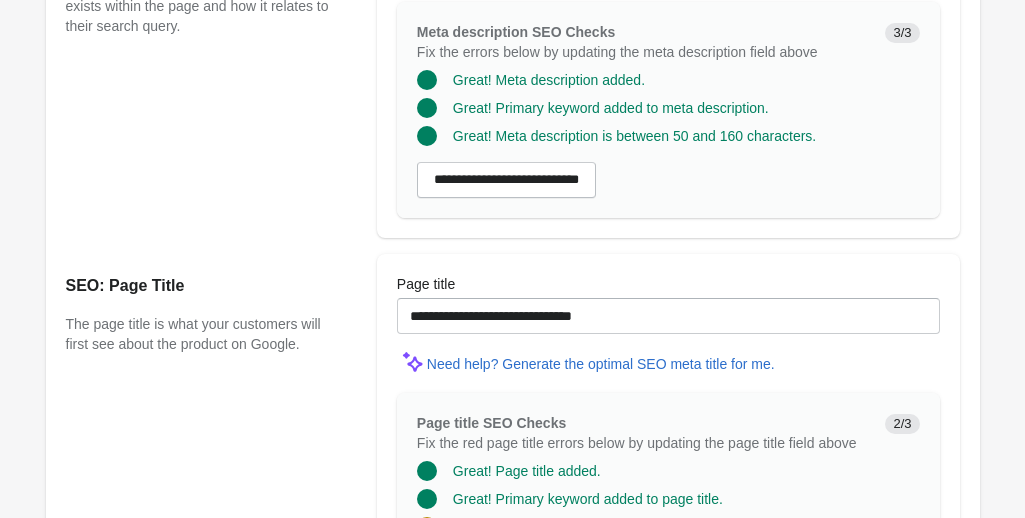 scroll, scrollTop: 1922, scrollLeft: 0, axis: vertical 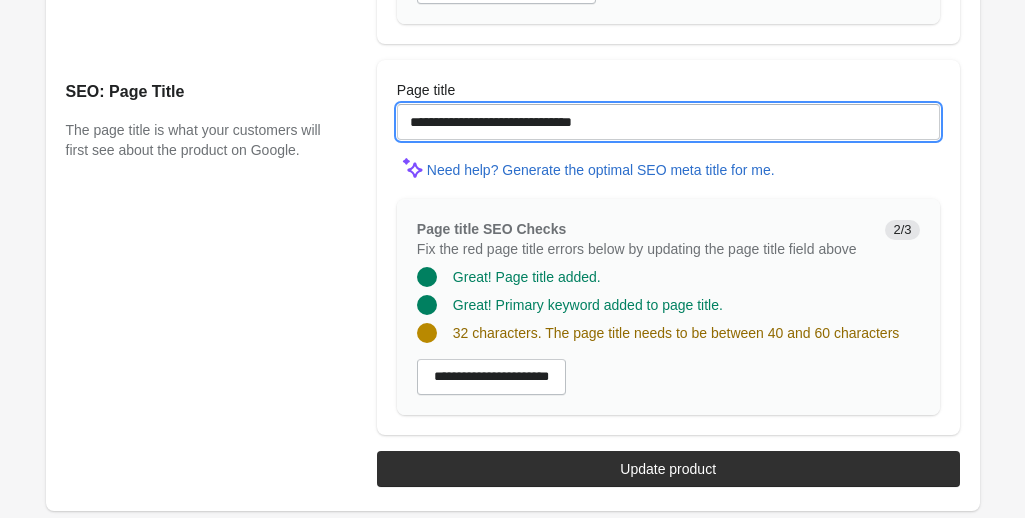 click on "**********" at bounding box center [668, 122] 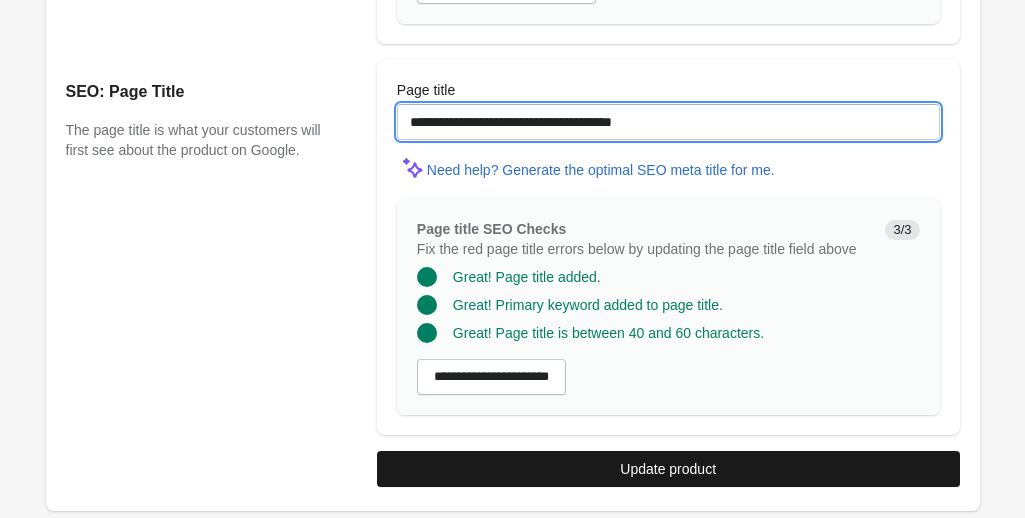 type on "**********" 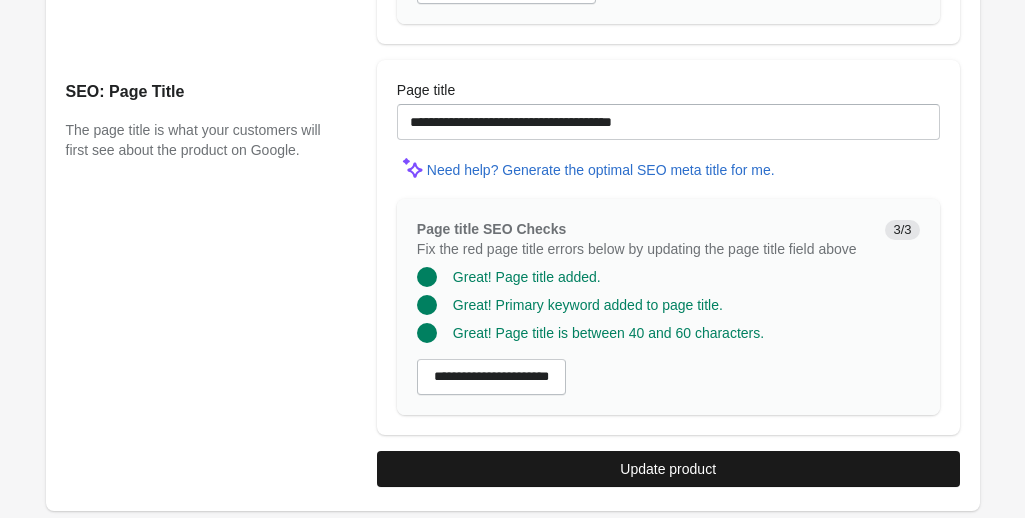 click on "Update product" at bounding box center [668, 469] 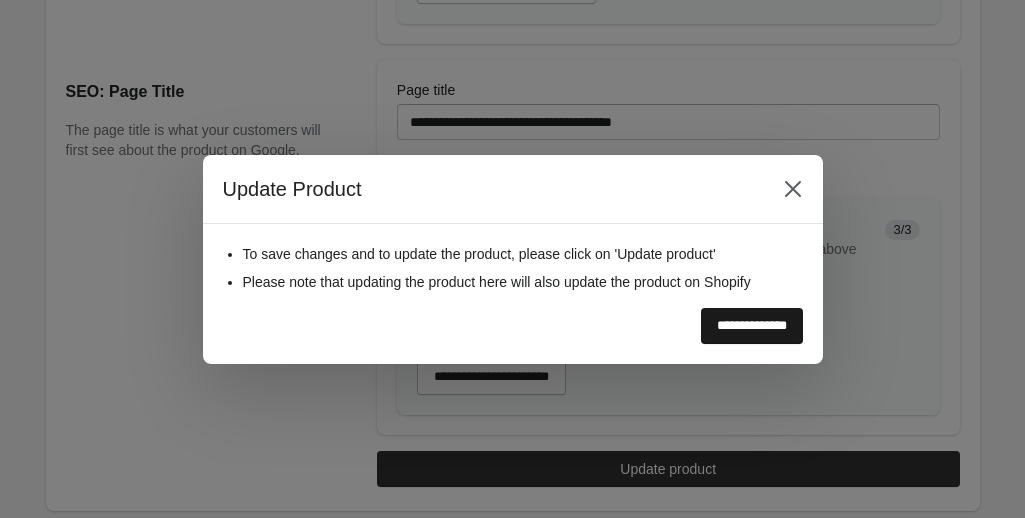 click on "**********" at bounding box center (752, 326) 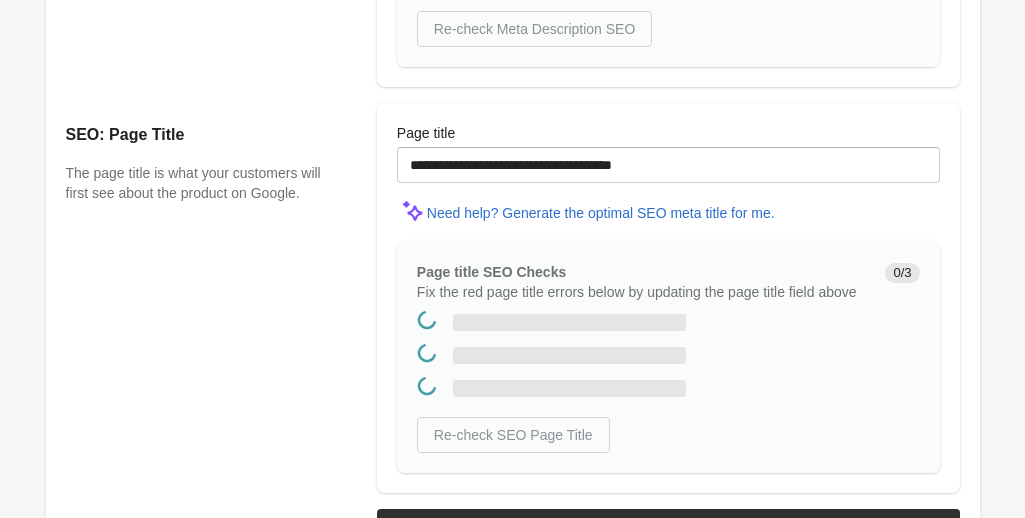 scroll, scrollTop: 0, scrollLeft: 0, axis: both 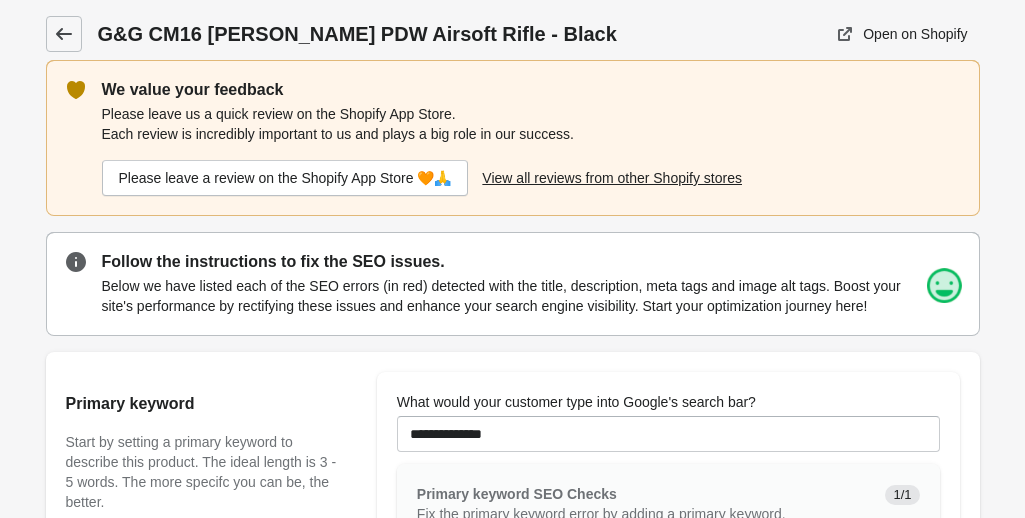 click 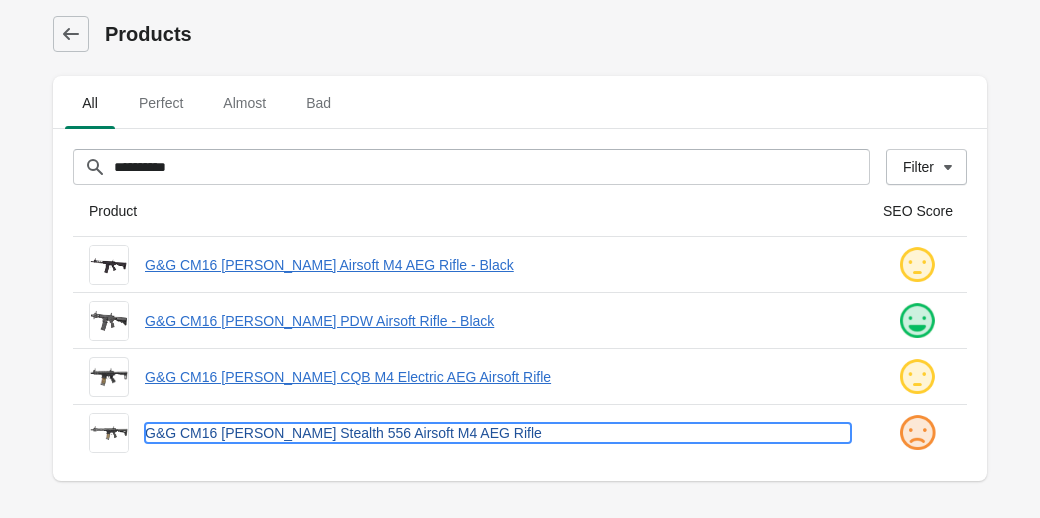click on "G&G CM16 [PERSON_NAME] Stealth 556 Airsoft M4 AEG Rifle" at bounding box center [498, 433] 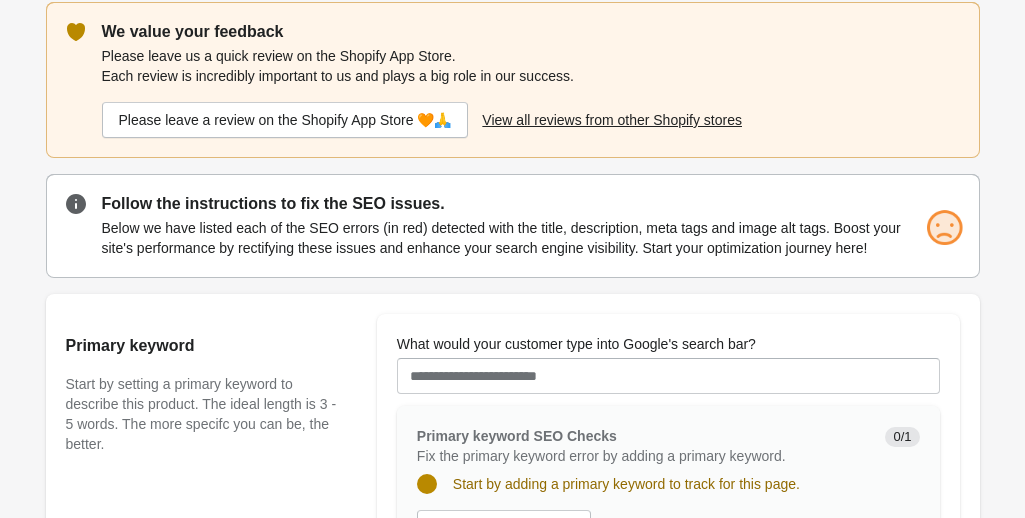 scroll, scrollTop: 402, scrollLeft: 0, axis: vertical 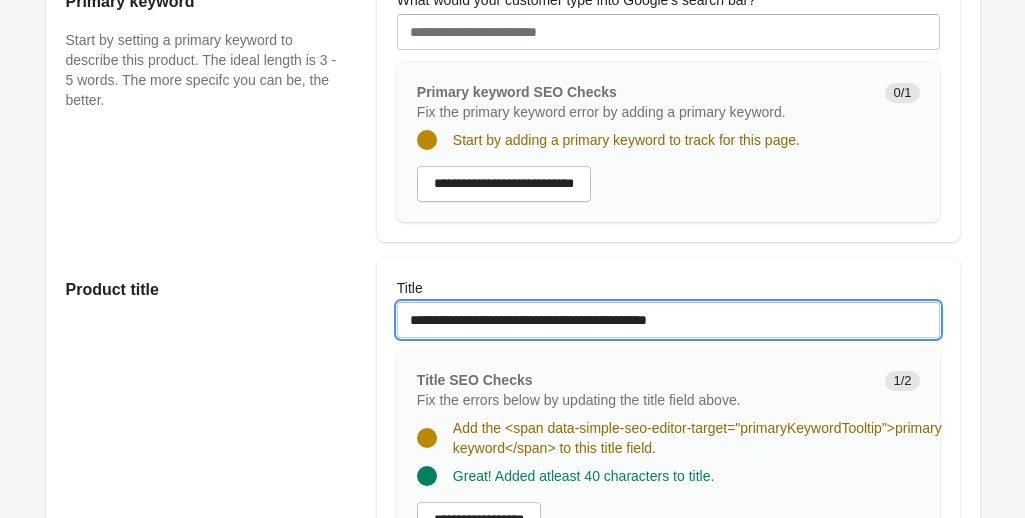 drag, startPoint x: 414, startPoint y: 319, endPoint x: 518, endPoint y: 323, distance: 104.0769 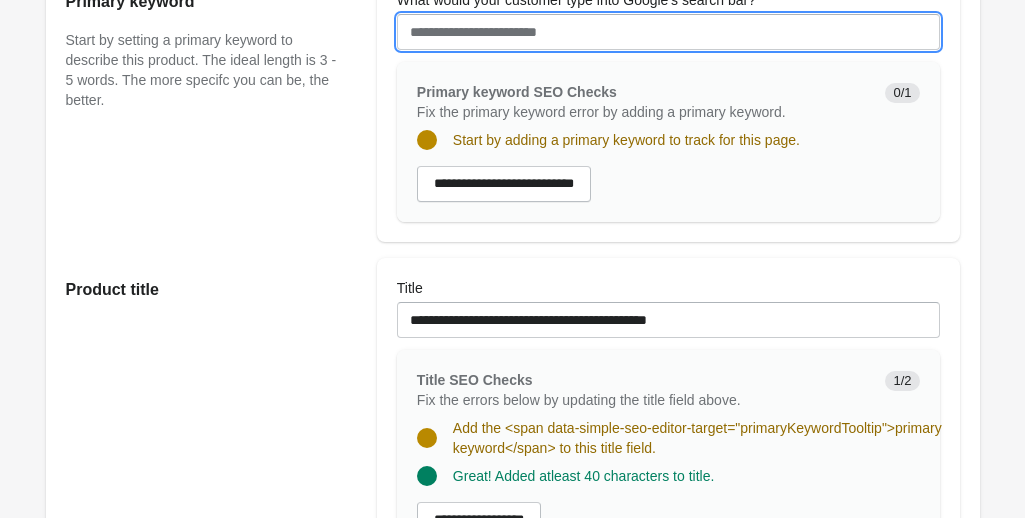 click on "What would your customer type into Google's search bar?" at bounding box center (668, 32) 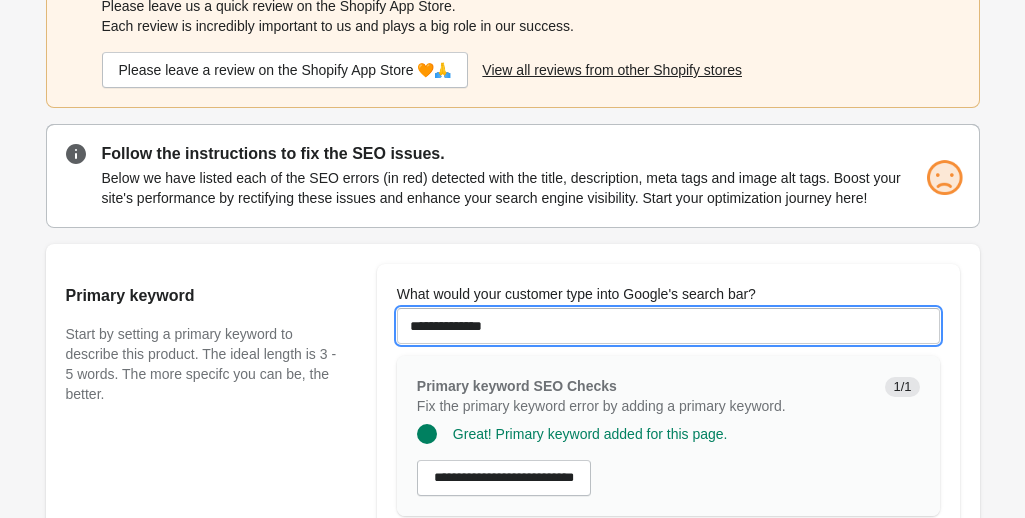 scroll, scrollTop: 0, scrollLeft: 0, axis: both 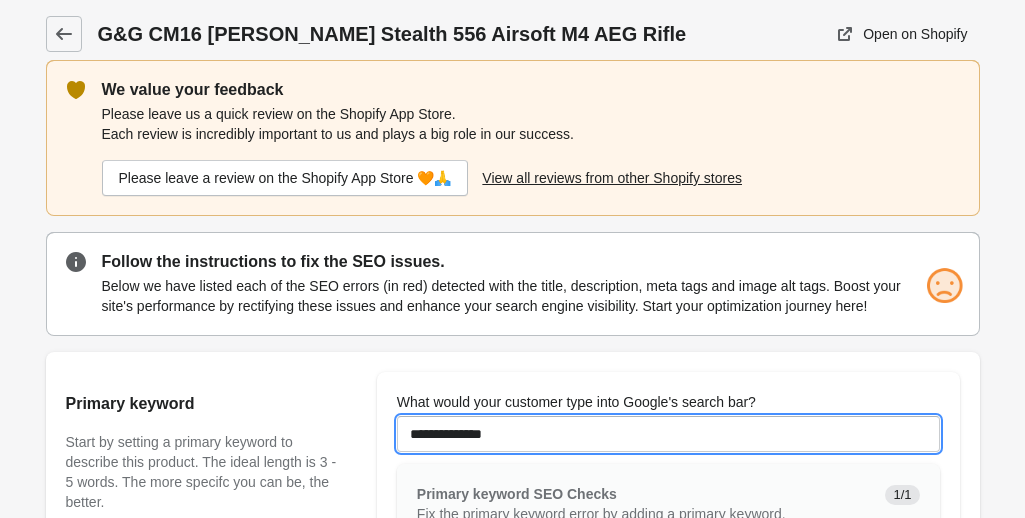 type on "**********" 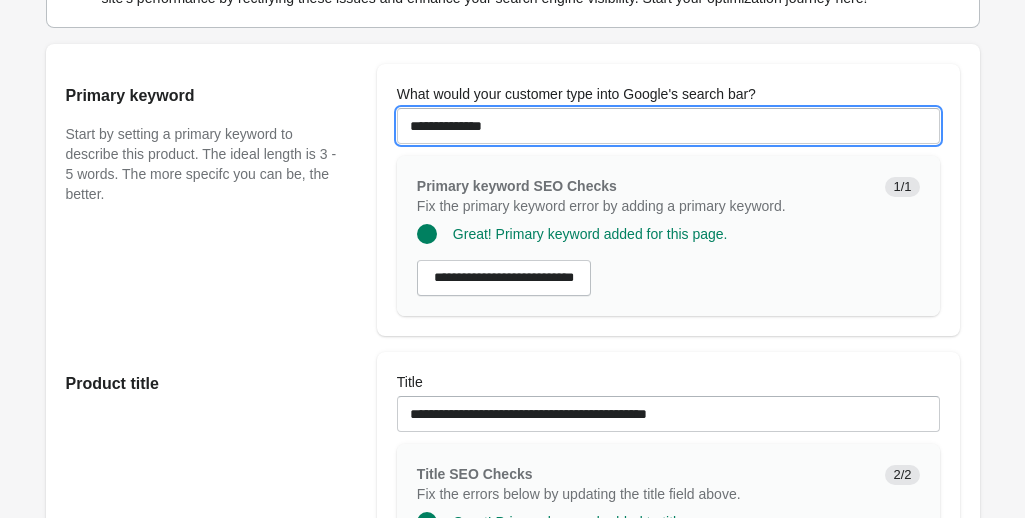 scroll, scrollTop: 309, scrollLeft: 0, axis: vertical 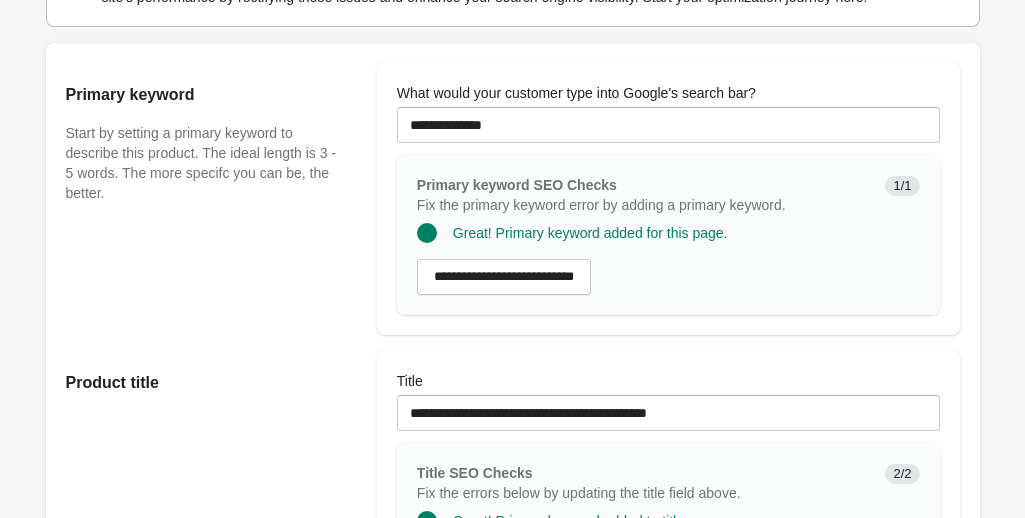 click on "Start by setting a primary keyword to describe this product. The ideal length is 3 - 5 words. The more specifc you can be, the better." at bounding box center [201, 163] 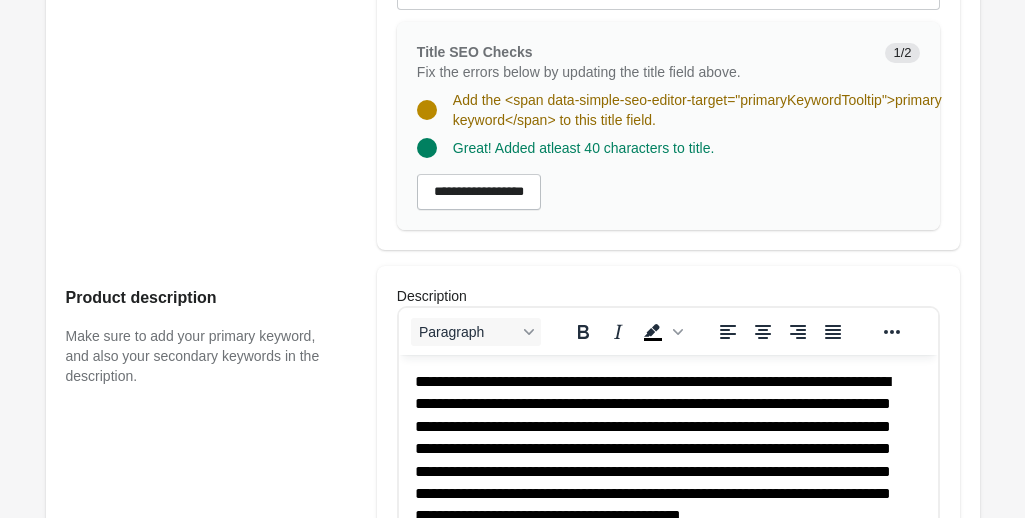 scroll, scrollTop: 516, scrollLeft: 0, axis: vertical 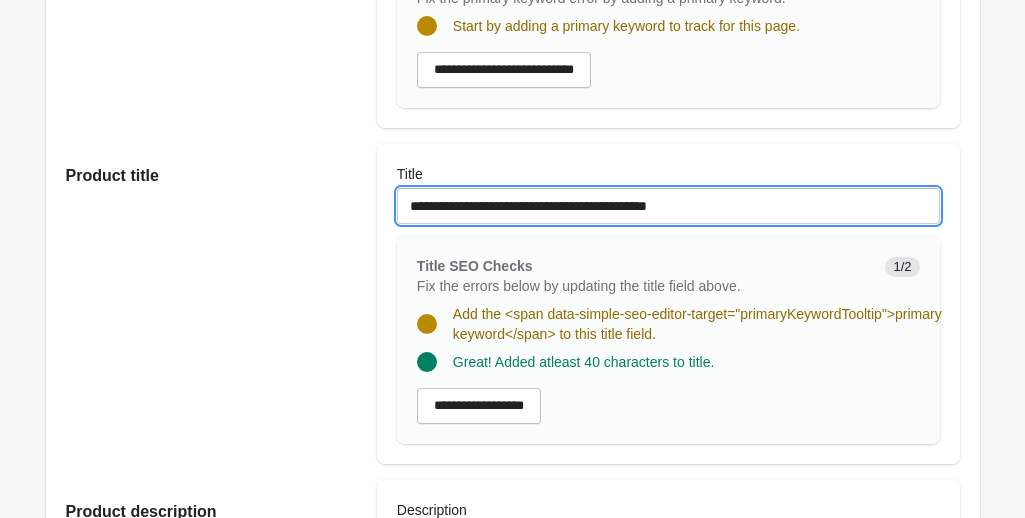 drag, startPoint x: 409, startPoint y: 205, endPoint x: 514, endPoint y: 206, distance: 105.00476 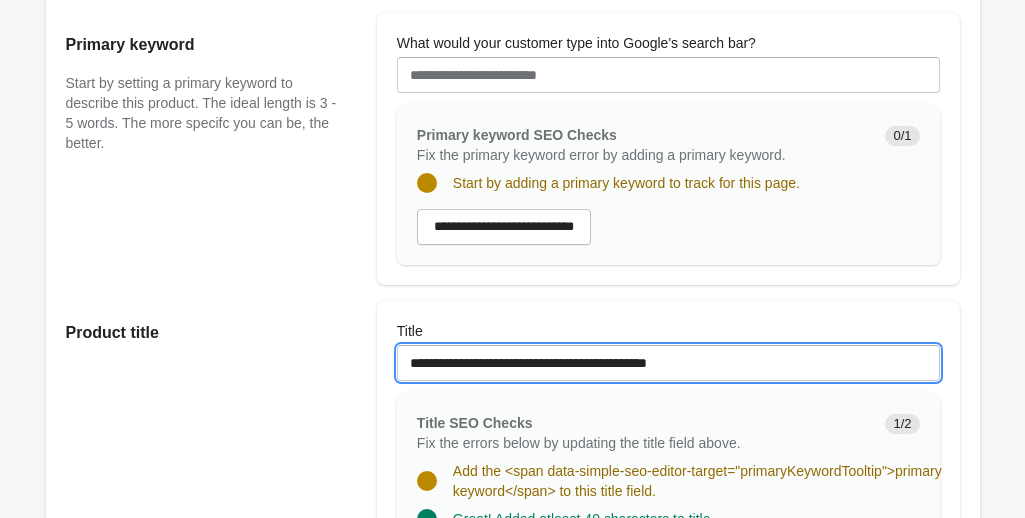 scroll, scrollTop: 358, scrollLeft: 0, axis: vertical 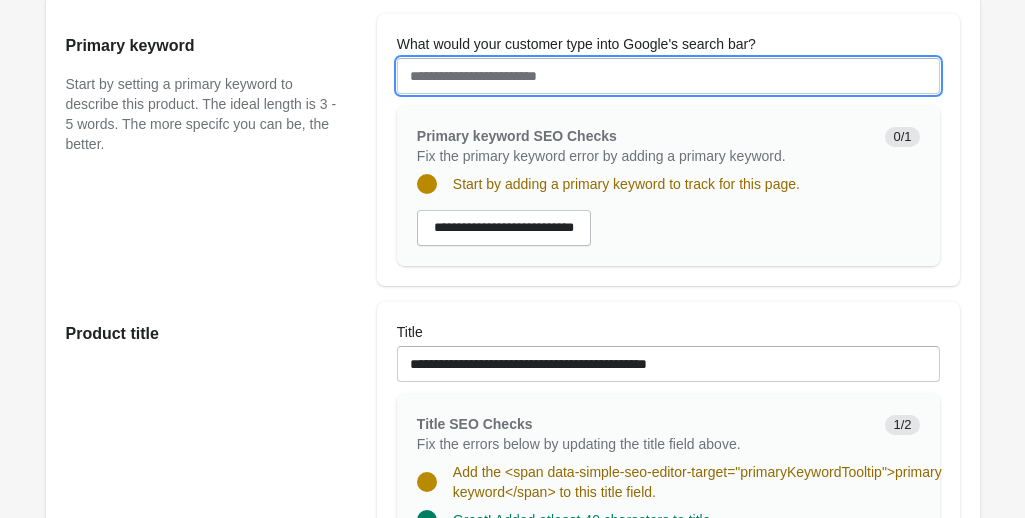 click on "What would your customer type into Google's search bar?" at bounding box center [668, 76] 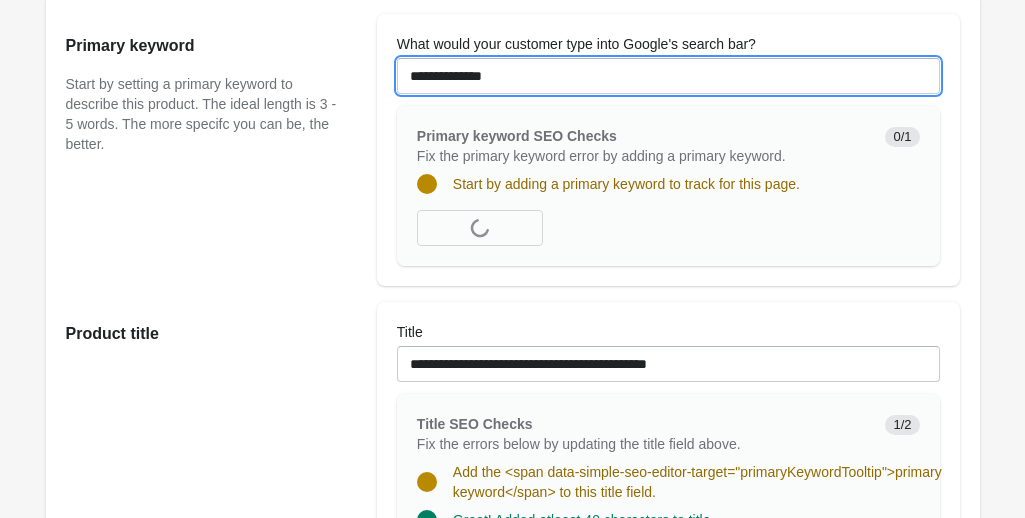 type on "**********" 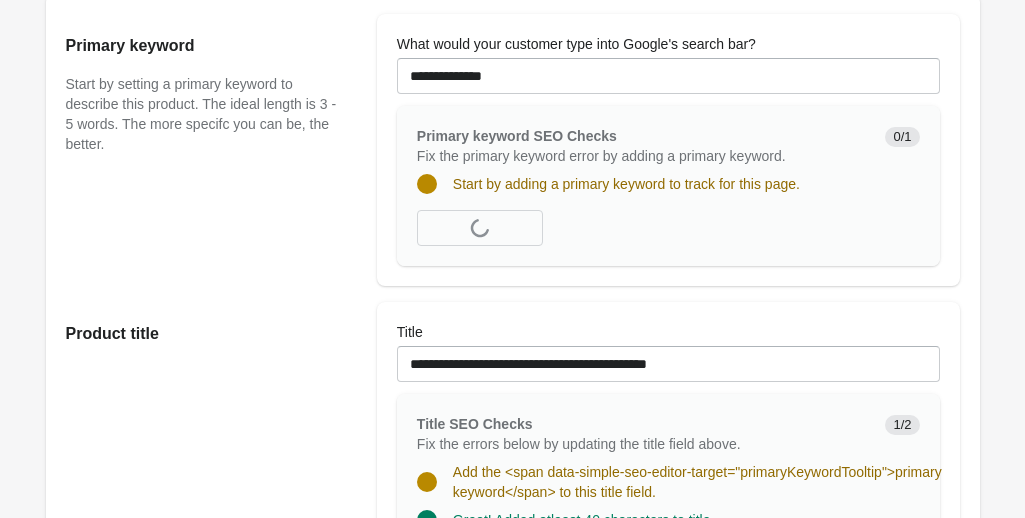 click on "Primary keyword
Start by setting a primary keyword to describe this product. The ideal length is 3 - 5 words. The more specifc you can be, the better." at bounding box center (211, 150) 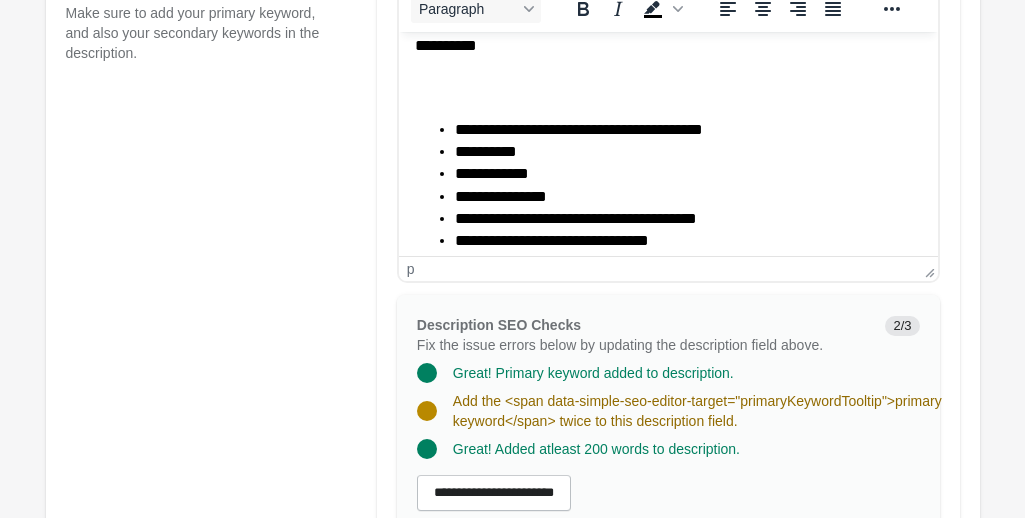 scroll, scrollTop: 347, scrollLeft: 0, axis: vertical 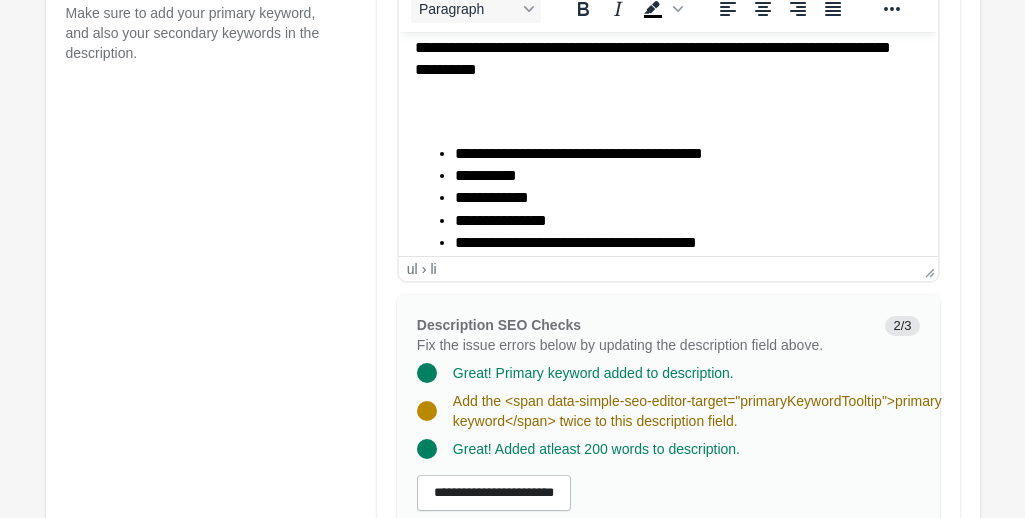 click on "**********" at bounding box center [680, 154] 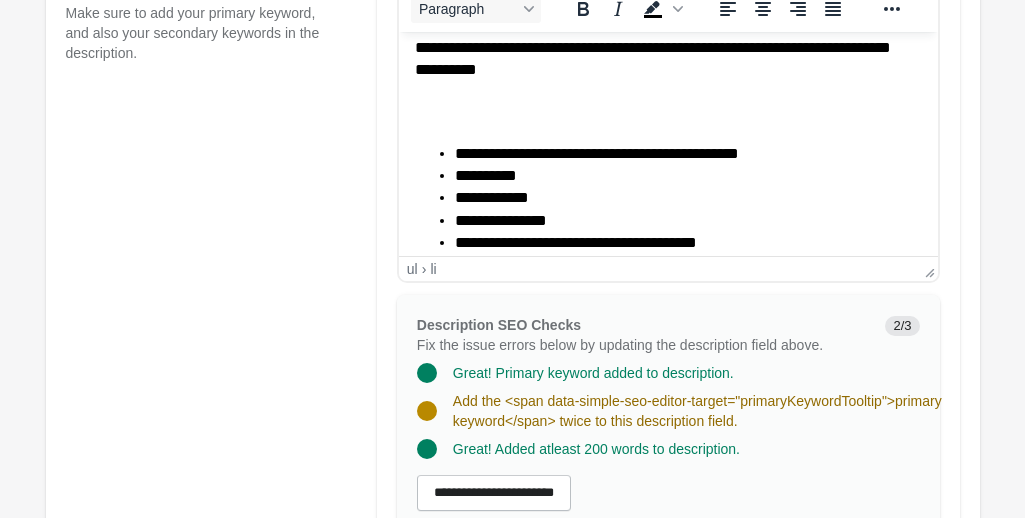 click on "Product description
Make sure to add your primary keyword, and also your secondary keywords in the description." at bounding box center [211, 259] 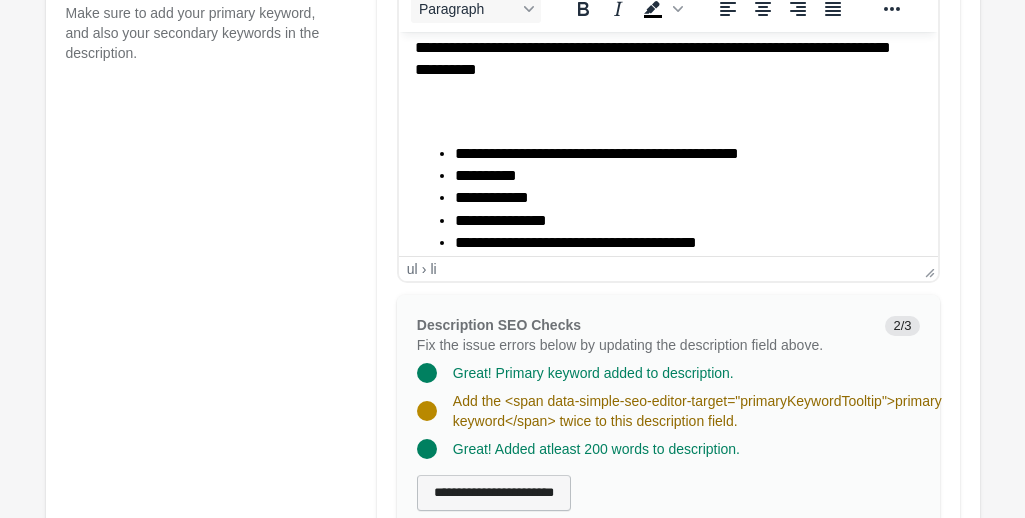click on "**********" at bounding box center (494, 493) 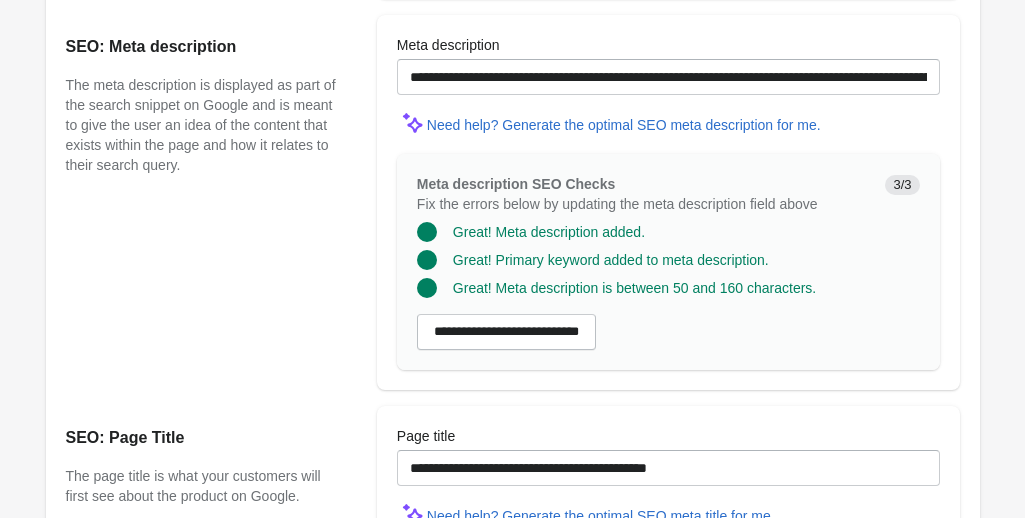 scroll, scrollTop: 1588, scrollLeft: 0, axis: vertical 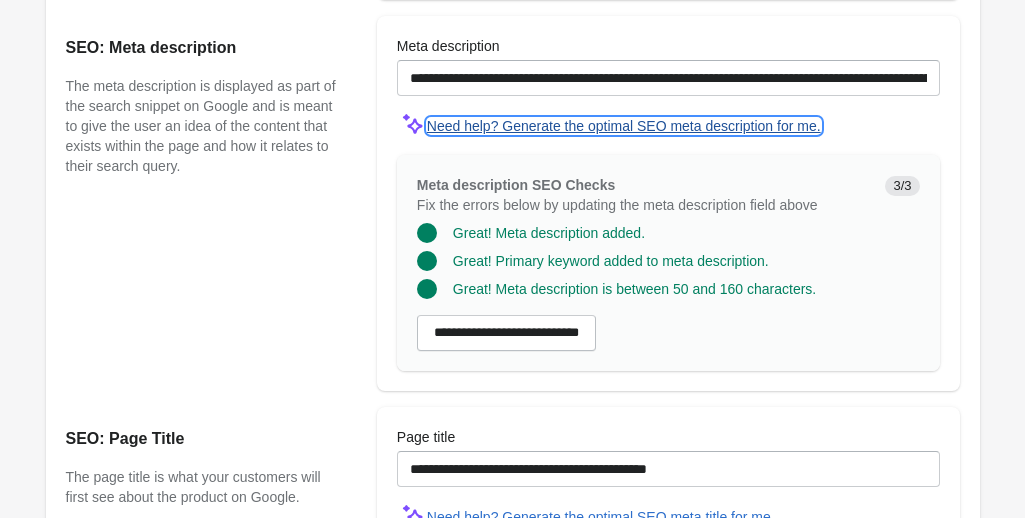 click on "Need help? Generate the optimal SEO meta description for me." at bounding box center (624, 126) 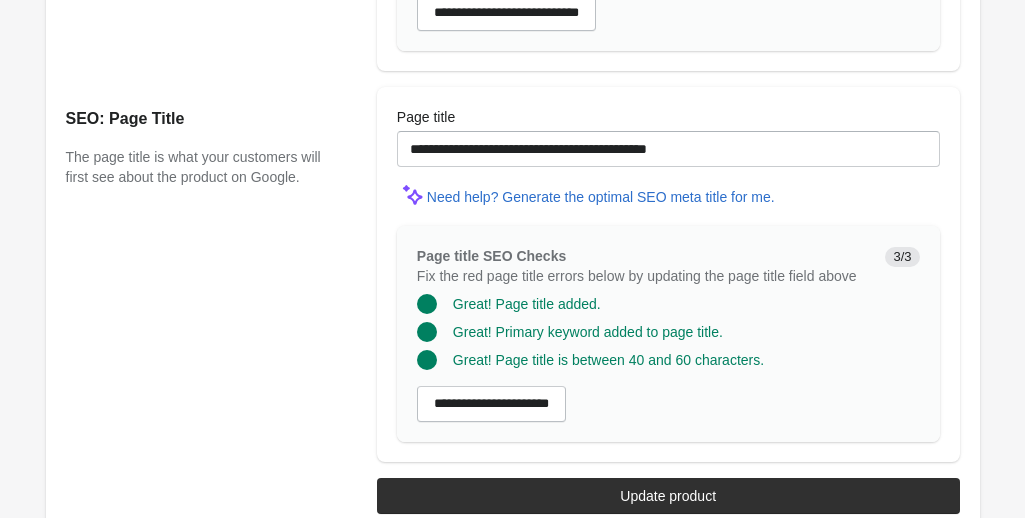 scroll, scrollTop: 1922, scrollLeft: 0, axis: vertical 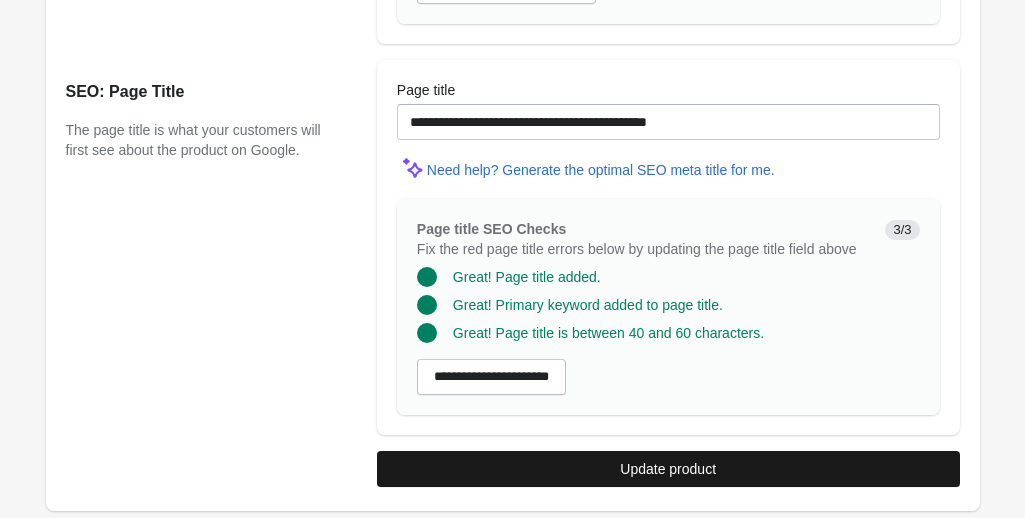 click on "Update product" at bounding box center [668, 469] 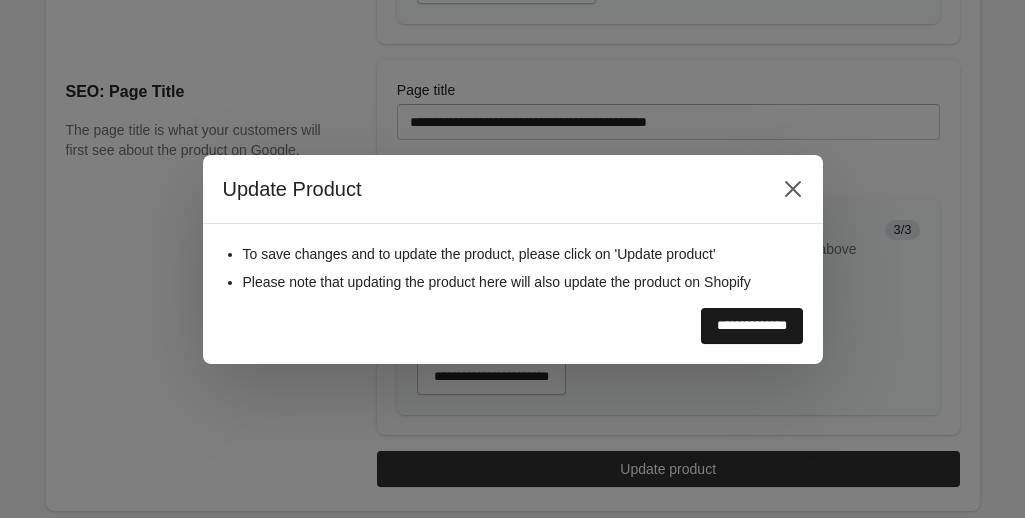 click on "**********" at bounding box center [752, 326] 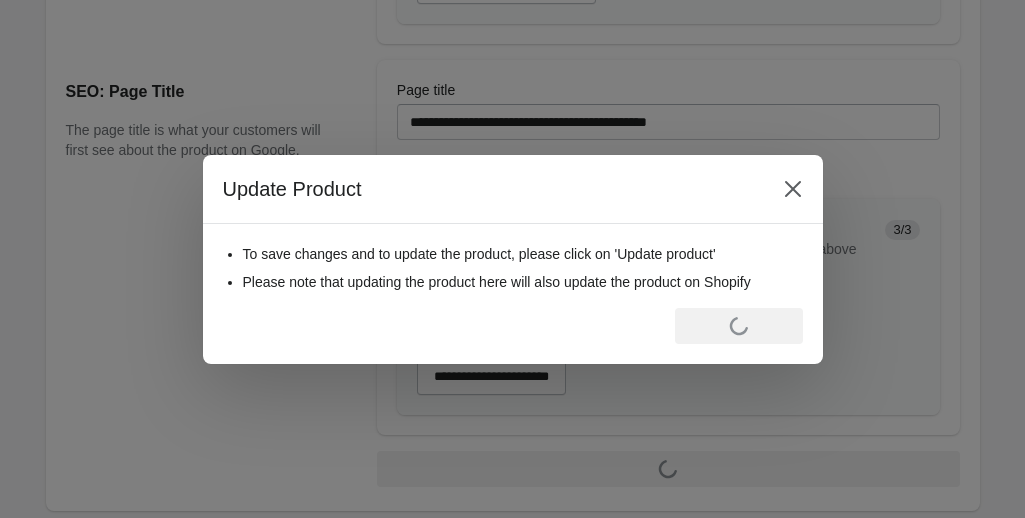scroll, scrollTop: 0, scrollLeft: 0, axis: both 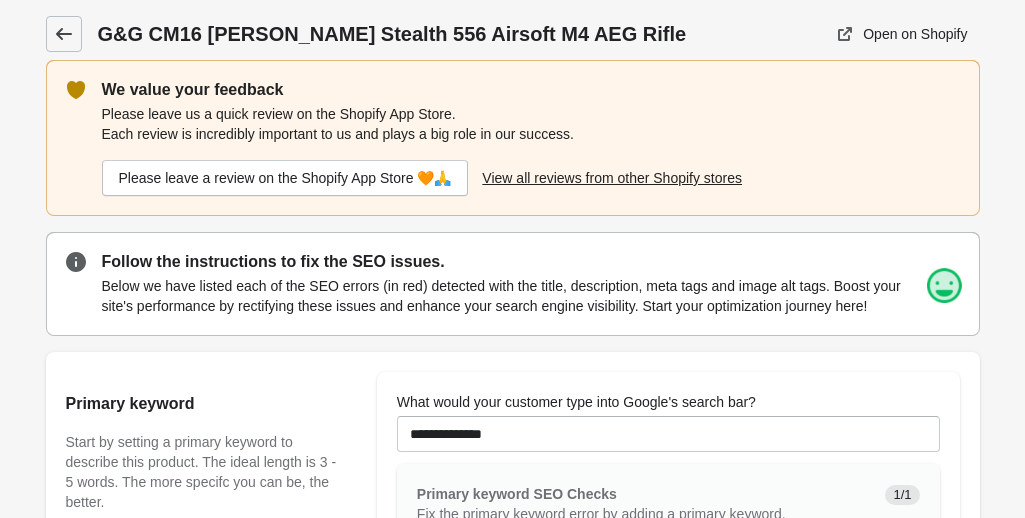click 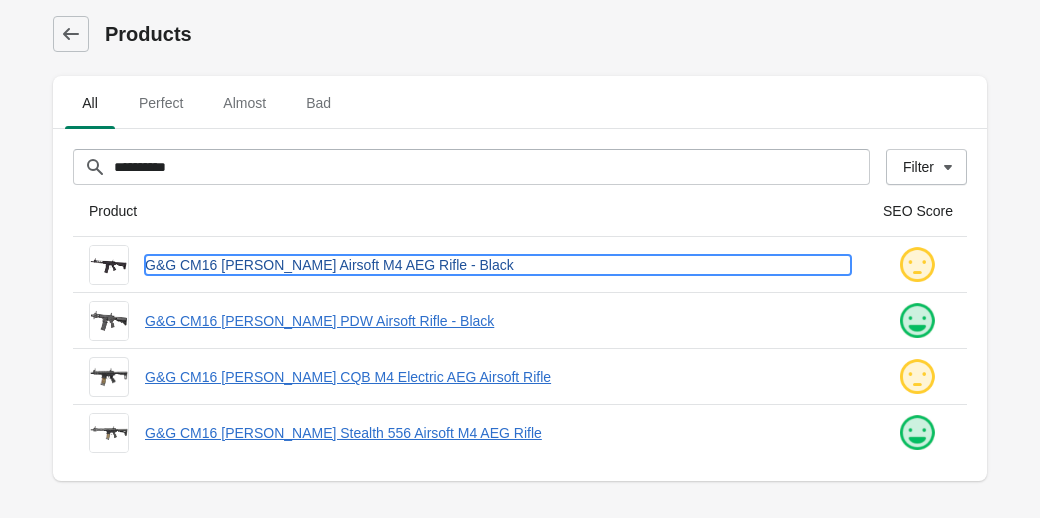 click on "G&G CM16 [PERSON_NAME] Airsoft M4 AEG Rifle - Black" at bounding box center (498, 265) 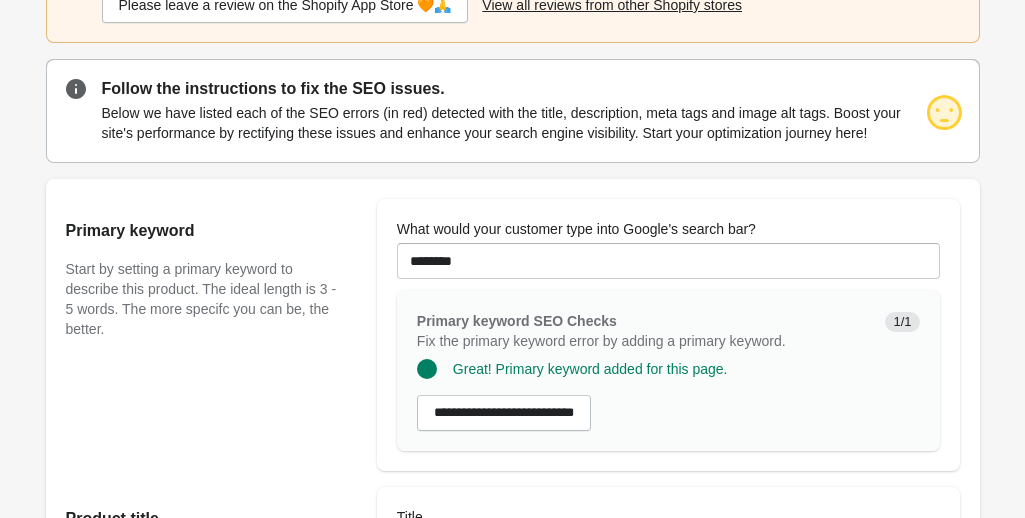 scroll, scrollTop: 203, scrollLeft: 0, axis: vertical 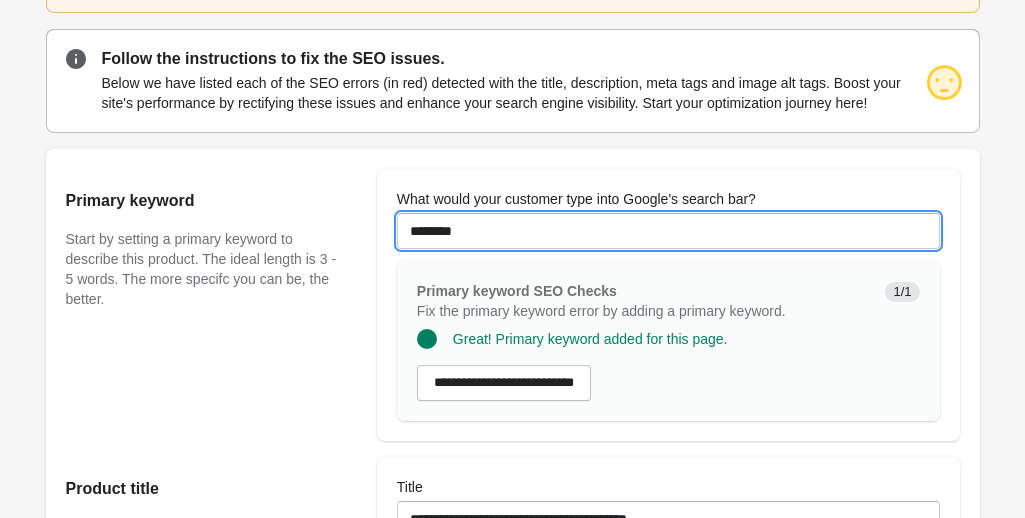 click on "********" at bounding box center [668, 231] 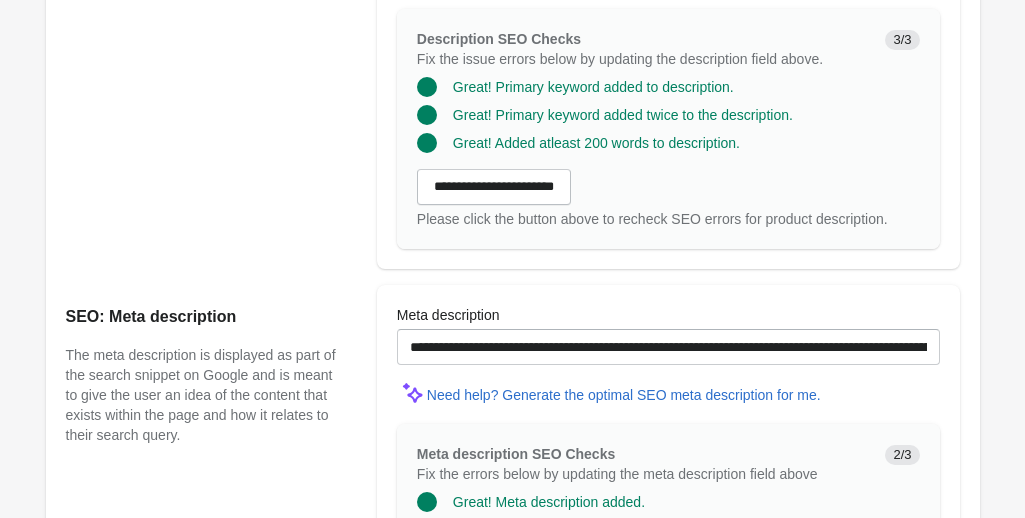 scroll, scrollTop: 1421, scrollLeft: 0, axis: vertical 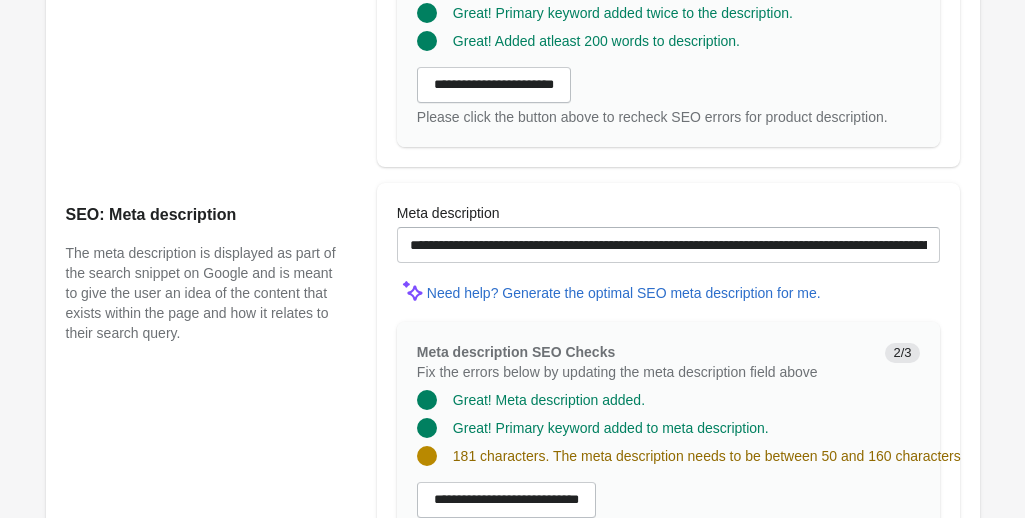 type on "**********" 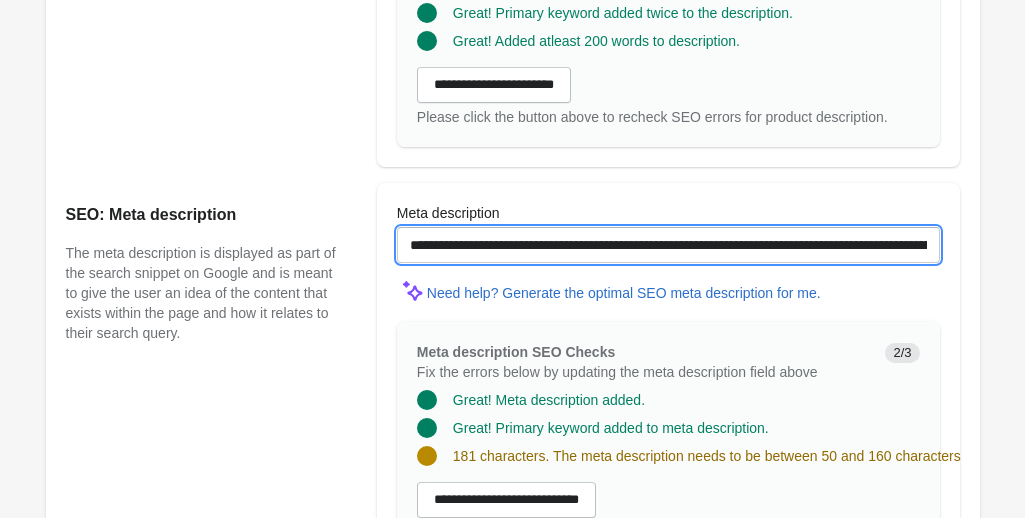 click on "**********" at bounding box center (668, 245) 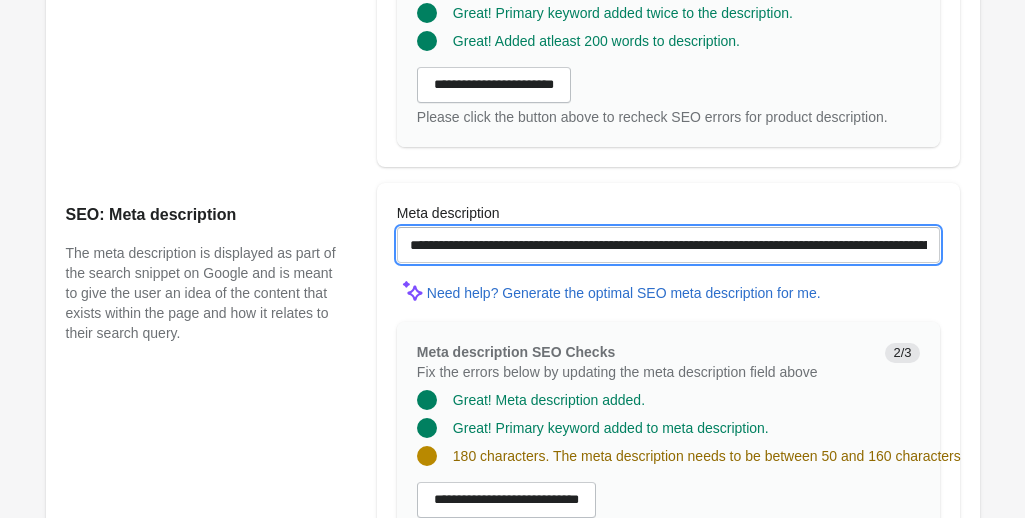 drag, startPoint x: 869, startPoint y: 244, endPoint x: 889, endPoint y: 240, distance: 20.396078 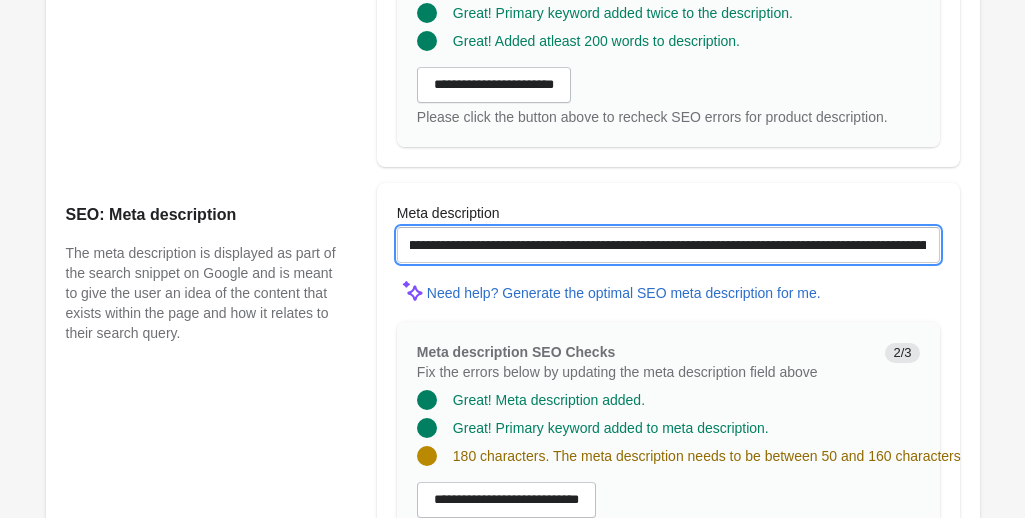 scroll, scrollTop: 0, scrollLeft: 423, axis: horizontal 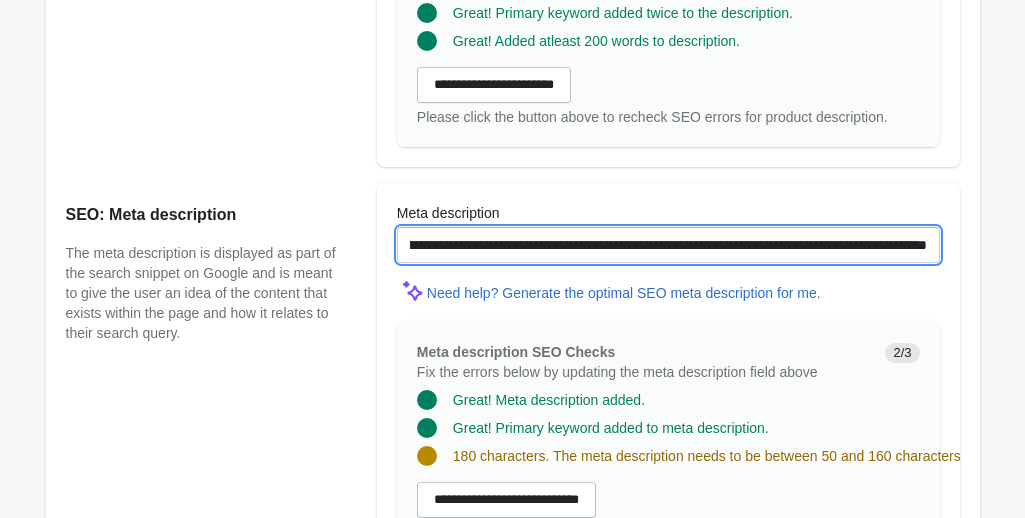 drag, startPoint x: 848, startPoint y: 244, endPoint x: 859, endPoint y: 245, distance: 11.045361 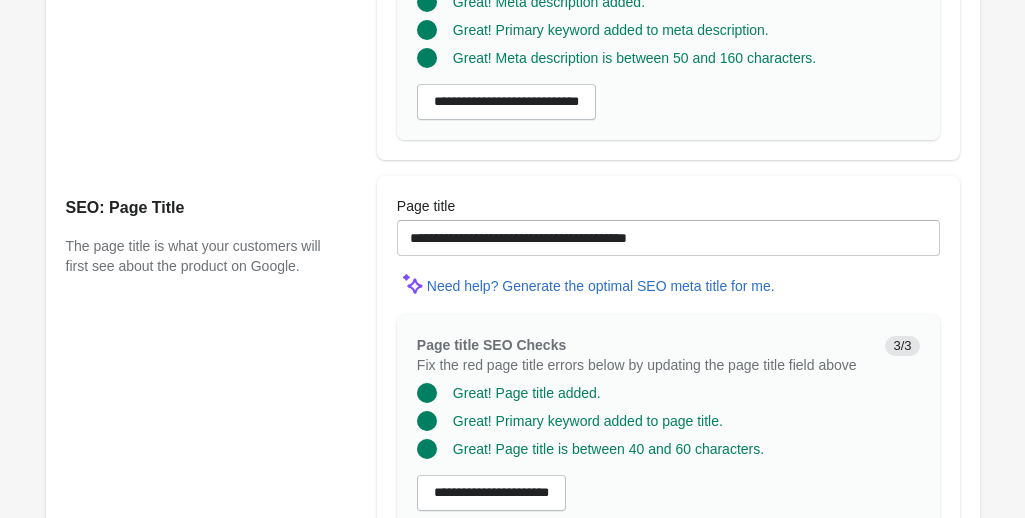 scroll, scrollTop: 1934, scrollLeft: 0, axis: vertical 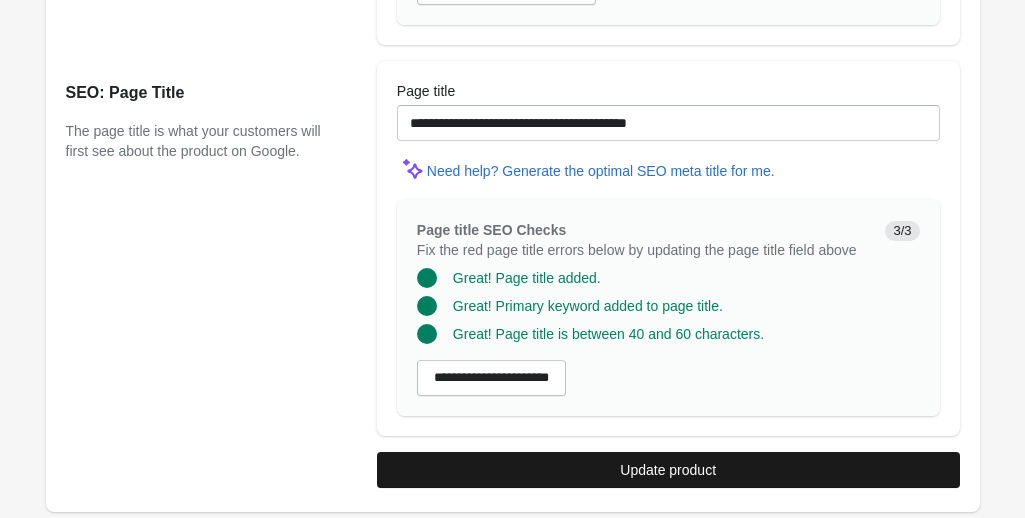 type on "**********" 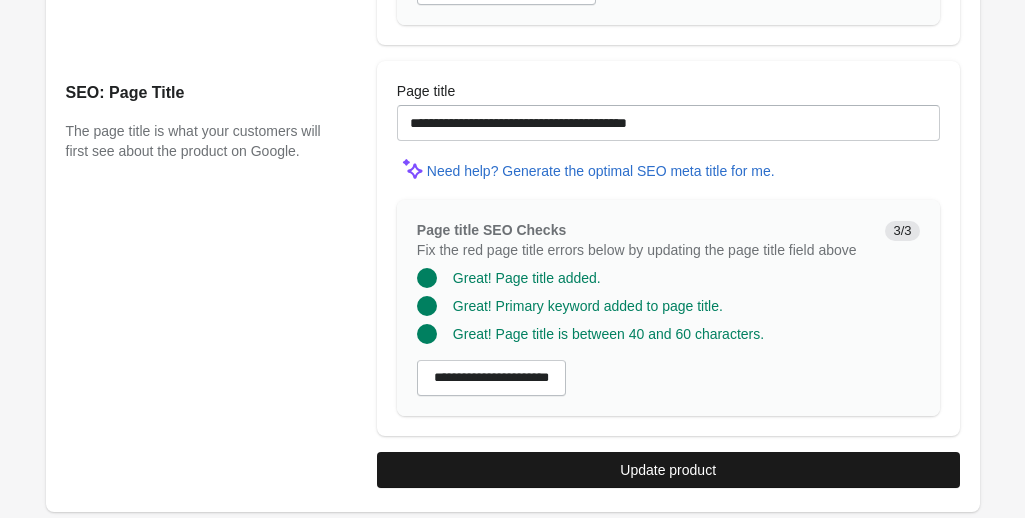 click on "Update product" at bounding box center (668, 470) 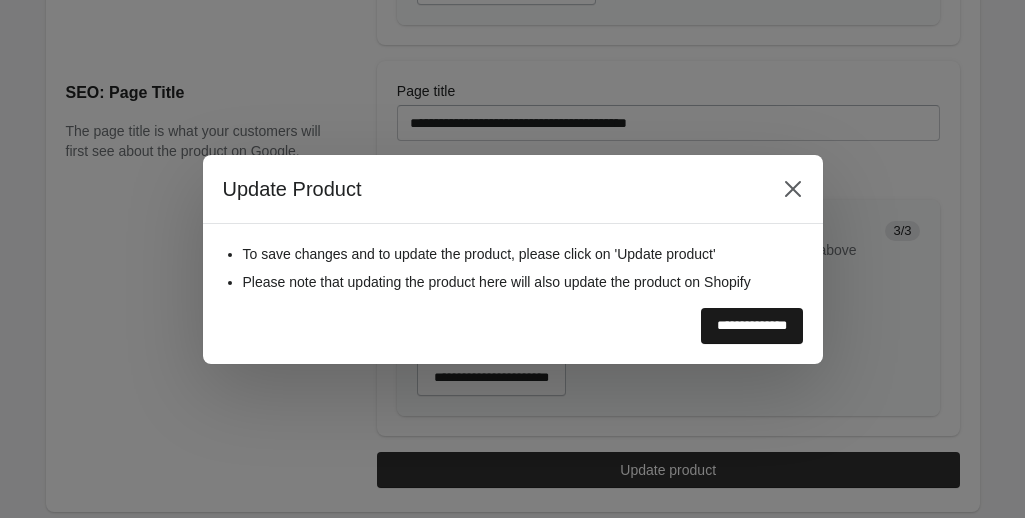 click on "**********" at bounding box center [752, 326] 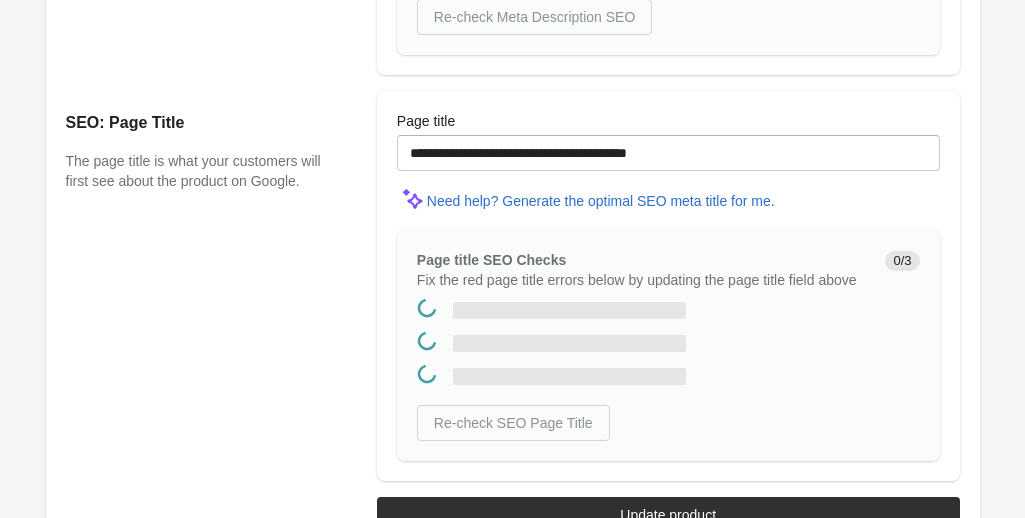 scroll, scrollTop: 0, scrollLeft: 0, axis: both 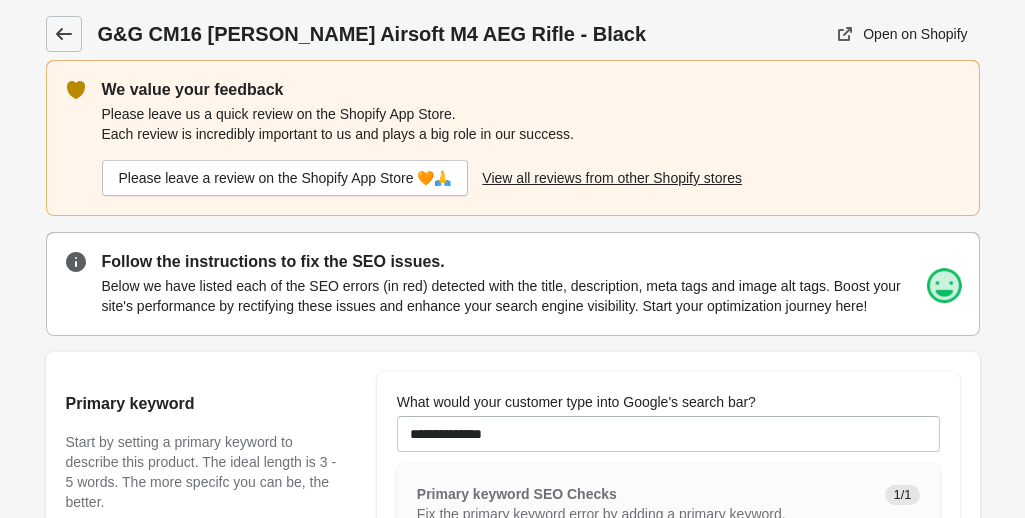 click at bounding box center [64, 34] 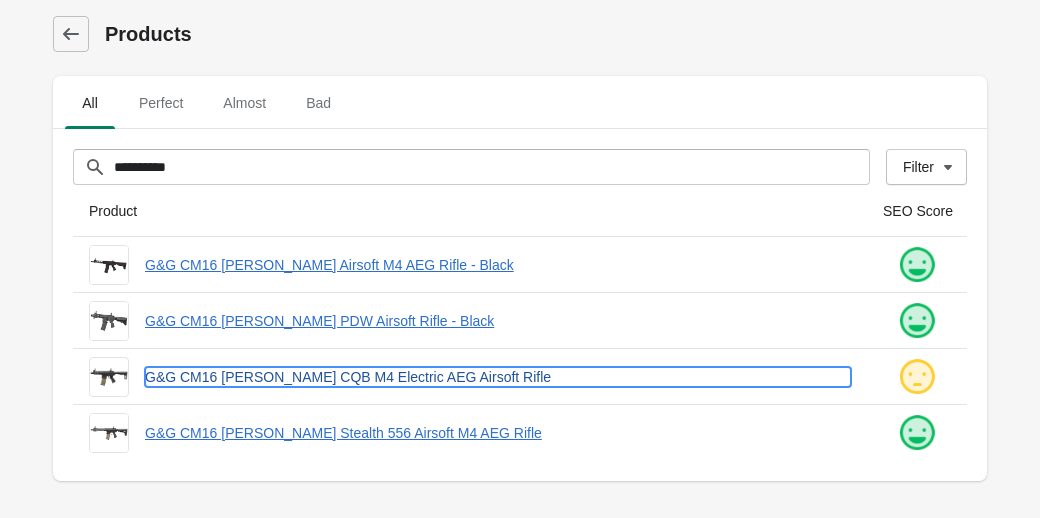click on "G&G CM16 [PERSON_NAME] CQB M4 Electric AEG Airsoft Rifle" at bounding box center [498, 377] 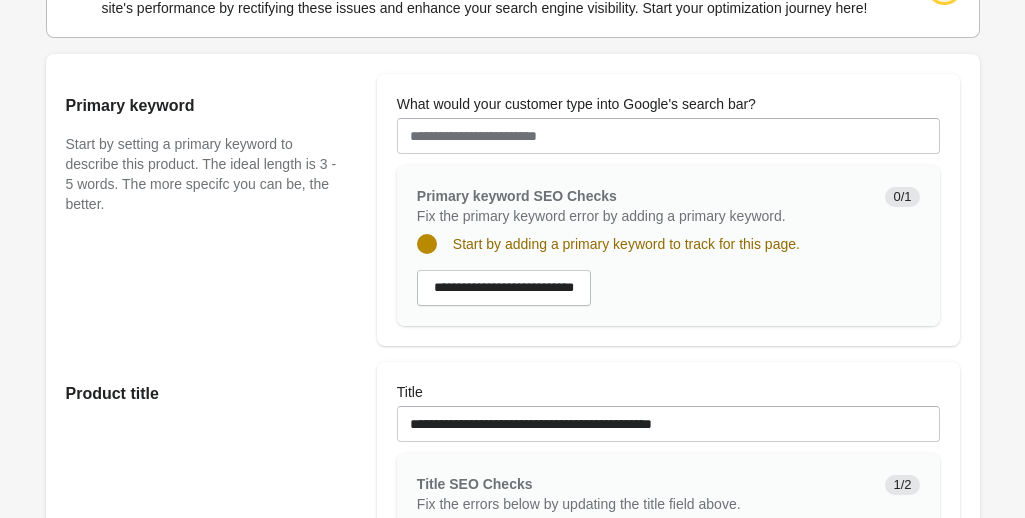 scroll, scrollTop: 300, scrollLeft: 0, axis: vertical 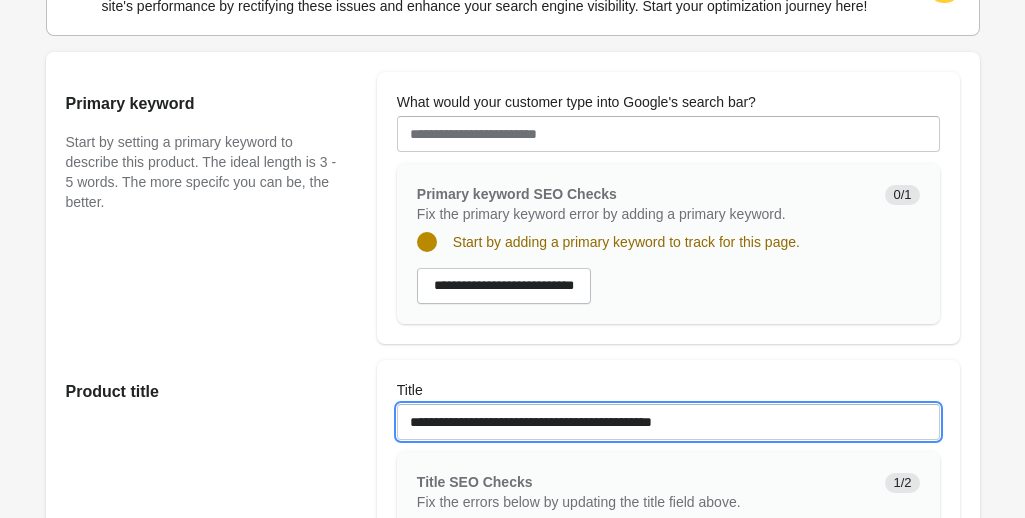 drag, startPoint x: 413, startPoint y: 417, endPoint x: 513, endPoint y: 400, distance: 101.43471 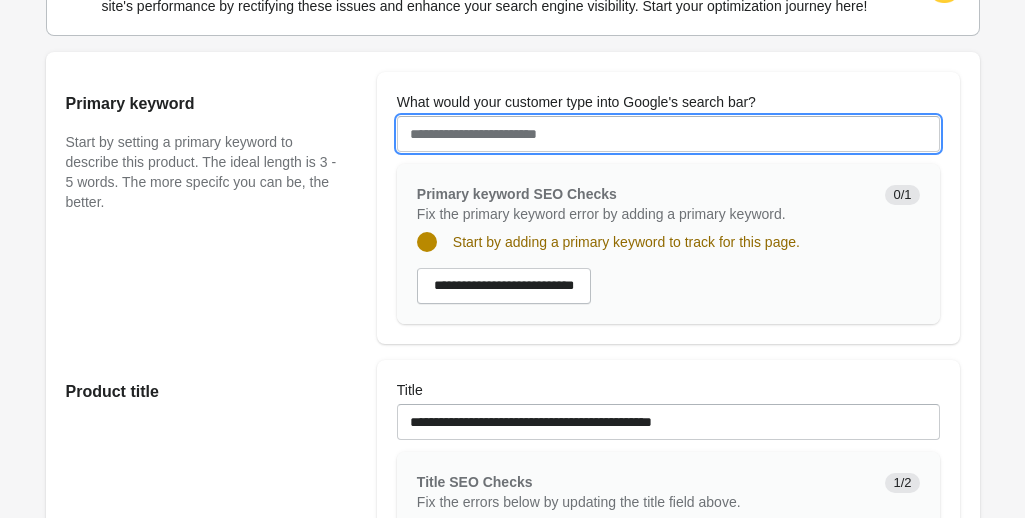 click on "What would your customer type into Google's search bar?" at bounding box center (668, 134) 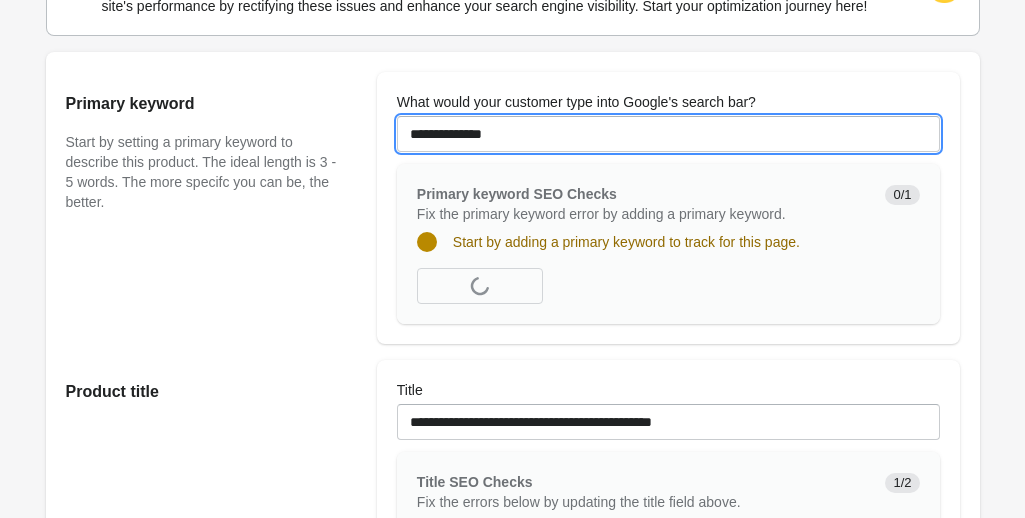 type on "**********" 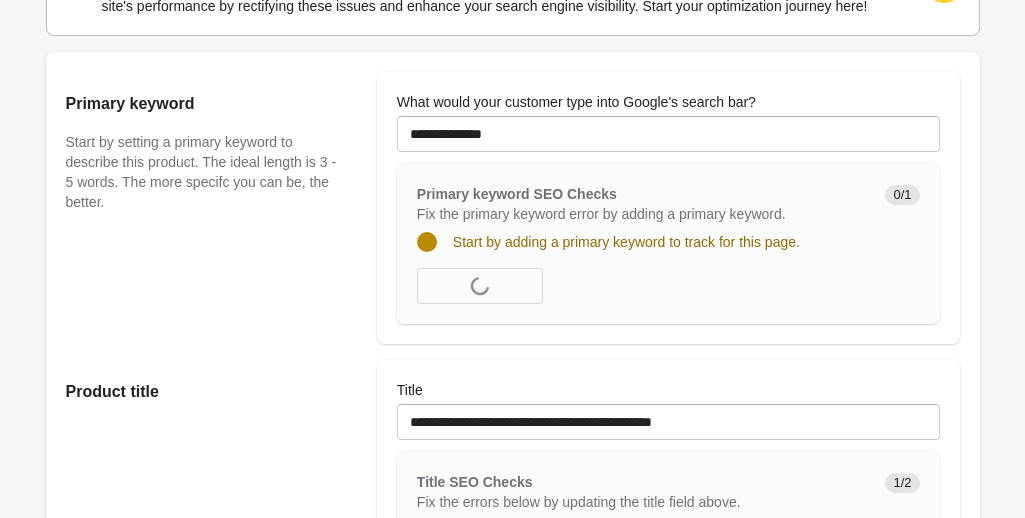 click on "Primary keyword
Start by setting a primary keyword to describe this product. The ideal length is 3 - 5 words. The more specifc you can be, the better." at bounding box center (211, 208) 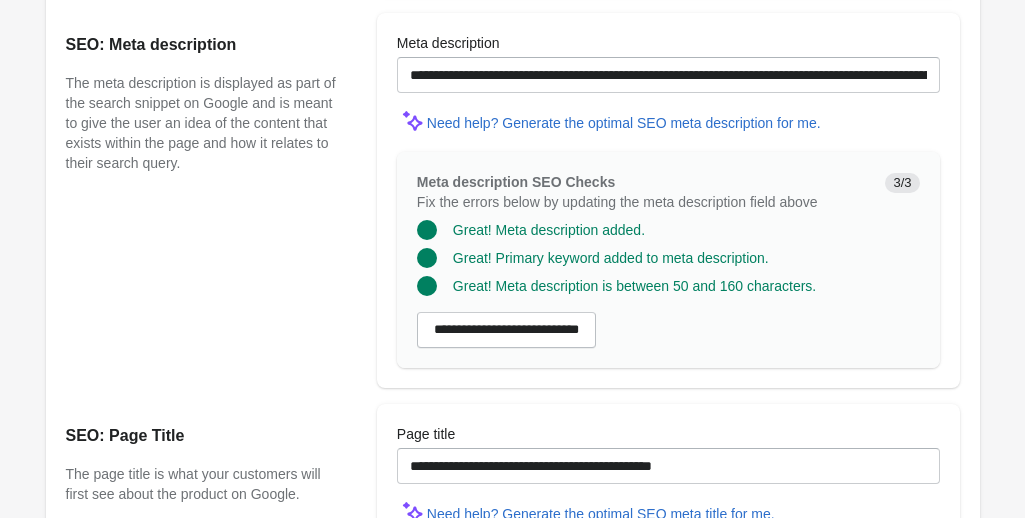 scroll, scrollTop: 1590, scrollLeft: 0, axis: vertical 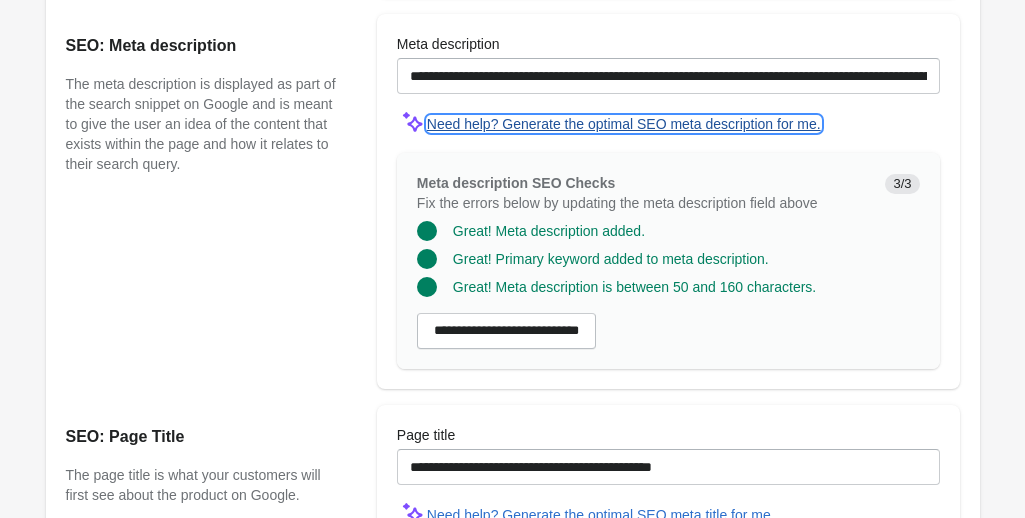 click on "Need help? Generate the optimal SEO meta description for me." at bounding box center (624, 124) 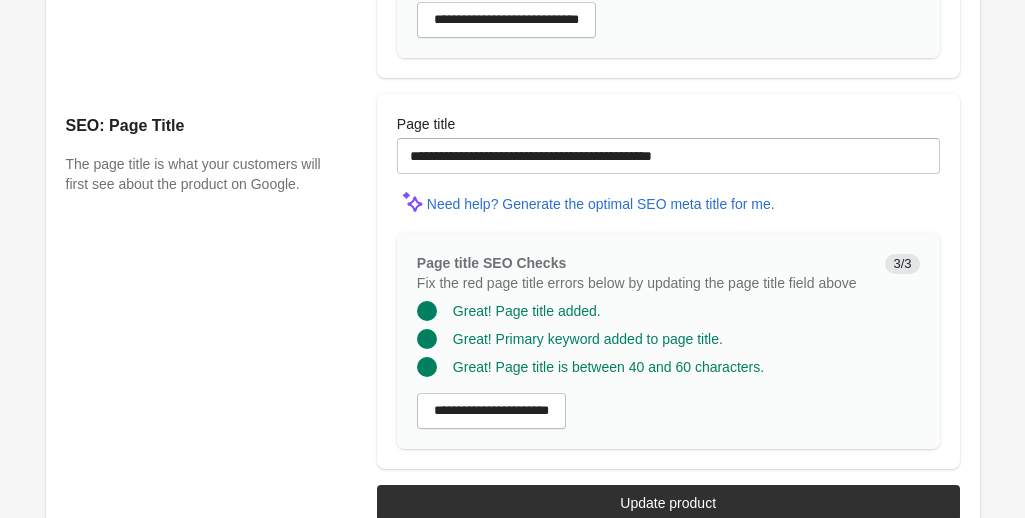 scroll, scrollTop: 1922, scrollLeft: 0, axis: vertical 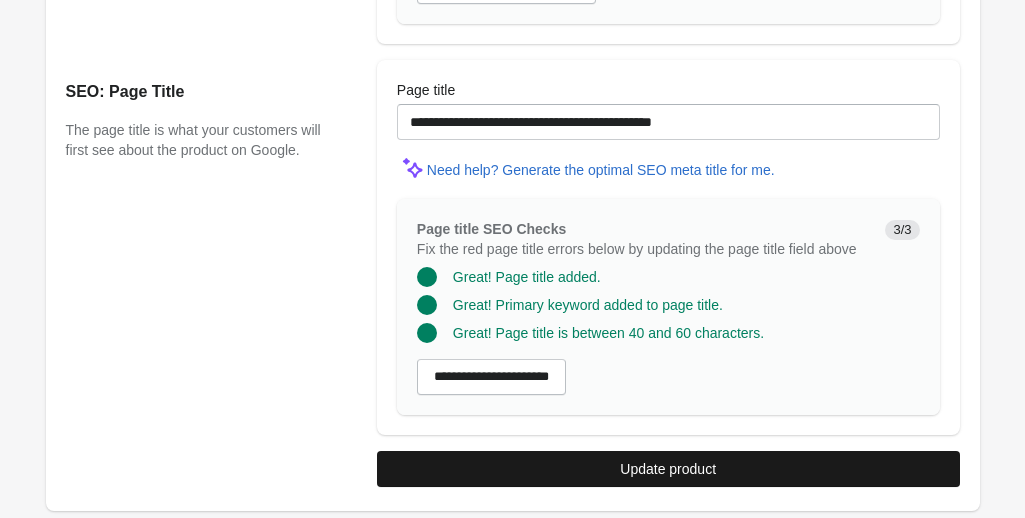 click on "Update product" at bounding box center [668, 469] 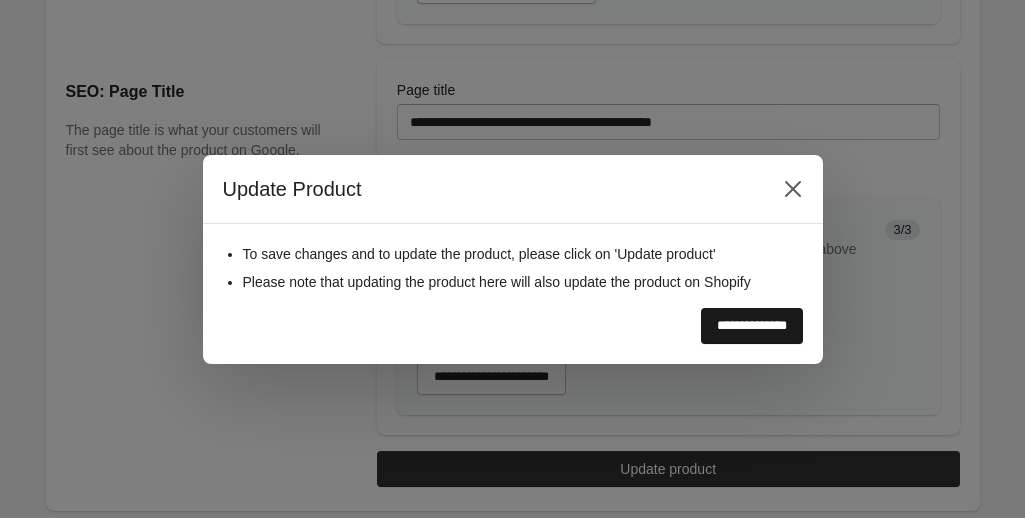 click on "**********" at bounding box center (752, 326) 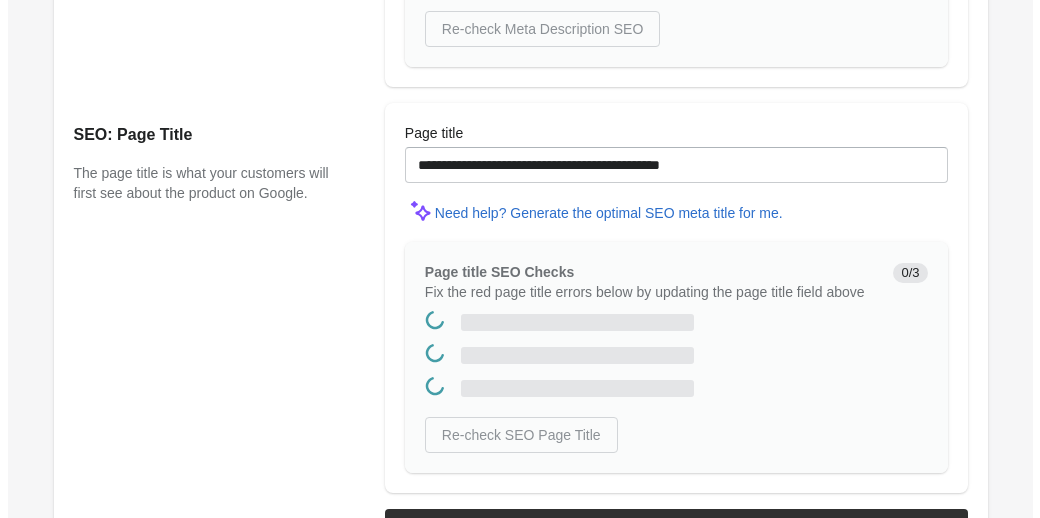 scroll, scrollTop: 0, scrollLeft: 0, axis: both 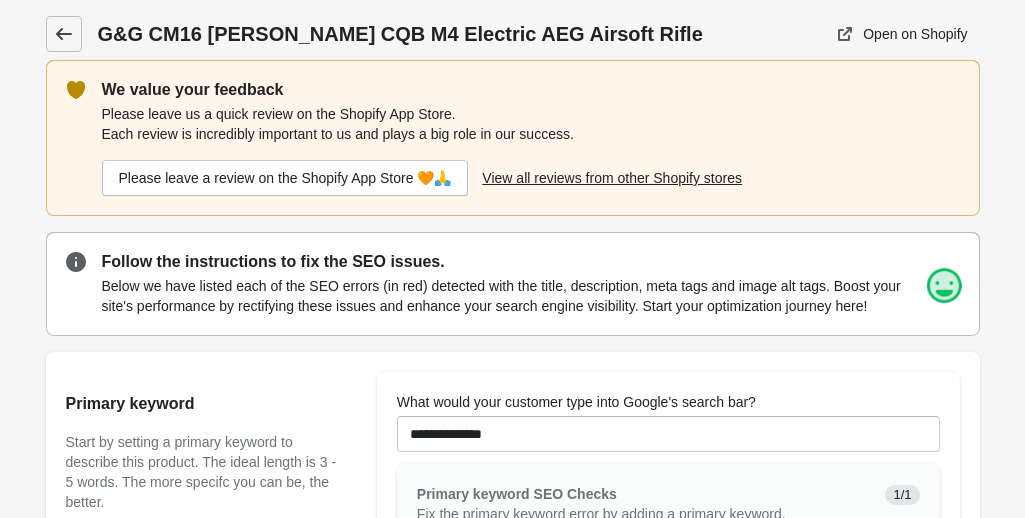 click 